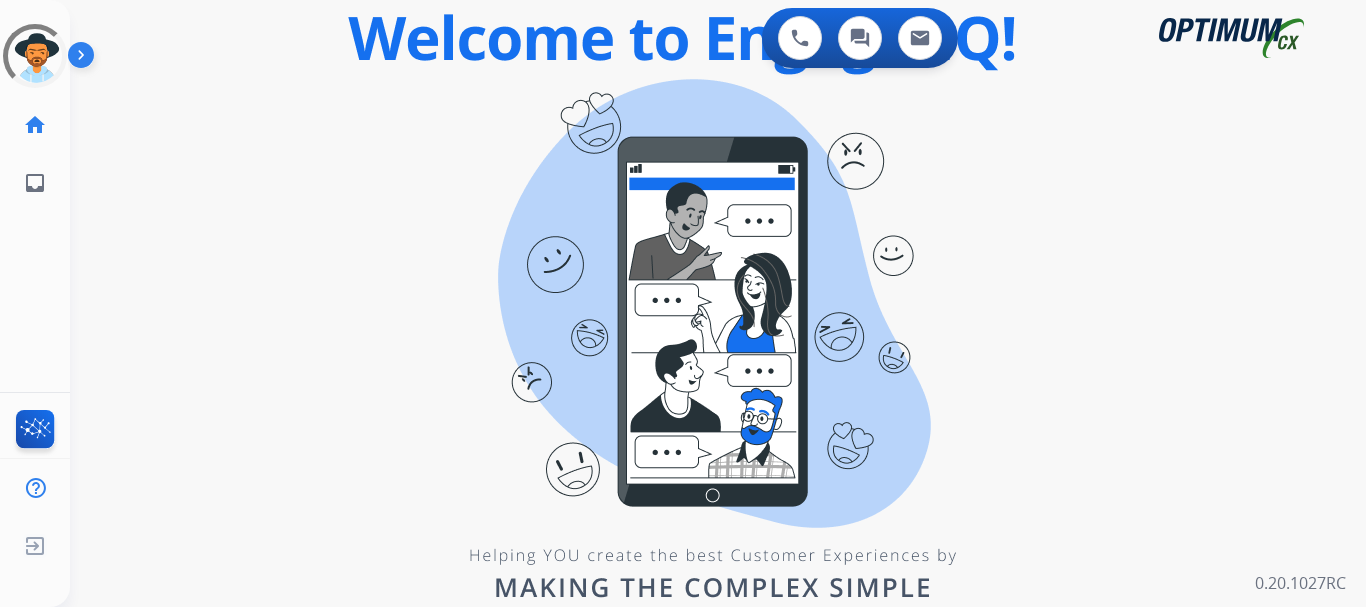 scroll, scrollTop: 0, scrollLeft: 0, axis: both 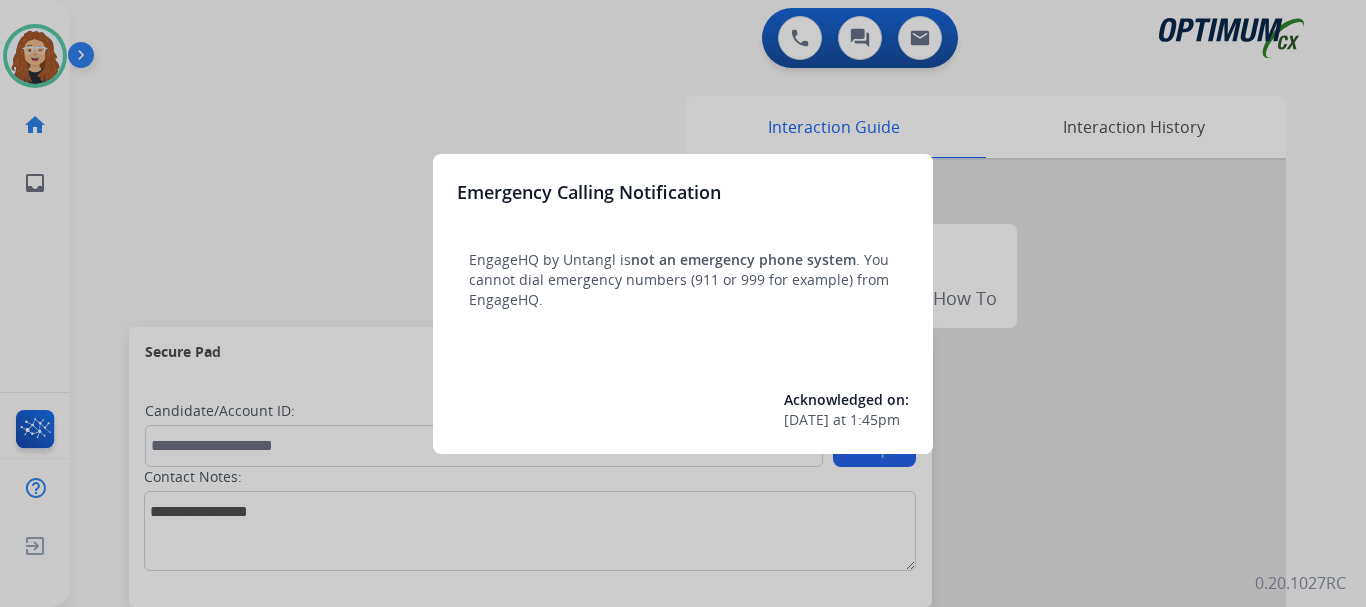 click at bounding box center (683, 303) 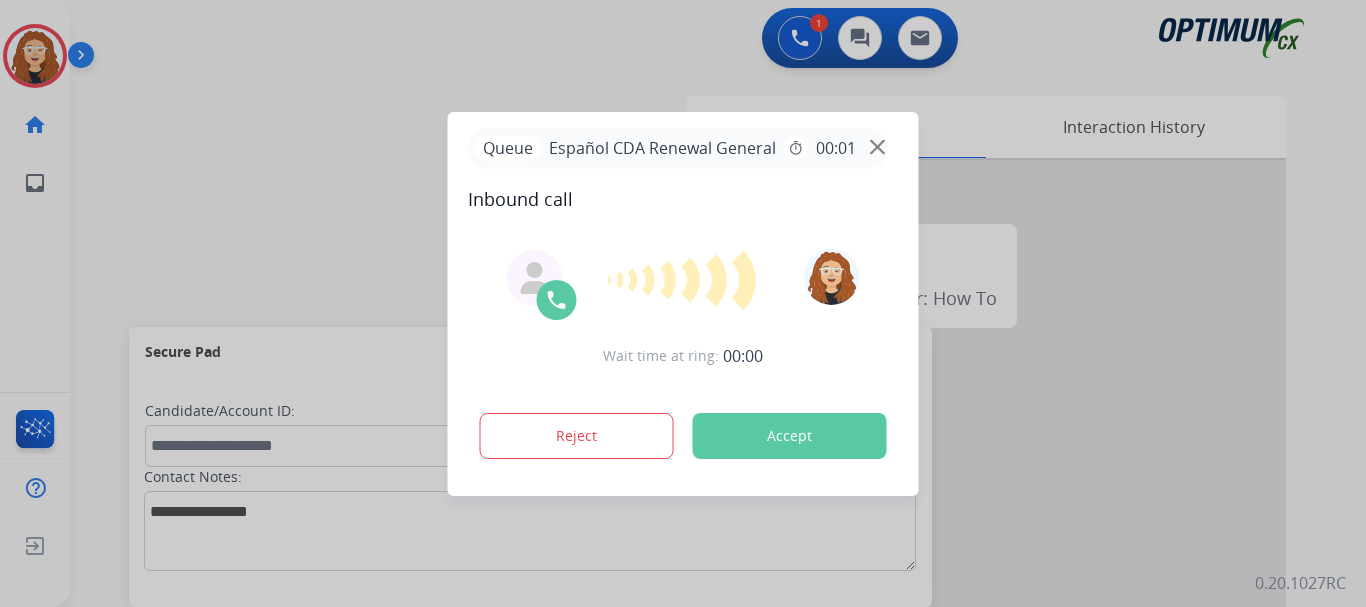 click at bounding box center [683, 303] 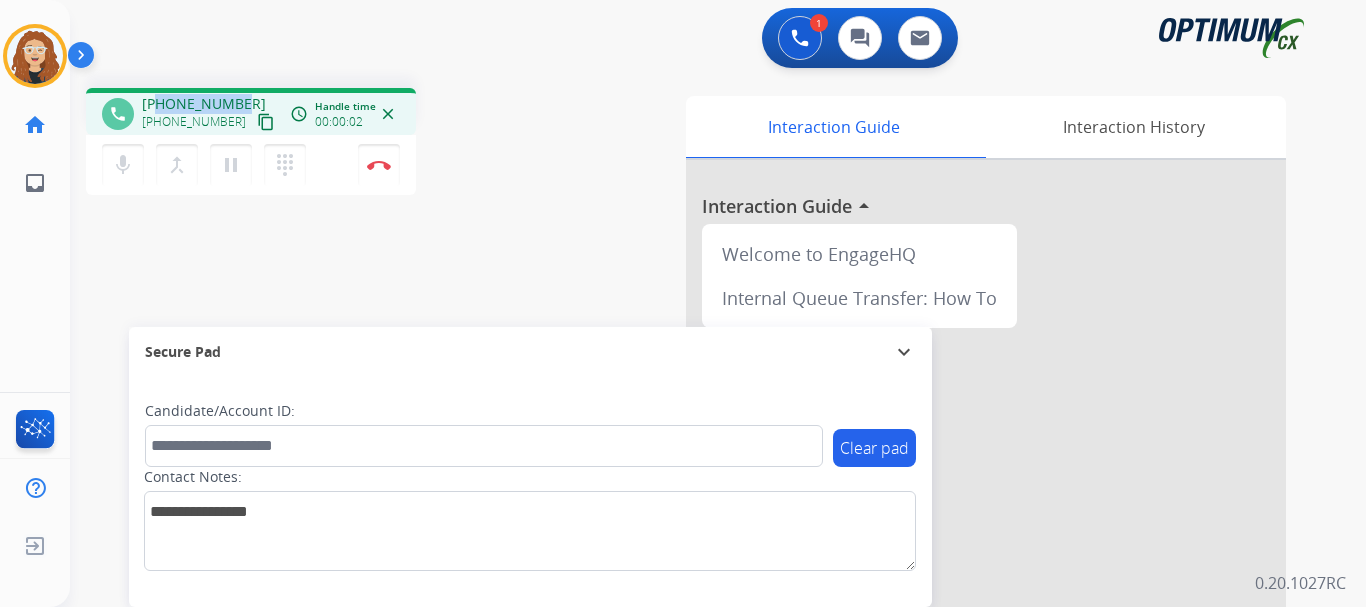 drag, startPoint x: 170, startPoint y: 104, endPoint x: 242, endPoint y: 98, distance: 72.249565 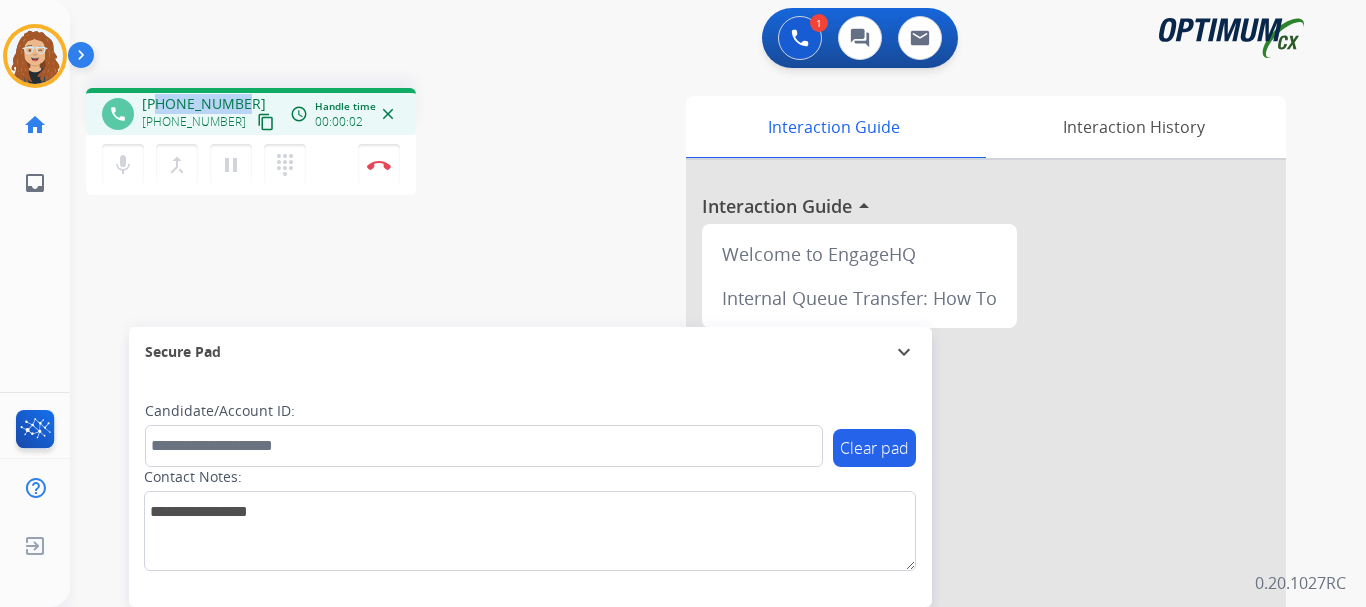 click on "[PHONE_NUMBER] [PHONE_NUMBER] content_copy" at bounding box center [210, 114] 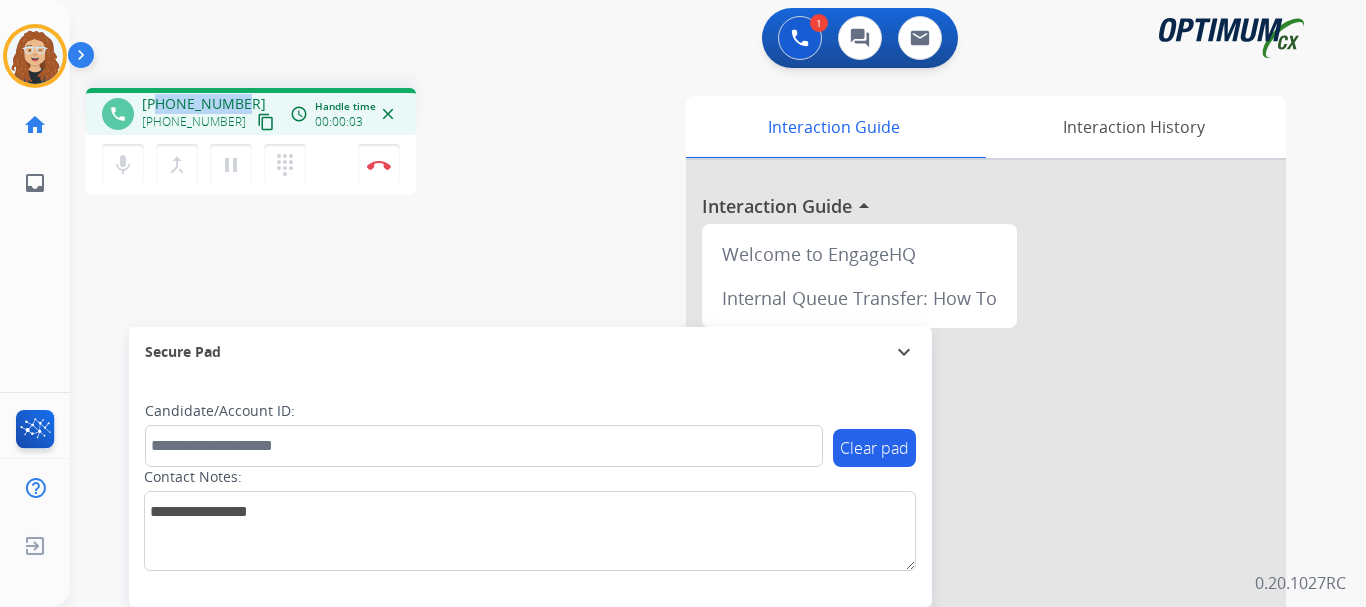 copy on "7879606785" 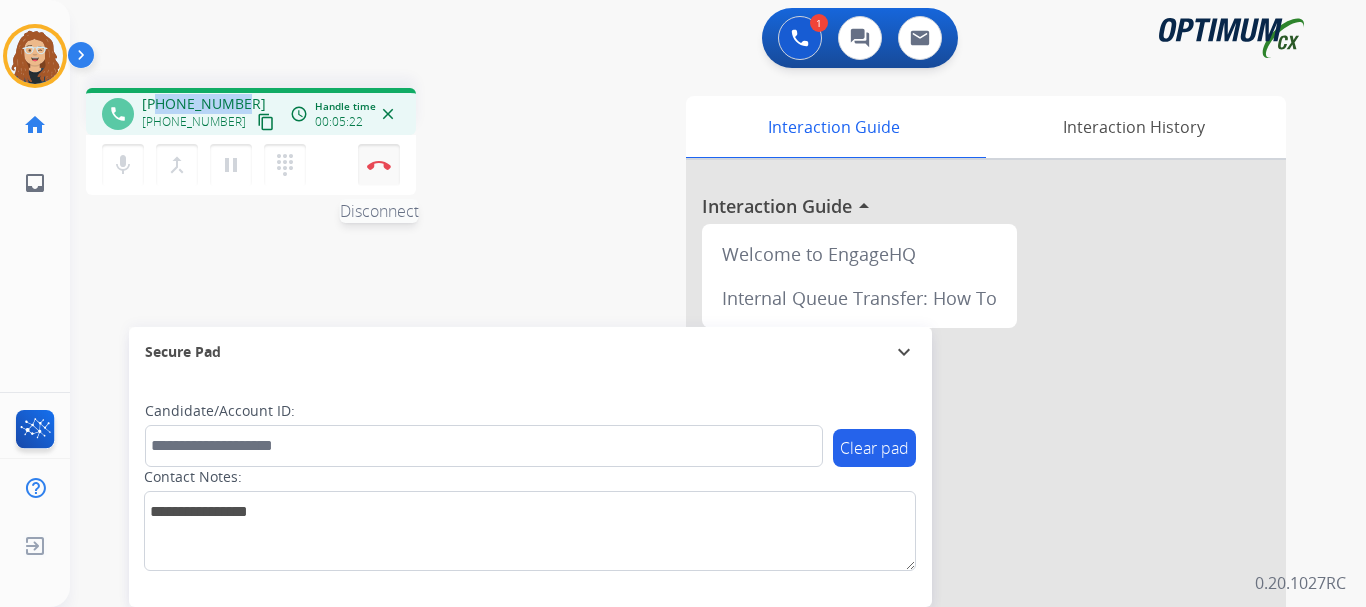 click on "Disconnect" at bounding box center (379, 165) 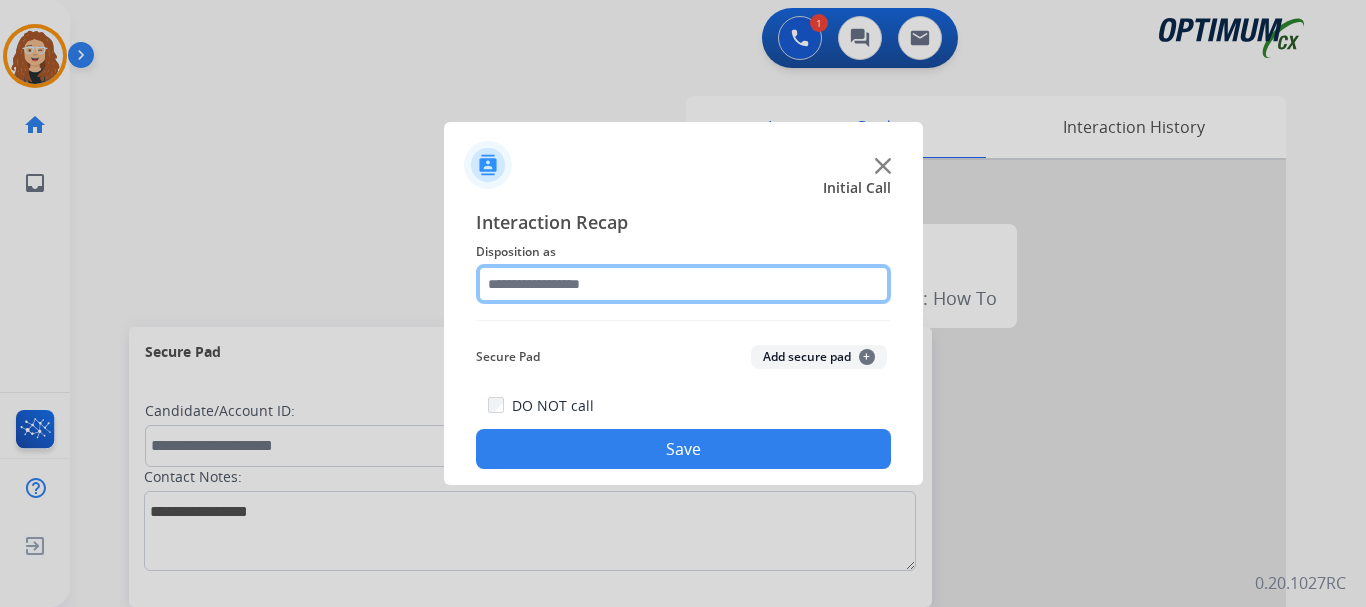 click 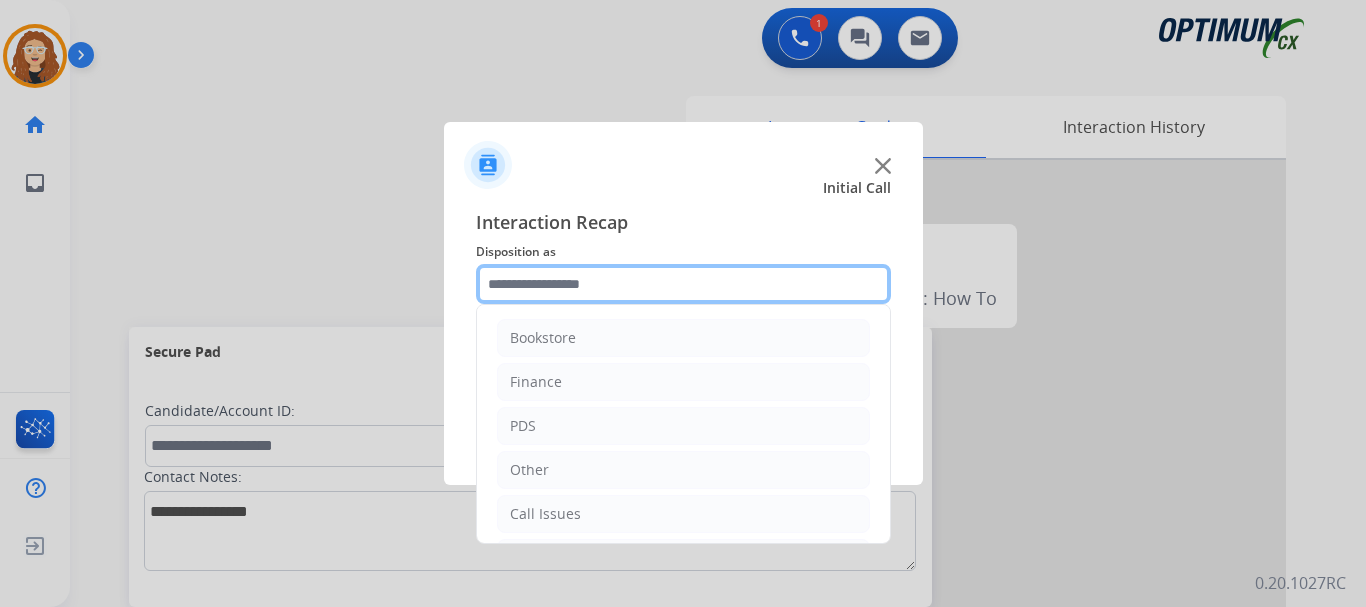 scroll, scrollTop: 136, scrollLeft: 0, axis: vertical 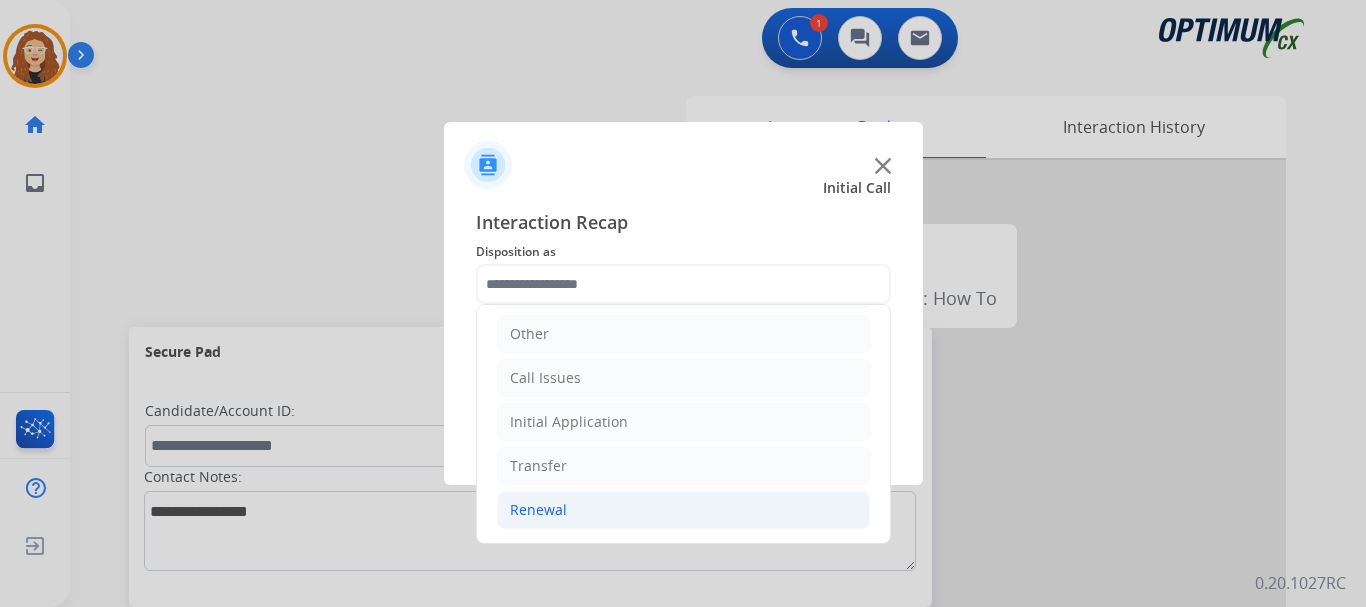 click on "Renewal" 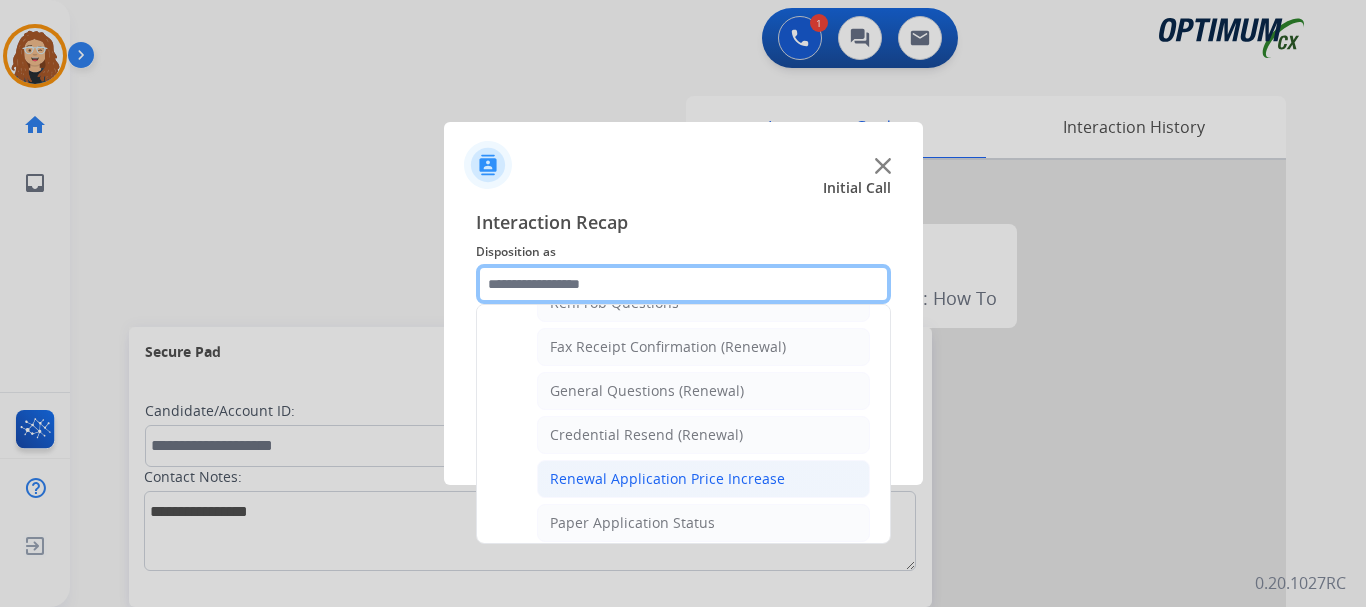 scroll, scrollTop: 547, scrollLeft: 0, axis: vertical 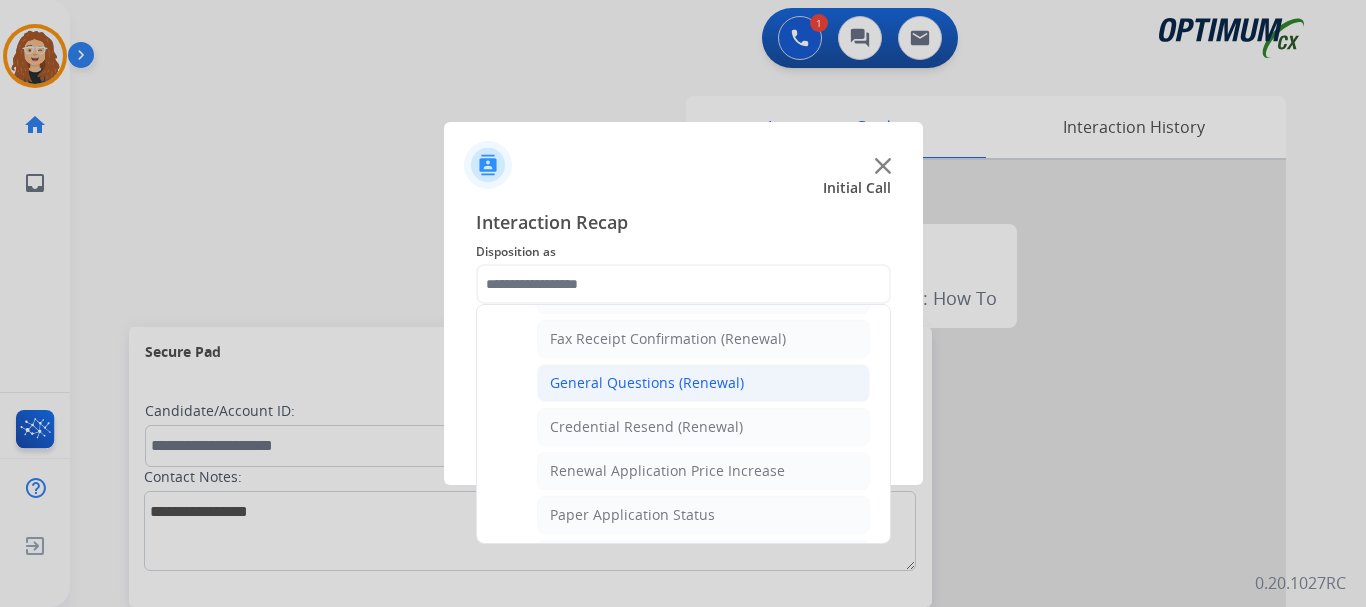 click on "General Questions (Renewal)" 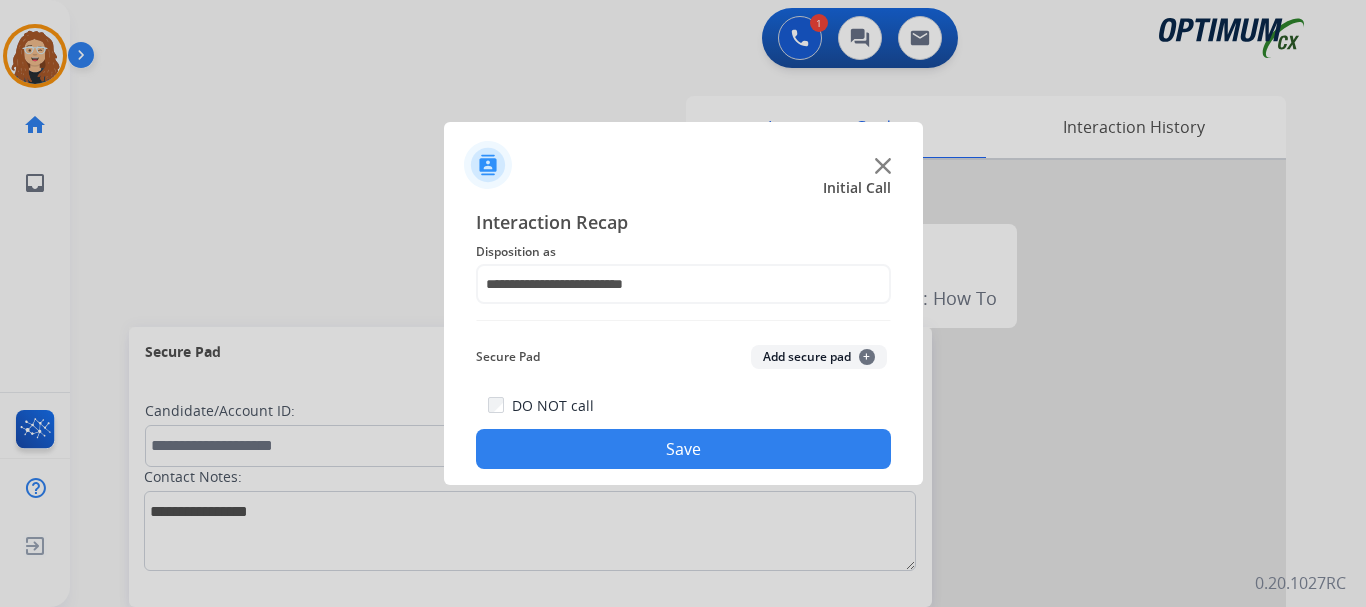 click on "Save" 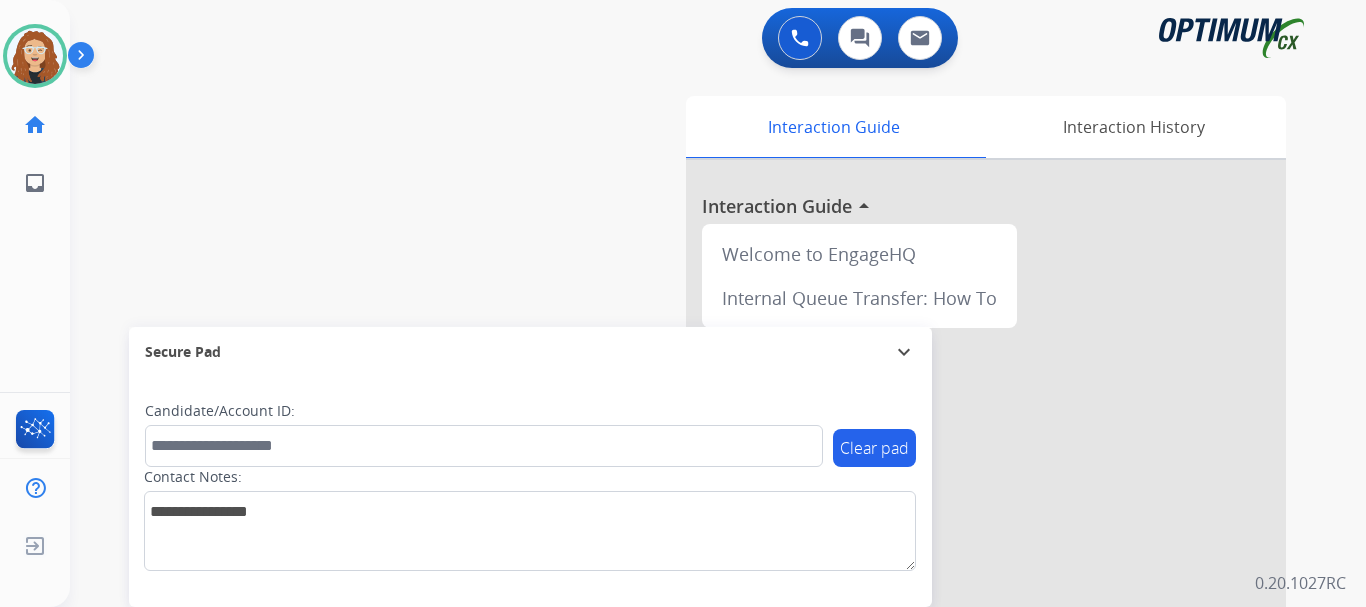 click on "swap_horiz Break voice bridge close_fullscreen Connect 3-Way Call merge_type Separate 3-Way Call  Interaction Guide   Interaction History  Interaction Guide arrow_drop_up  Welcome to EngageHQ   Internal Queue Transfer: How To  Secure Pad expand_more Clear pad Candidate/Account ID: Contact Notes:" at bounding box center (694, 489) 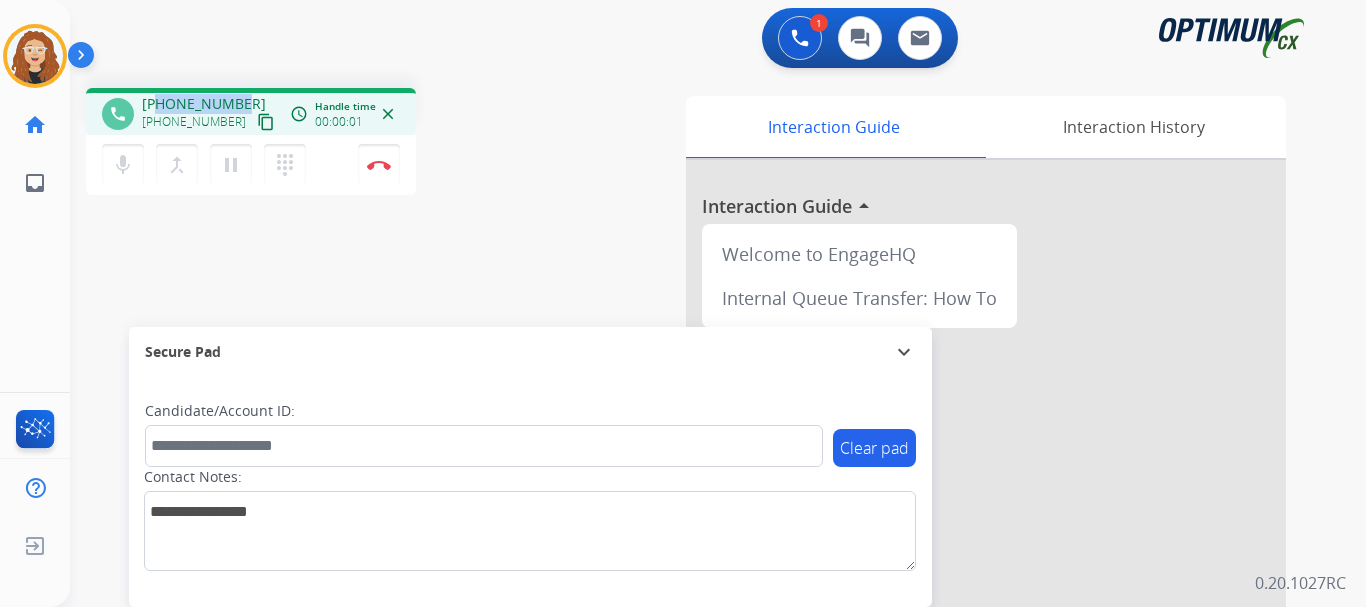drag, startPoint x: 156, startPoint y: 102, endPoint x: 237, endPoint y: 99, distance: 81.055534 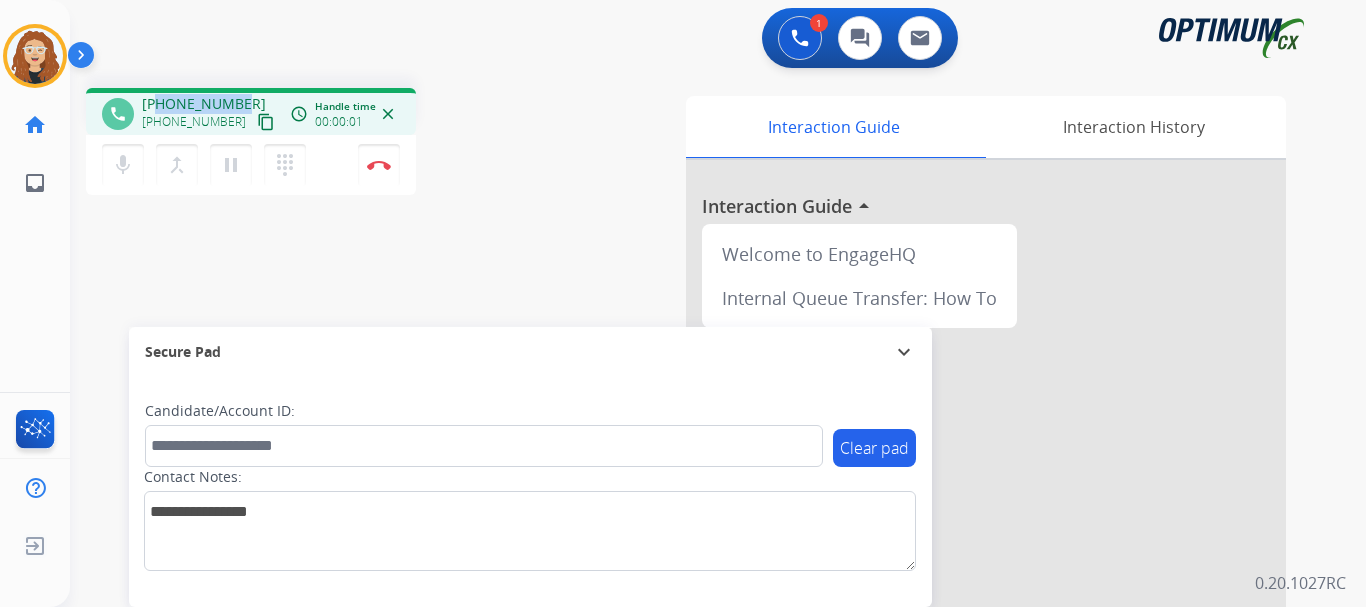 click on "[PHONE_NUMBER]" at bounding box center (204, 104) 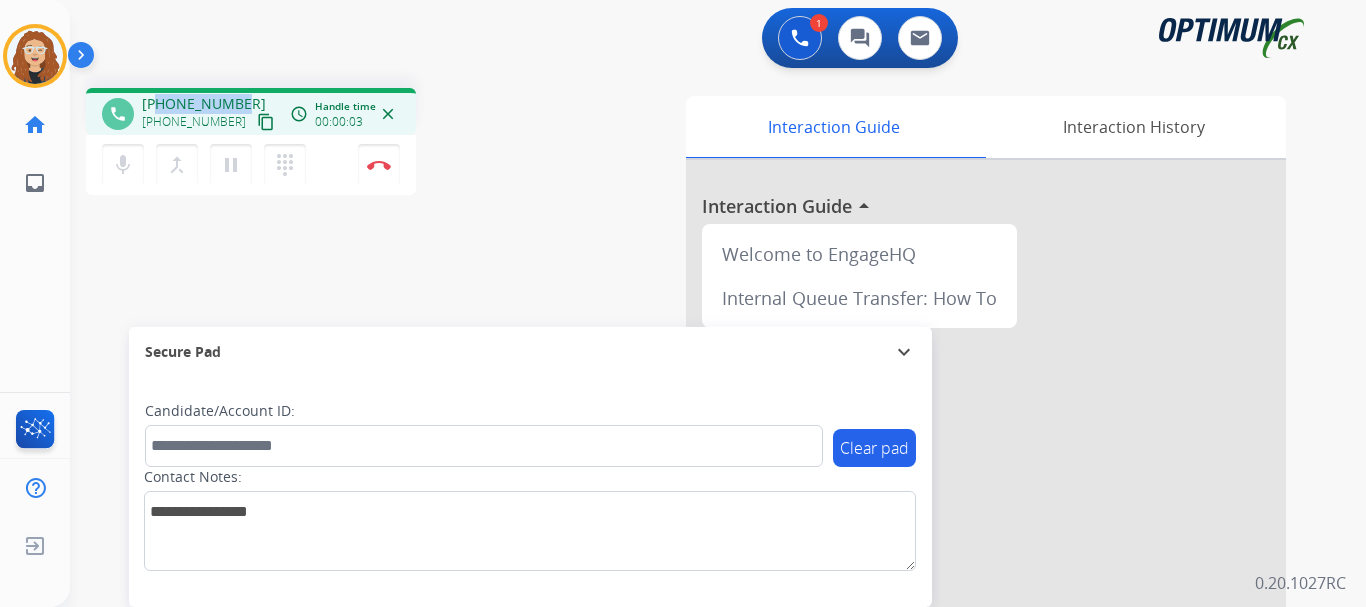 copy on "3474838229" 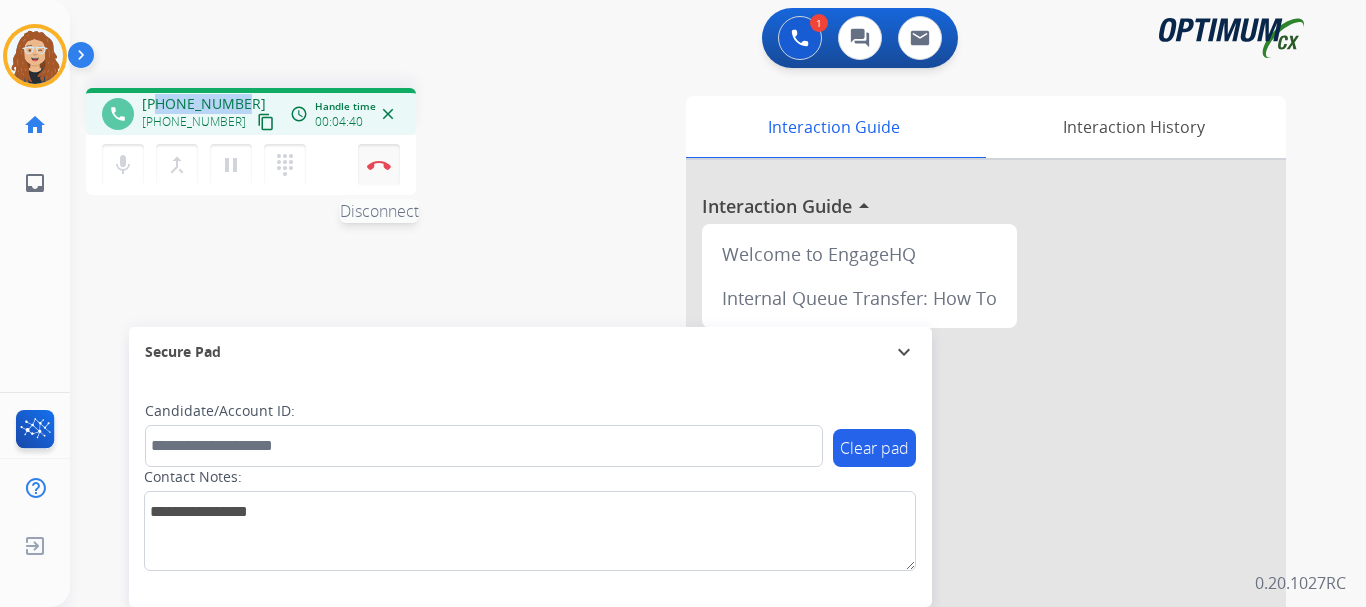 click at bounding box center (379, 165) 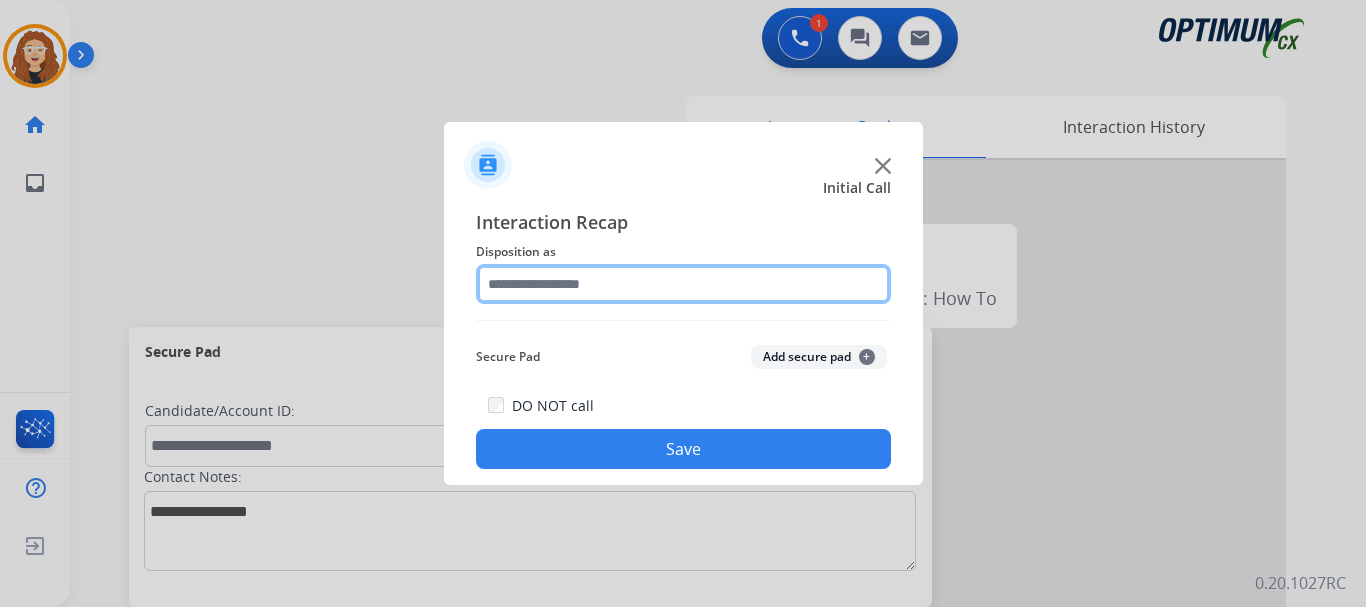click 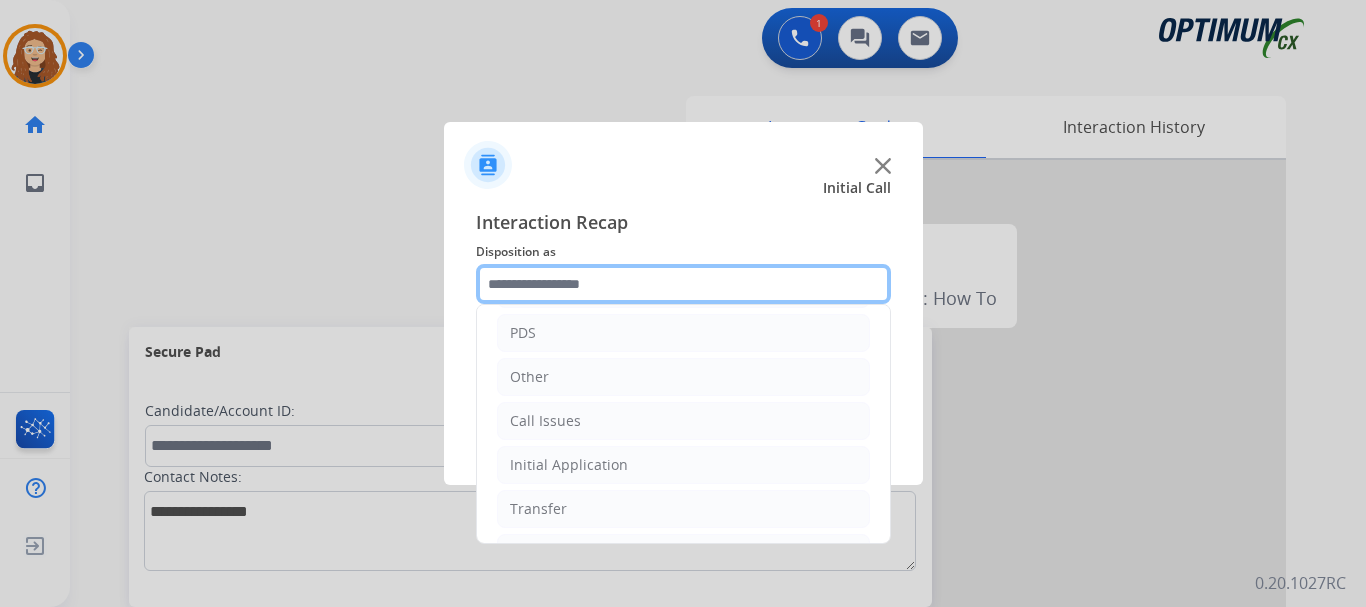 scroll, scrollTop: 136, scrollLeft: 0, axis: vertical 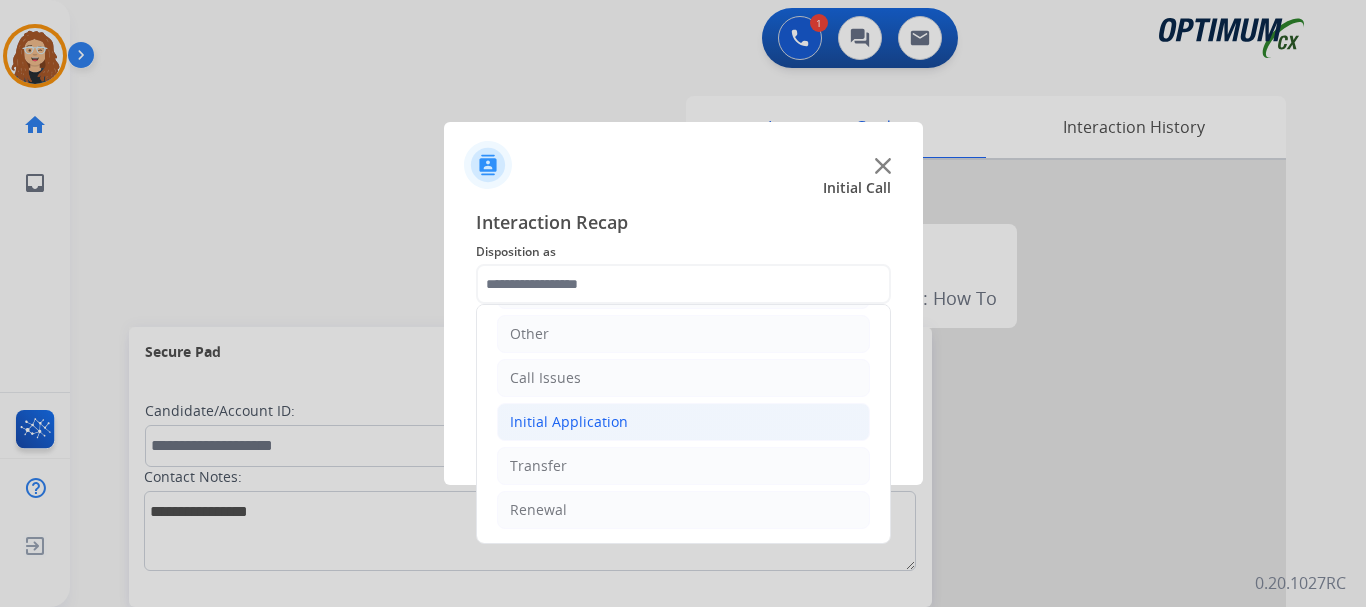 click on "Initial Application" 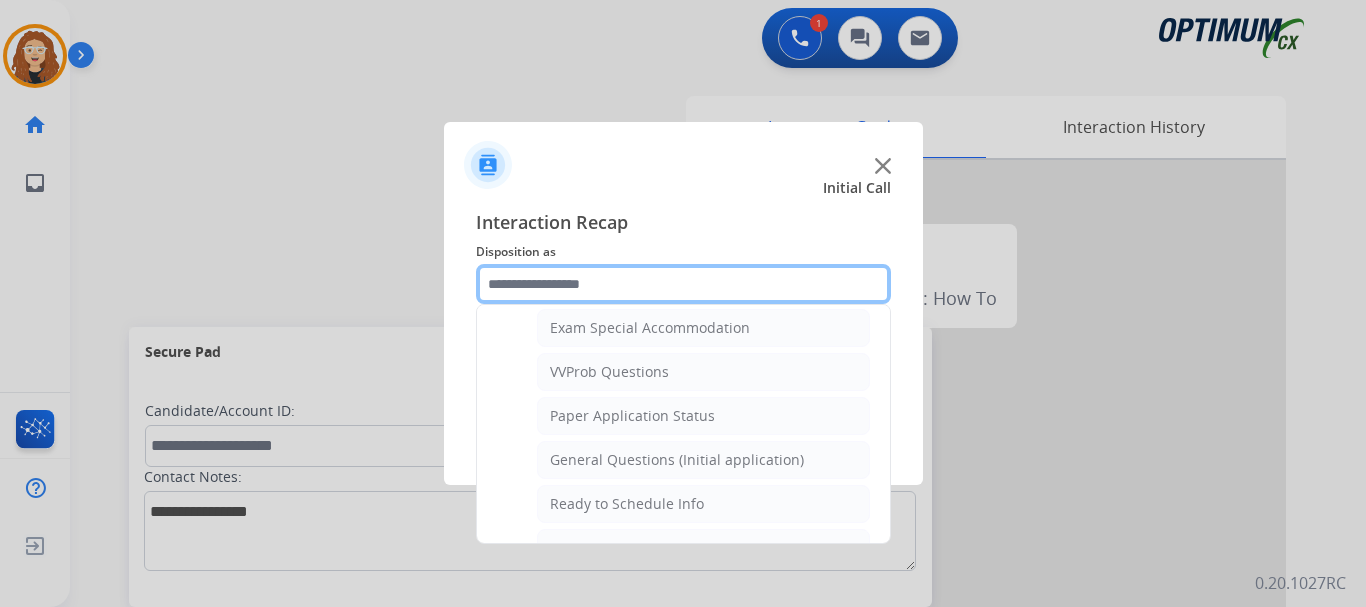 scroll, scrollTop: 1091, scrollLeft: 0, axis: vertical 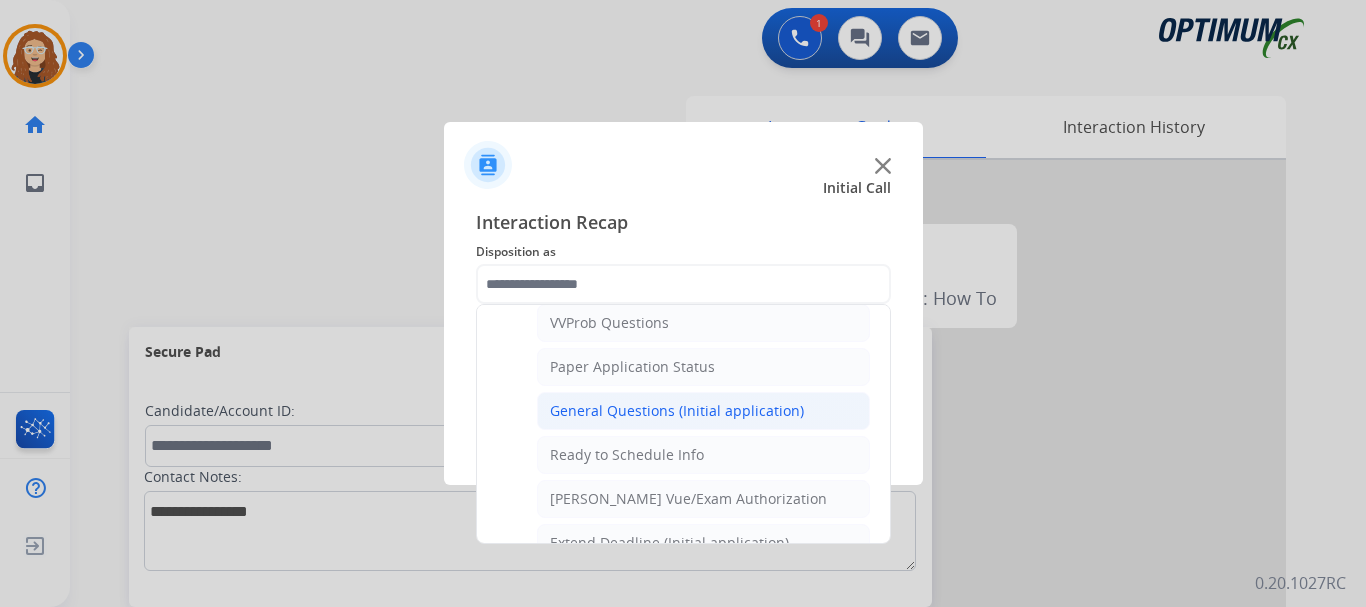 click on "General Questions (Initial application)" 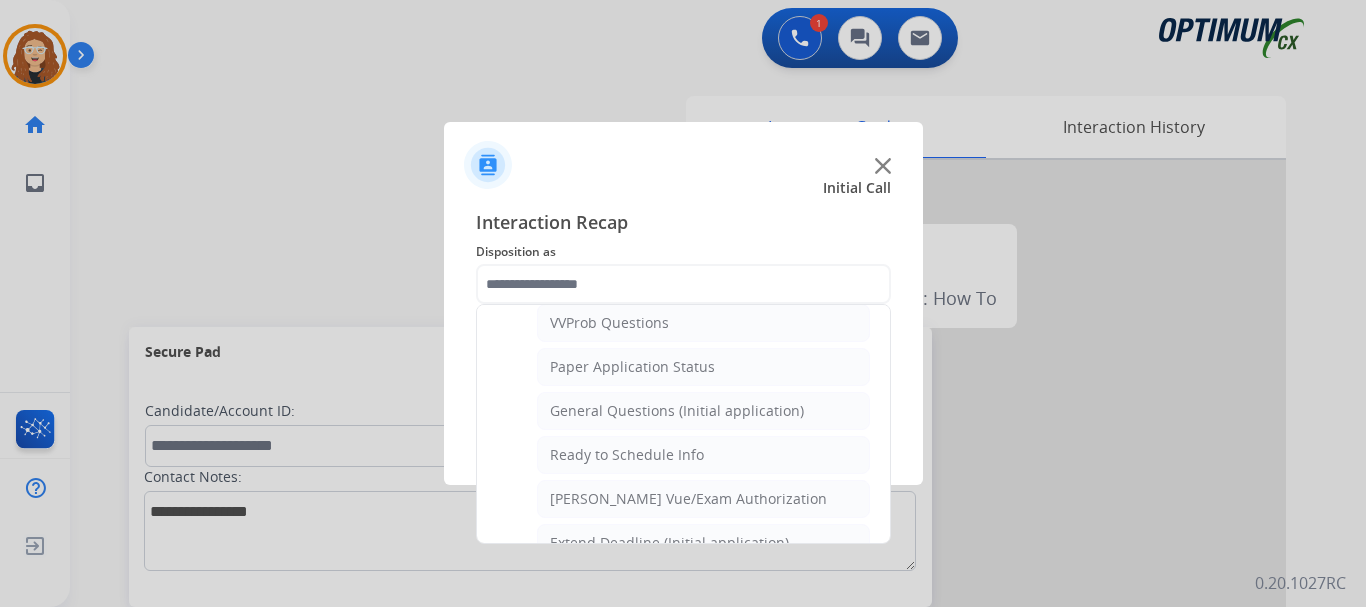type on "**********" 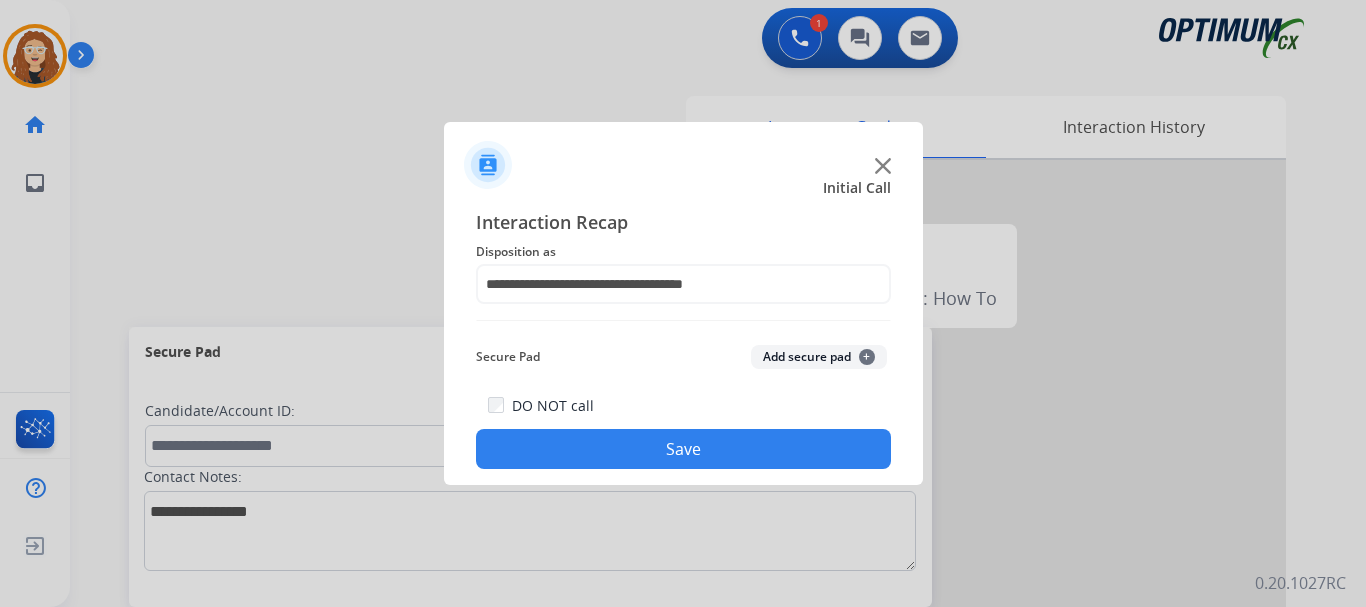 click on "Save" 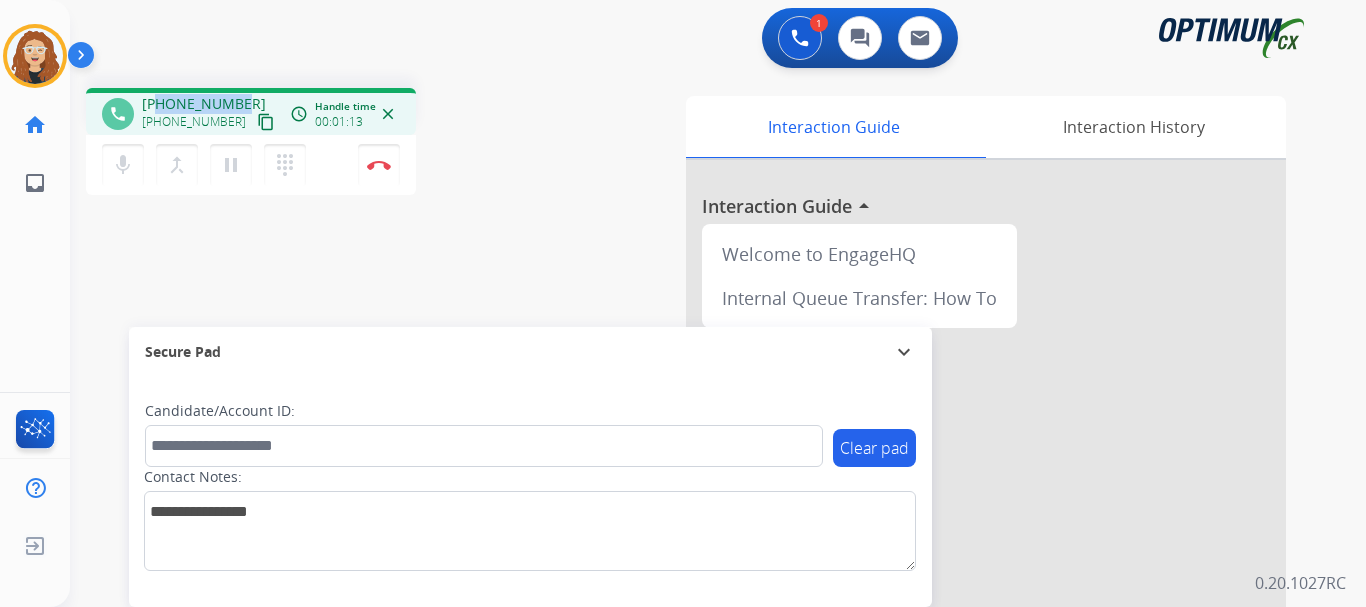drag, startPoint x: 160, startPoint y: 98, endPoint x: 217, endPoint y: 98, distance: 57 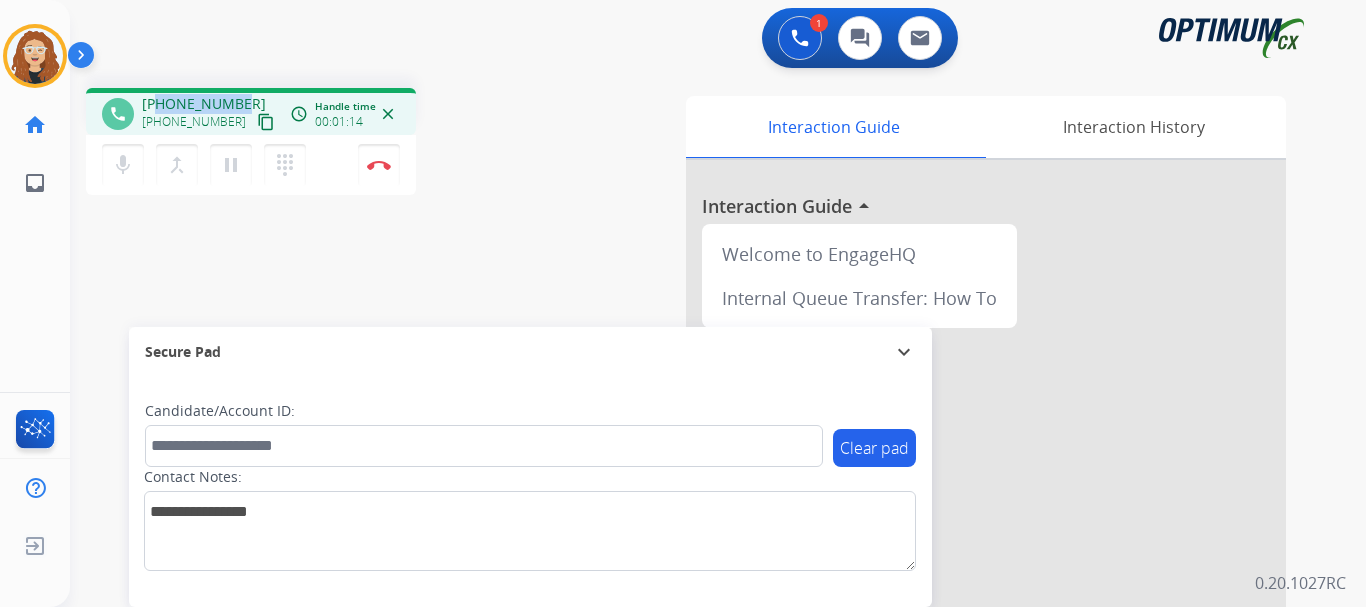 copy on "8572878221" 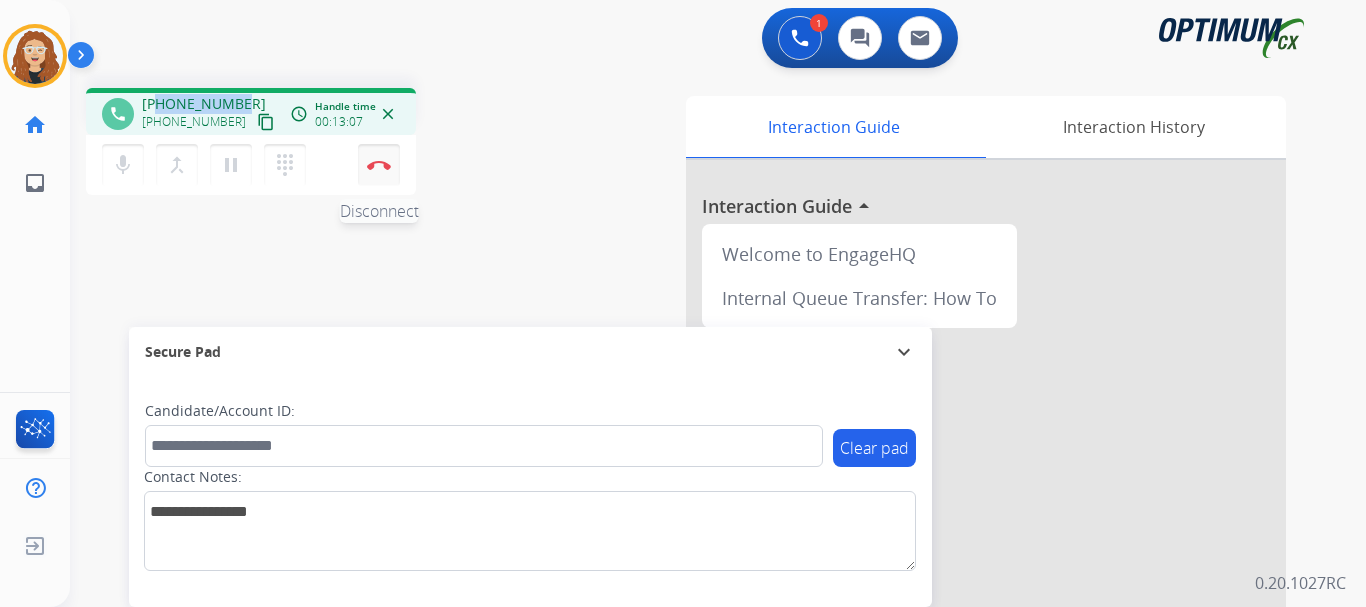 click at bounding box center (379, 165) 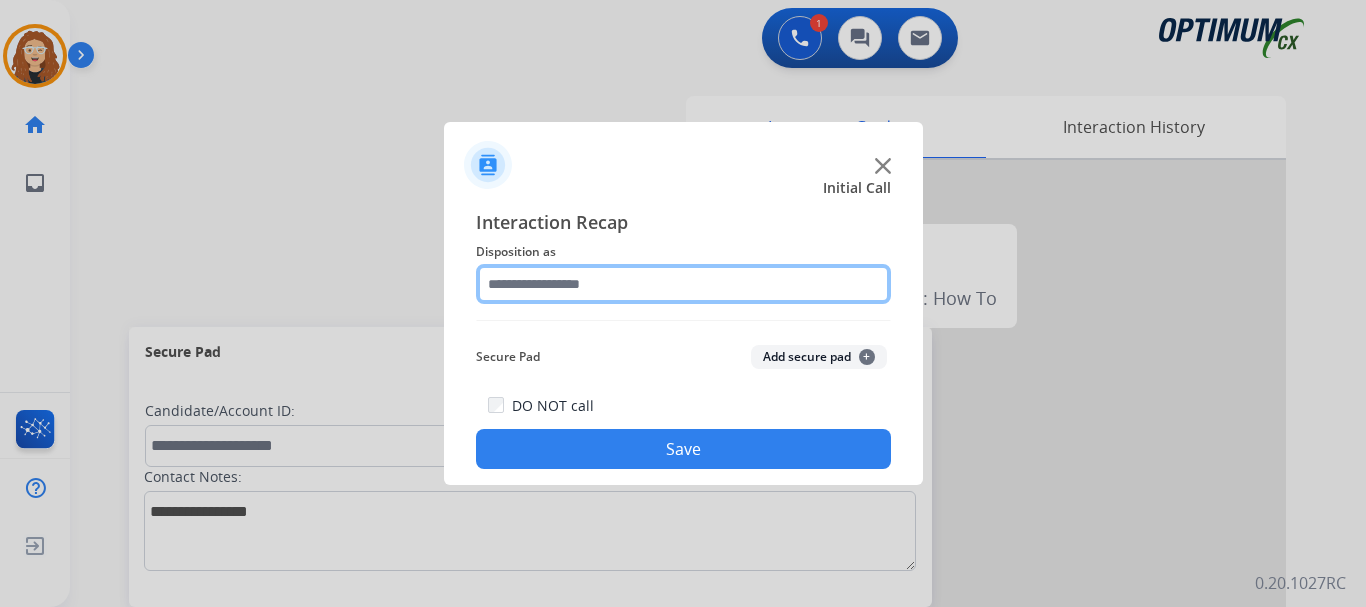 click 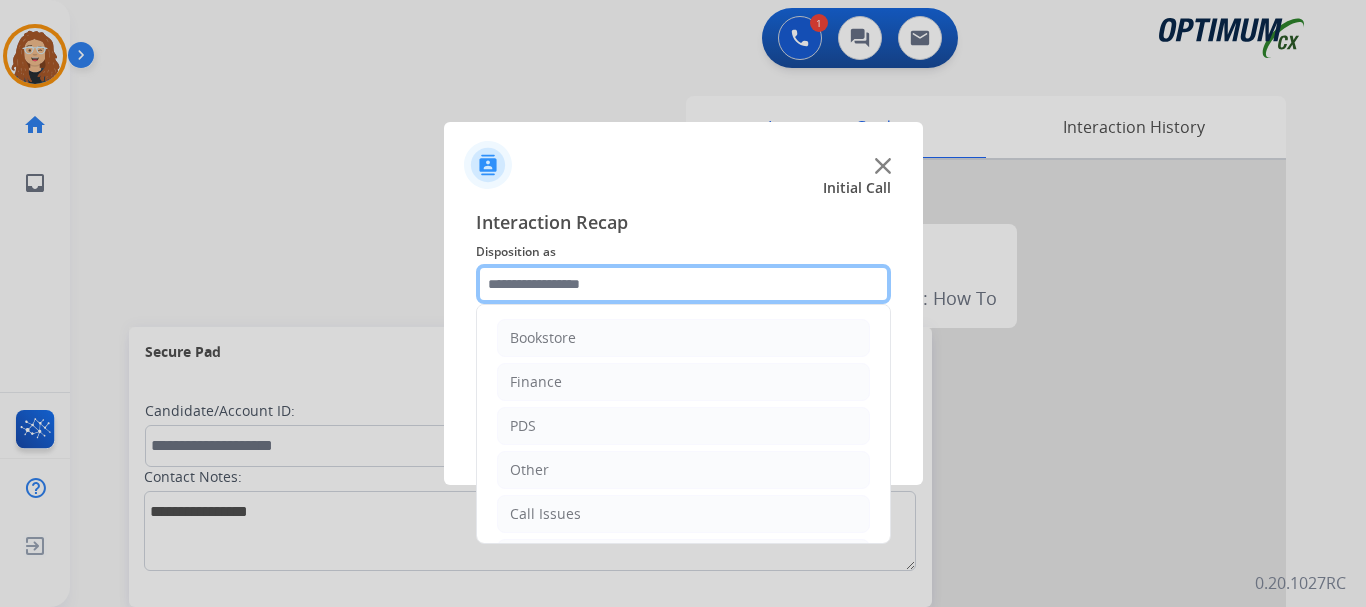 scroll, scrollTop: 136, scrollLeft: 0, axis: vertical 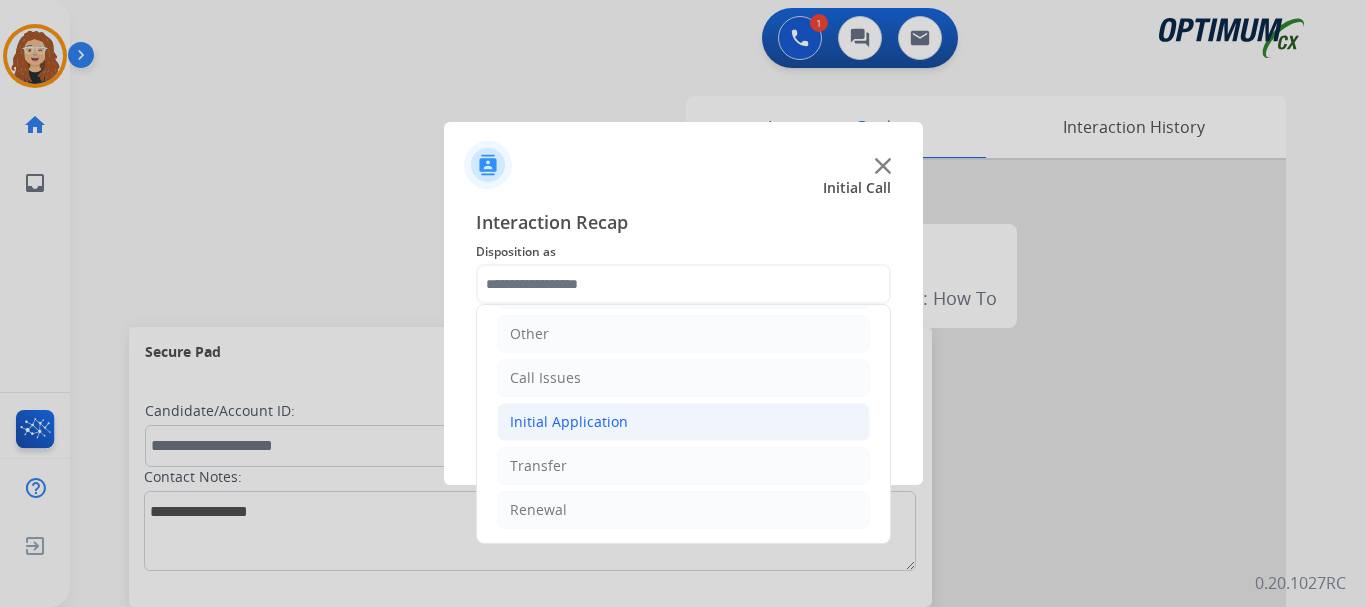 click on "Initial Application" 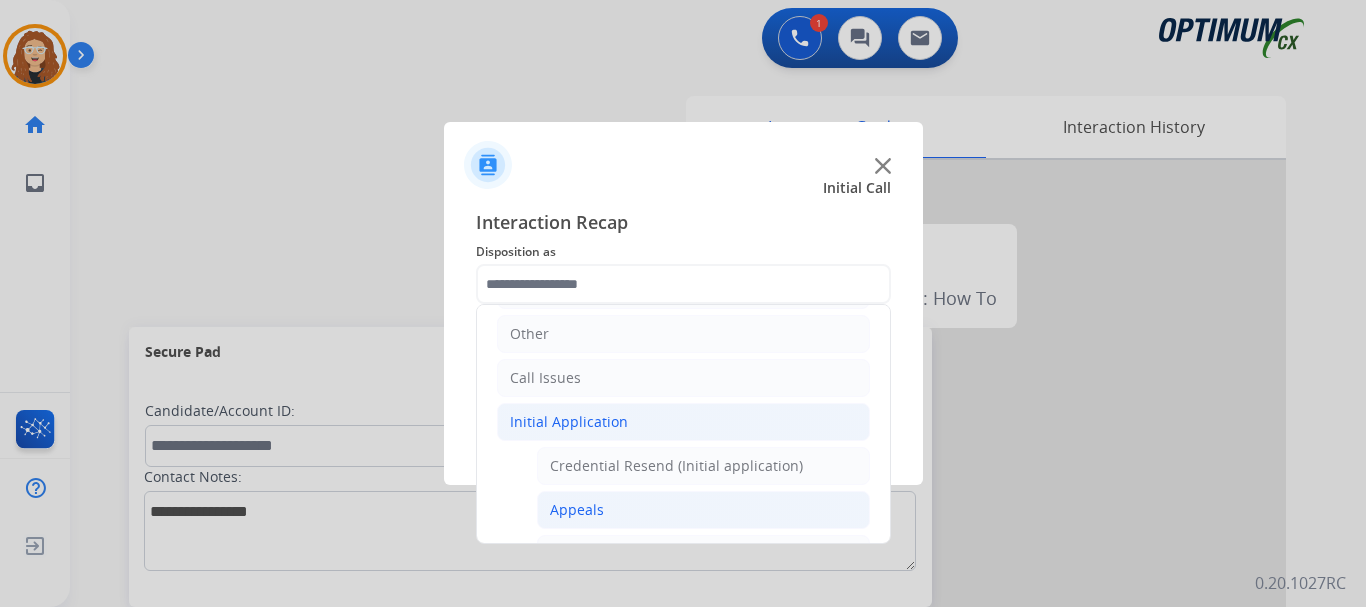 click on "Appeals" 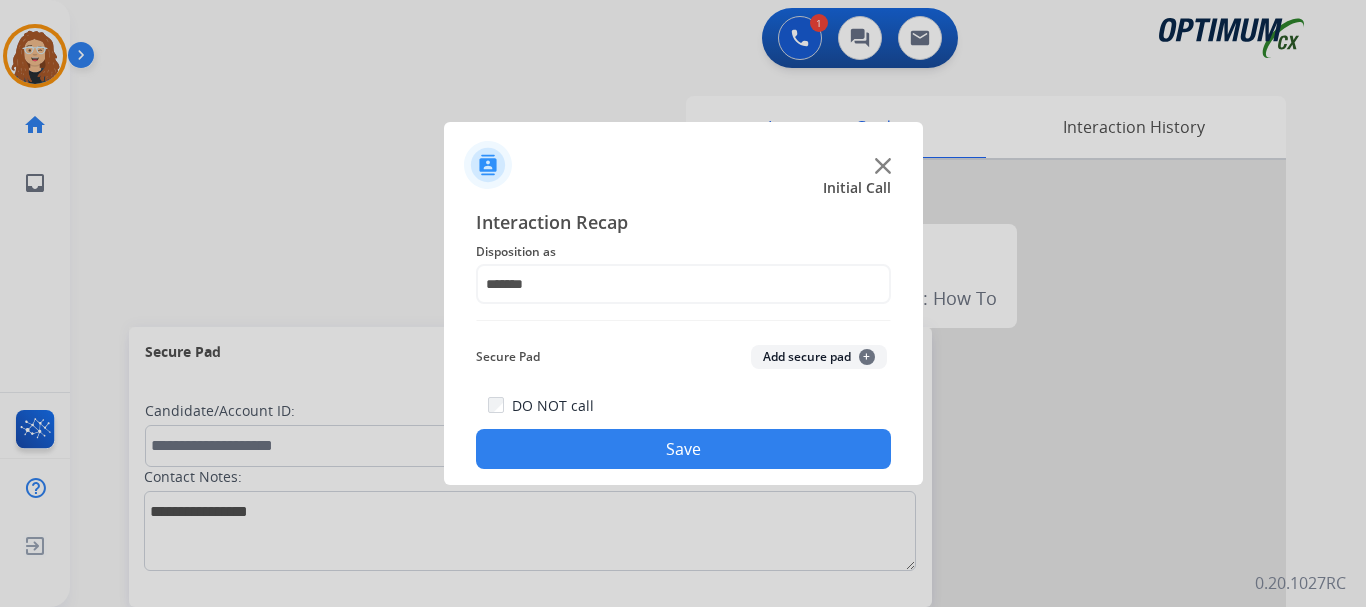 click on "Save" 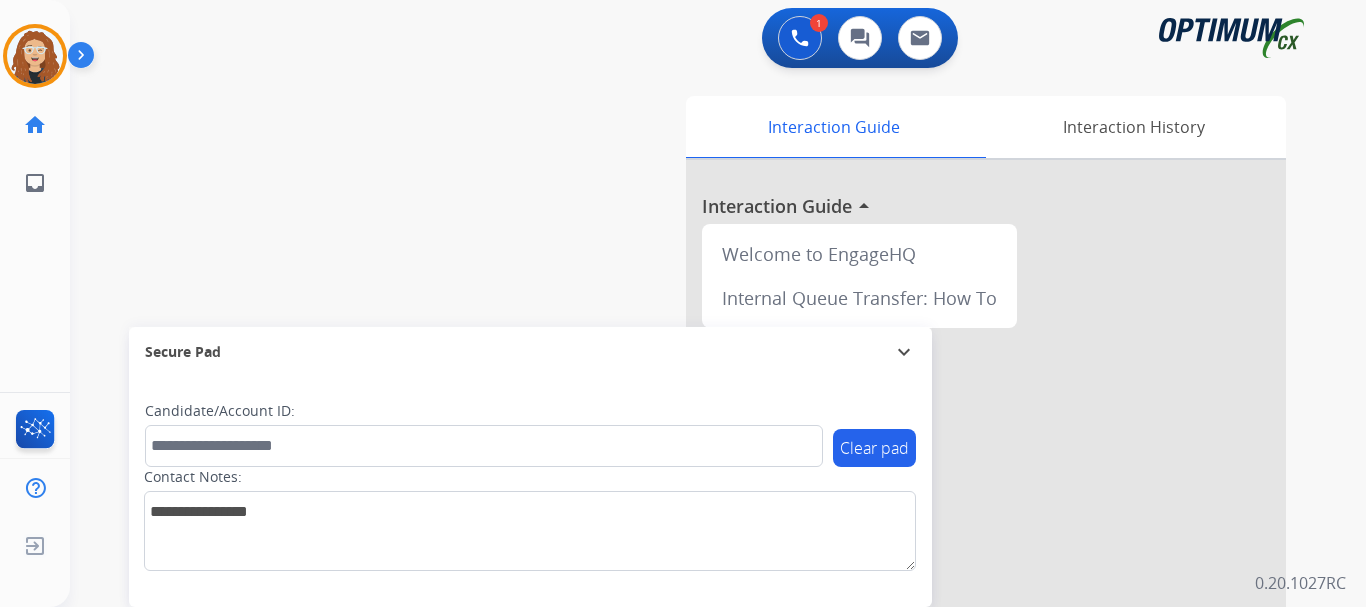 click on "swap_horiz Break voice bridge close_fullscreen Connect 3-Way Call merge_type Separate 3-Way Call  Interaction Guide   Interaction History  Interaction Guide arrow_drop_up  Welcome to EngageHQ   Internal Queue Transfer: How To  Secure Pad expand_more Clear pad Candidate/Account ID: Contact Notes:" at bounding box center (694, 489) 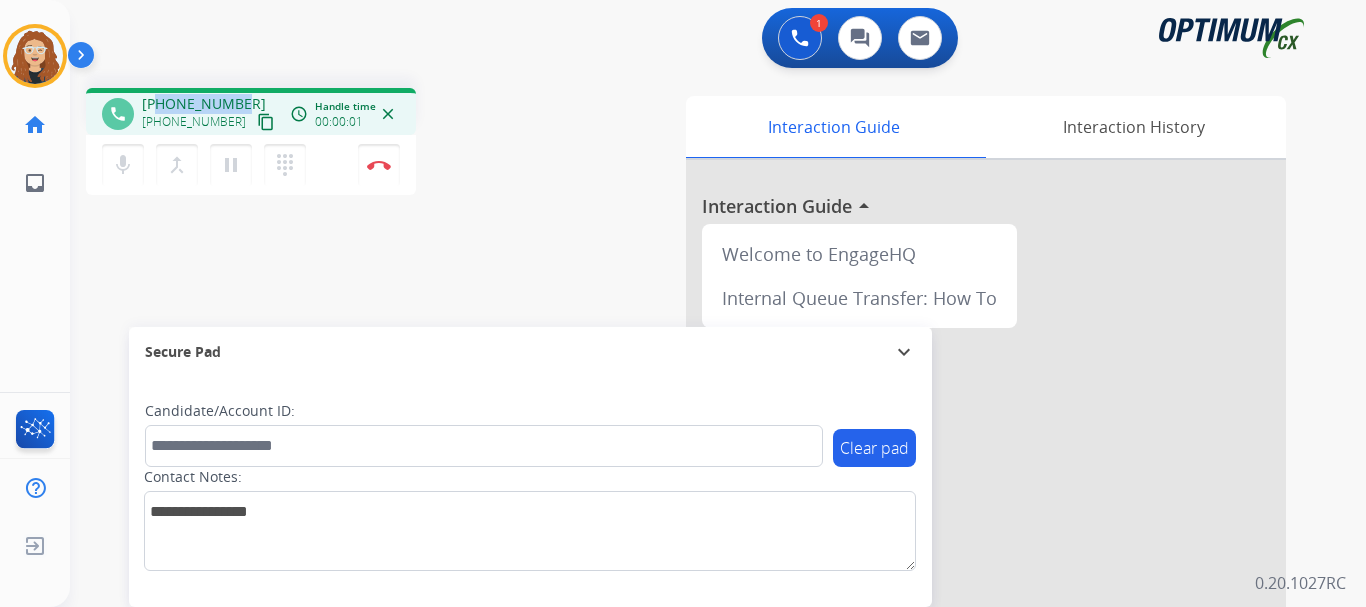 drag, startPoint x: 160, startPoint y: 103, endPoint x: 243, endPoint y: 100, distance: 83.0542 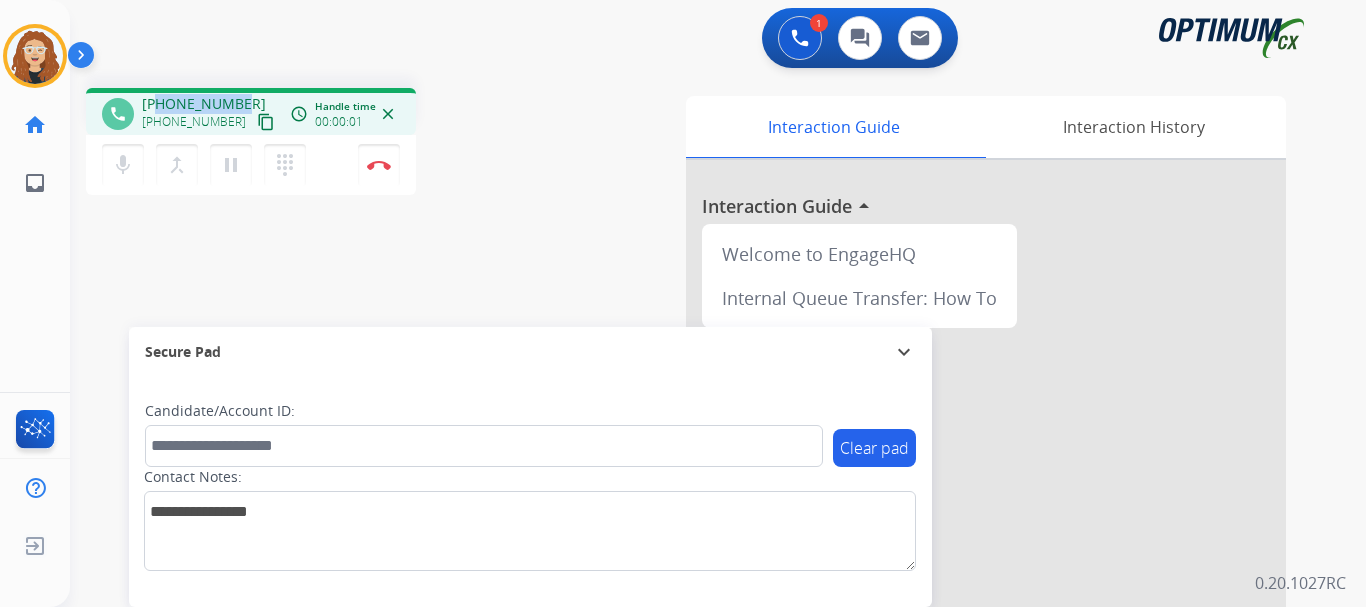 click on "[PHONE_NUMBER] [PHONE_NUMBER] content_copy" at bounding box center (210, 114) 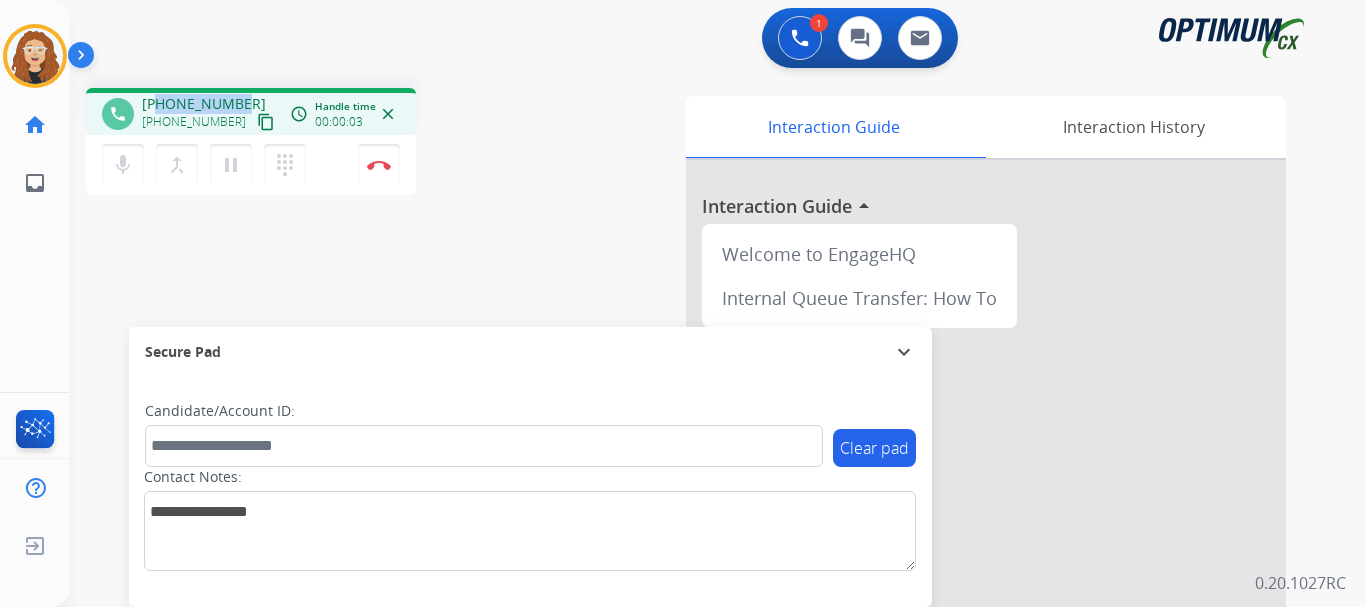 copy on "7083417122" 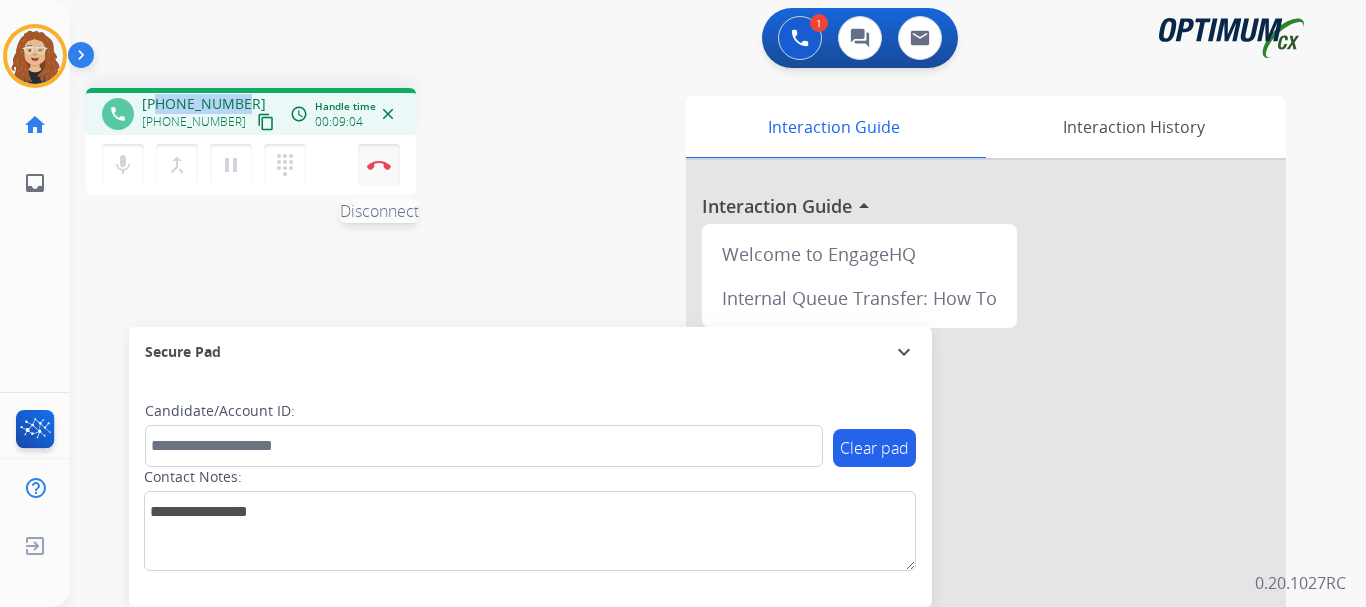 click on "Disconnect" at bounding box center (379, 165) 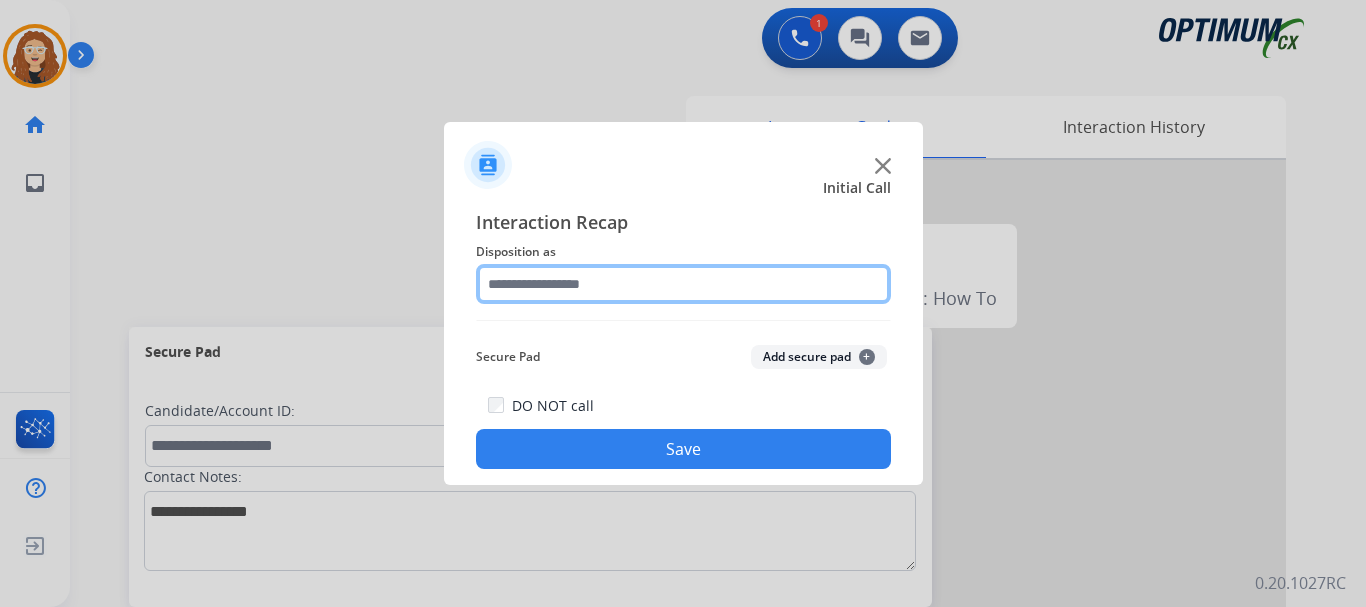 click 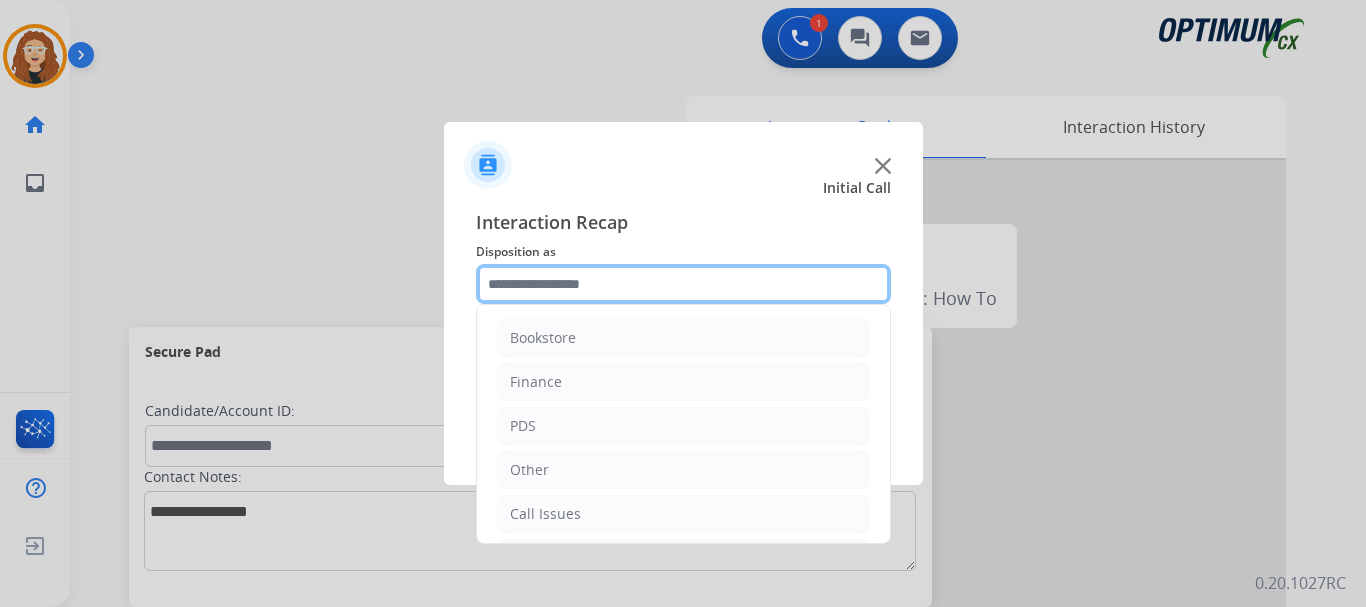 scroll, scrollTop: 72, scrollLeft: 0, axis: vertical 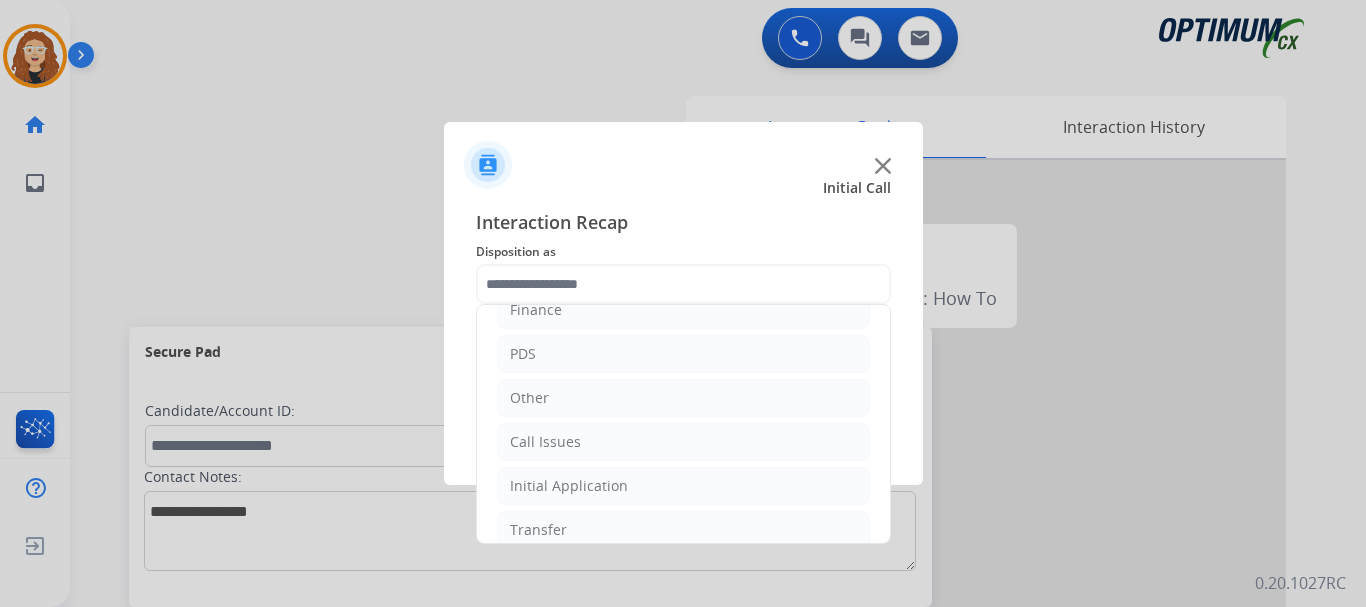 drag, startPoint x: 631, startPoint y: 490, endPoint x: 806, endPoint y: 464, distance: 176.92088 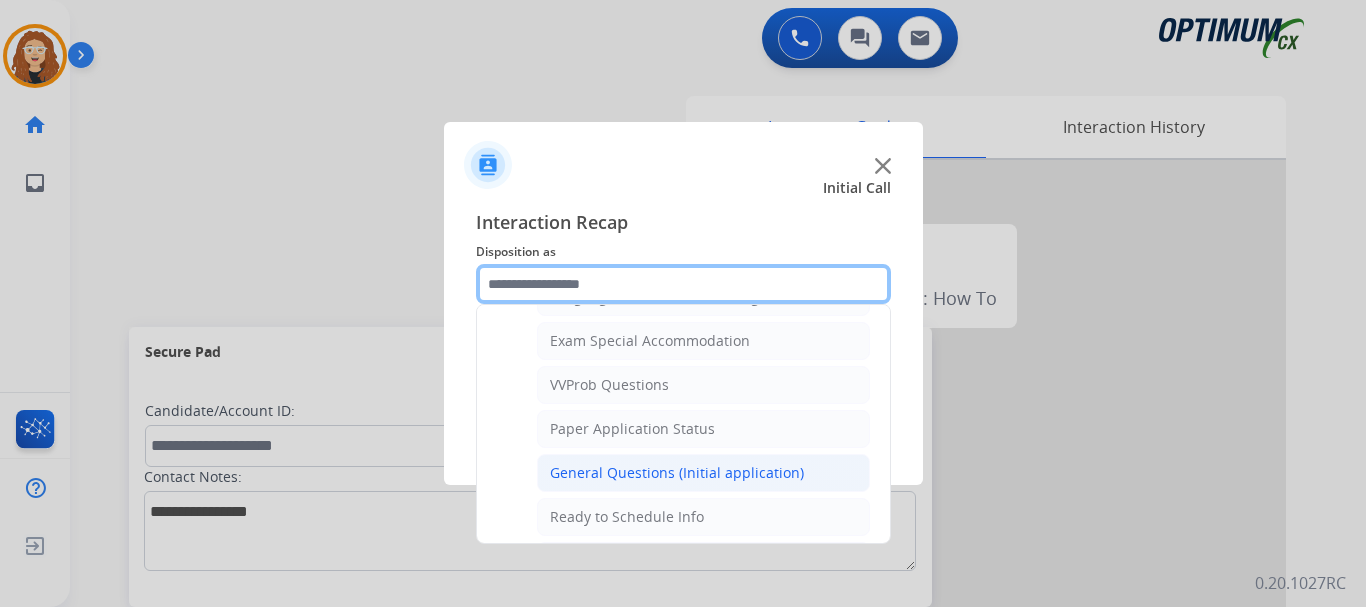 scroll, scrollTop: 1030, scrollLeft: 0, axis: vertical 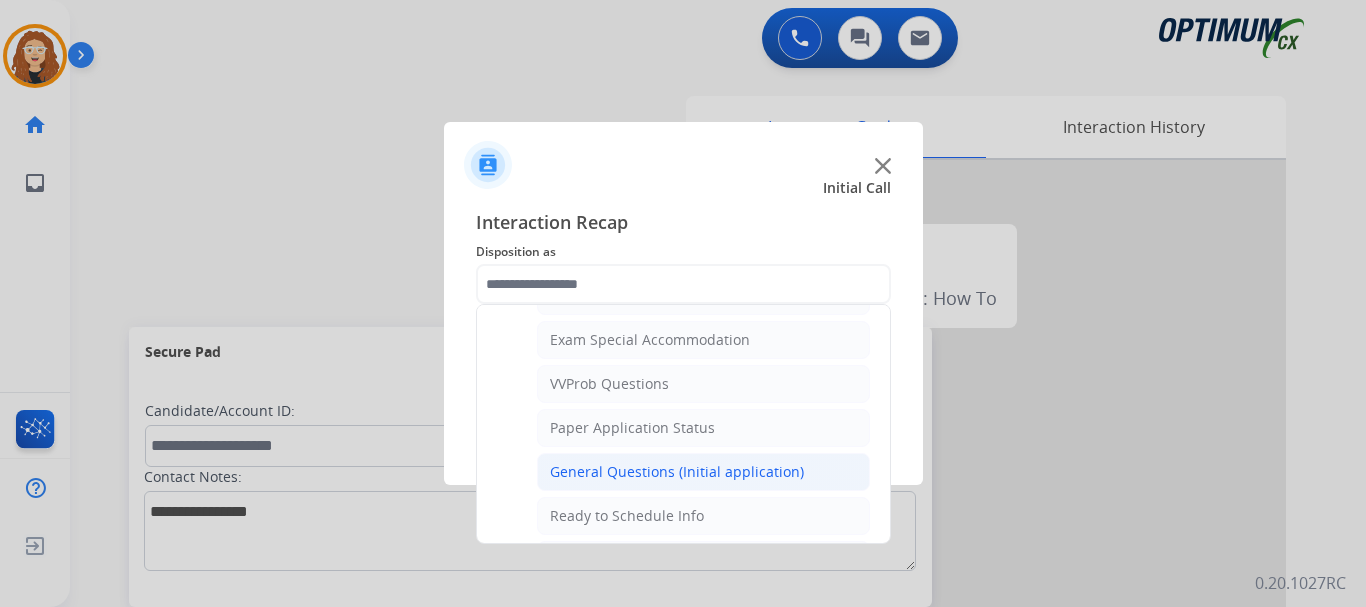 click on "General Questions (Initial application)" 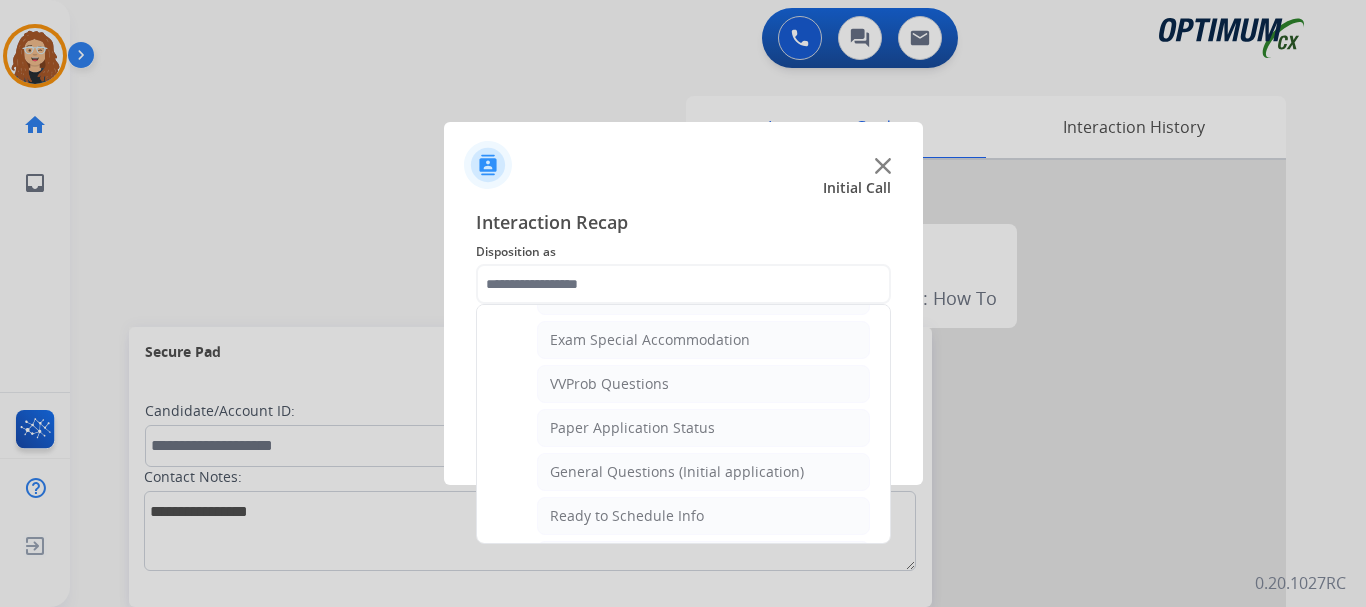 type on "**********" 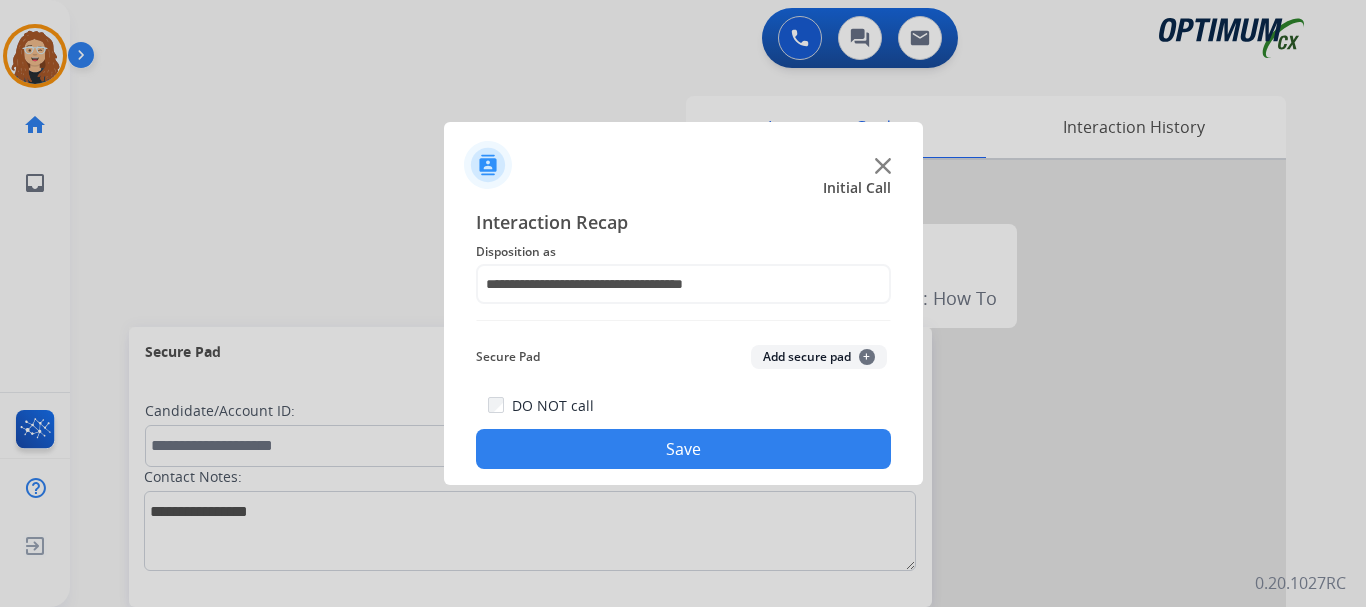 click on "**********" 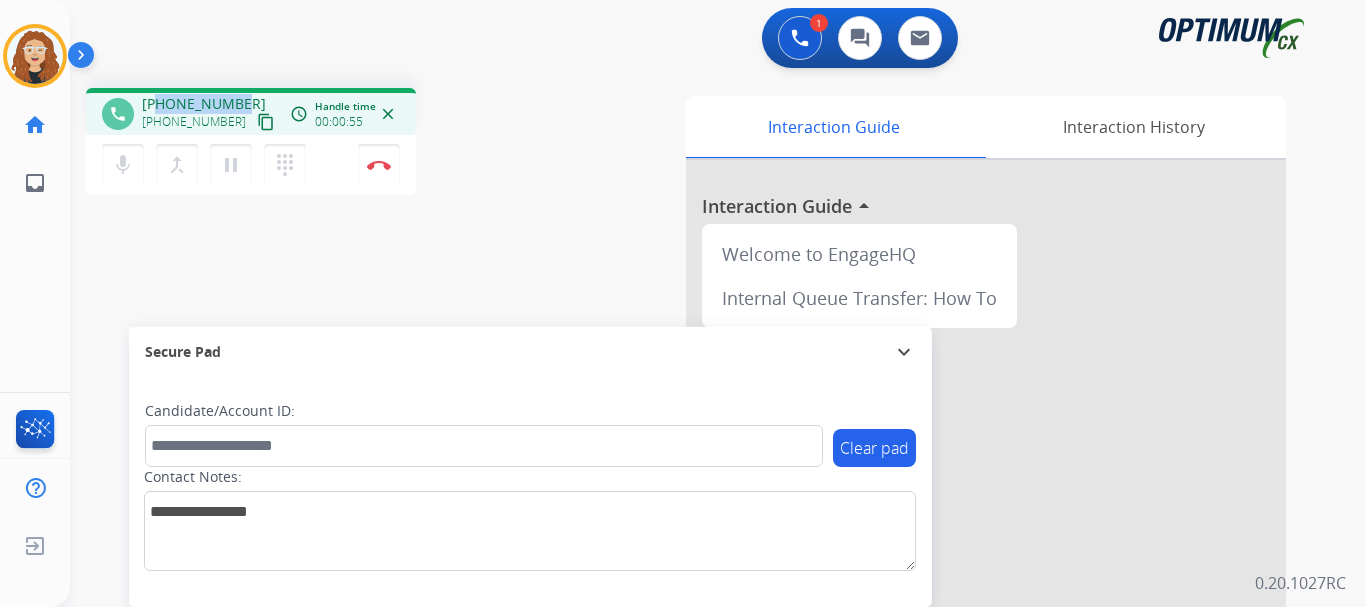 drag, startPoint x: 161, startPoint y: 102, endPoint x: 234, endPoint y: 103, distance: 73.00685 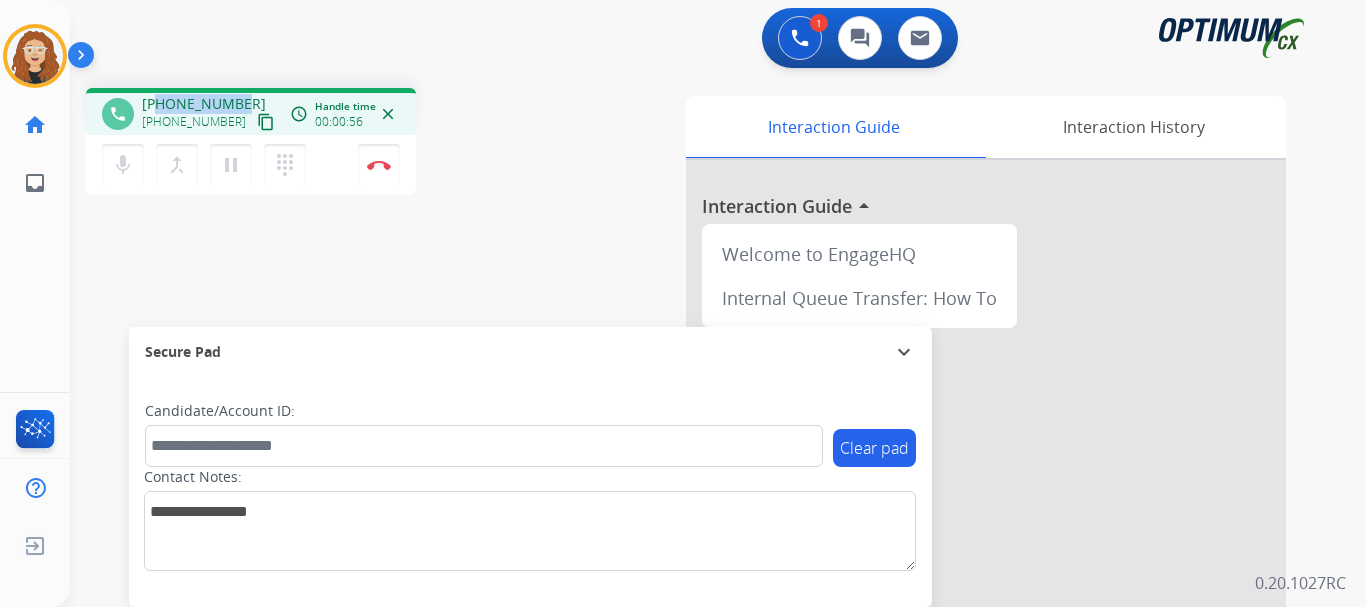 copy on "9392510126" 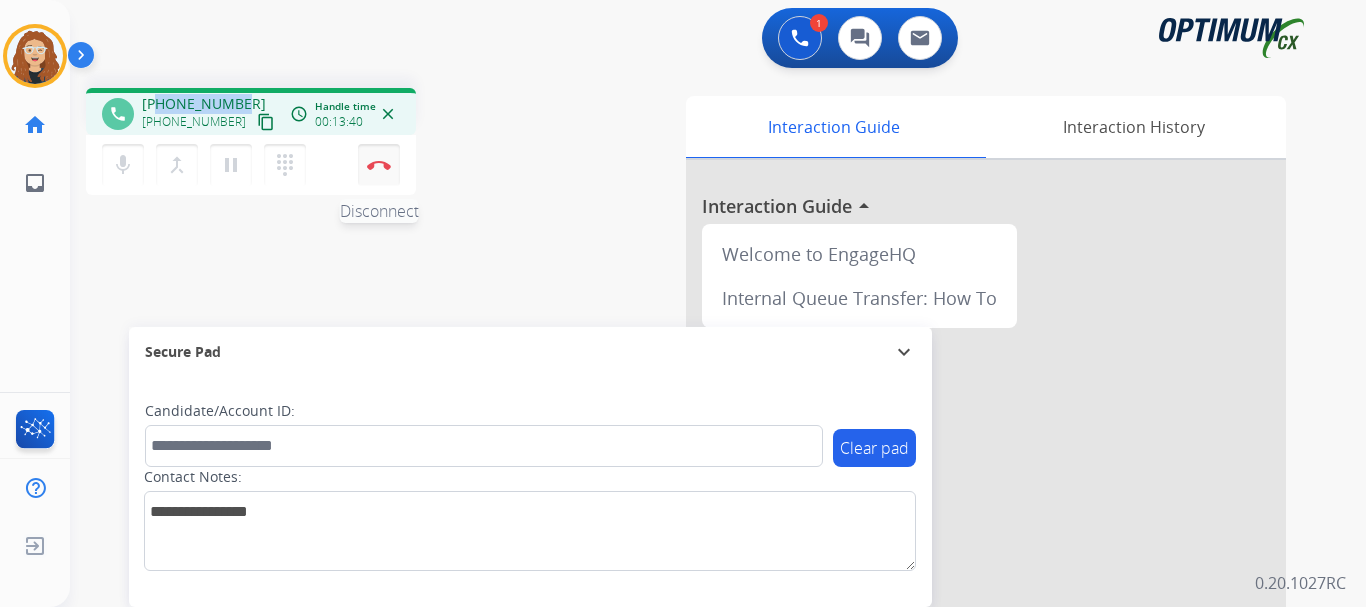 click at bounding box center (379, 165) 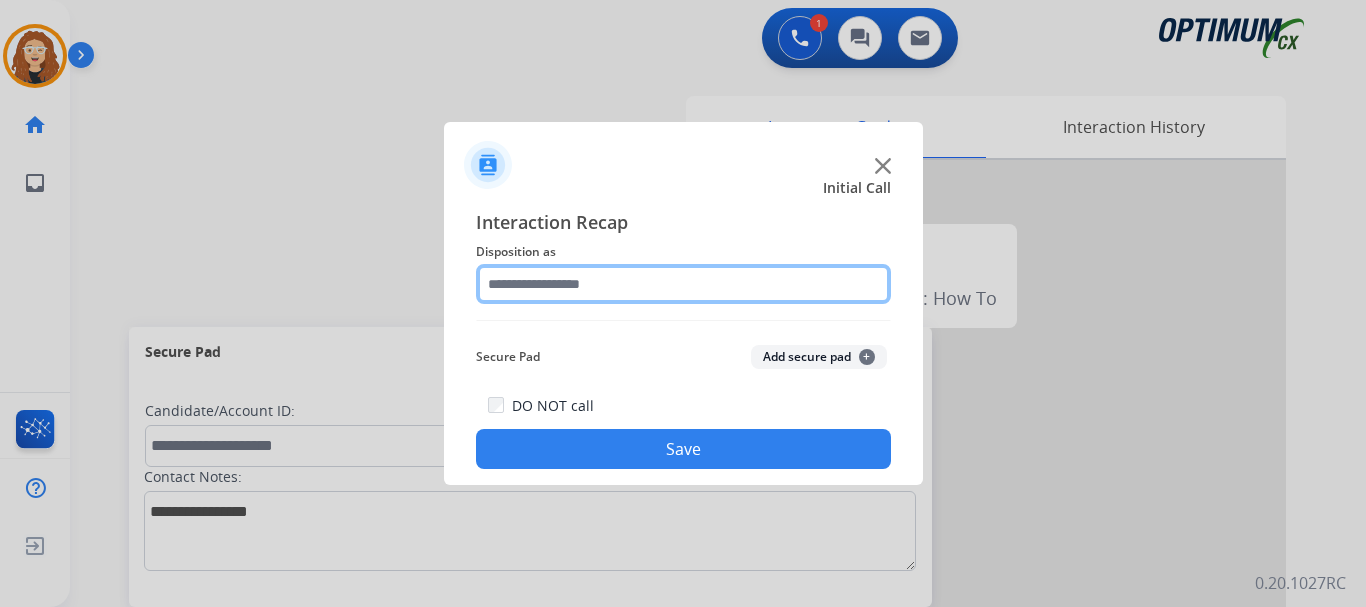 click 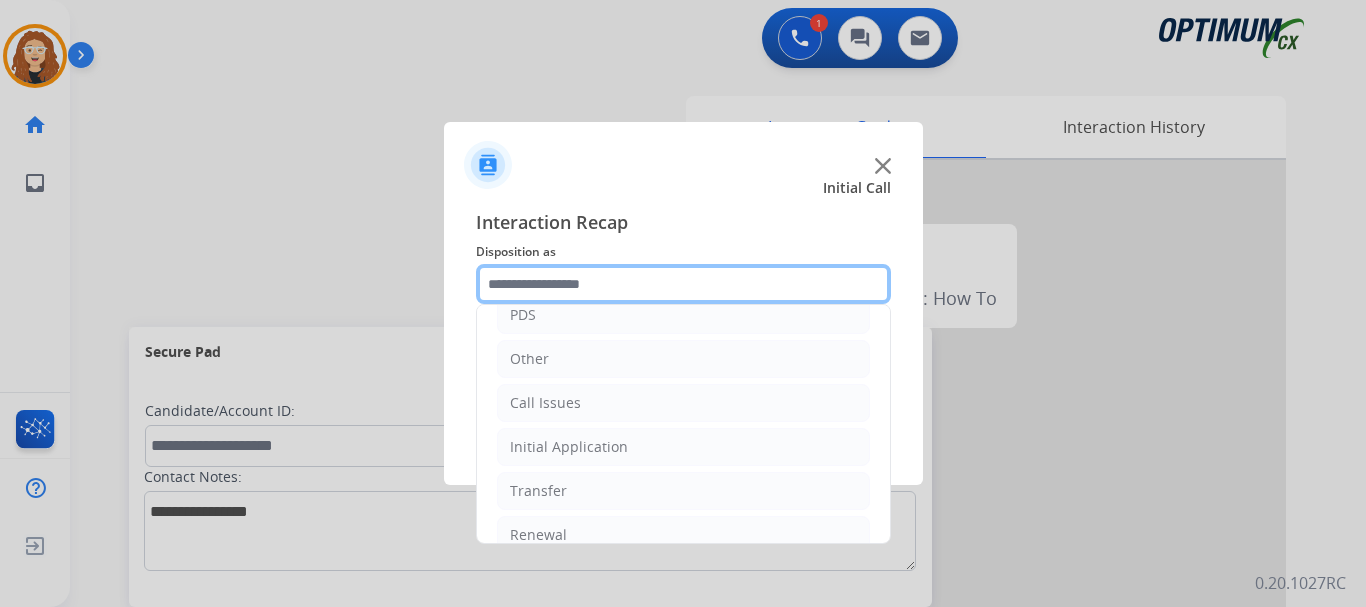 scroll, scrollTop: 136, scrollLeft: 0, axis: vertical 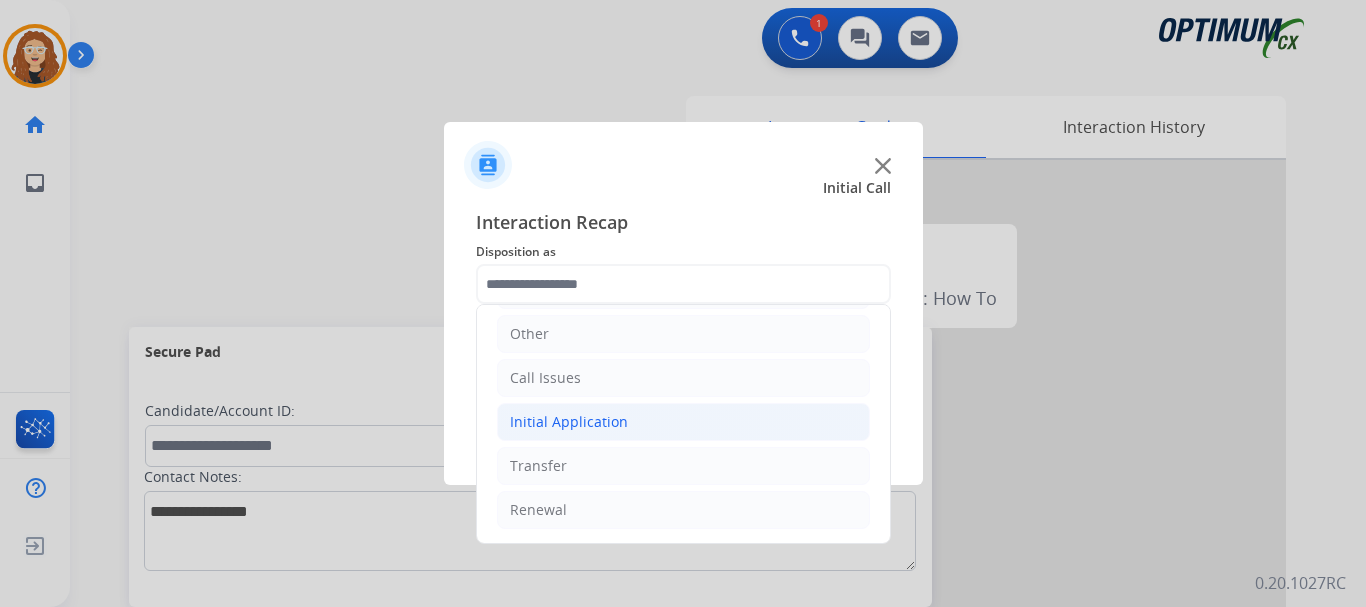 click on "Initial Application" 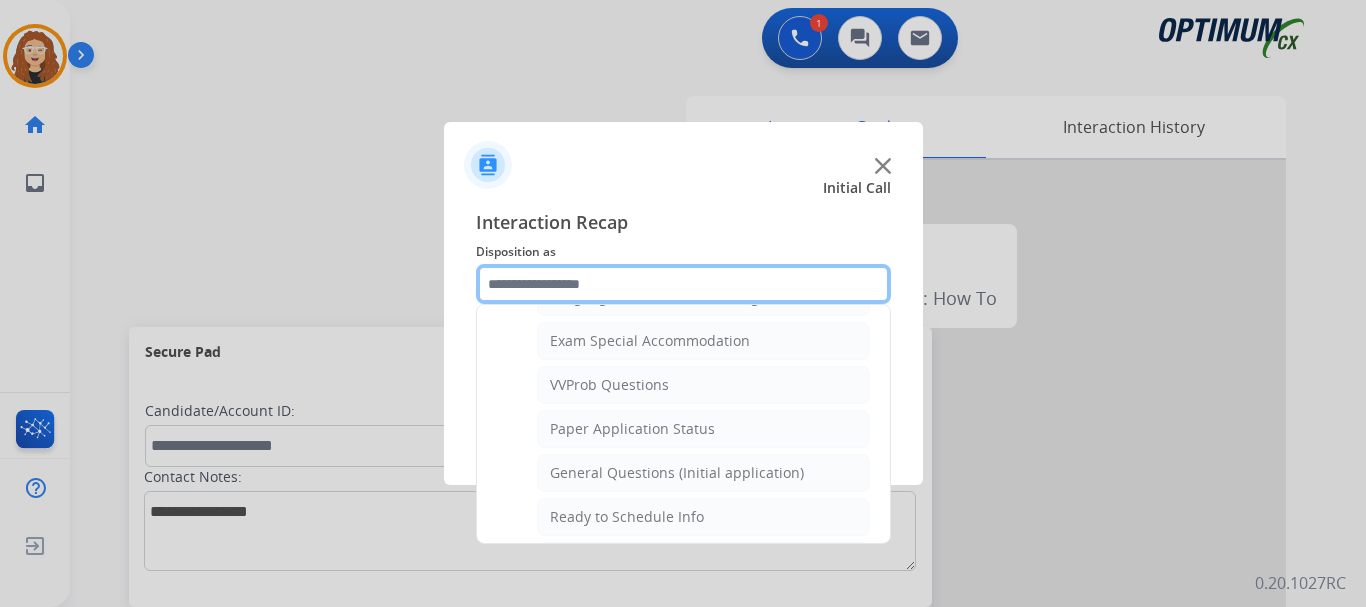 scroll, scrollTop: 1048, scrollLeft: 0, axis: vertical 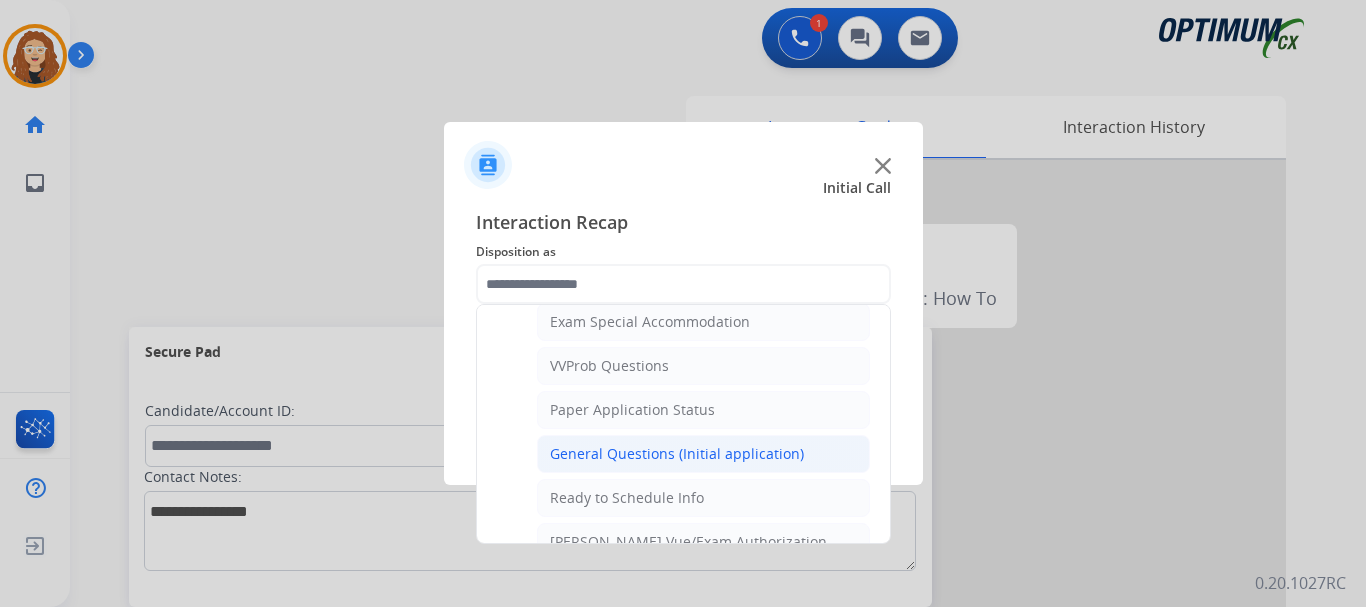 click on "General Questions (Initial application)" 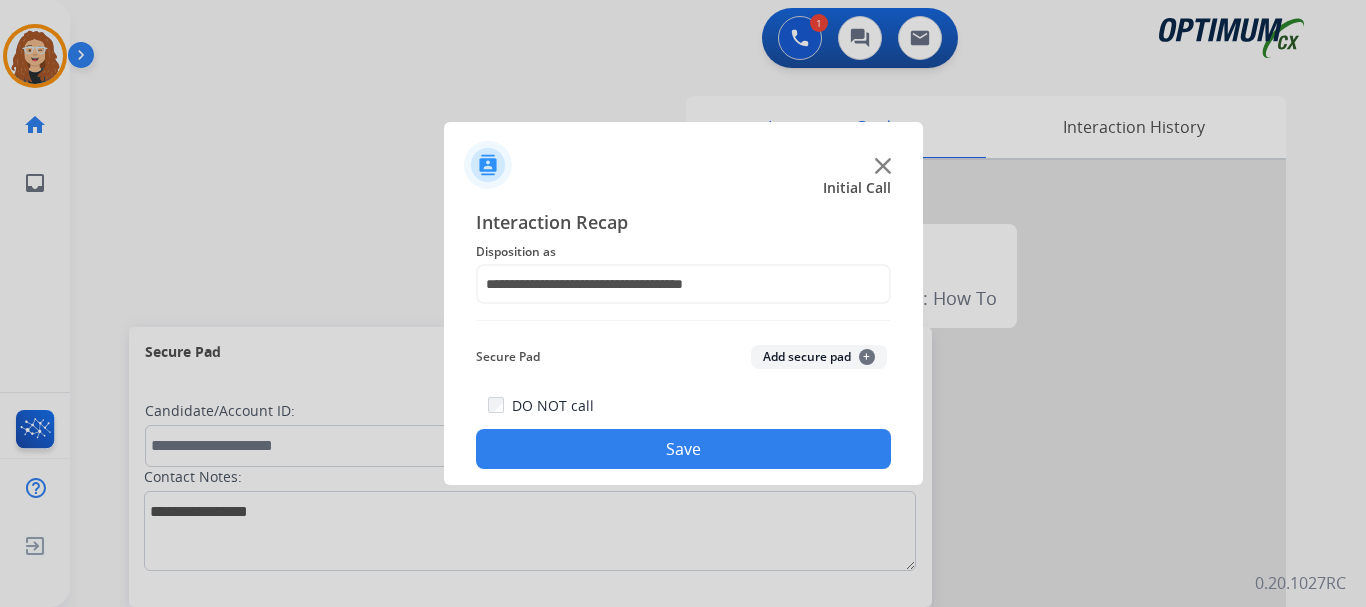 click on "Save" 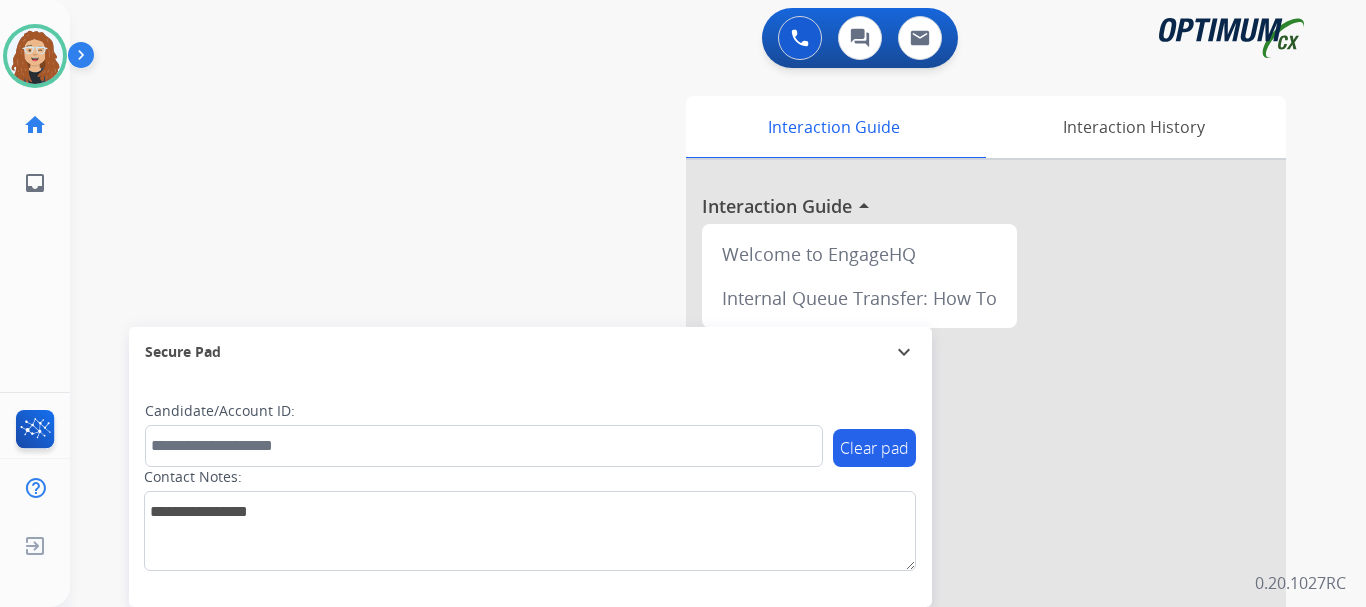 click on "swap_horiz Break voice bridge close_fullscreen Connect 3-Way Call merge_type Separate 3-Way Call  Interaction Guide   Interaction History  Interaction Guide arrow_drop_up  Welcome to EngageHQ   Internal Queue Transfer: How To  Secure Pad expand_more Clear pad Candidate/Account ID: Contact Notes:" at bounding box center (694, 489) 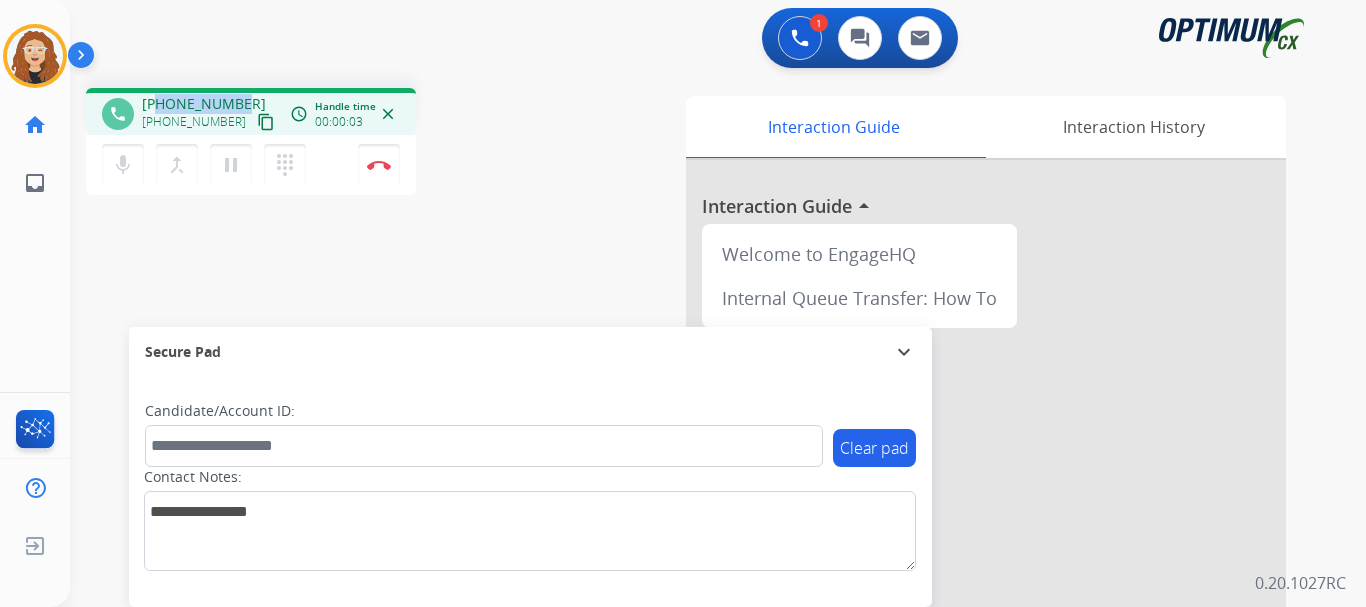drag, startPoint x: 159, startPoint y: 102, endPoint x: 241, endPoint y: 97, distance: 82.1523 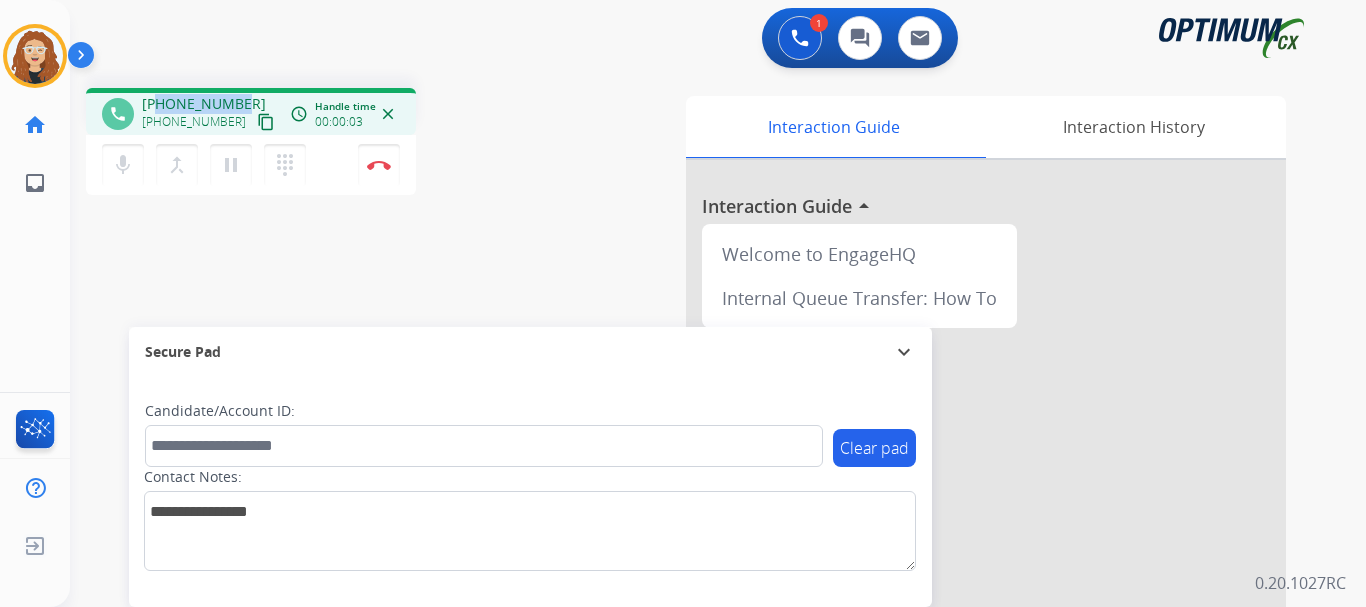 click on "[PHONE_NUMBER] [PHONE_NUMBER] content_copy" at bounding box center [210, 114] 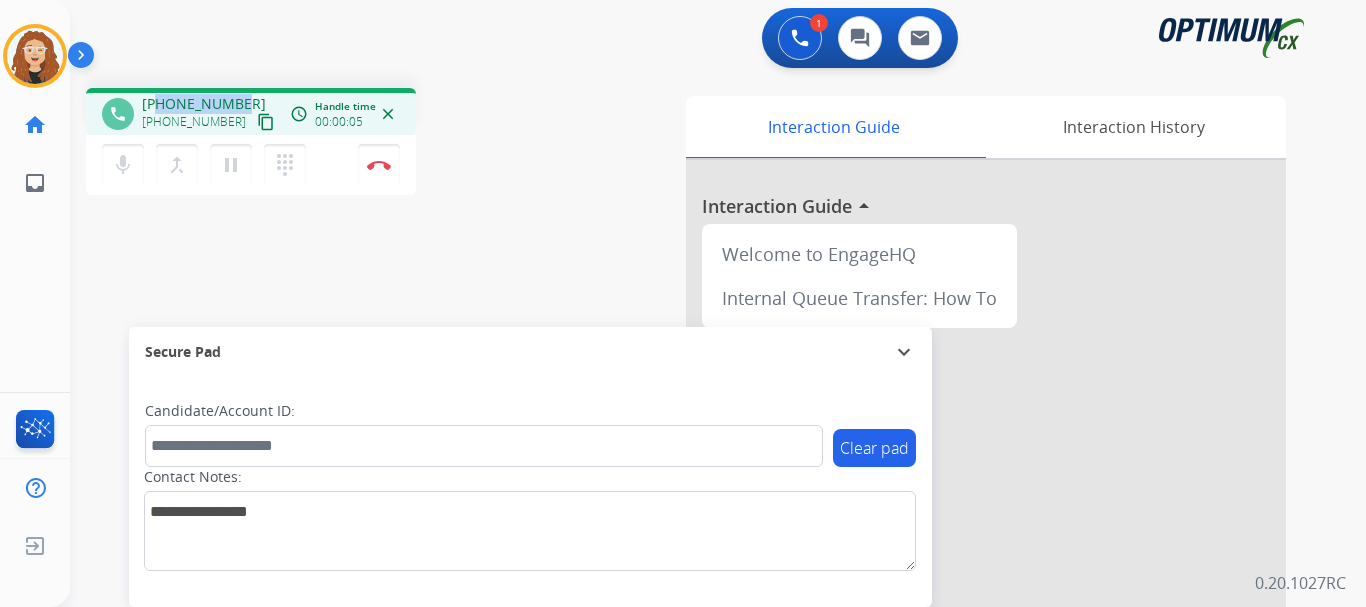 copy on "8594424161" 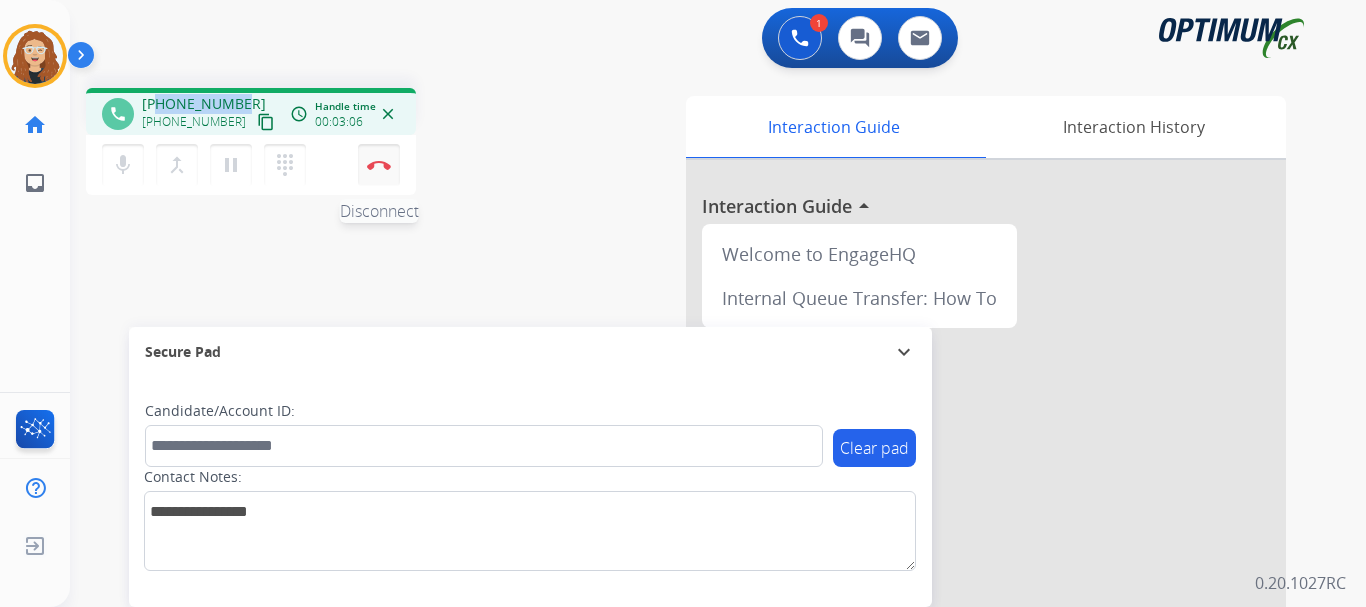 click on "Disconnect" at bounding box center [379, 165] 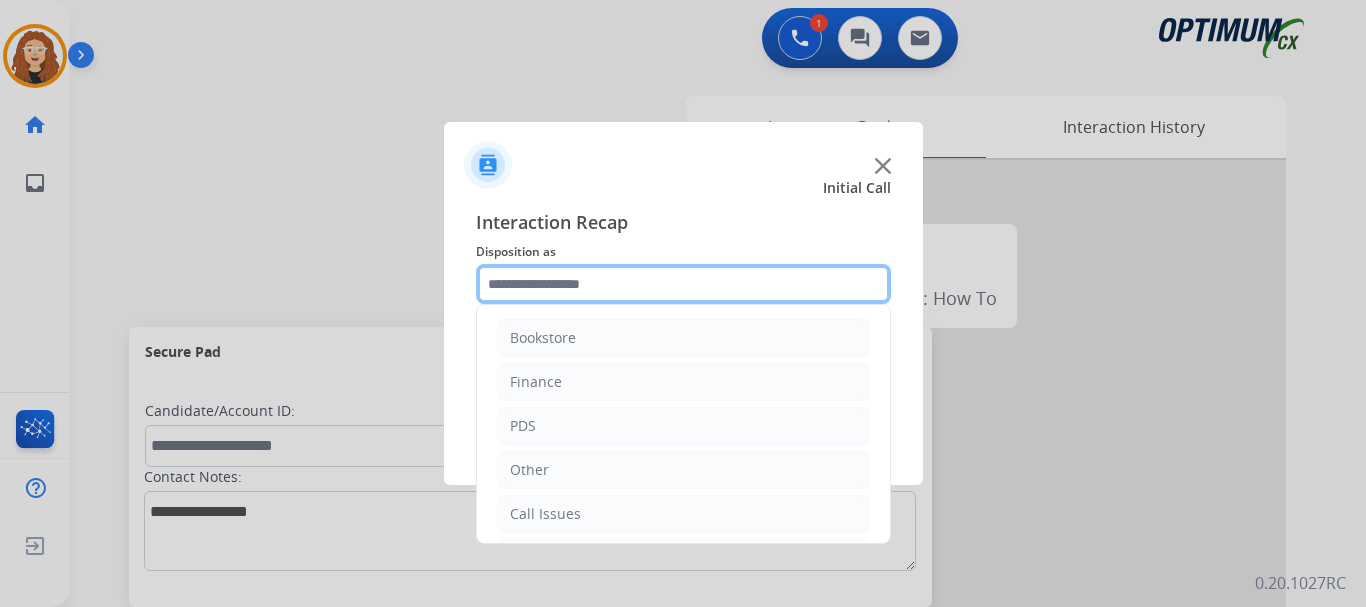 click 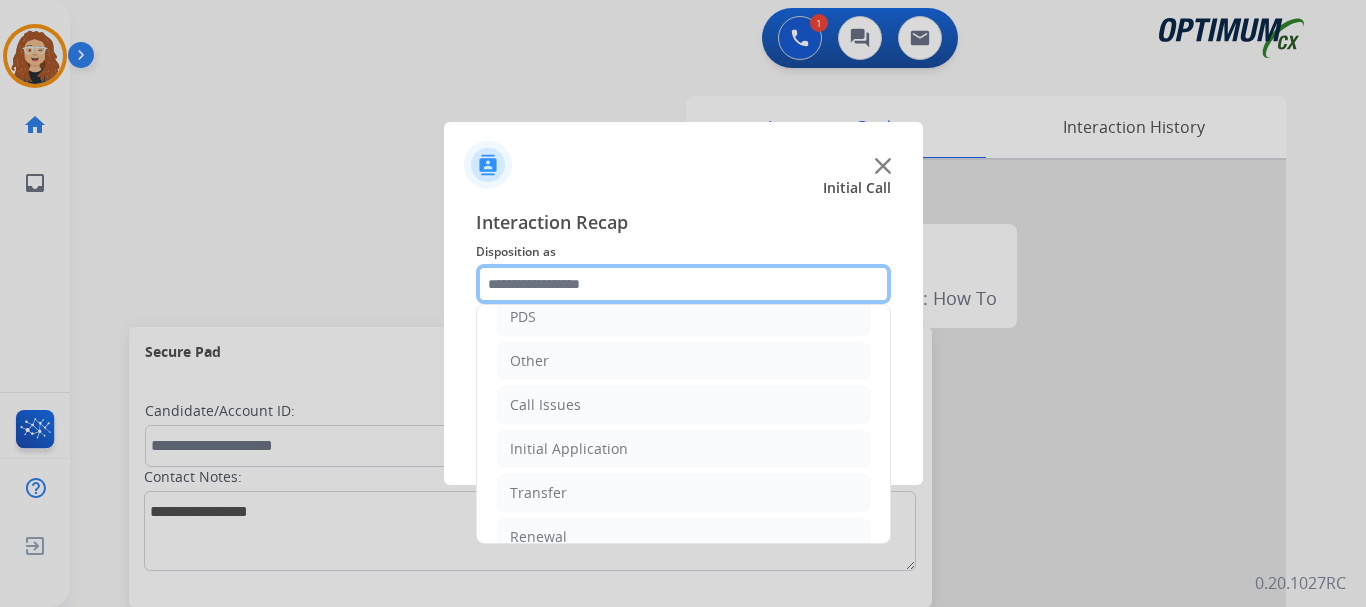scroll, scrollTop: 136, scrollLeft: 0, axis: vertical 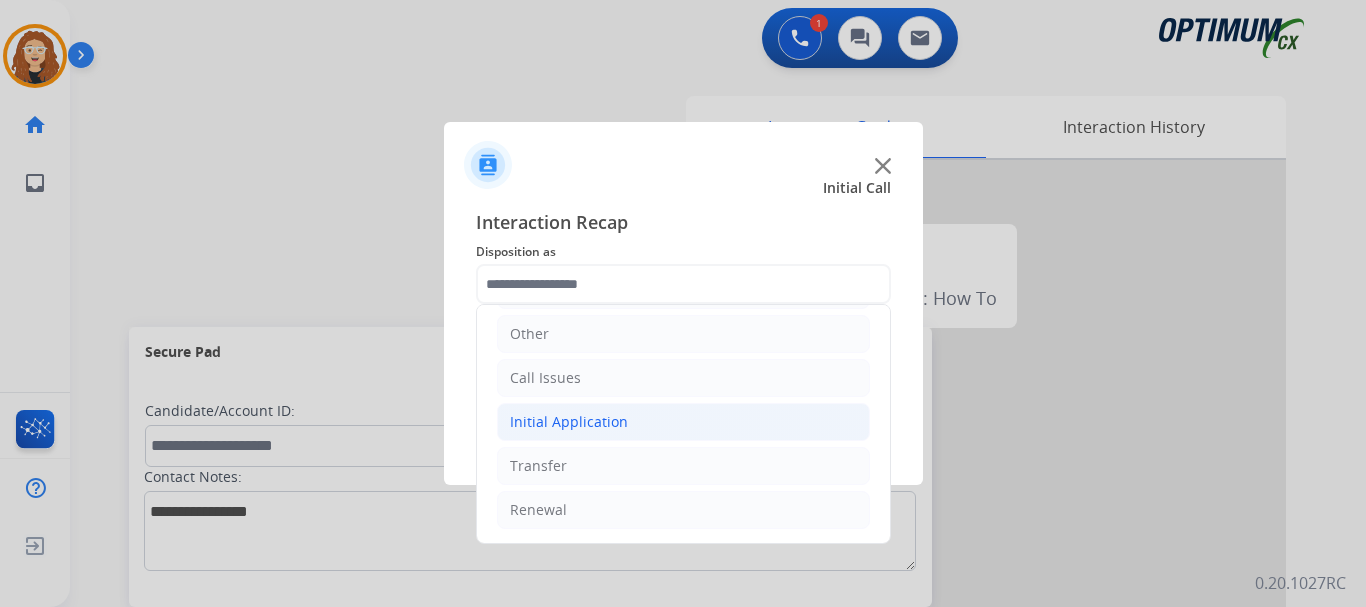 click on "Initial Application" 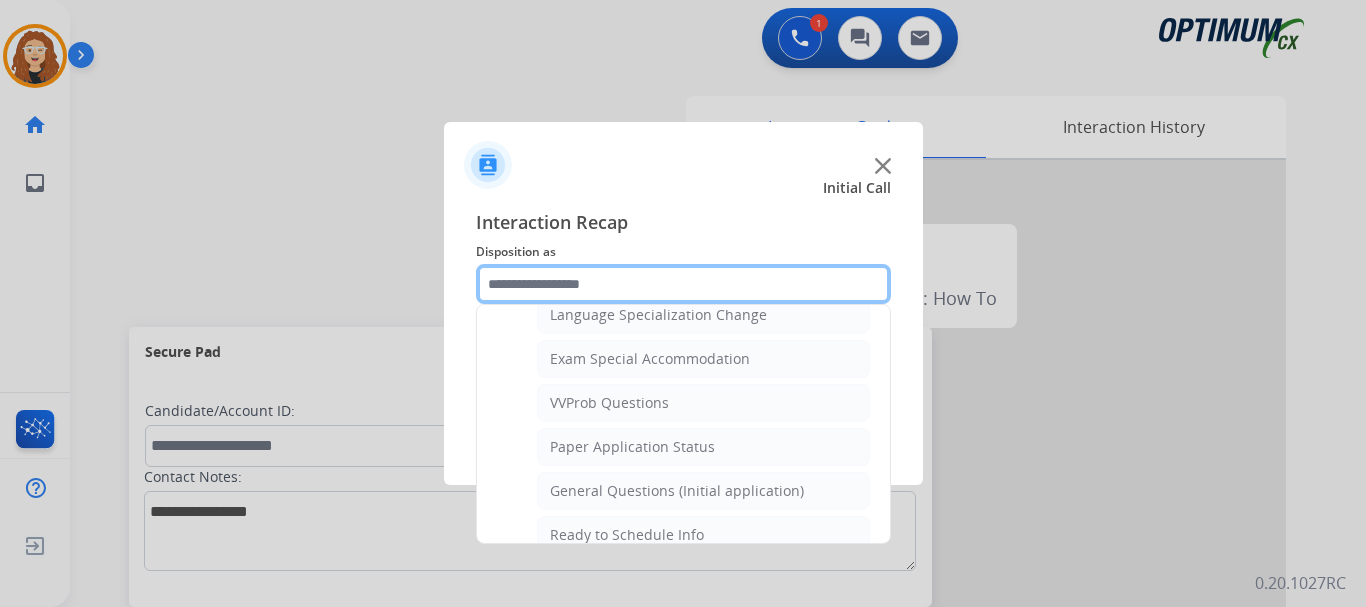 scroll, scrollTop: 1017, scrollLeft: 0, axis: vertical 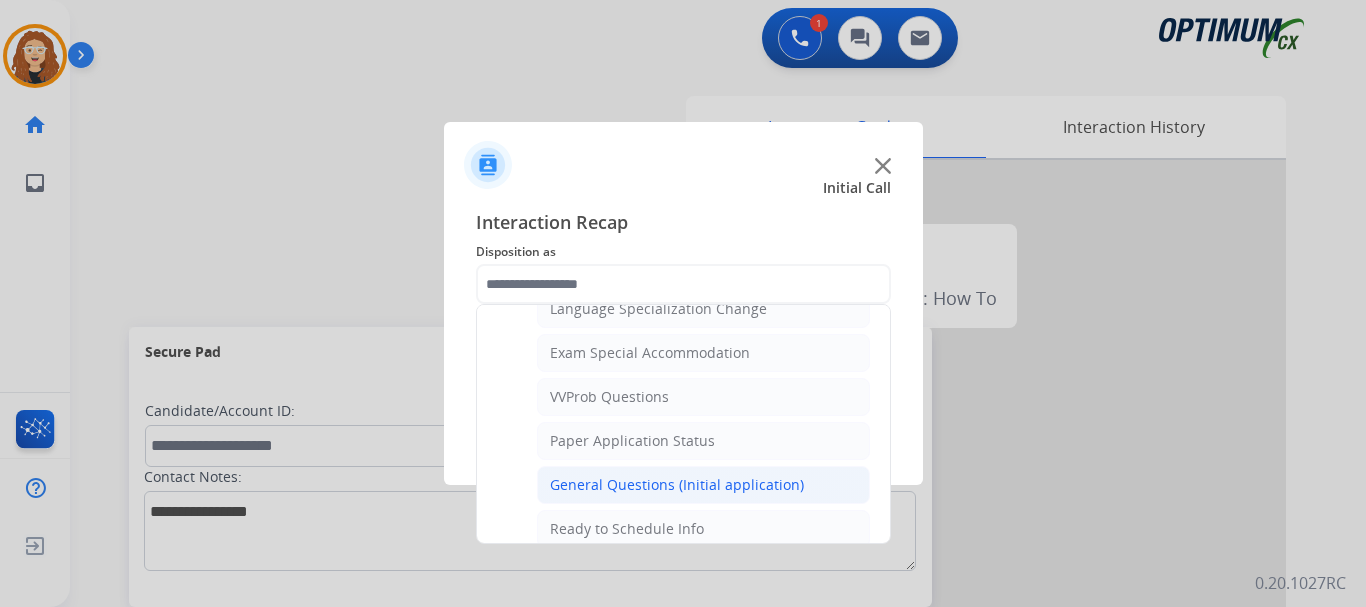 click on "General Questions (Initial application)" 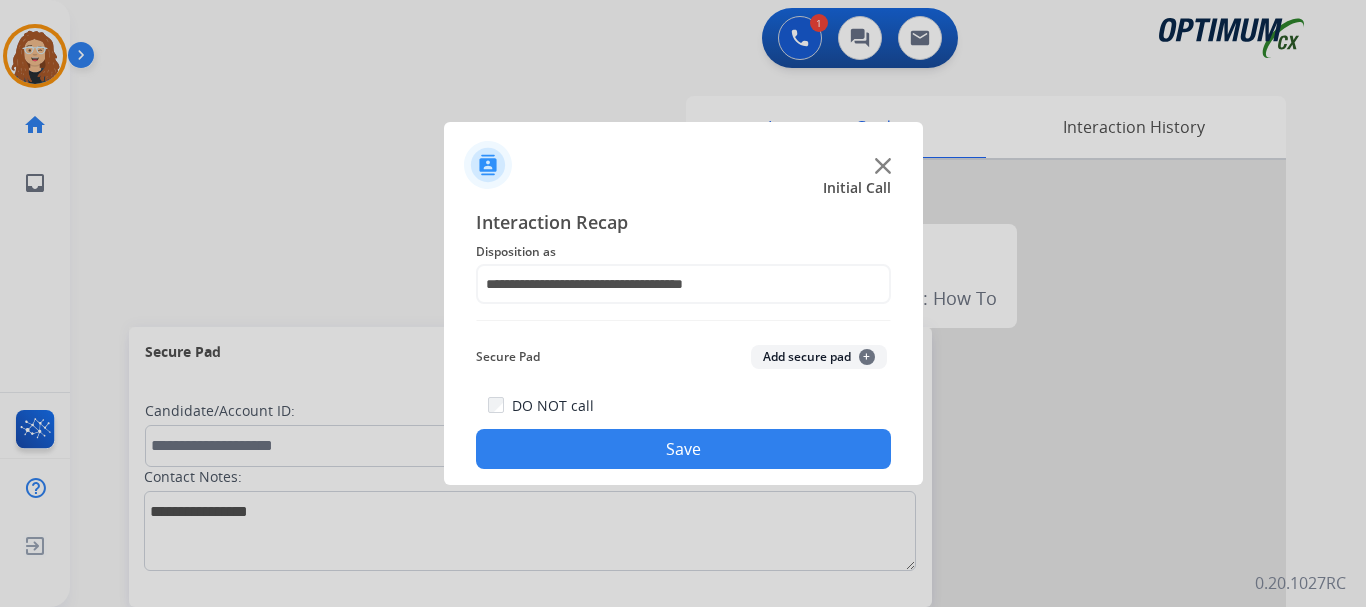 click on "Save" 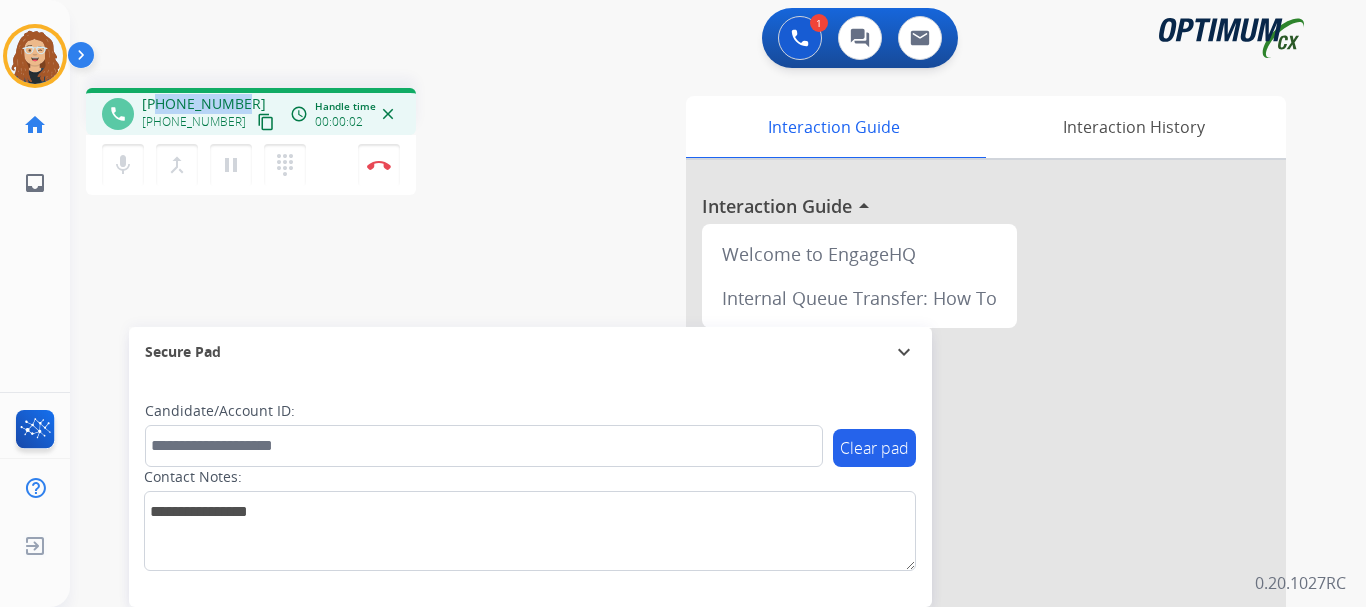 drag, startPoint x: 172, startPoint y: 99, endPoint x: 245, endPoint y: 98, distance: 73.00685 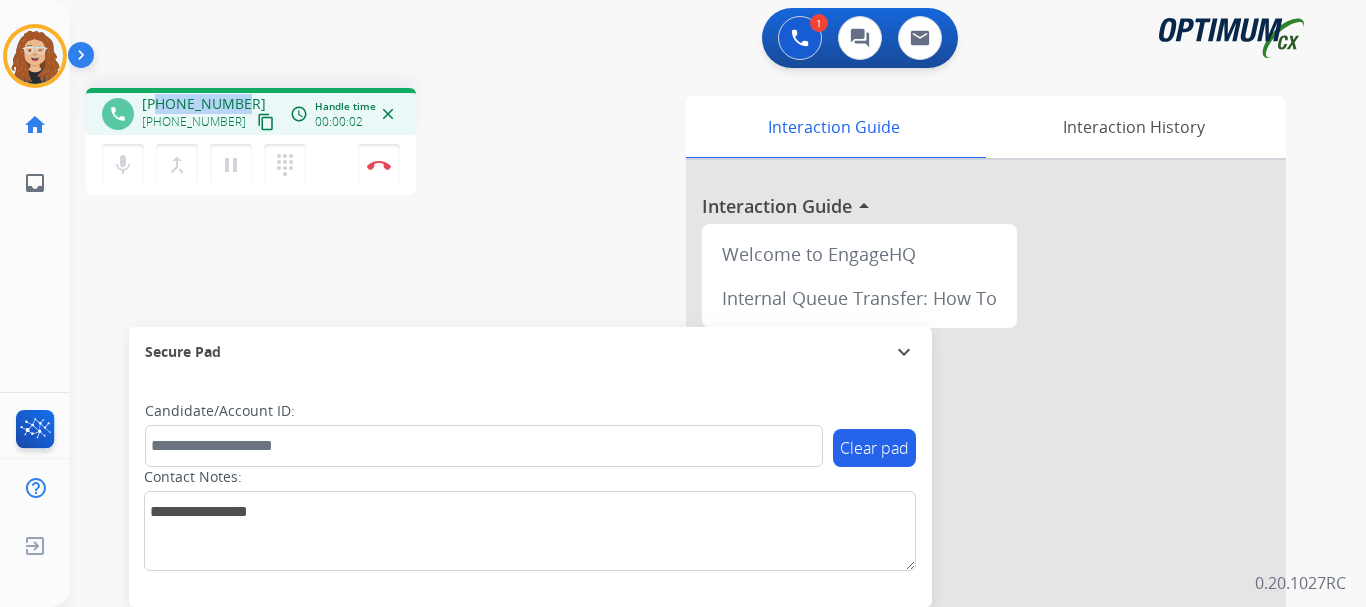 click on "[PHONE_NUMBER] [PHONE_NUMBER] content_copy" at bounding box center (210, 114) 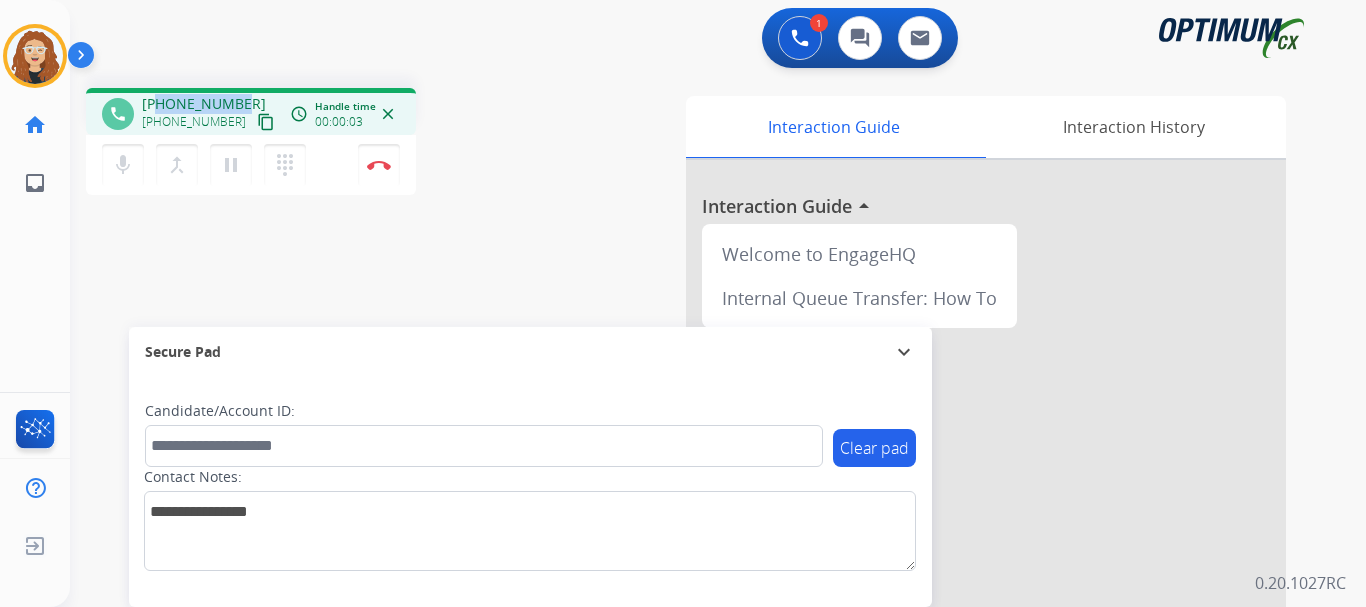 copy on "5747536058" 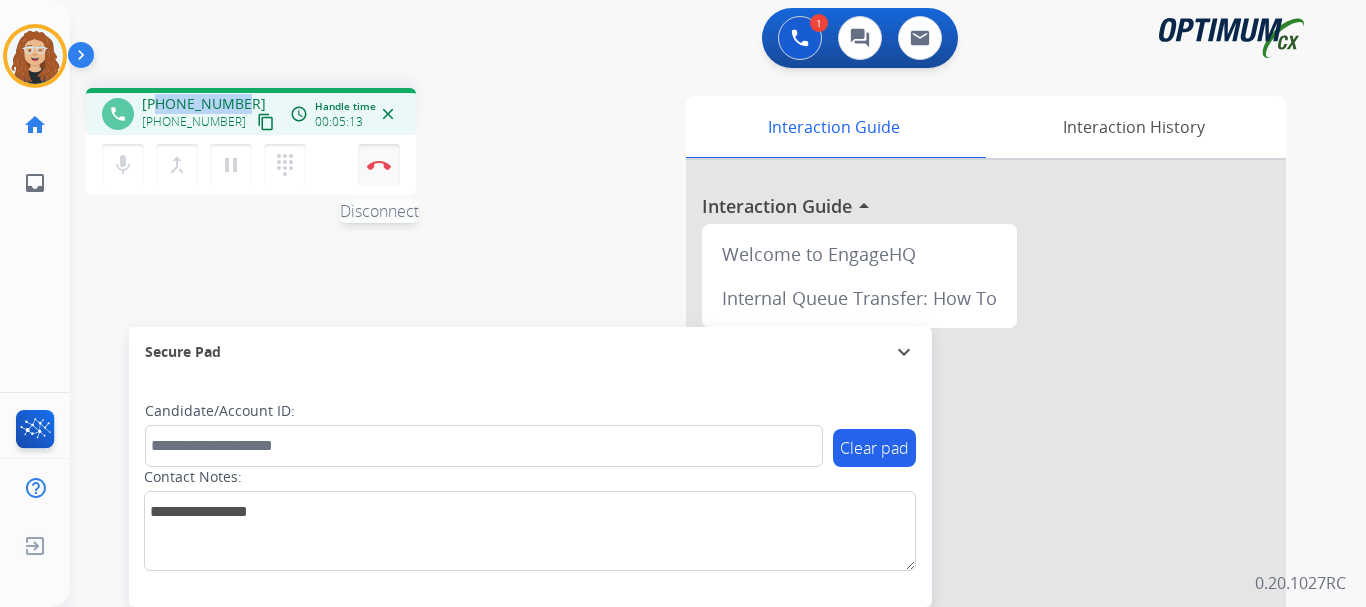 click at bounding box center [379, 165] 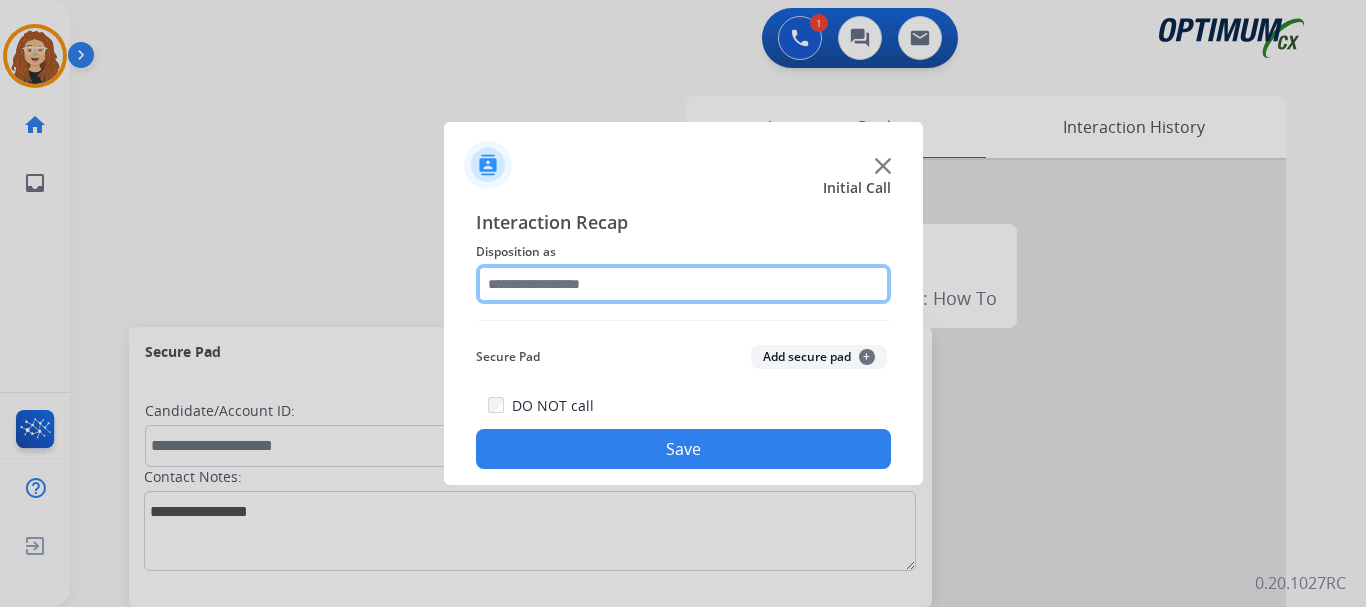 click 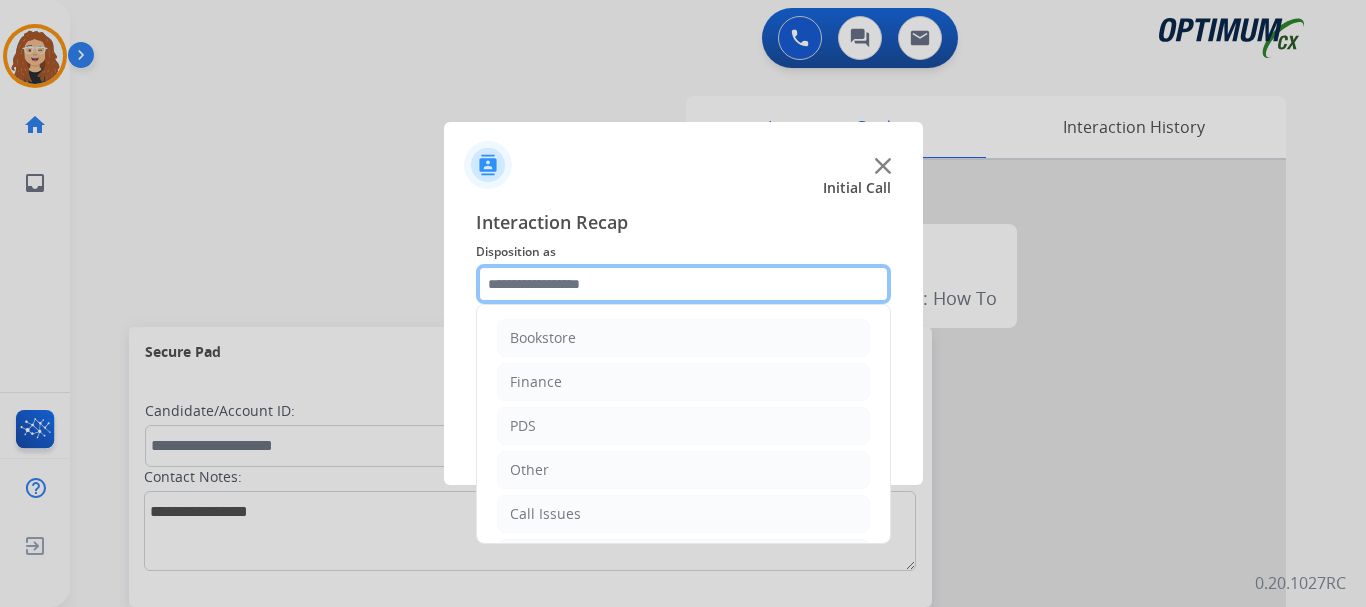scroll, scrollTop: 136, scrollLeft: 0, axis: vertical 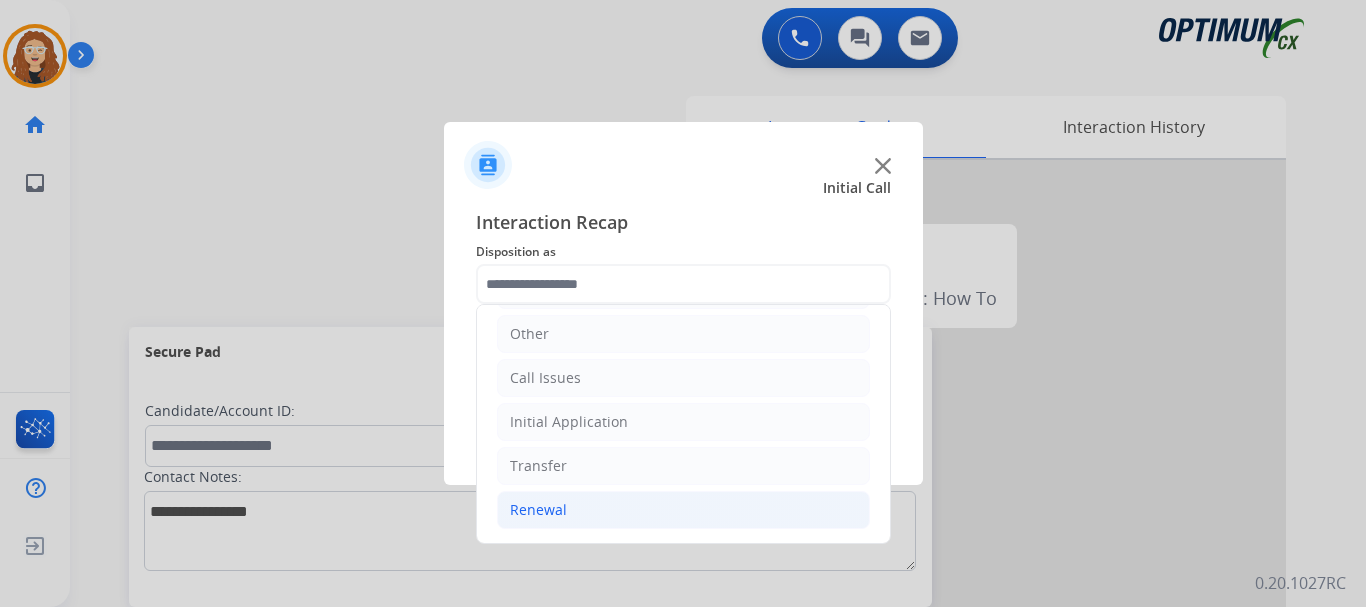 drag, startPoint x: 570, startPoint y: 506, endPoint x: 768, endPoint y: 496, distance: 198.25237 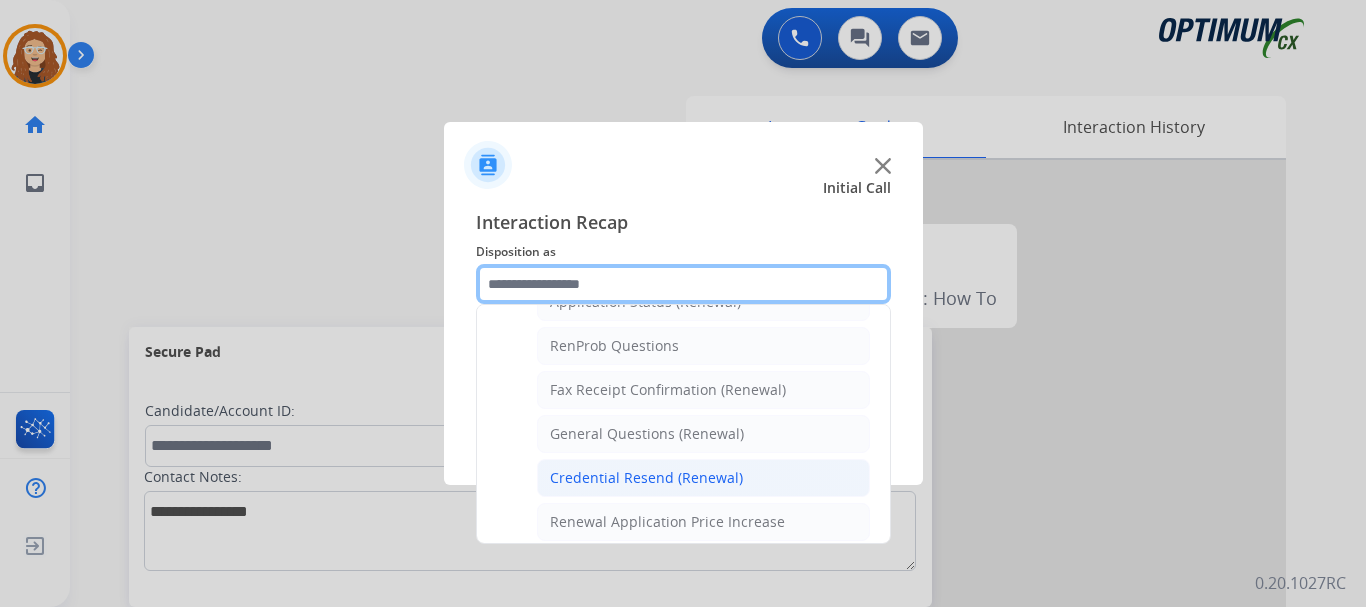 scroll, scrollTop: 505, scrollLeft: 0, axis: vertical 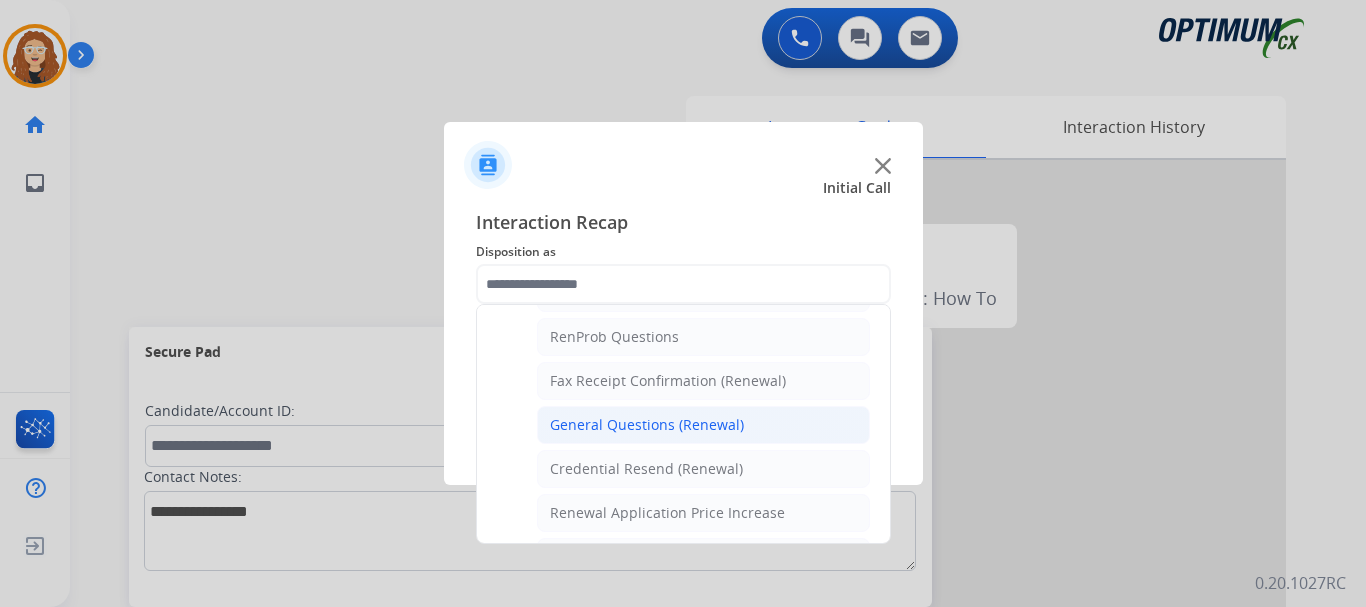 click on "General Questions (Renewal)" 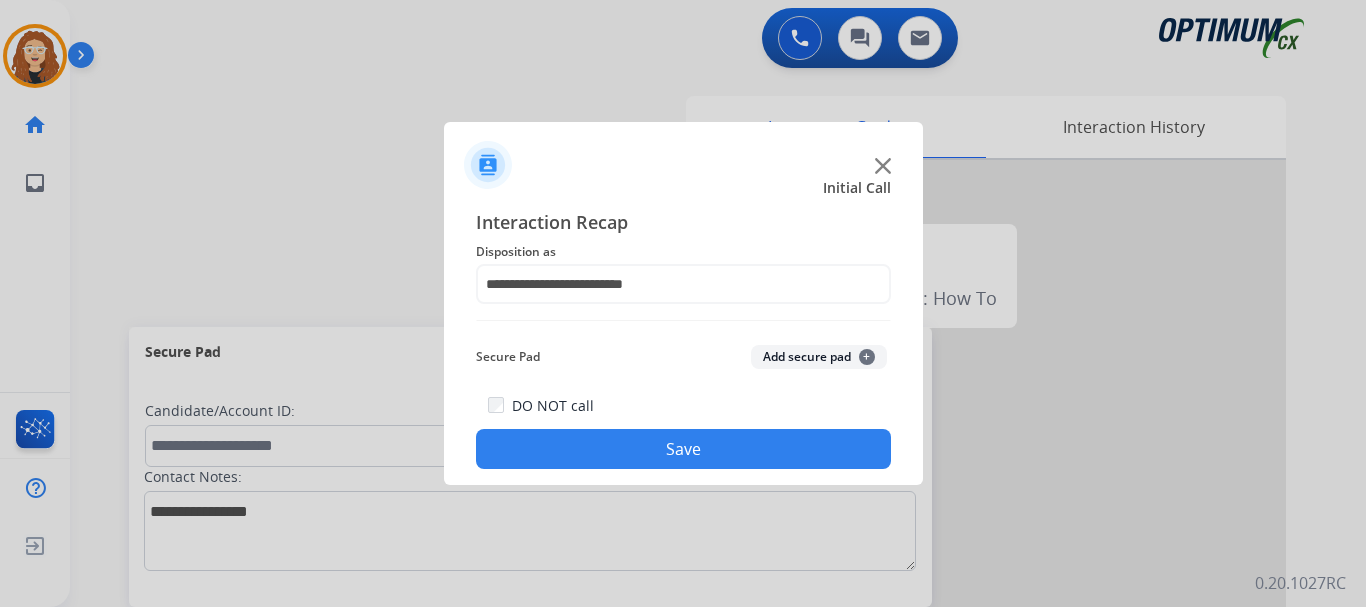 click on "Save" 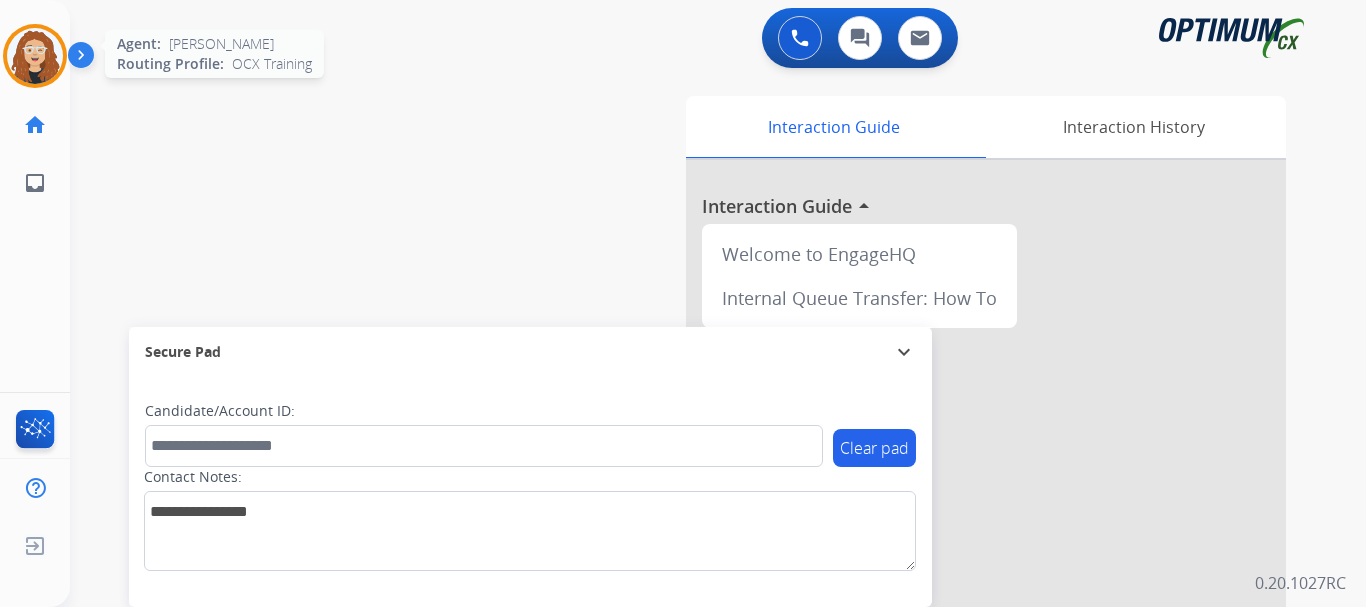 click at bounding box center [35, 56] 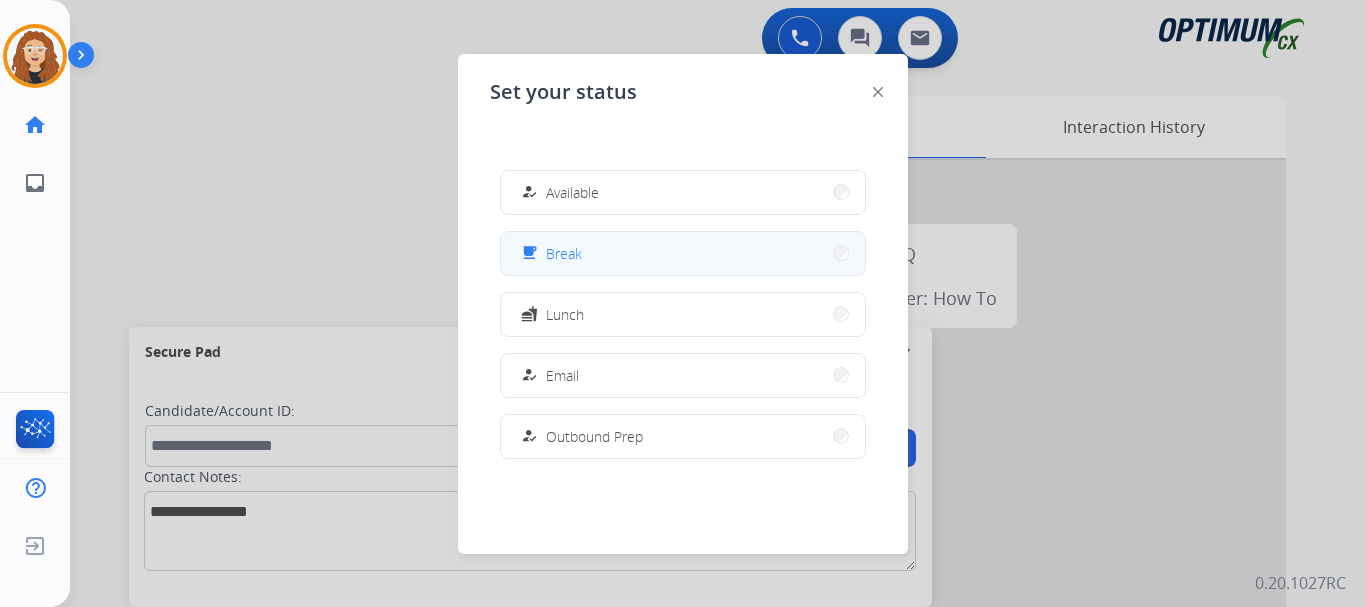click on "free_breakfast Break" at bounding box center (683, 253) 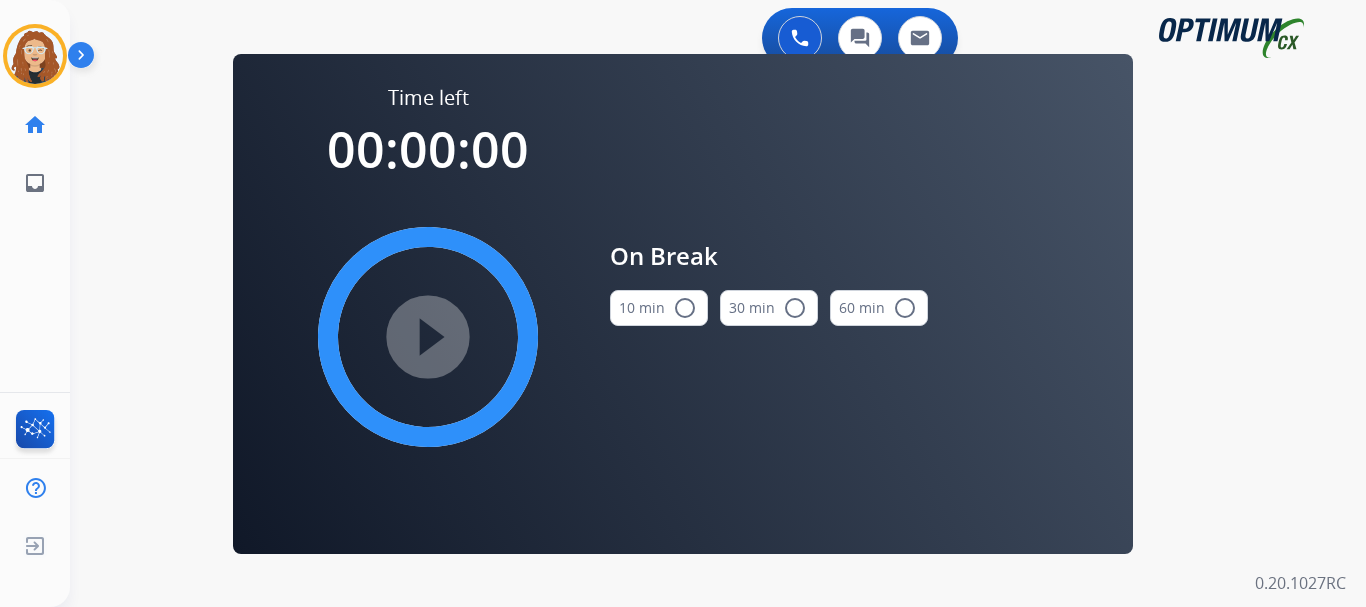 click on "radio_button_unchecked" at bounding box center [685, 308] 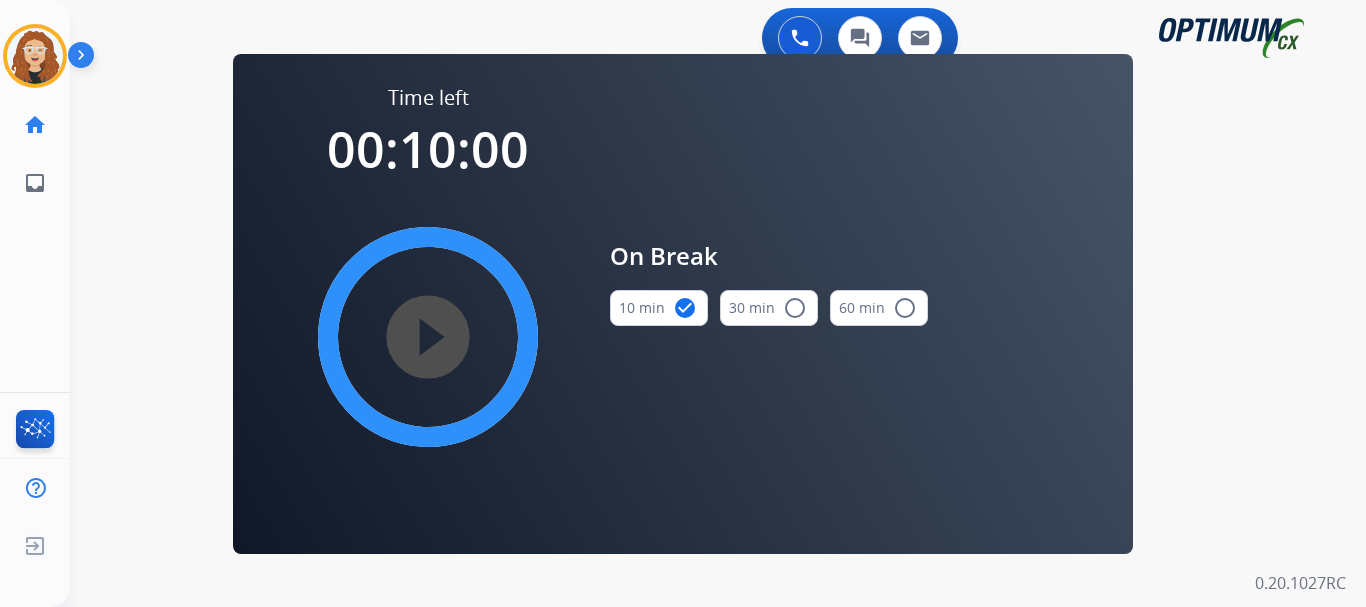 click on "play_circle_filled" at bounding box center (428, 337) 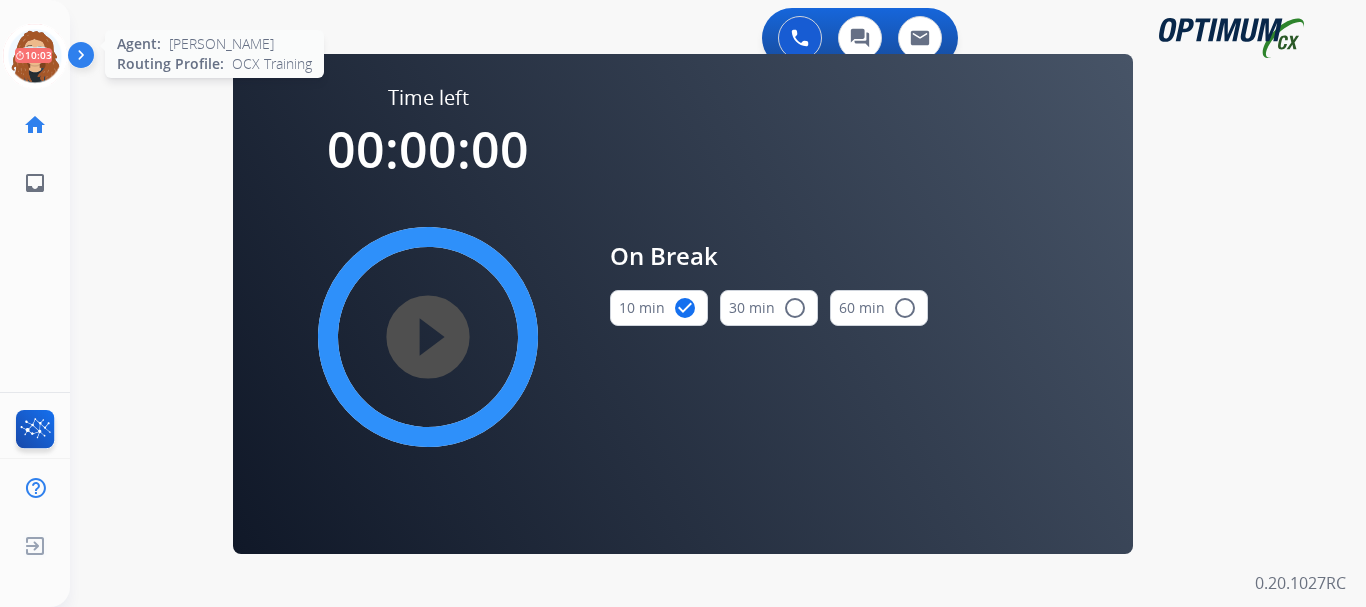 click 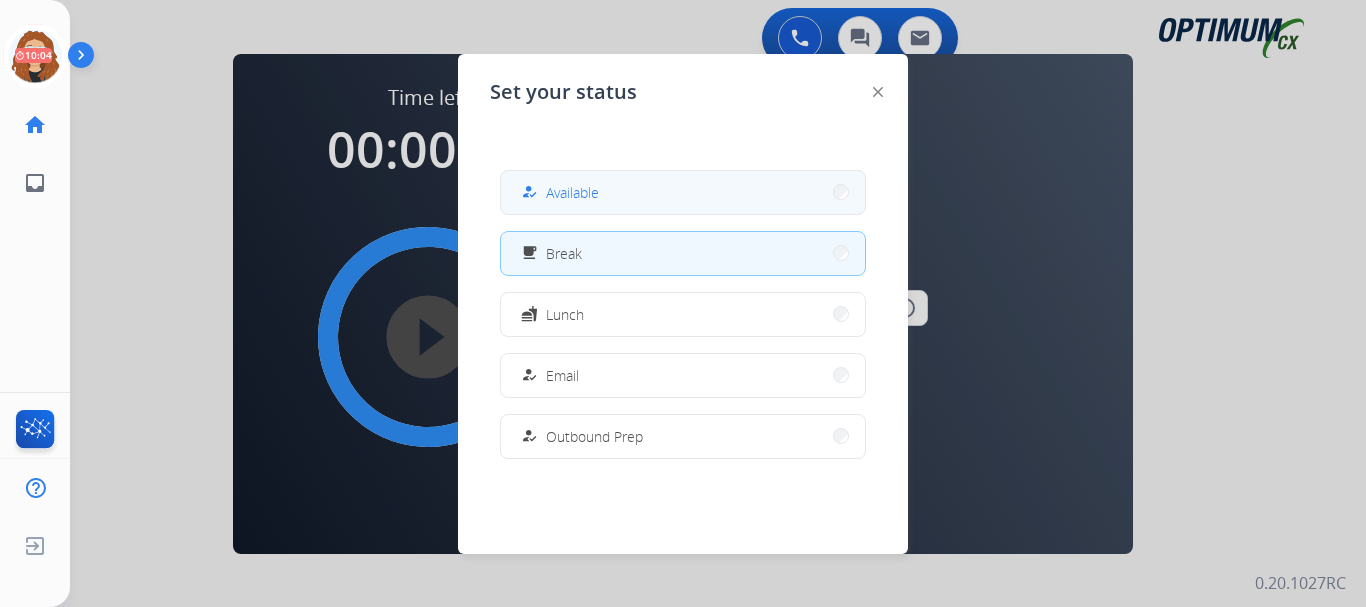 click on "Available" at bounding box center (572, 192) 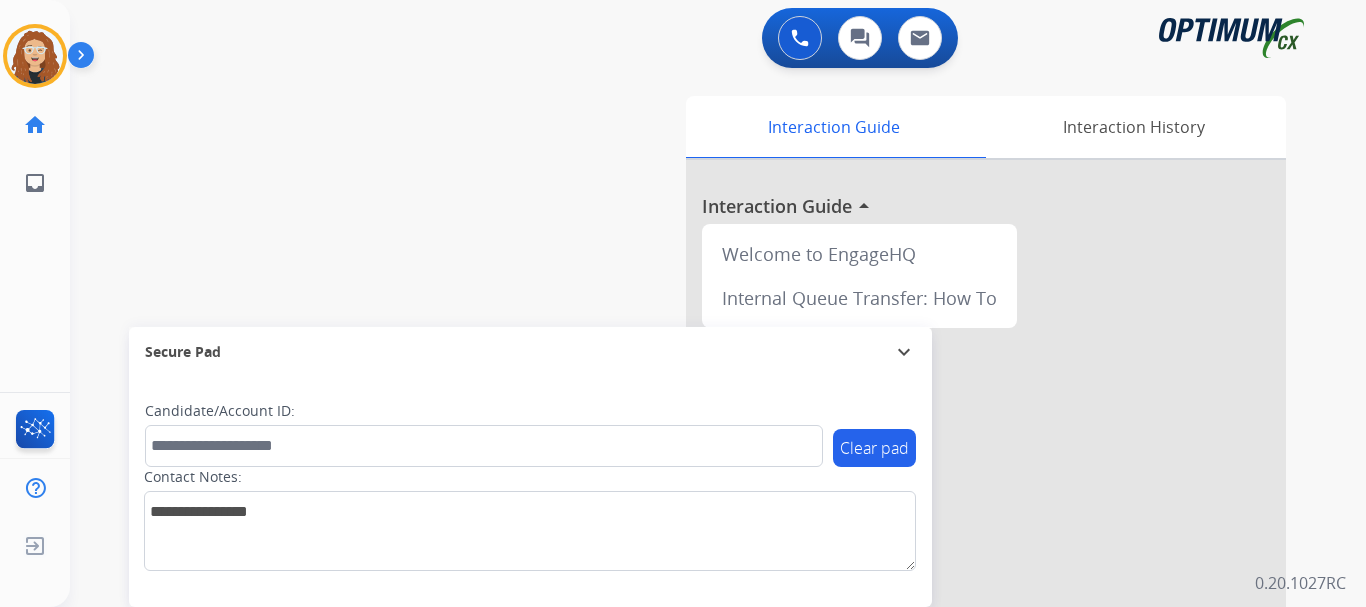 click on "swap_horiz Break voice bridge close_fullscreen Connect 3-Way Call merge_type Separate 3-Way Call  Interaction Guide   Interaction History  Interaction Guide arrow_drop_up  Welcome to EngageHQ   Internal Queue Transfer: How To  Secure Pad expand_more Clear pad Candidate/Account ID: Contact Notes:" at bounding box center [694, 489] 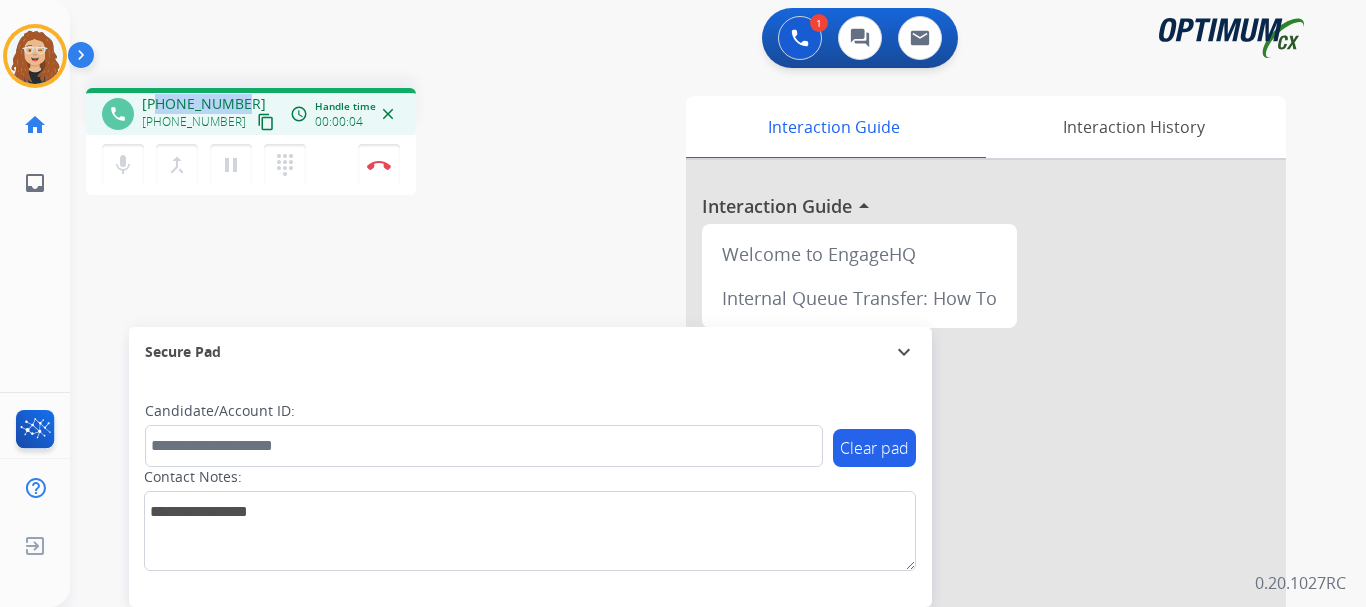 drag, startPoint x: 161, startPoint y: 102, endPoint x: 241, endPoint y: 98, distance: 80.09994 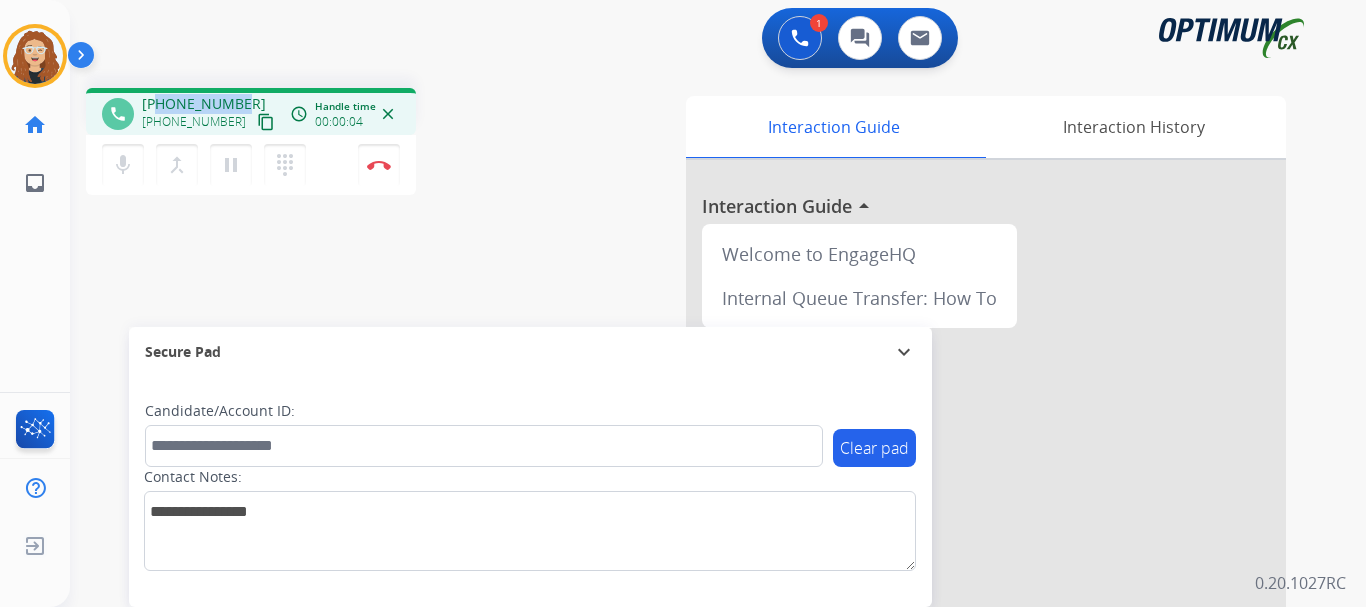 click on "[PHONE_NUMBER] [PHONE_NUMBER] content_copy" at bounding box center [210, 114] 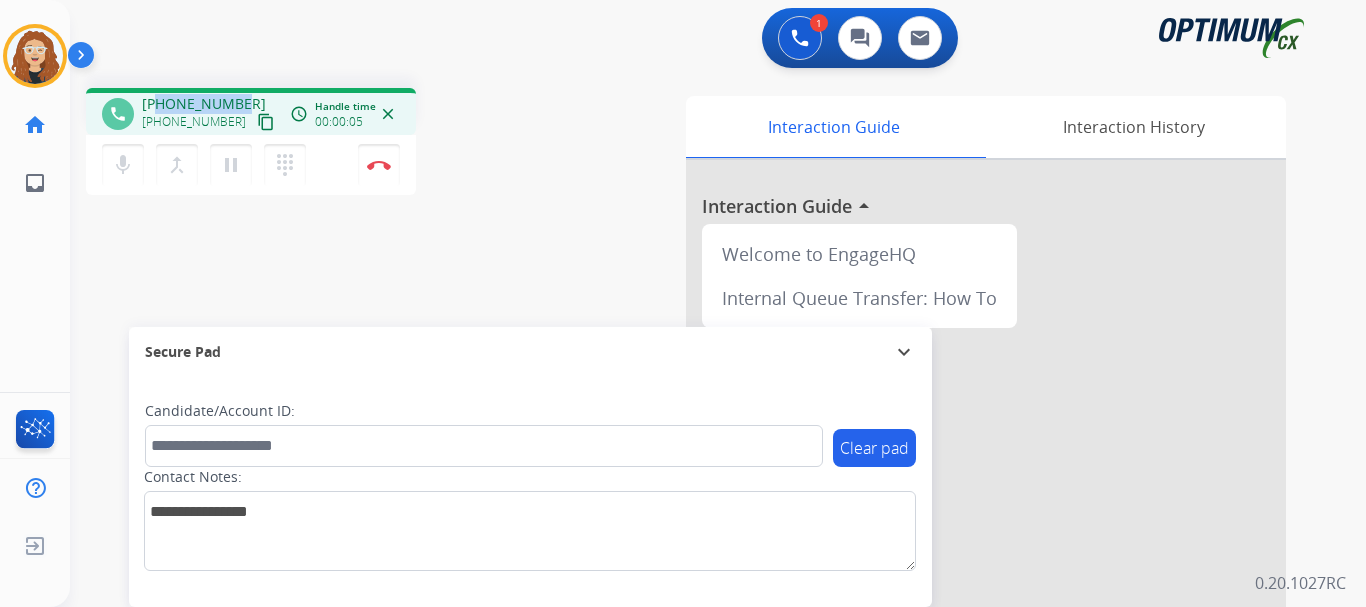 copy on "2705328940" 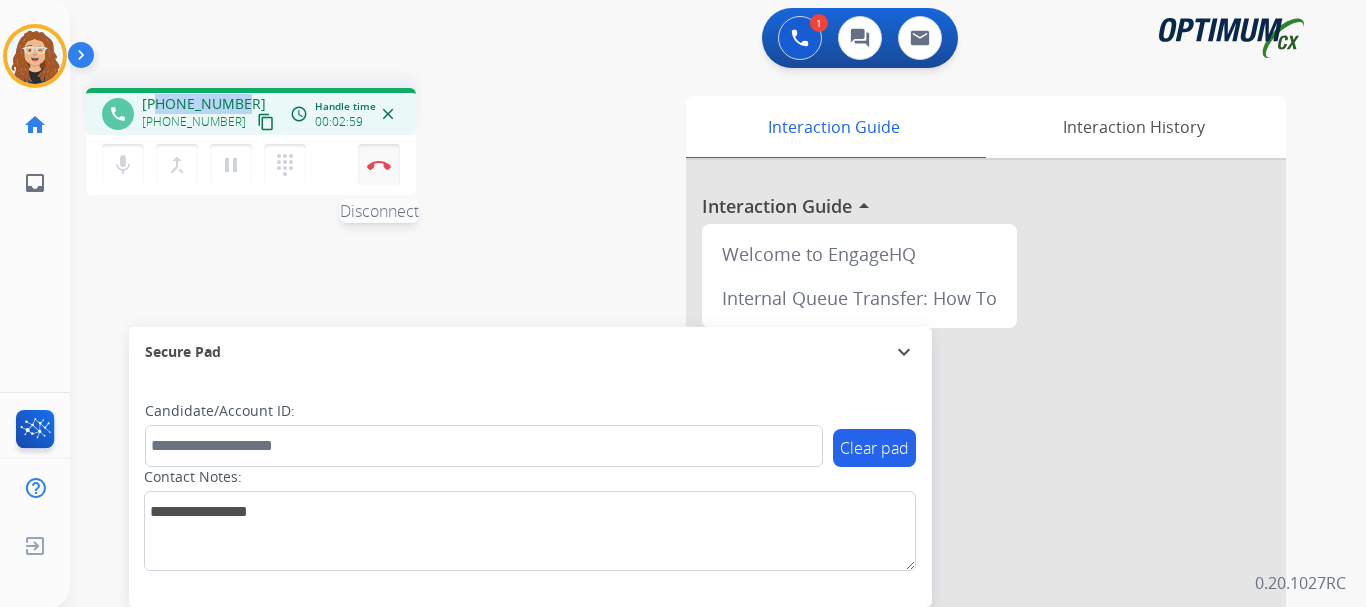 click at bounding box center [379, 165] 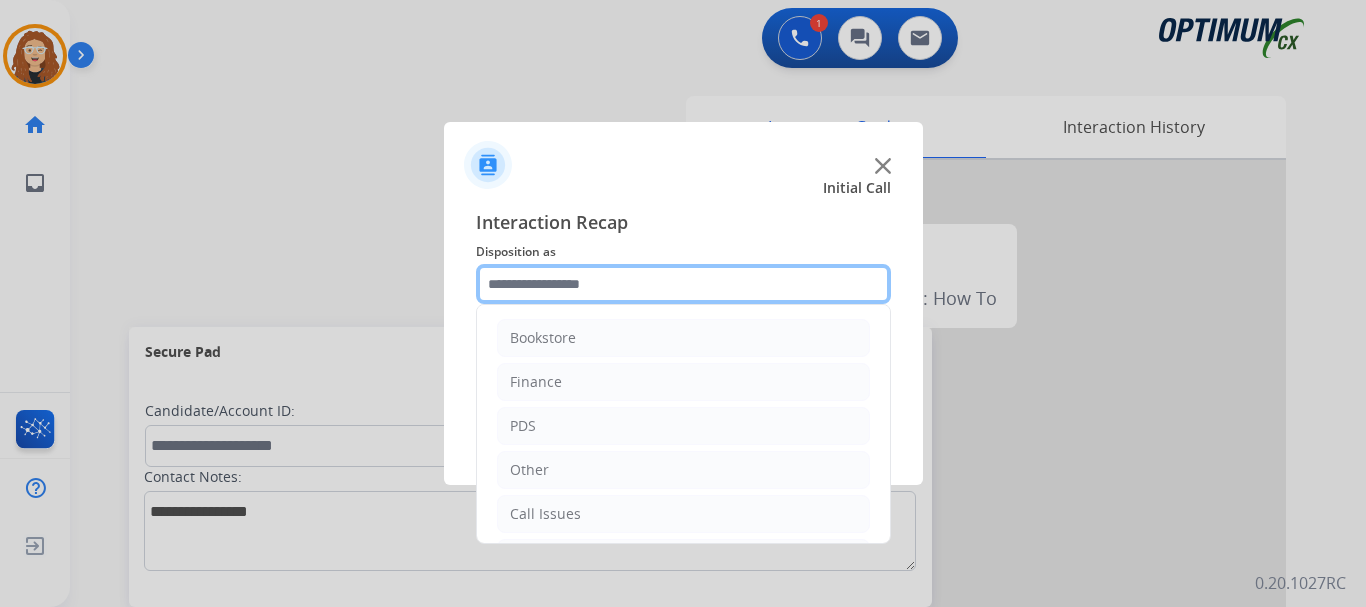 click 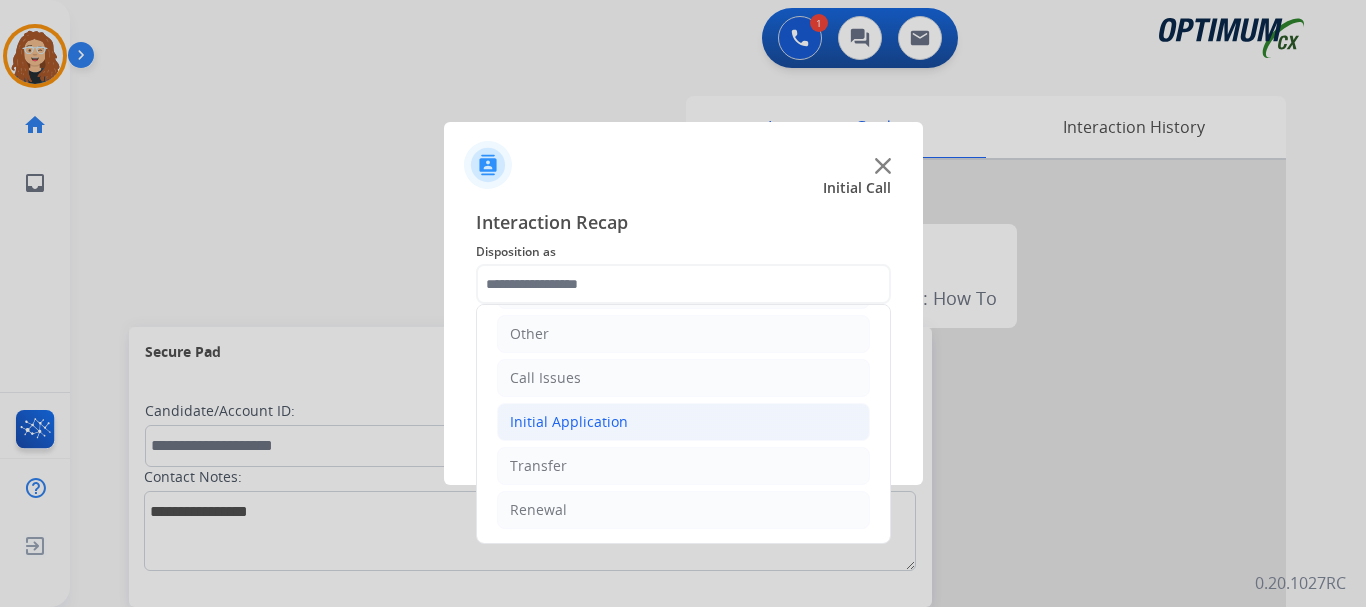 click on "Initial Application" 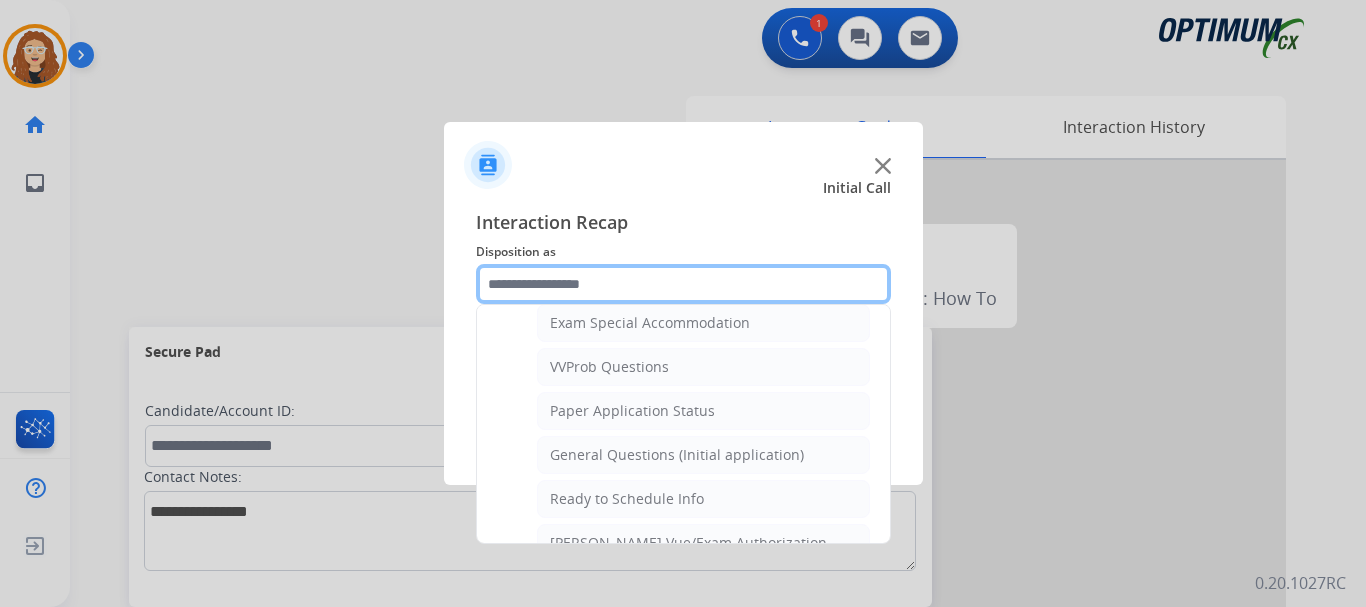scroll, scrollTop: 1090, scrollLeft: 0, axis: vertical 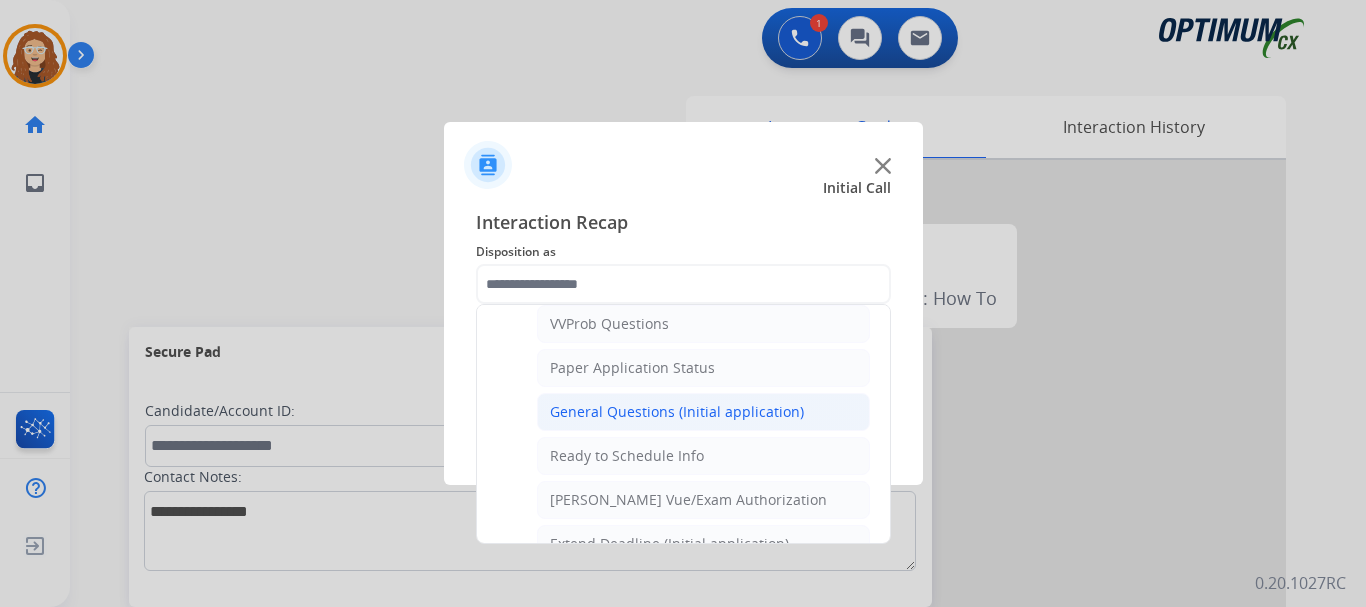 click on "General Questions (Initial application)" 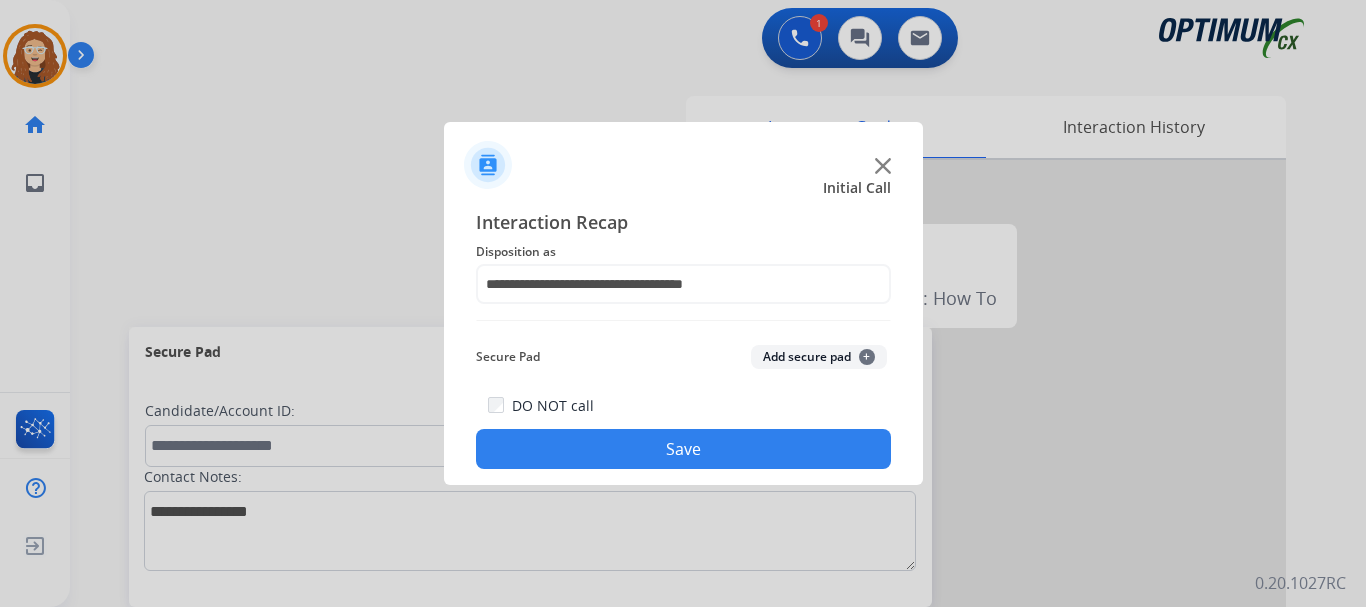 click on "Save" 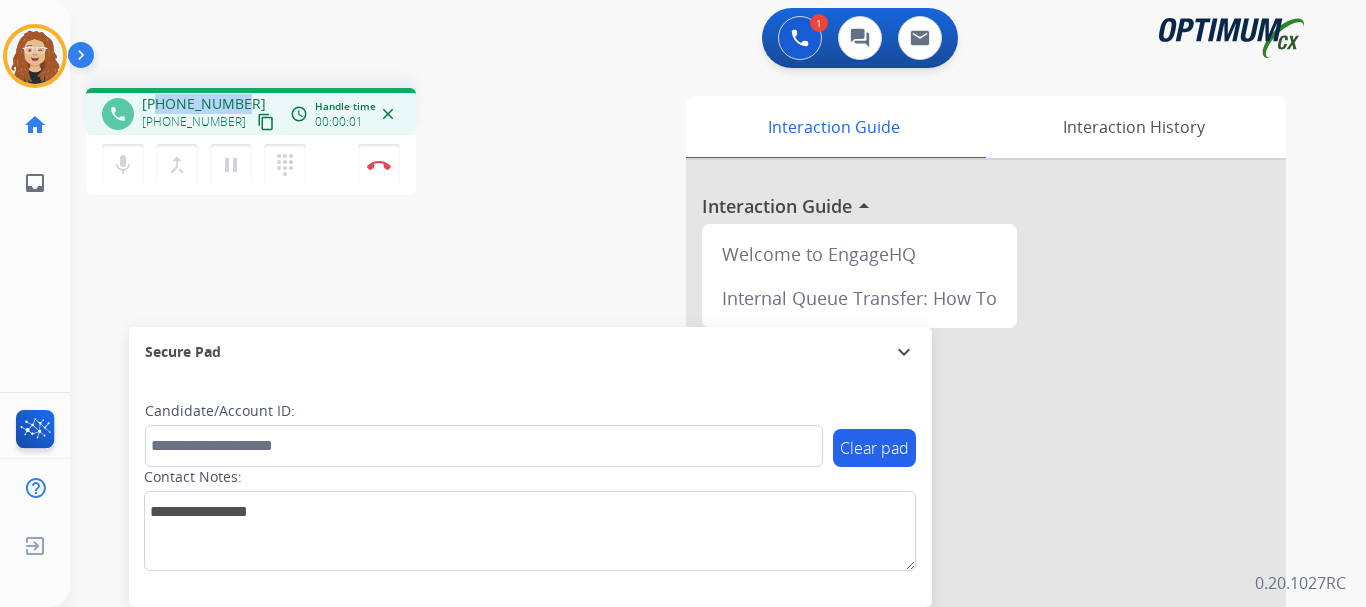 drag, startPoint x: 159, startPoint y: 103, endPoint x: 239, endPoint y: 103, distance: 80 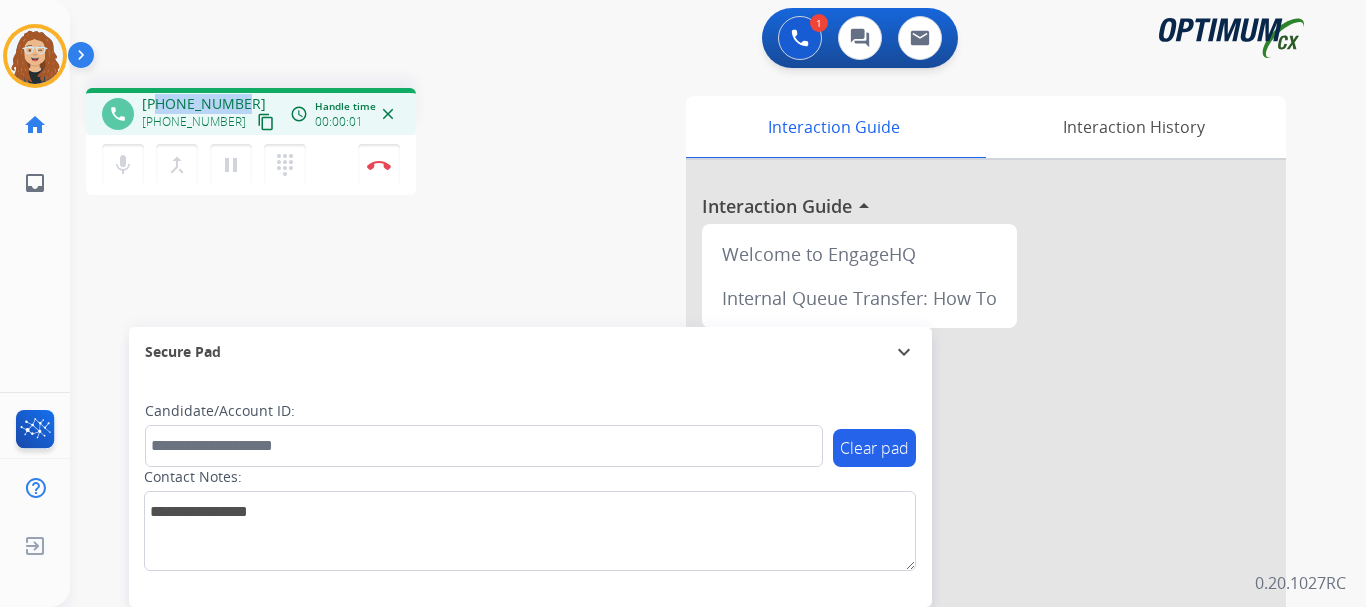 click on "[PHONE_NUMBER] [PHONE_NUMBER] content_copy" at bounding box center [210, 114] 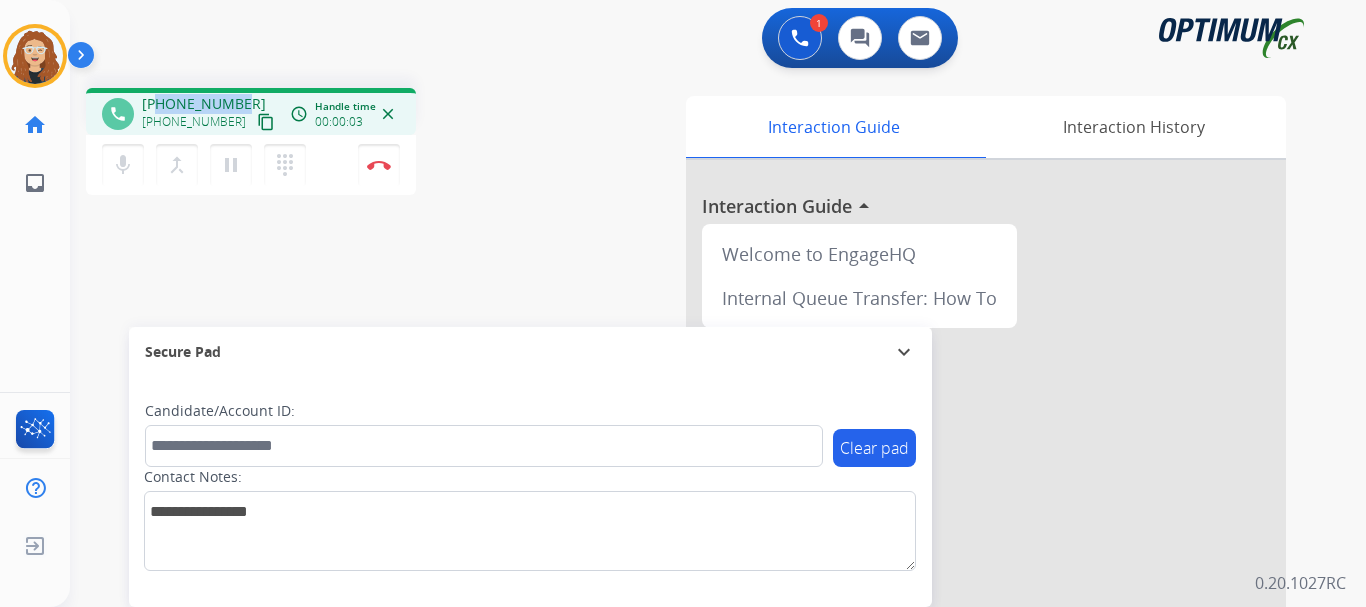 copy on "9048682114" 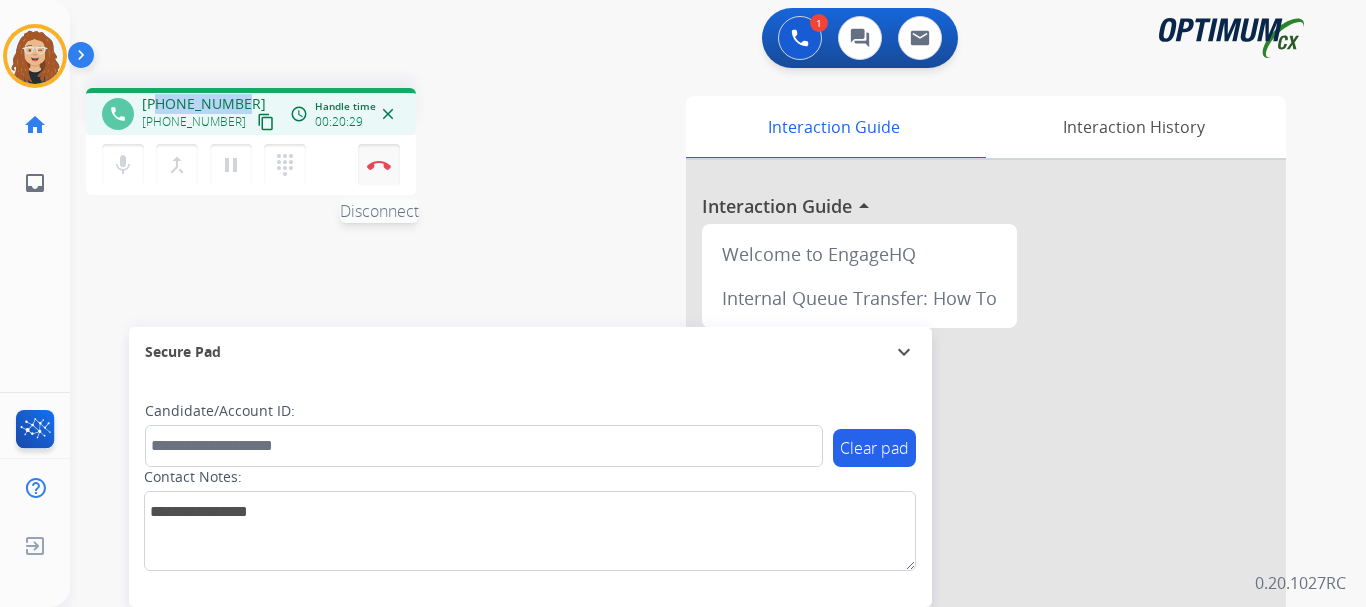 click on "Disconnect" at bounding box center (379, 165) 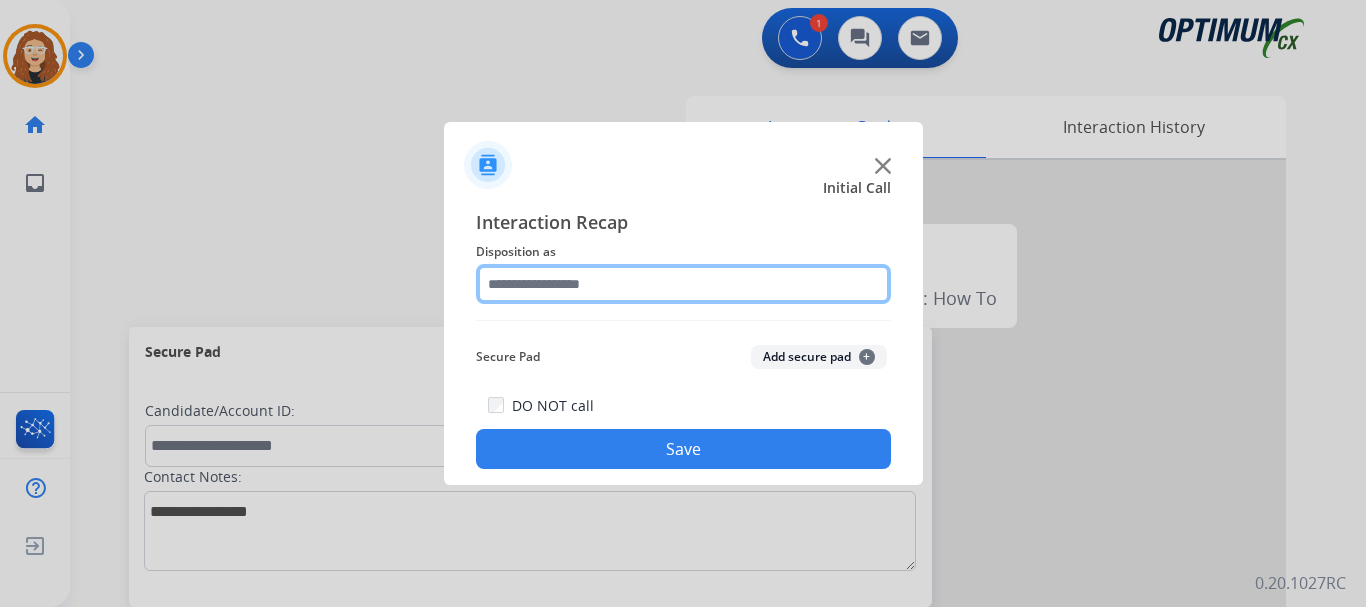 click 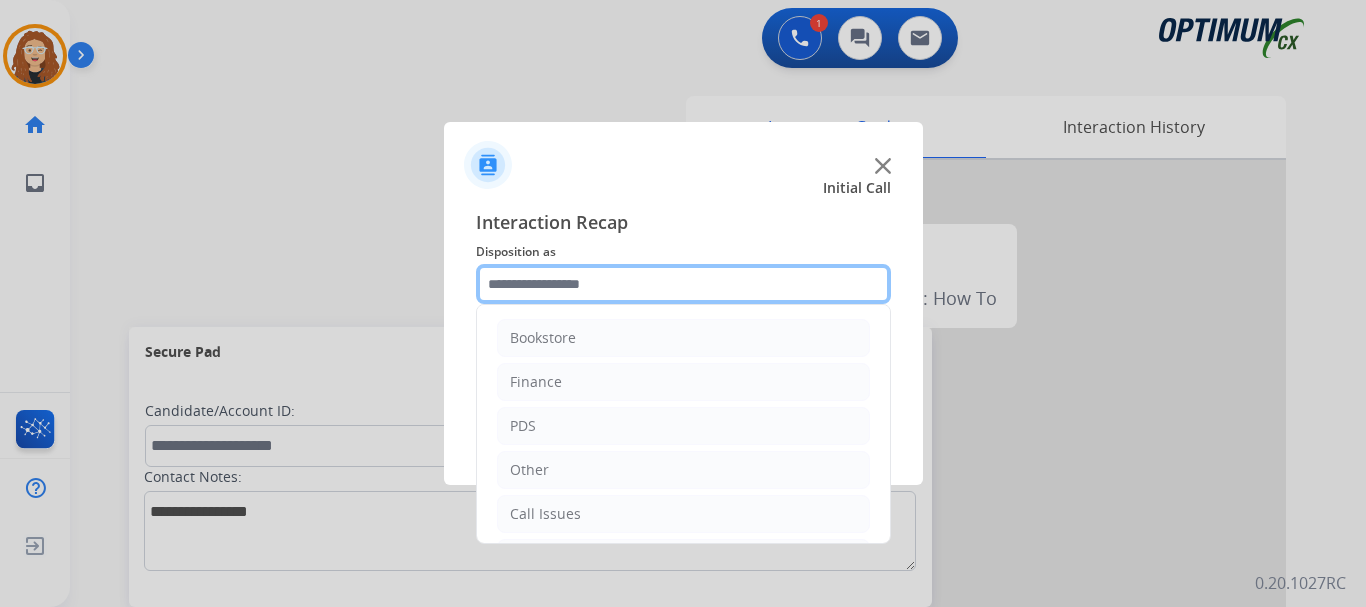 scroll, scrollTop: 136, scrollLeft: 0, axis: vertical 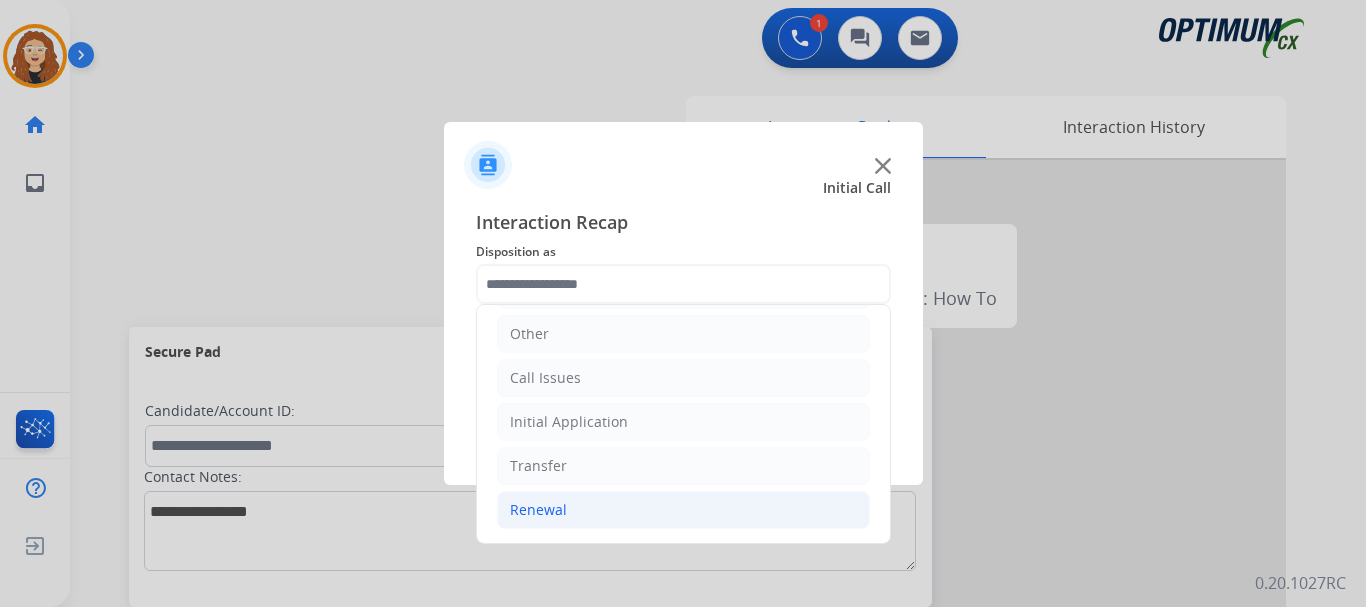 click on "Renewal" 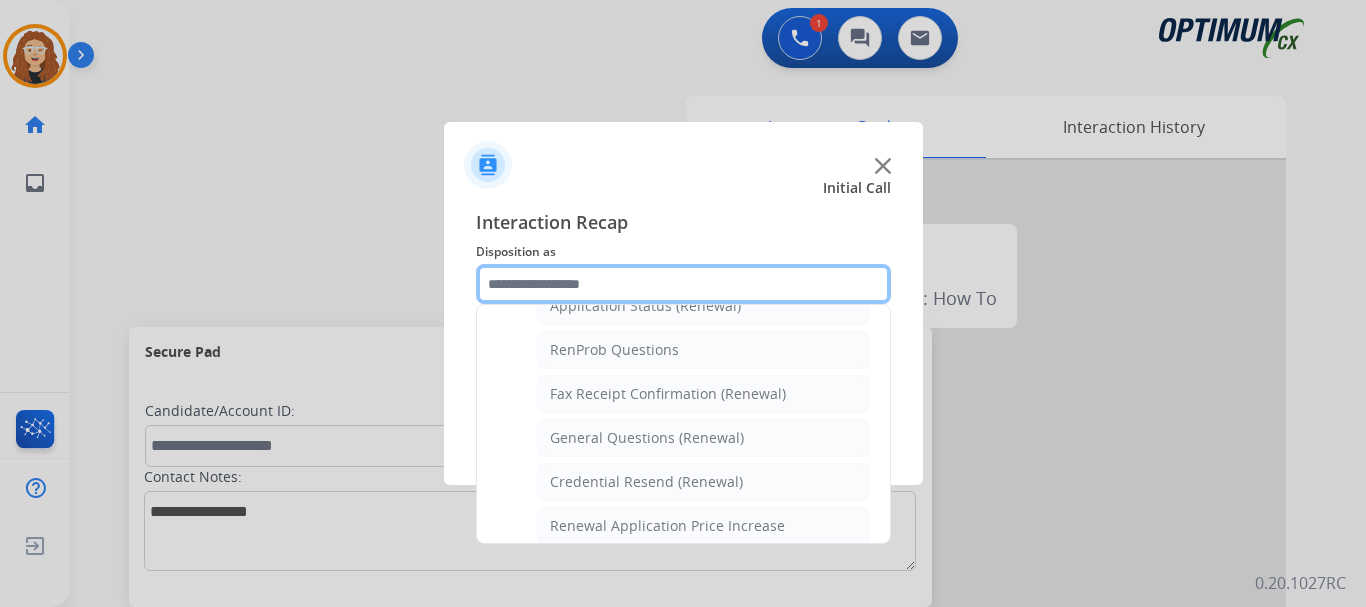 scroll, scrollTop: 505, scrollLeft: 0, axis: vertical 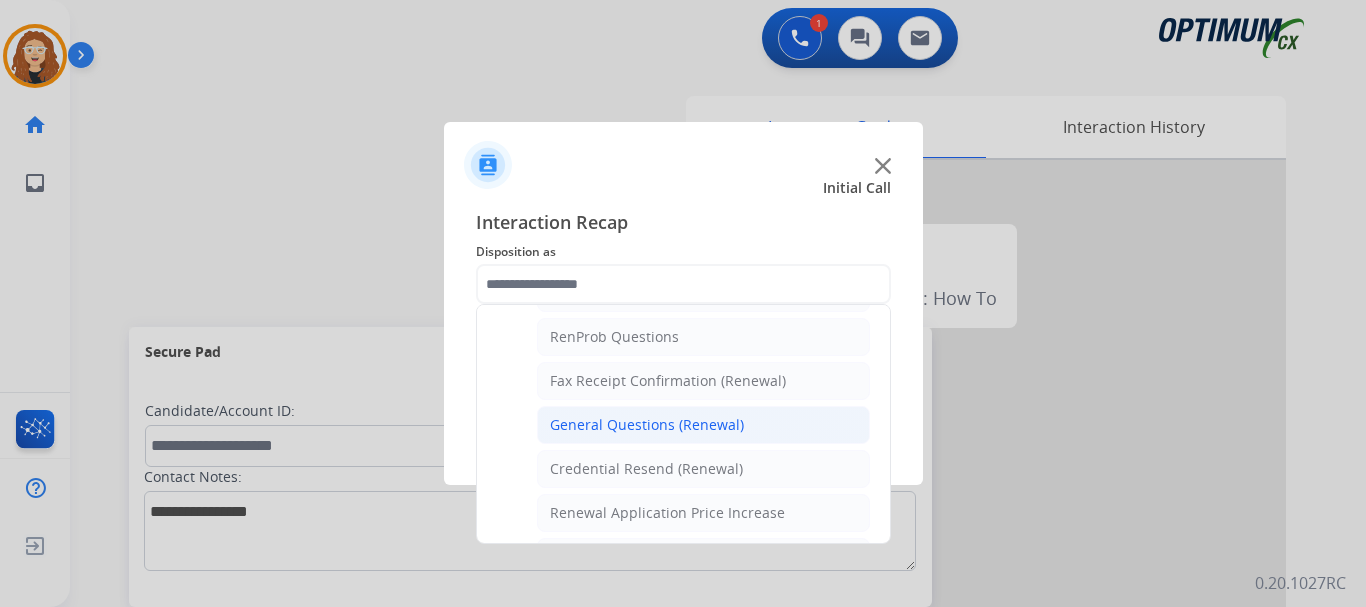 click on "General Questions (Renewal)" 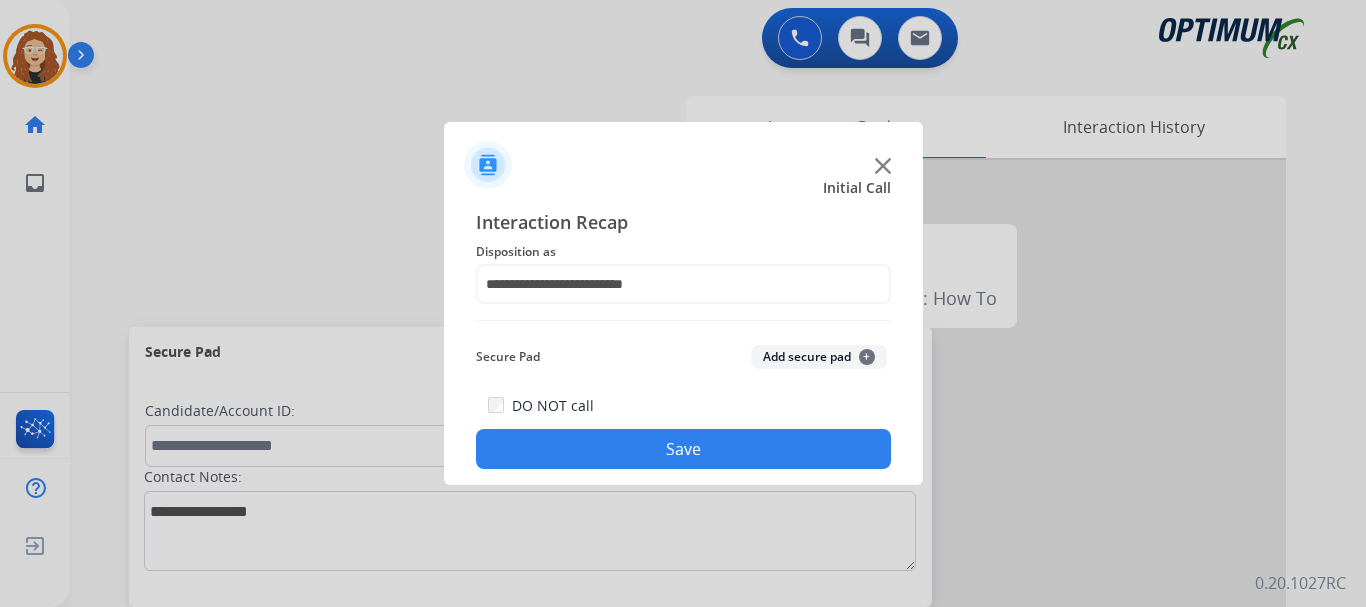 click on "Save" 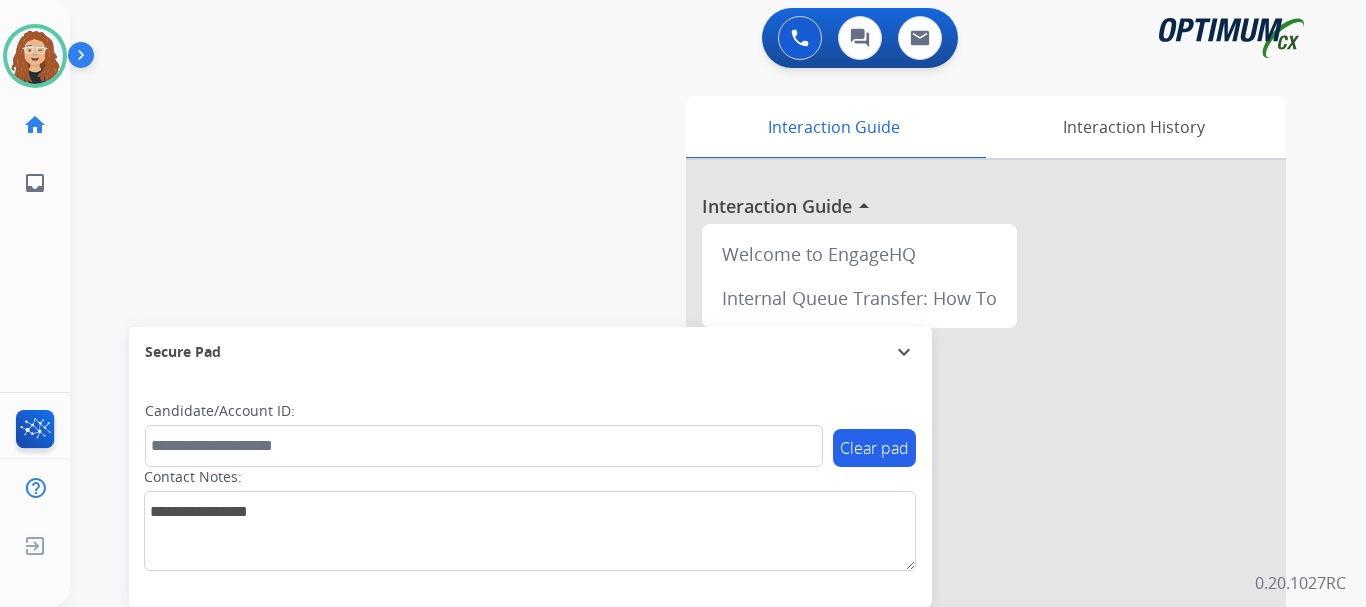 click on "swap_horiz Break voice bridge close_fullscreen Connect 3-Way Call merge_type Separate 3-Way Call  Interaction Guide   Interaction History  Interaction Guide arrow_drop_up  Welcome to EngageHQ   Internal Queue Transfer: How To  Secure Pad expand_more Clear pad Candidate/Account ID: Contact Notes:" at bounding box center (694, 489) 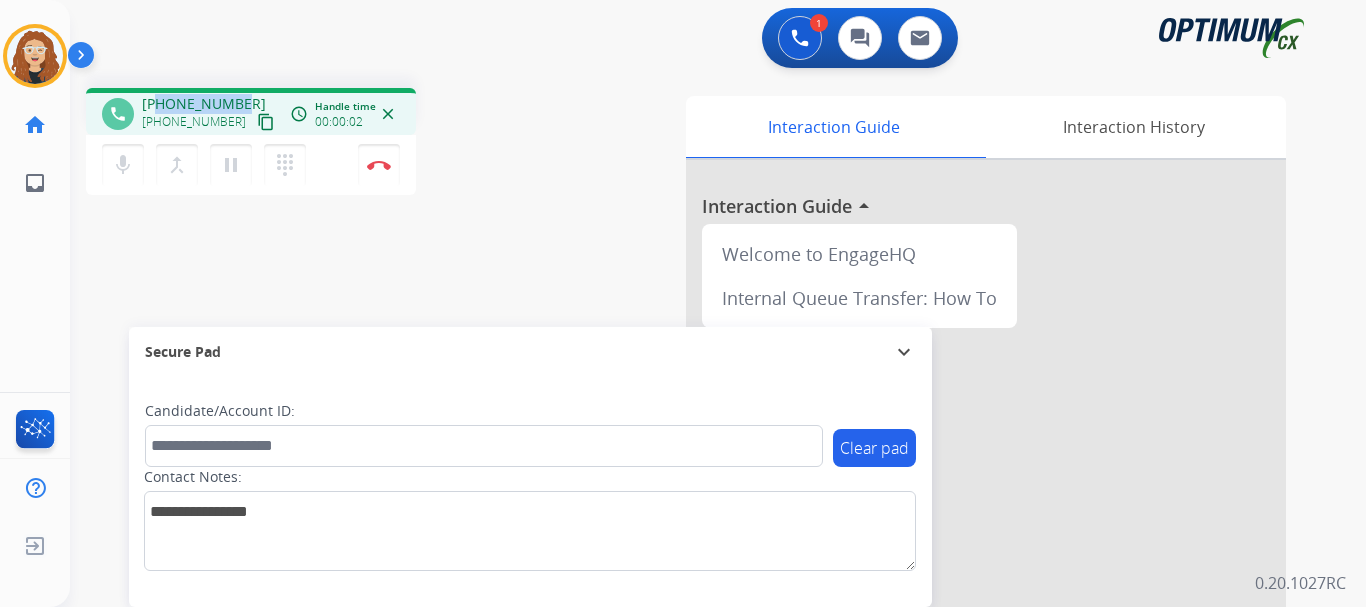 drag, startPoint x: 161, startPoint y: 97, endPoint x: 243, endPoint y: 102, distance: 82.1523 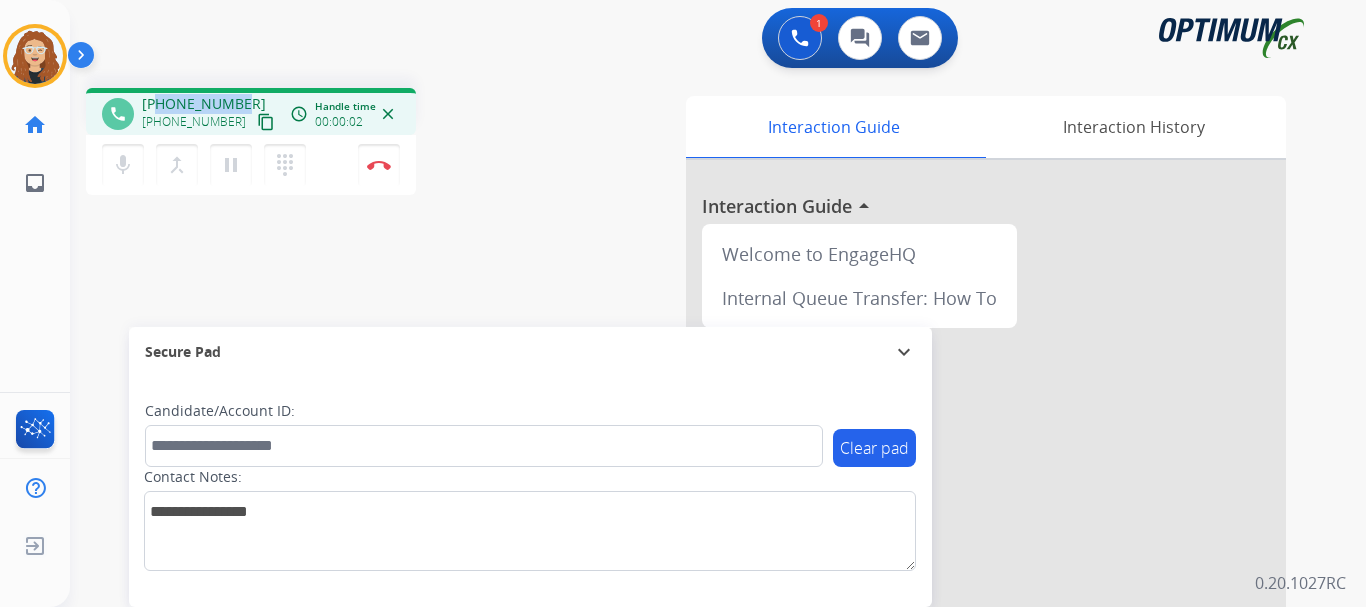 click on "[PHONE_NUMBER] [PHONE_NUMBER] content_copy" at bounding box center [210, 114] 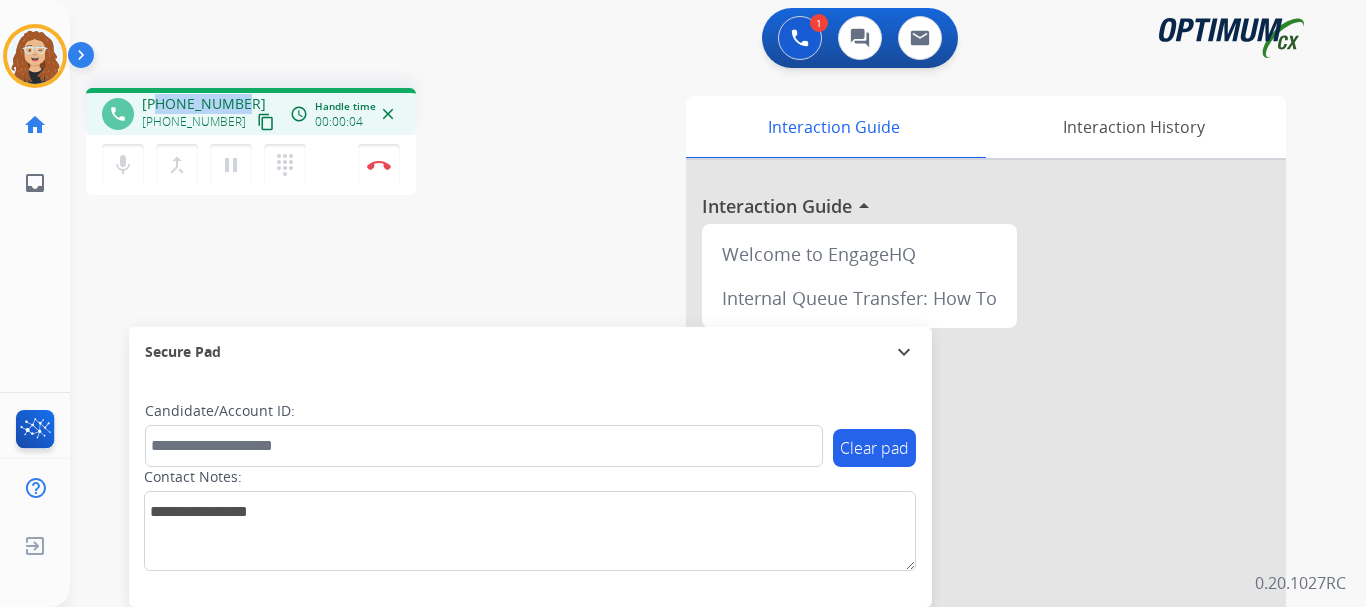 copy on "7873809096" 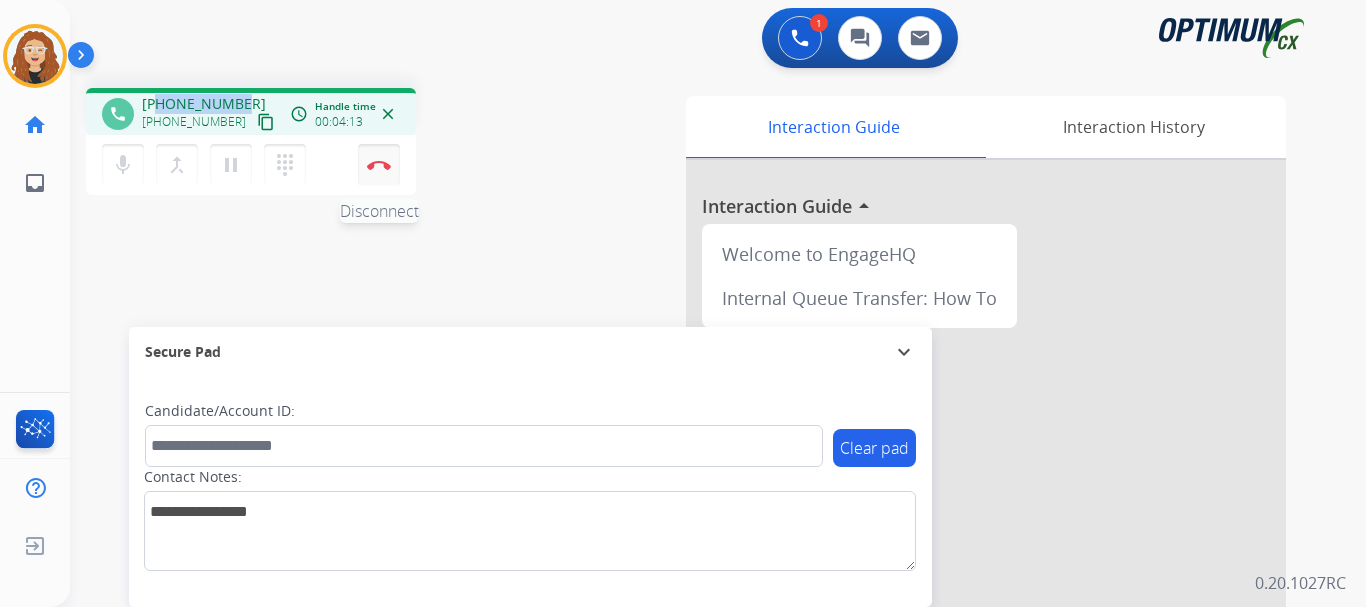 click at bounding box center [379, 165] 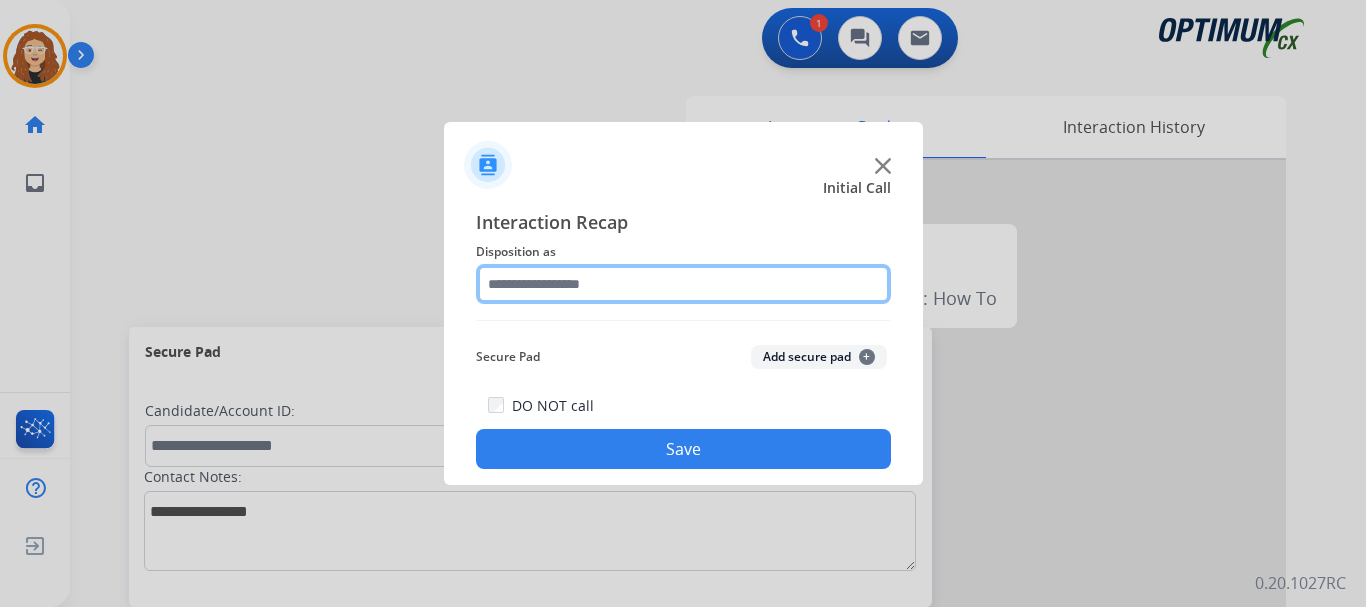 click 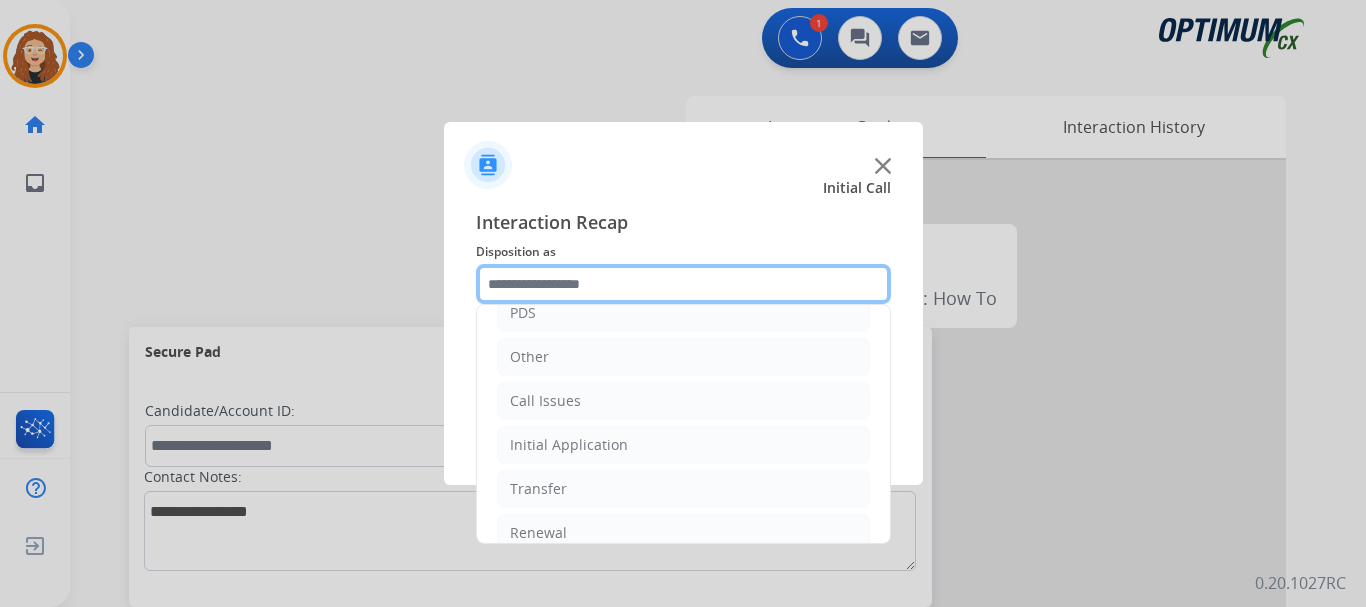 scroll, scrollTop: 136, scrollLeft: 0, axis: vertical 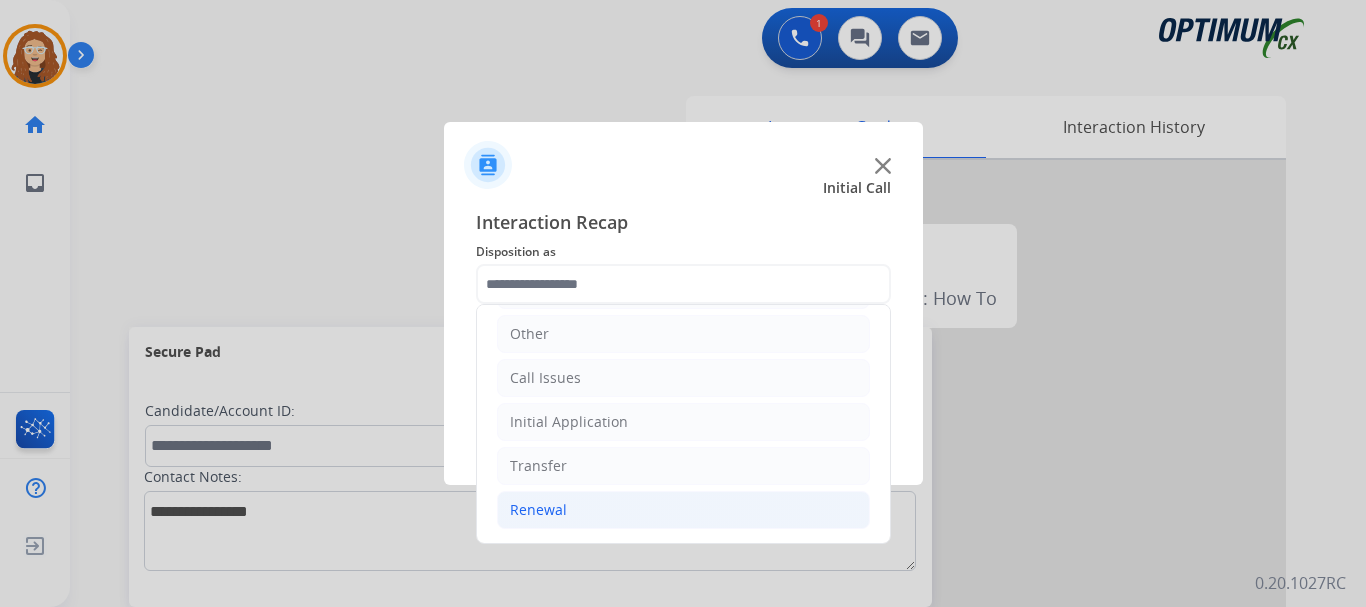 drag, startPoint x: 691, startPoint y: 518, endPoint x: 726, endPoint y: 525, distance: 35.69314 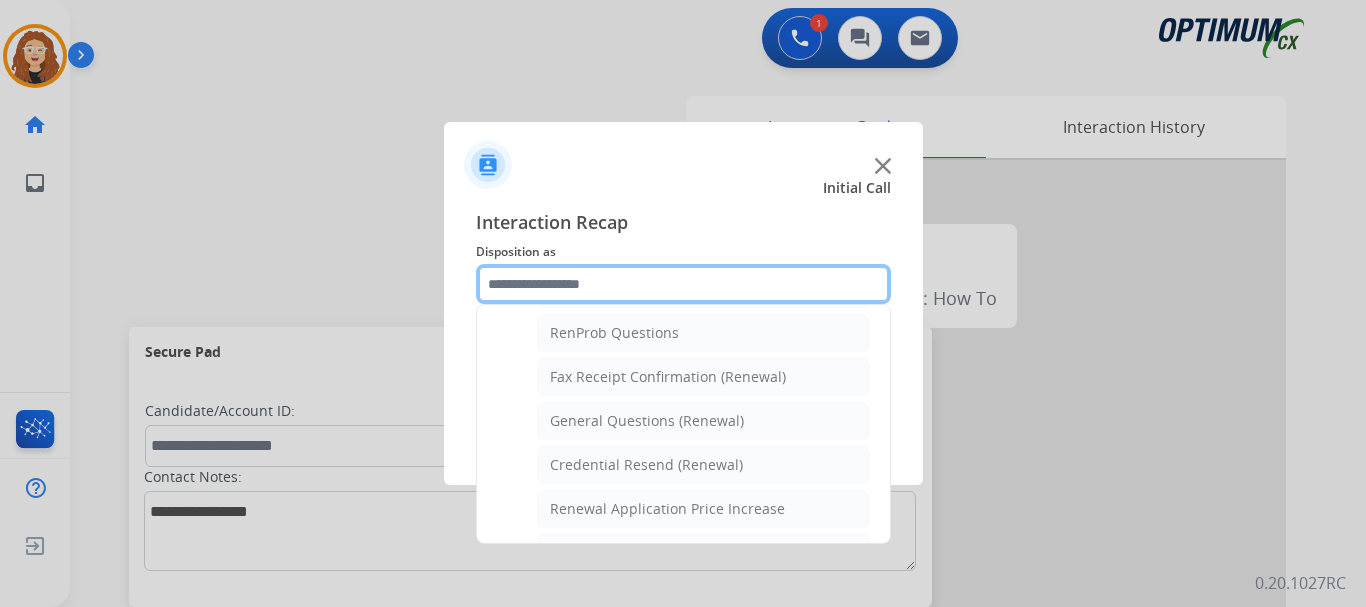 scroll, scrollTop: 517, scrollLeft: 0, axis: vertical 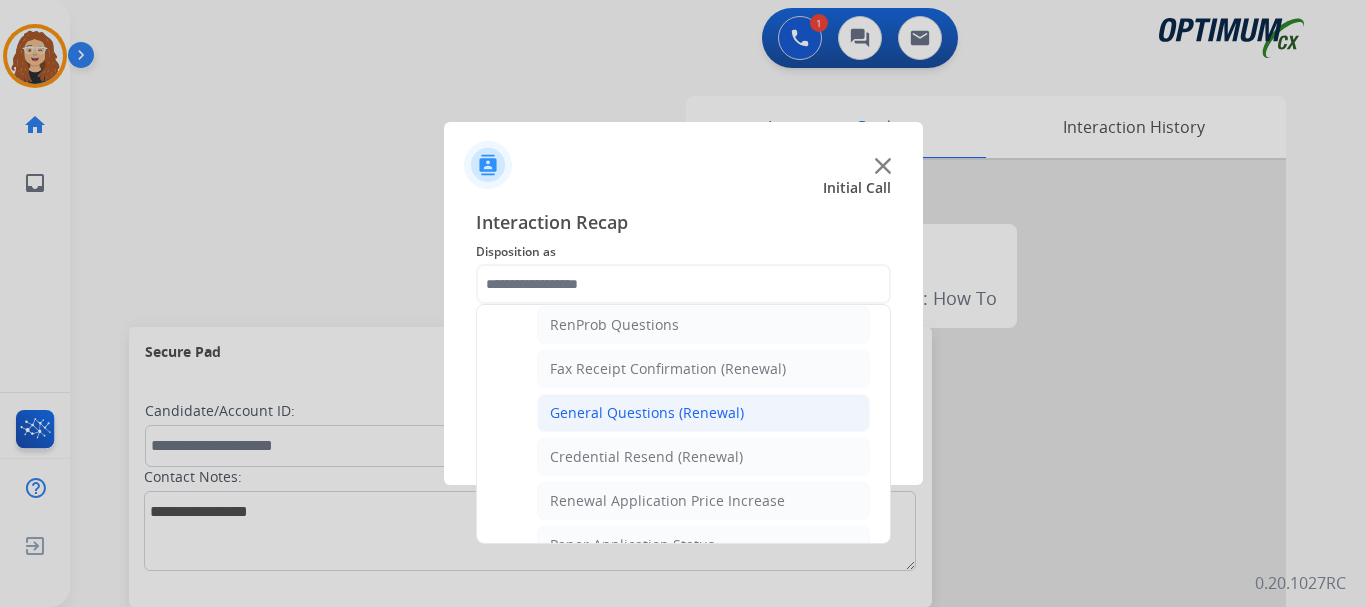 click on "General Questions (Renewal)" 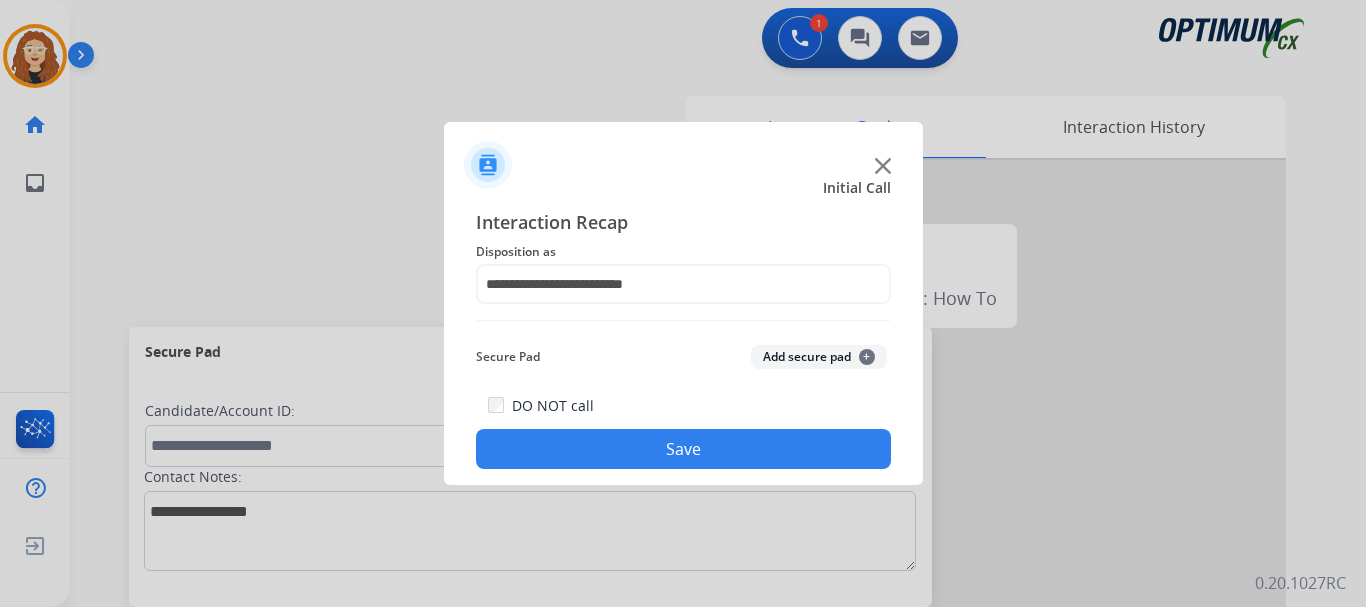 click on "Save" 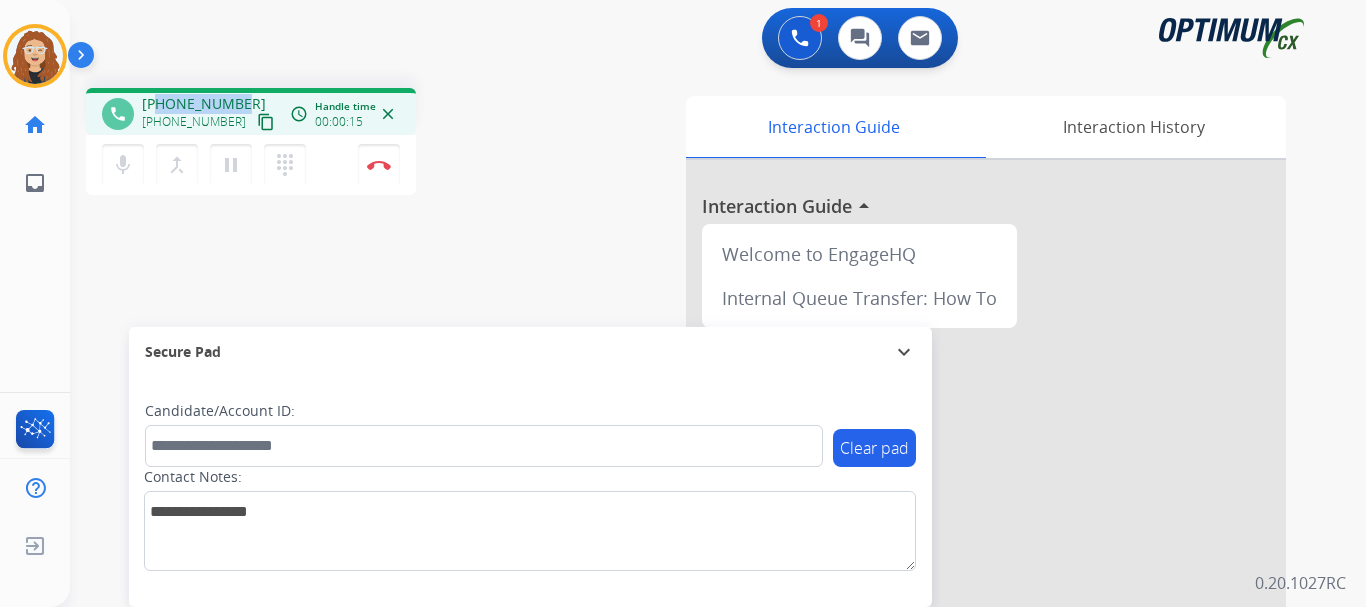 drag, startPoint x: 161, startPoint y: 99, endPoint x: 237, endPoint y: 98, distance: 76.00658 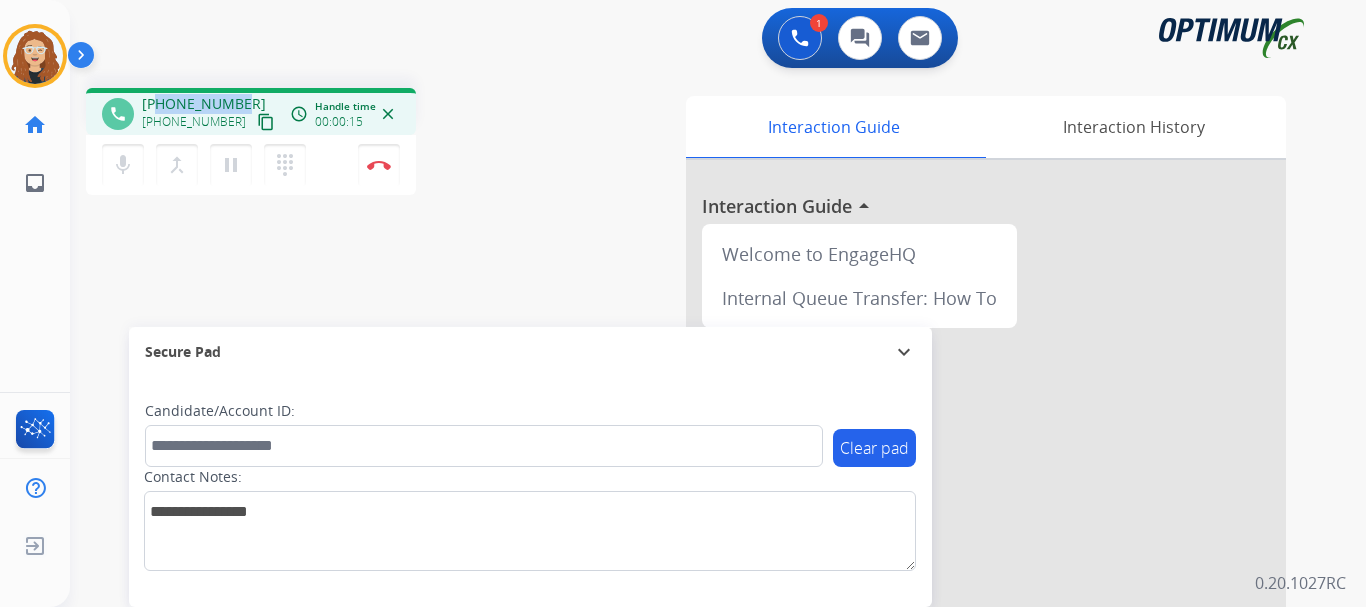 click on "[PHONE_NUMBER]" at bounding box center (204, 104) 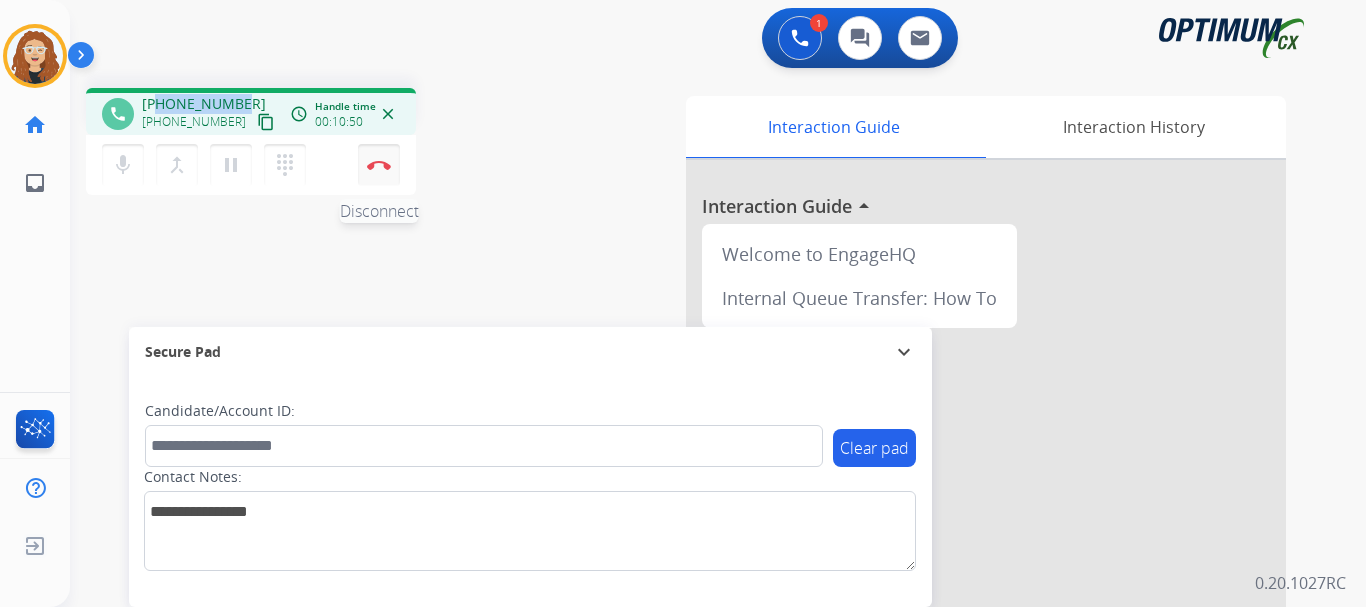 click on "Disconnect" at bounding box center [379, 165] 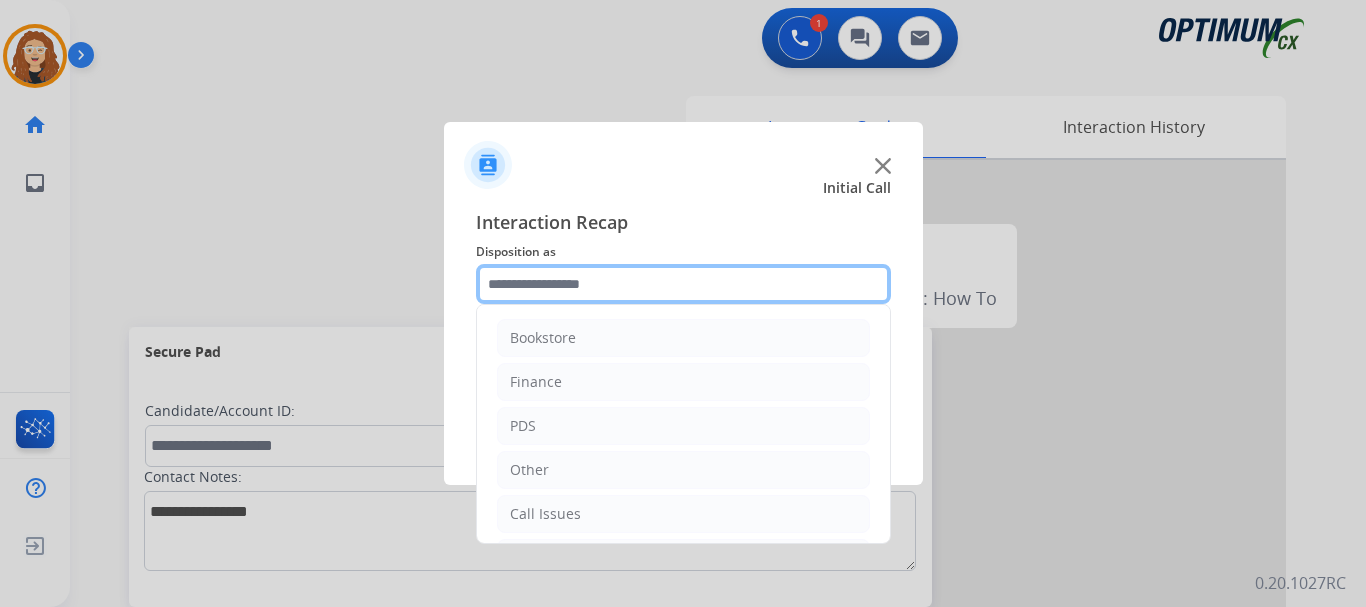 click 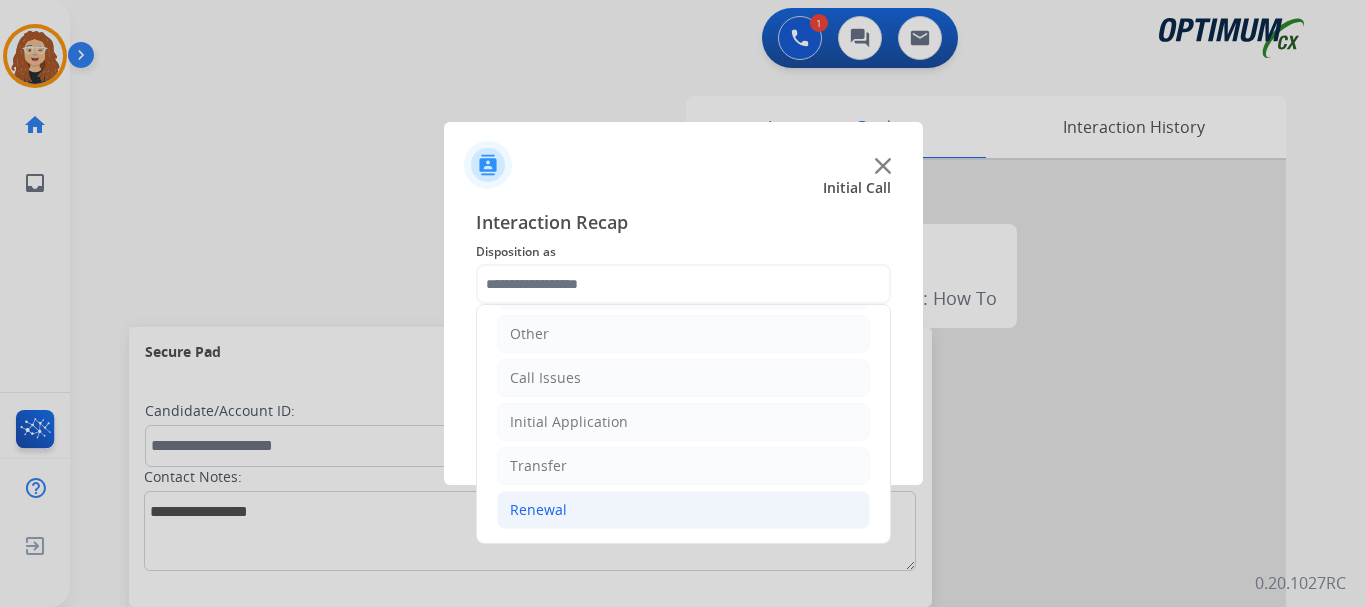 click on "Renewal" 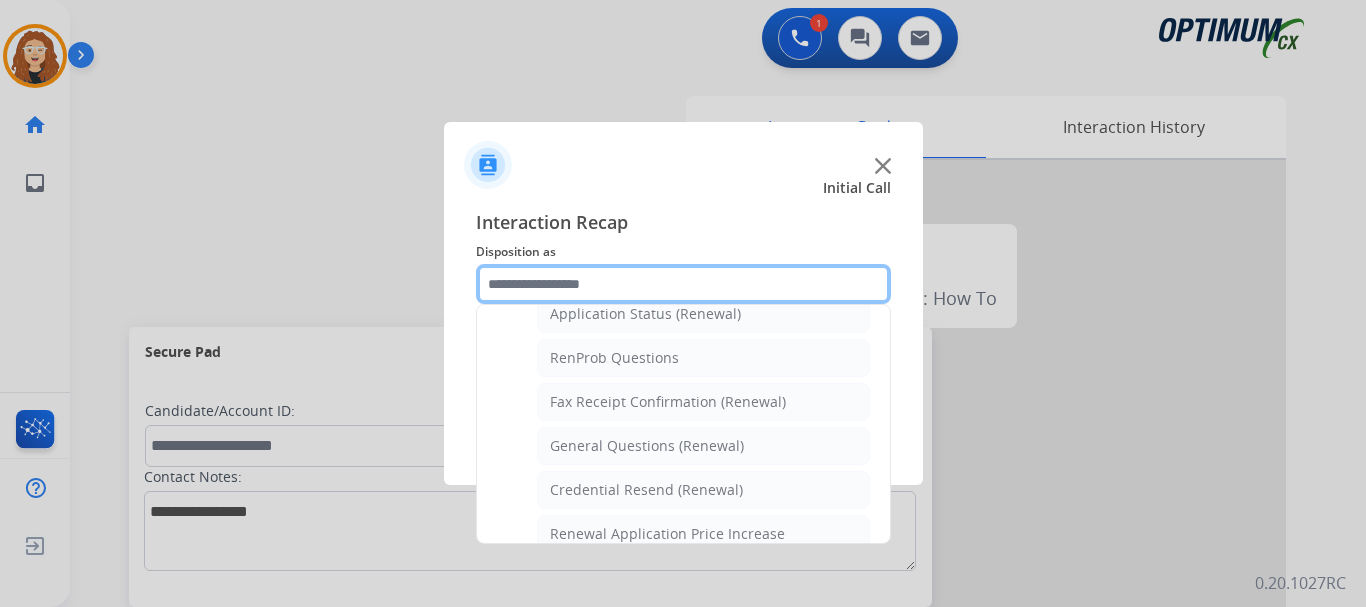 scroll, scrollTop: 505, scrollLeft: 0, axis: vertical 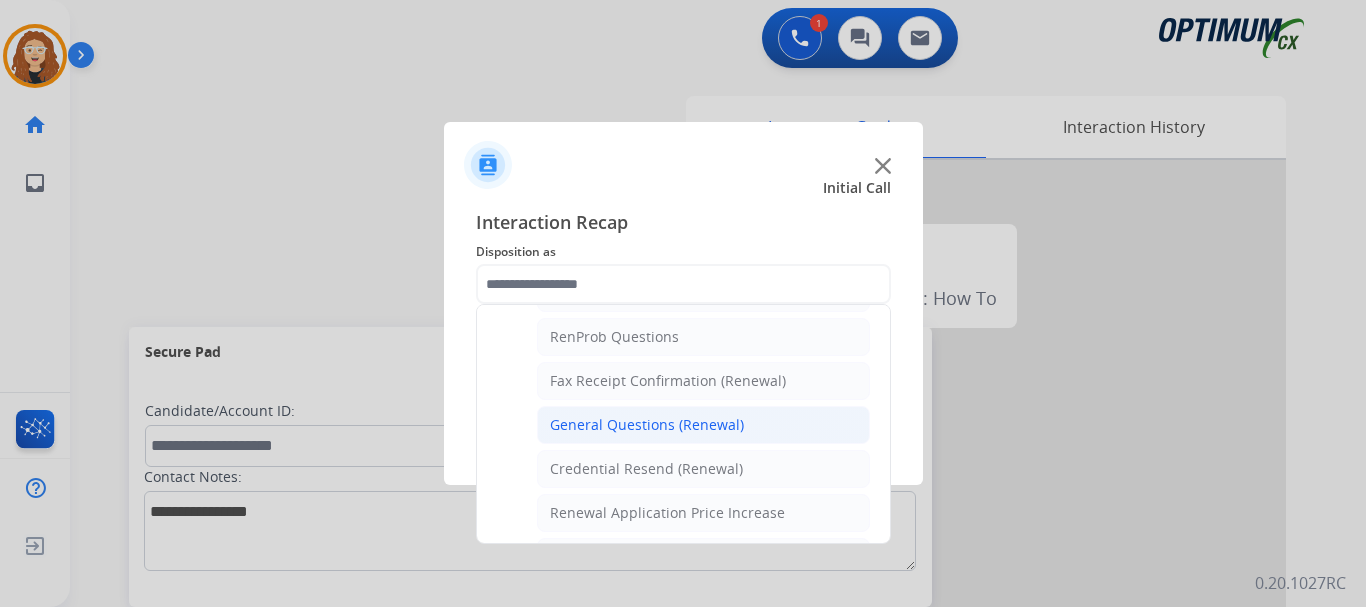 click on "General Questions (Renewal)" 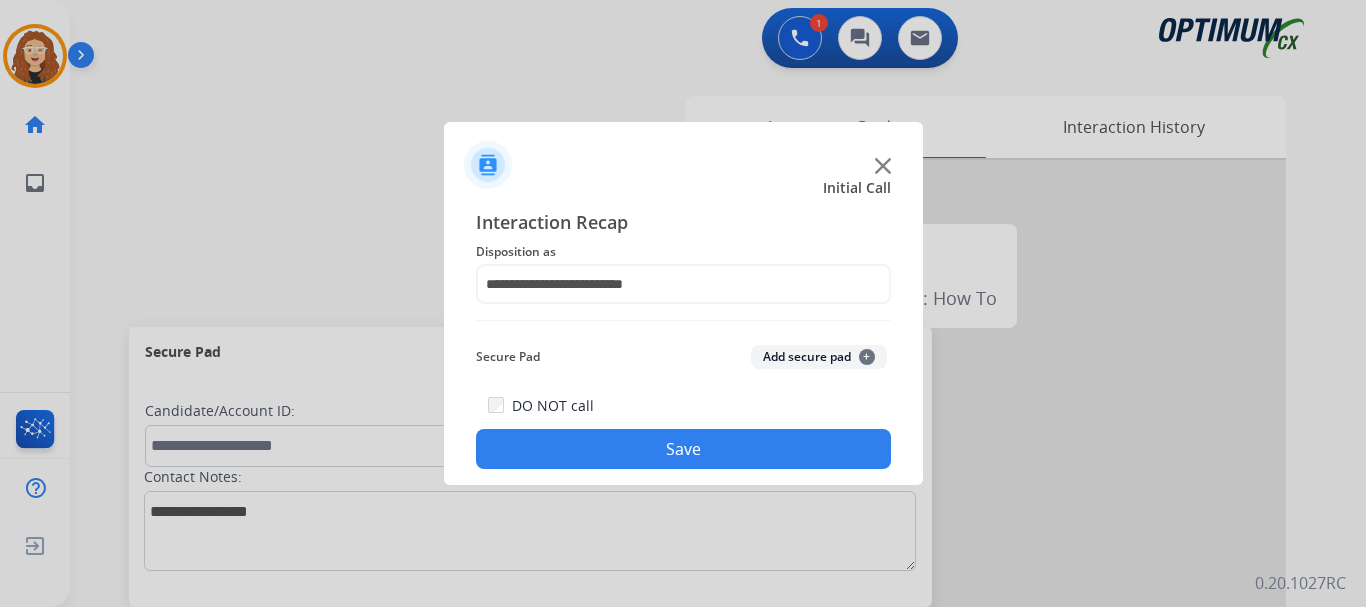 click on "DO NOT call  Save" 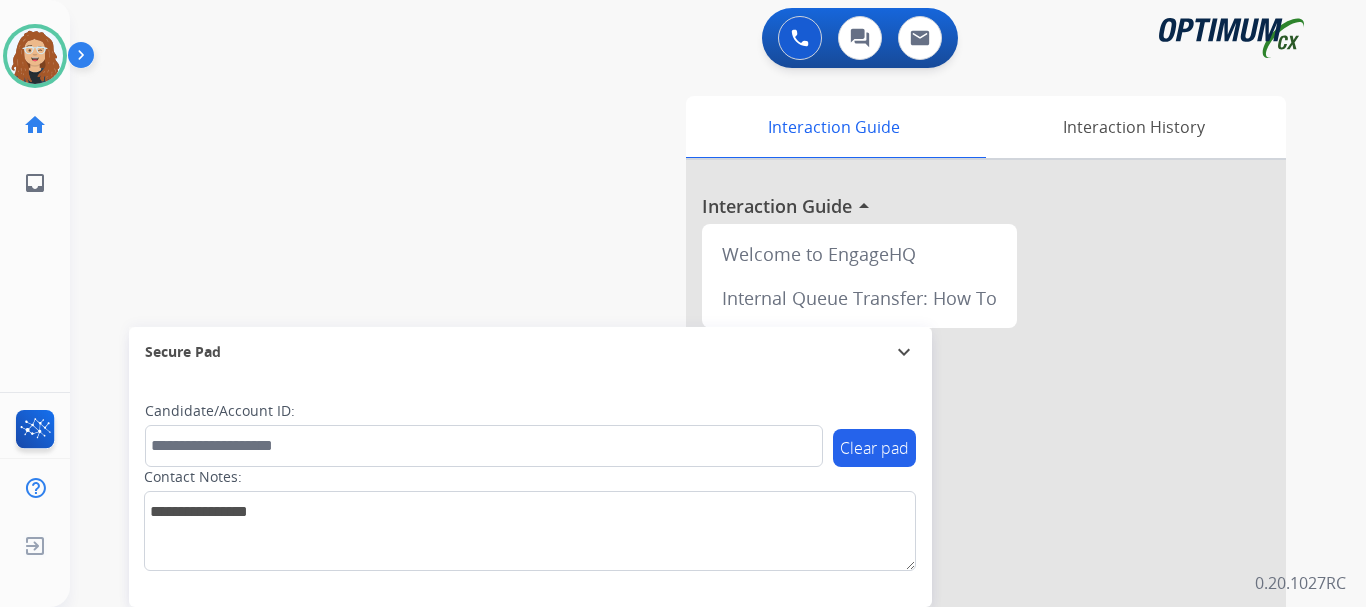 click on "swap_horiz Break voice bridge close_fullscreen Connect 3-Way Call merge_type Separate 3-Way Call  Interaction Guide   Interaction History  Interaction Guide arrow_drop_up  Welcome to EngageHQ   Internal Queue Transfer: How To  Secure Pad expand_more Clear pad Candidate/Account ID: Contact Notes:" at bounding box center [694, 489] 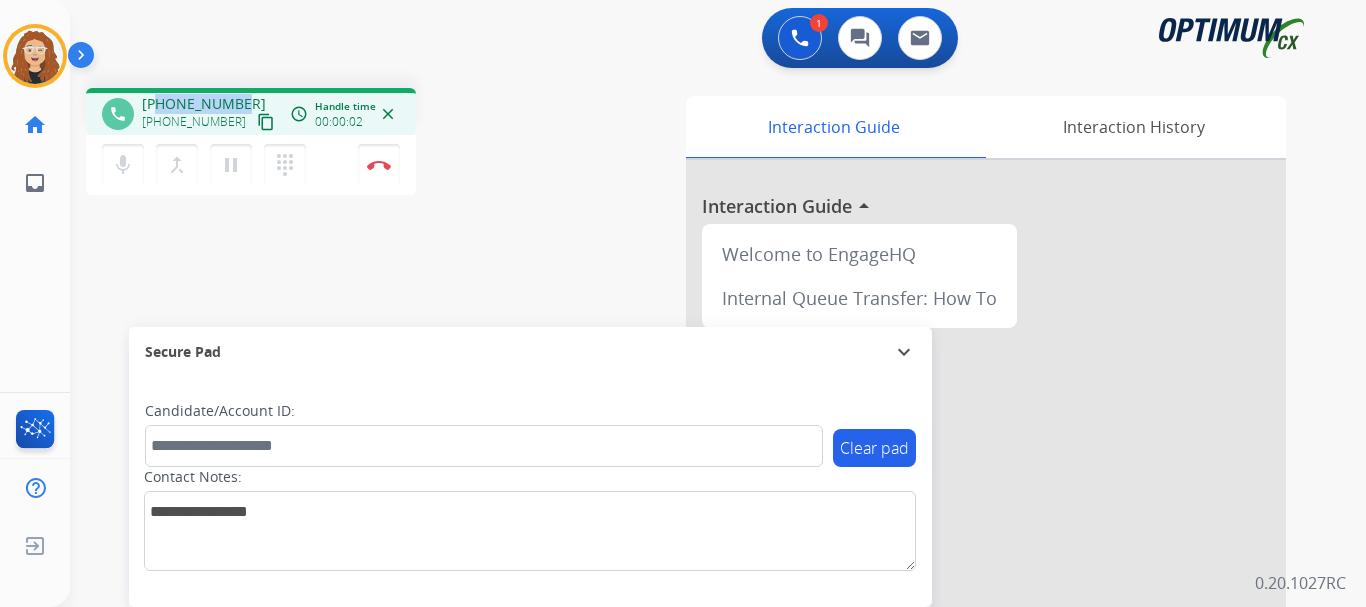 drag, startPoint x: 156, startPoint y: 101, endPoint x: 248, endPoint y: 93, distance: 92.34717 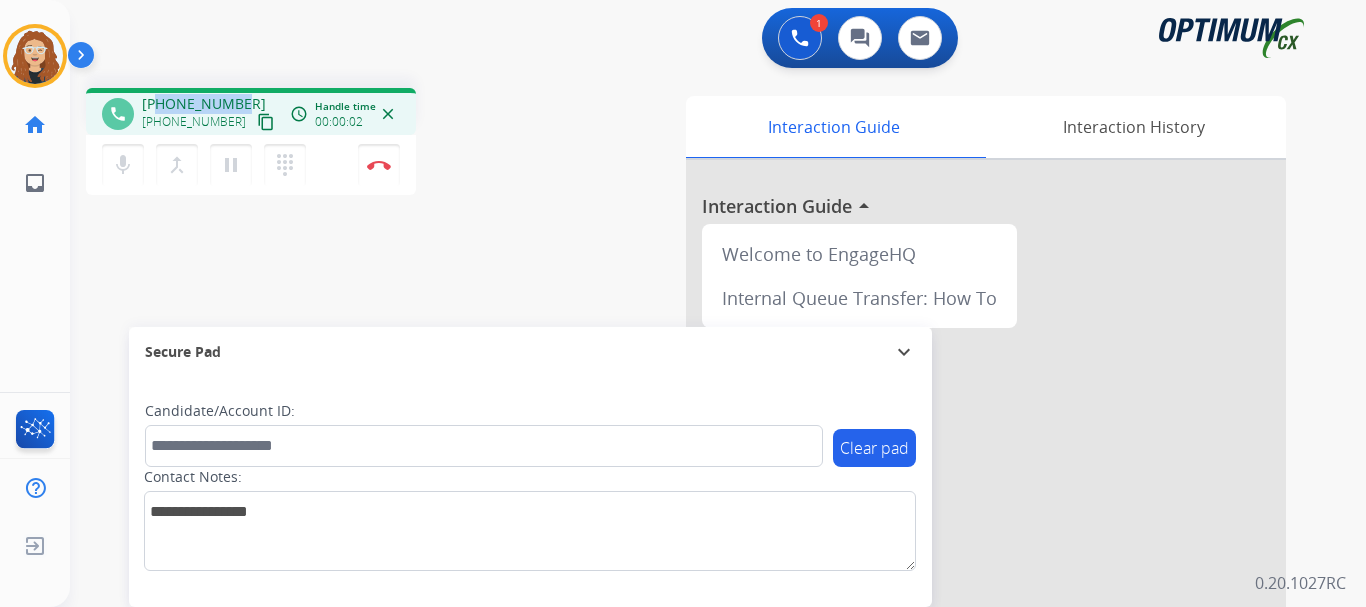 click on "phone [PHONE_NUMBER] [PHONE_NUMBER] content_copy access_time Call metrics Queue   00:10 Hold   00:00 Talk   00:03 Total   00:12 Handle time 00:00:02 close" at bounding box center [251, 111] 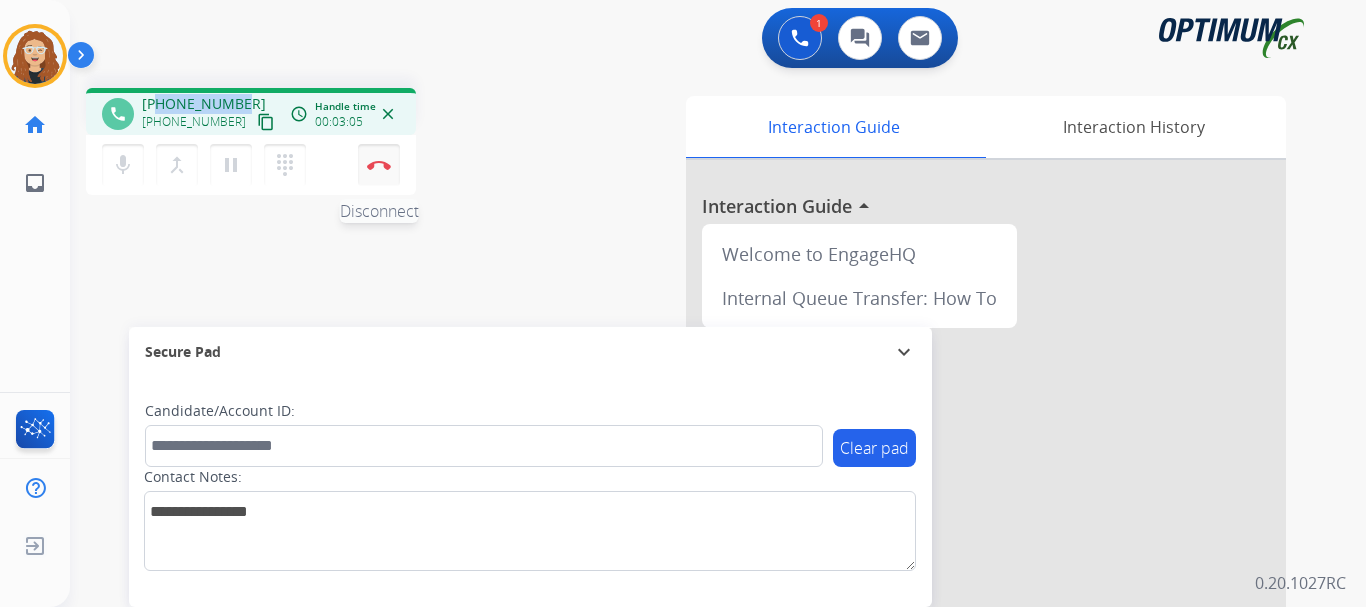 click at bounding box center [379, 165] 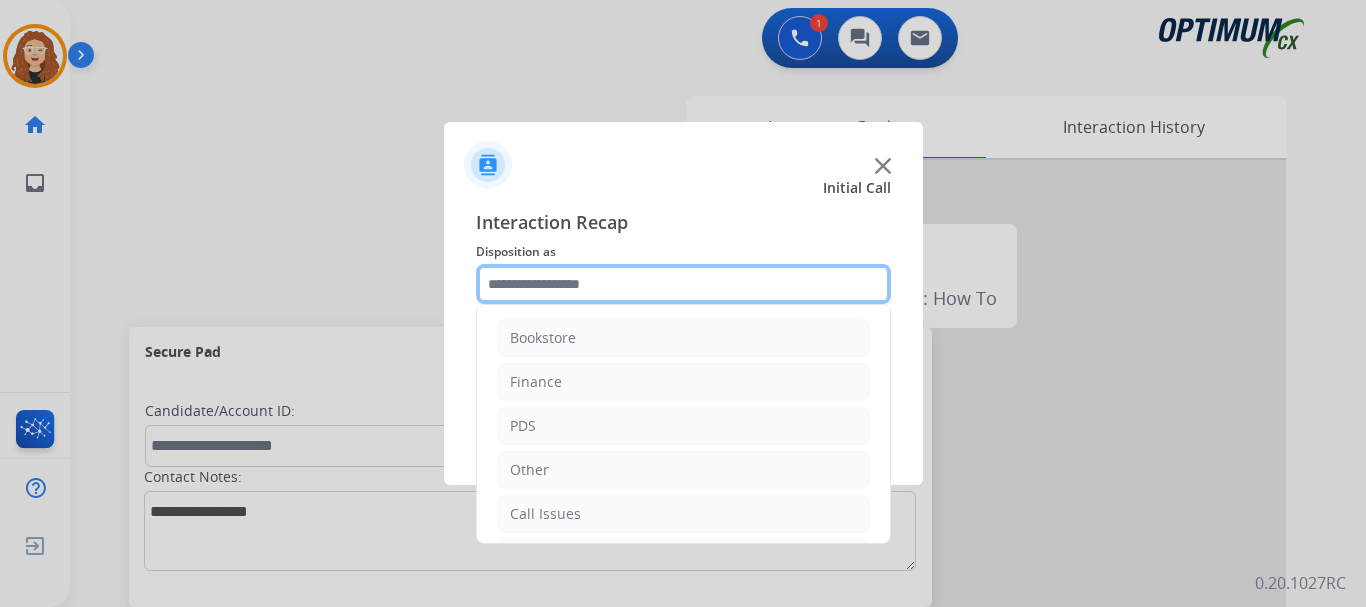 click 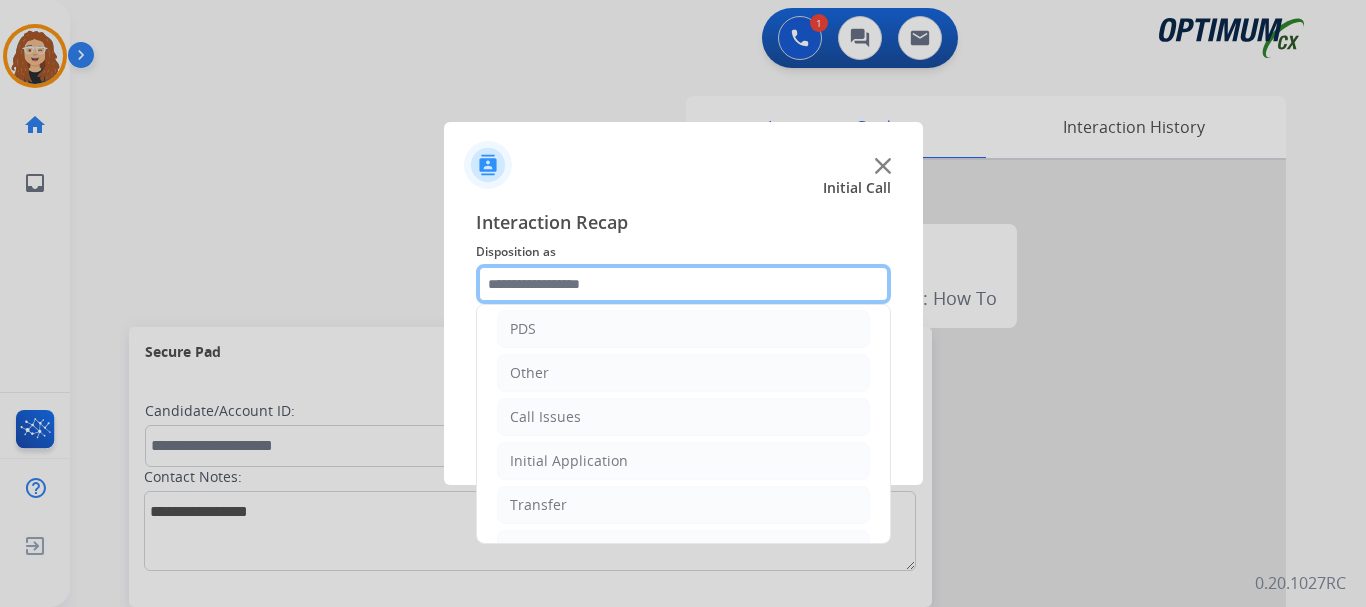 scroll, scrollTop: 136, scrollLeft: 0, axis: vertical 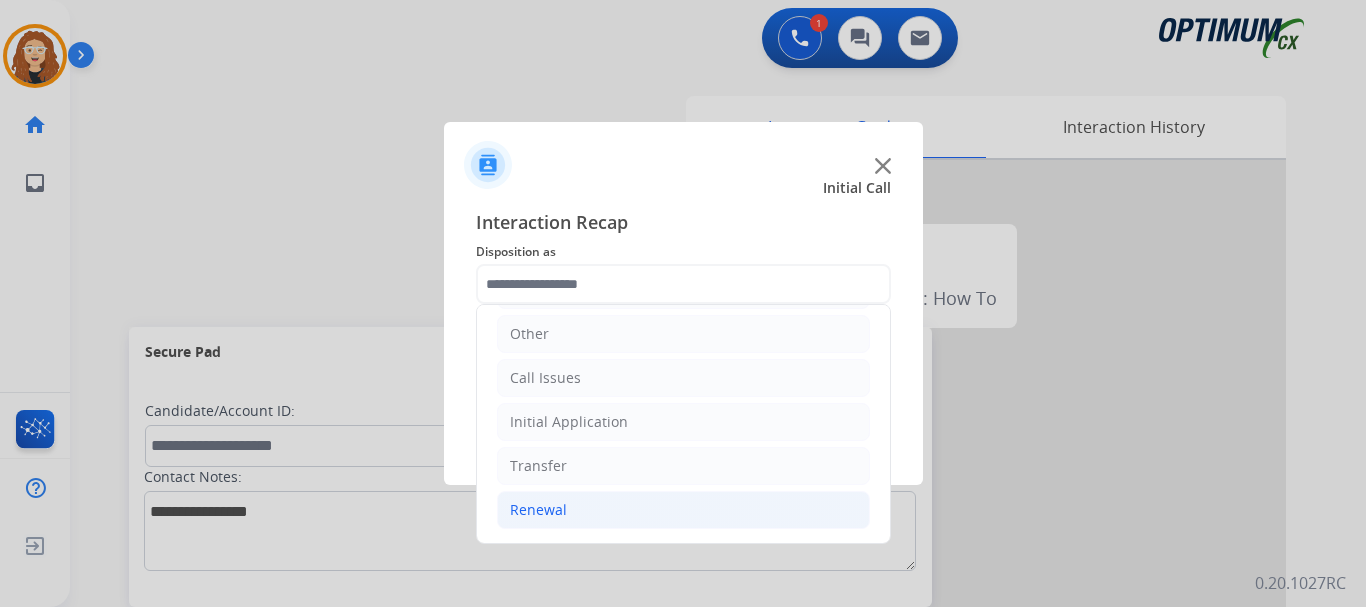 drag, startPoint x: 714, startPoint y: 511, endPoint x: 836, endPoint y: 480, distance: 125.87692 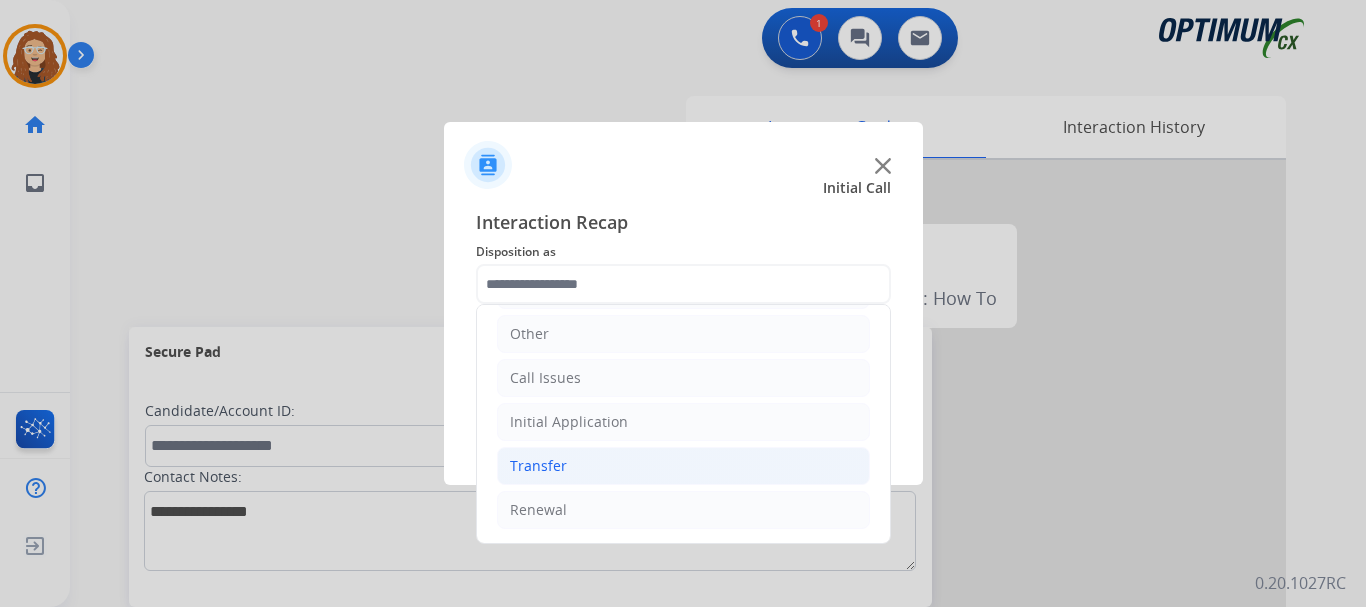 click on "Renewal" 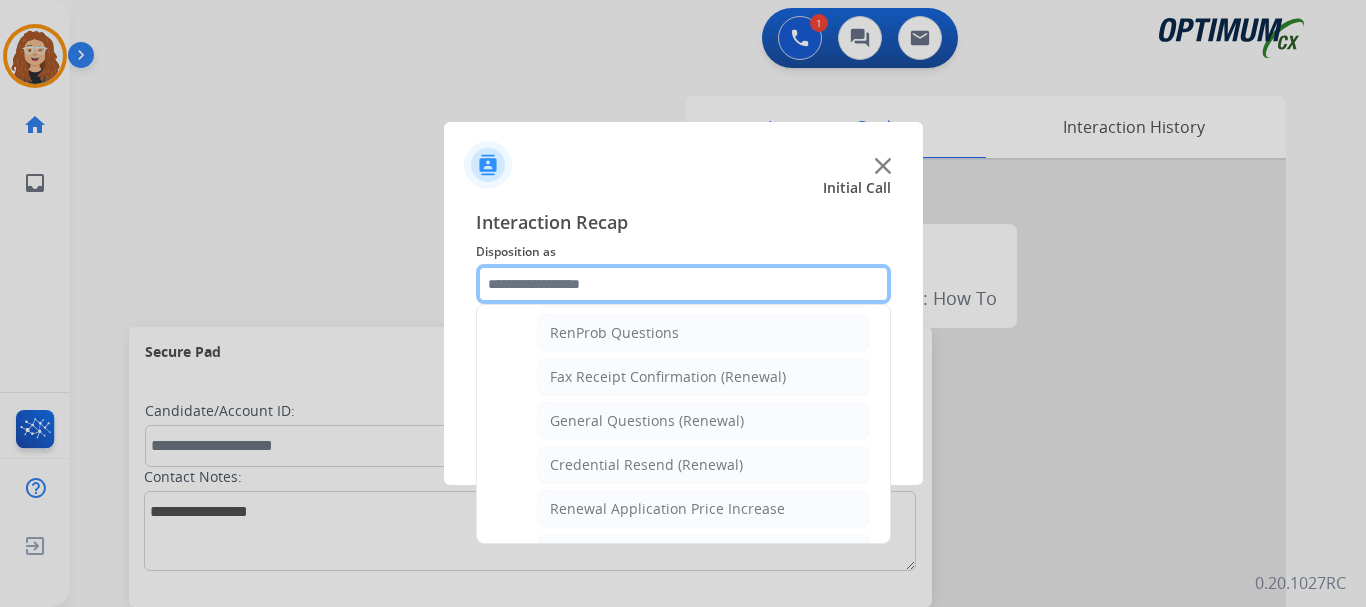 scroll, scrollTop: 522, scrollLeft: 0, axis: vertical 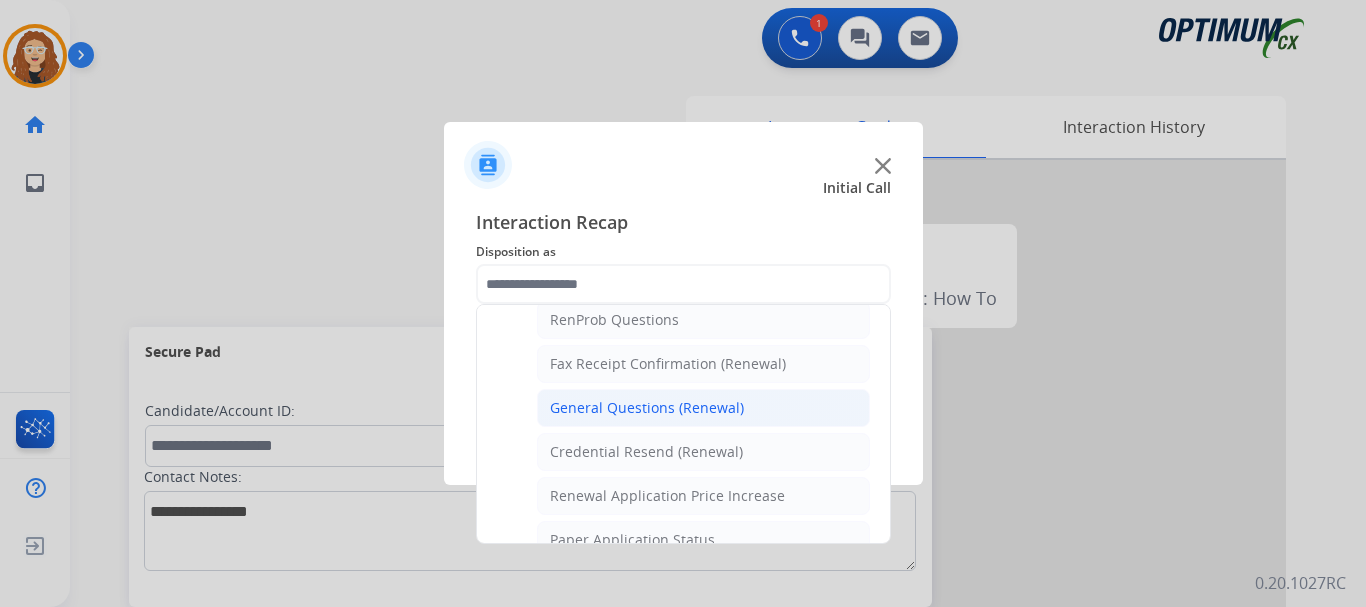 click on "General Questions (Renewal)" 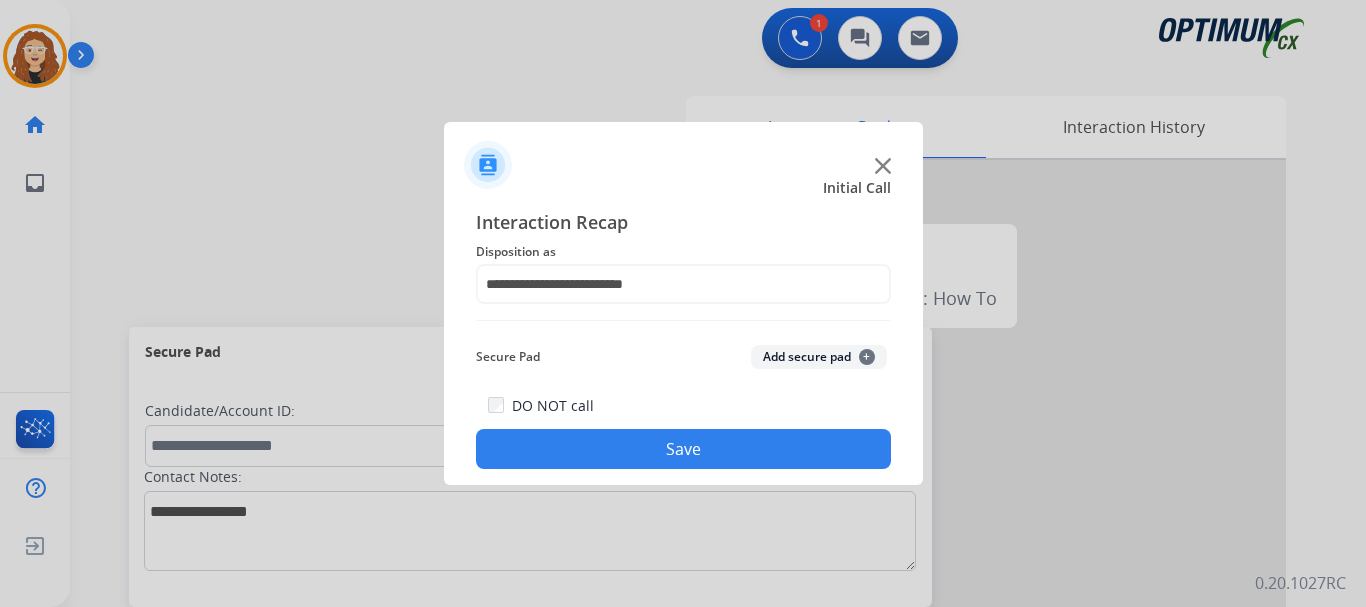 click on "Save" 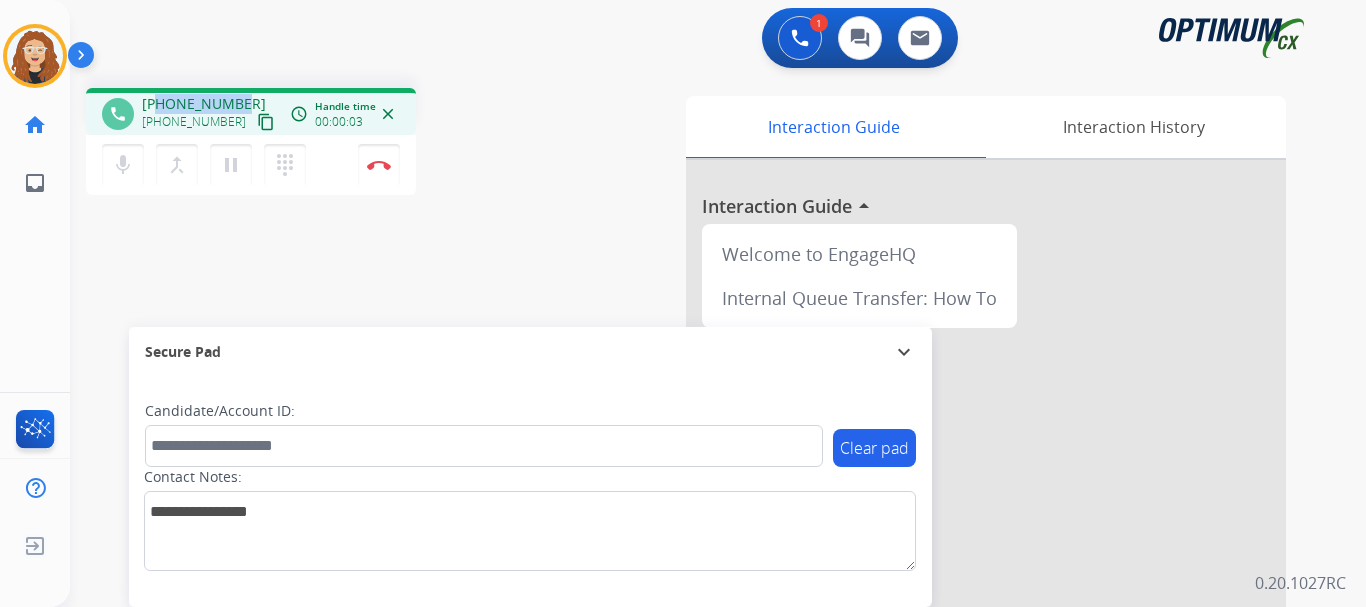 drag, startPoint x: 159, startPoint y: 100, endPoint x: 243, endPoint y: 95, distance: 84.14868 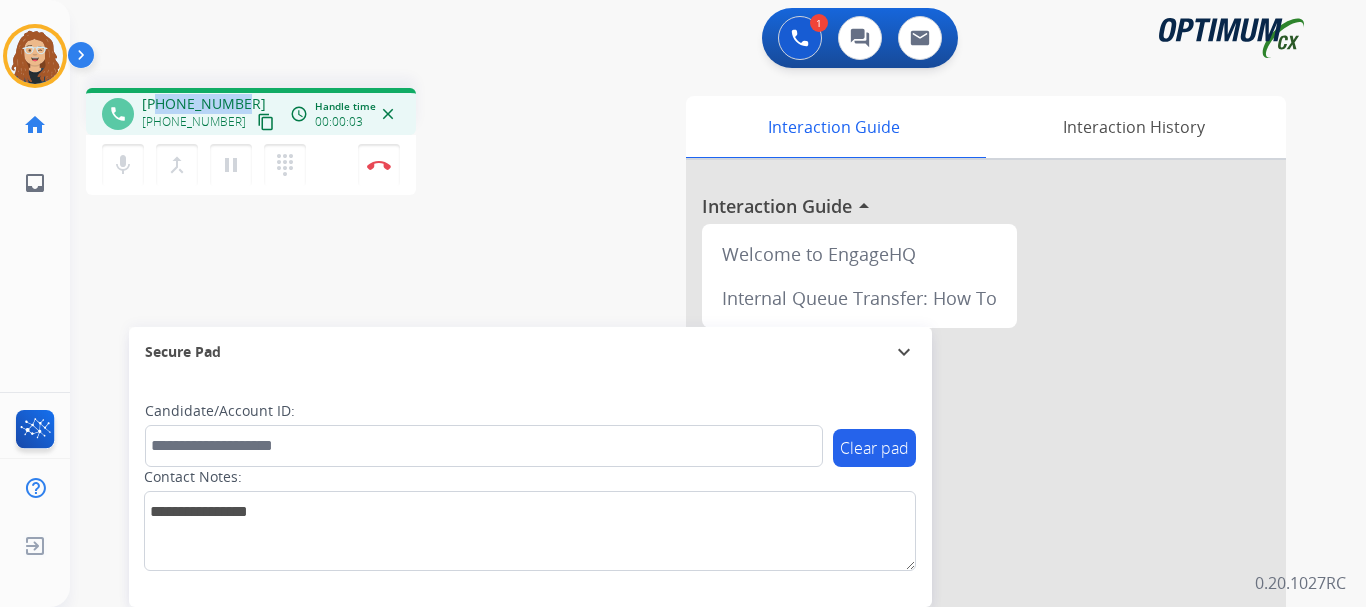 click on "[PHONE_NUMBER] [PHONE_NUMBER] content_copy" at bounding box center [210, 114] 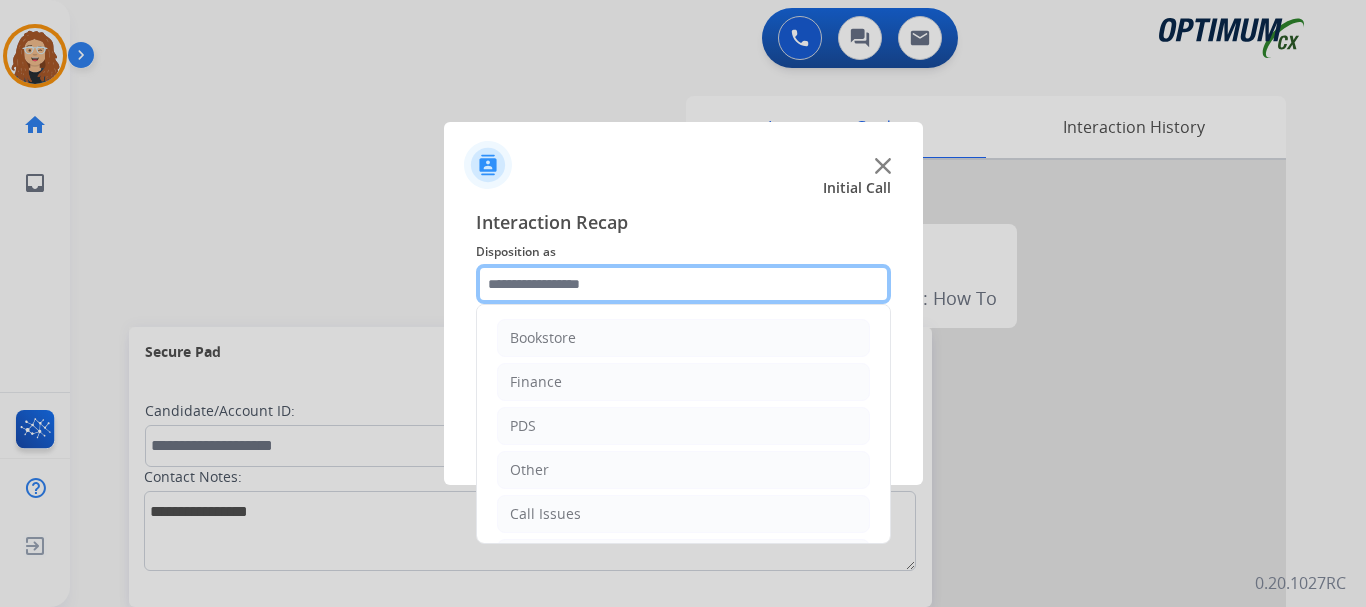 click 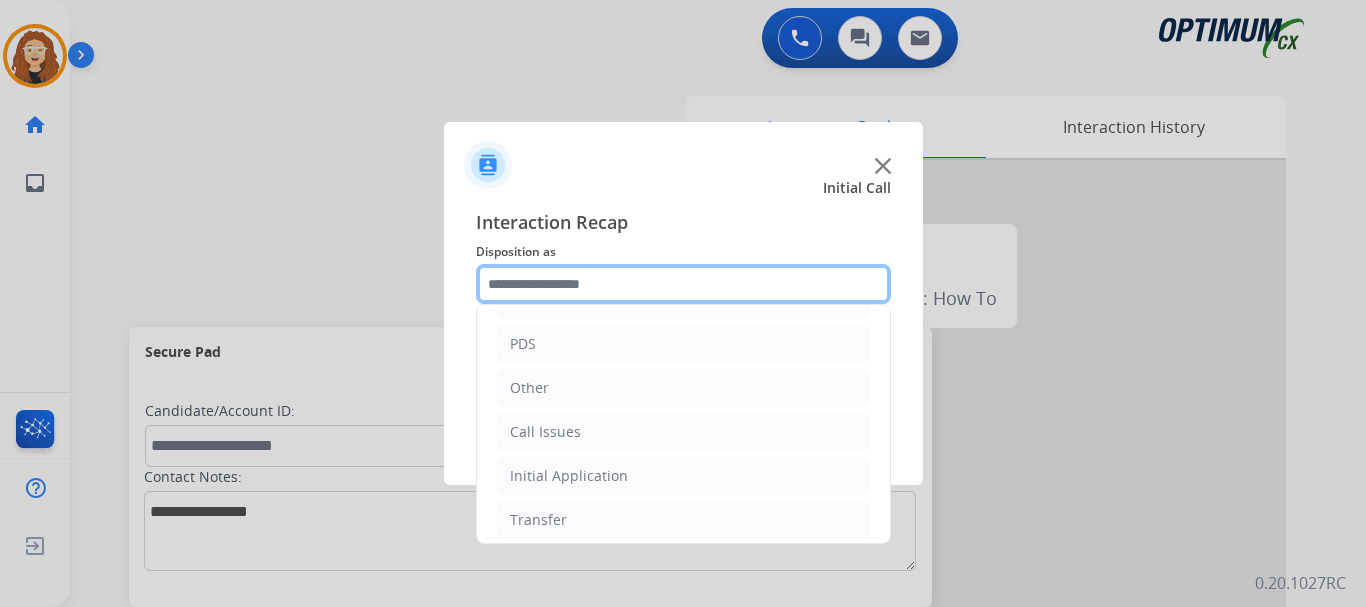 scroll, scrollTop: 136, scrollLeft: 0, axis: vertical 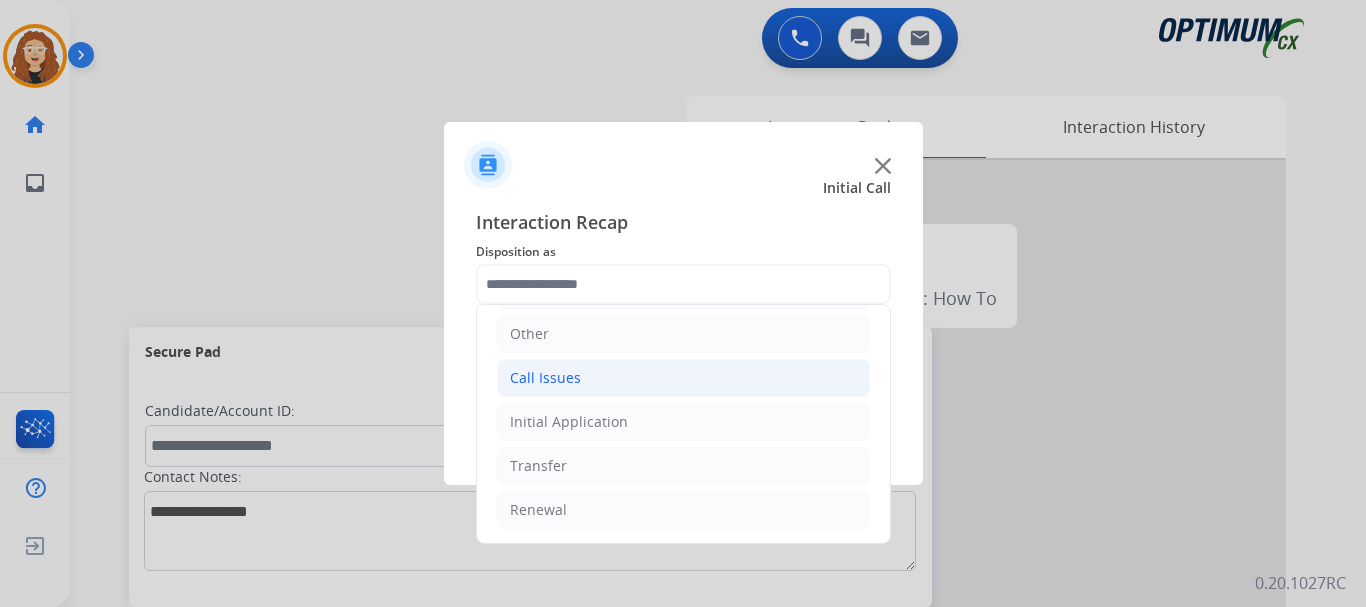 click on "Call Issues" 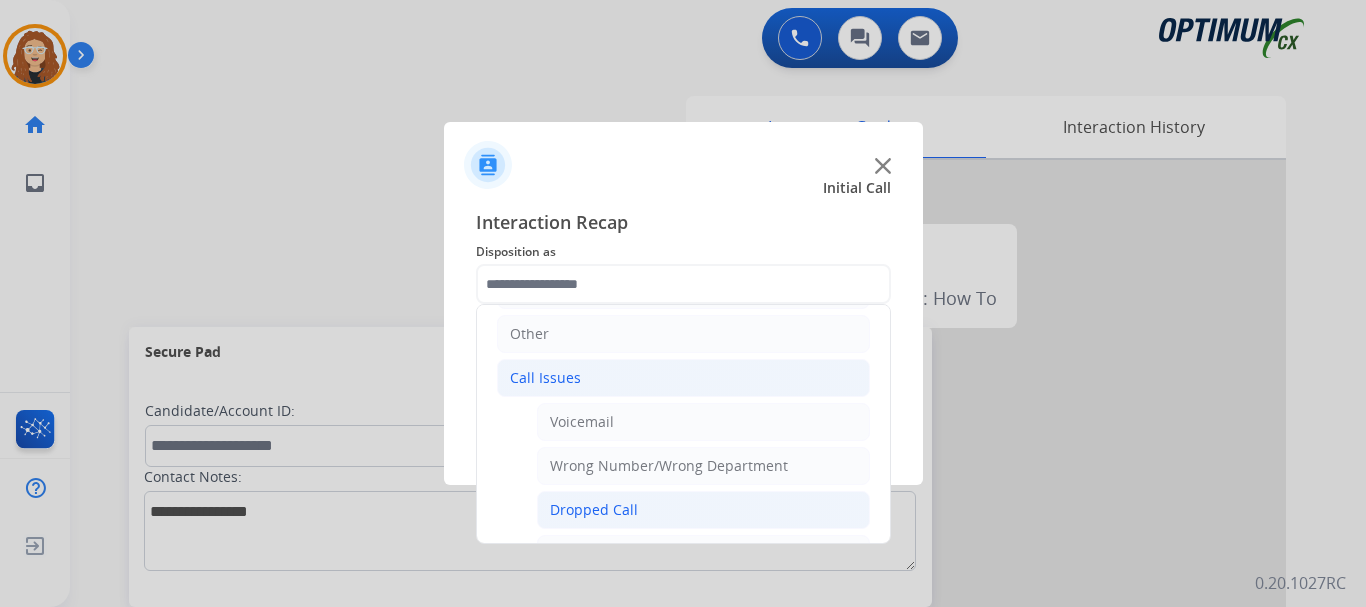 click on "Dropped Call" 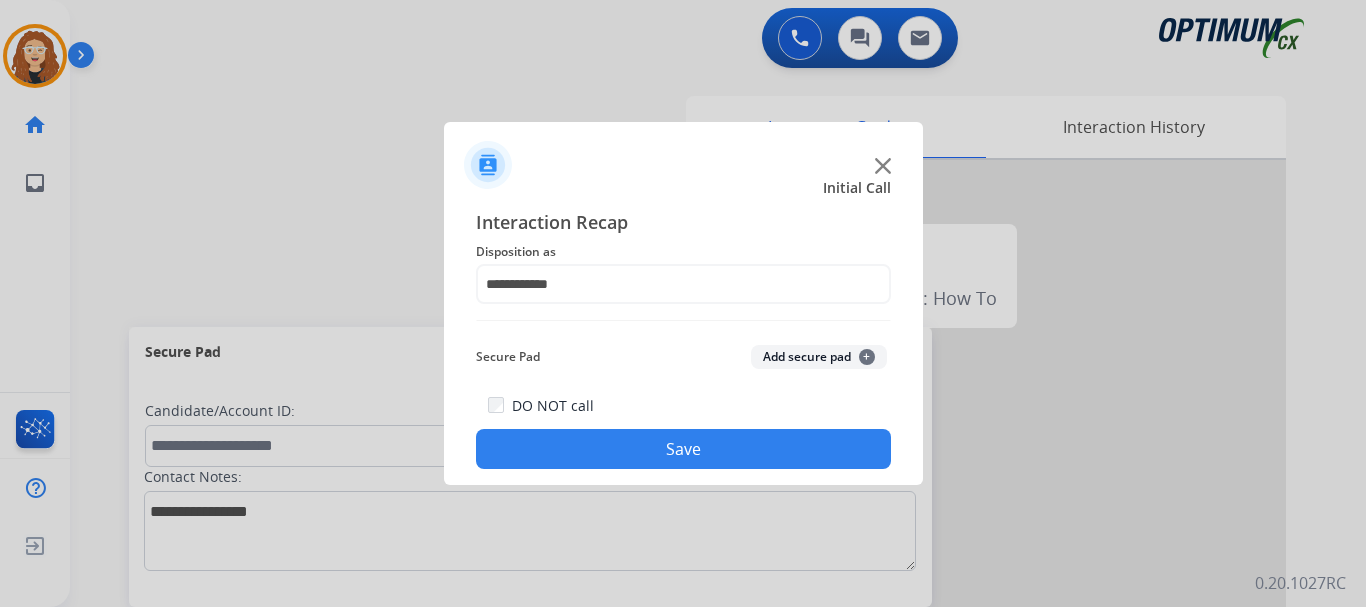 click on "Save" 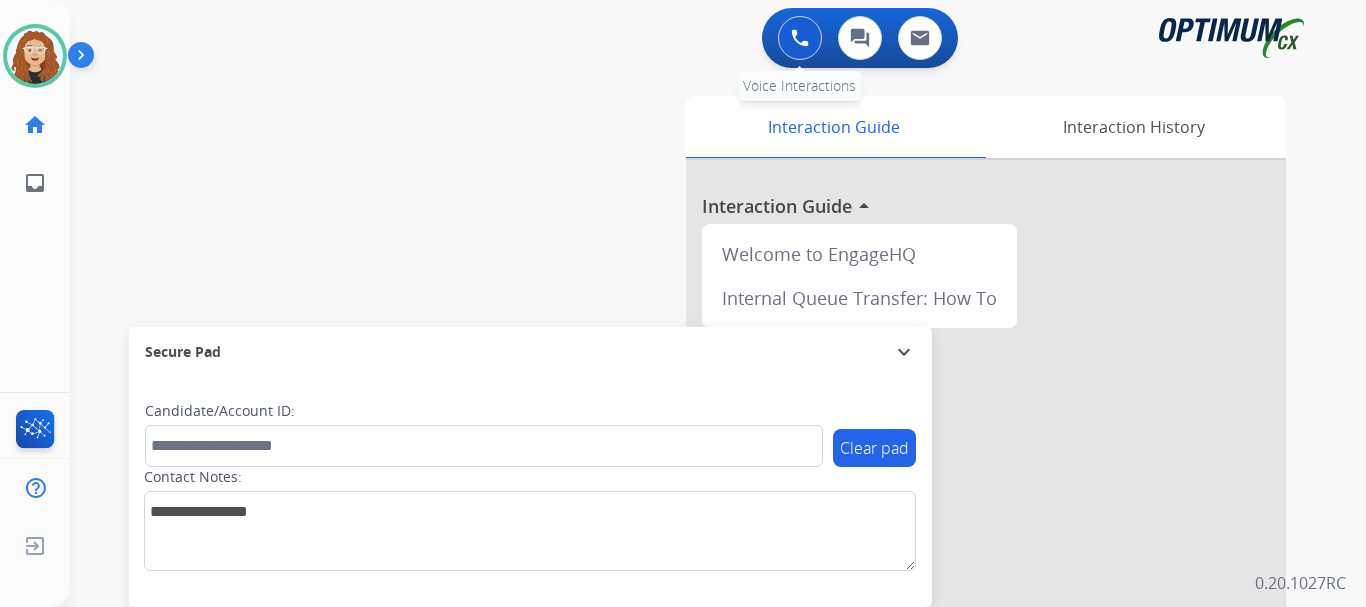 click at bounding box center (800, 38) 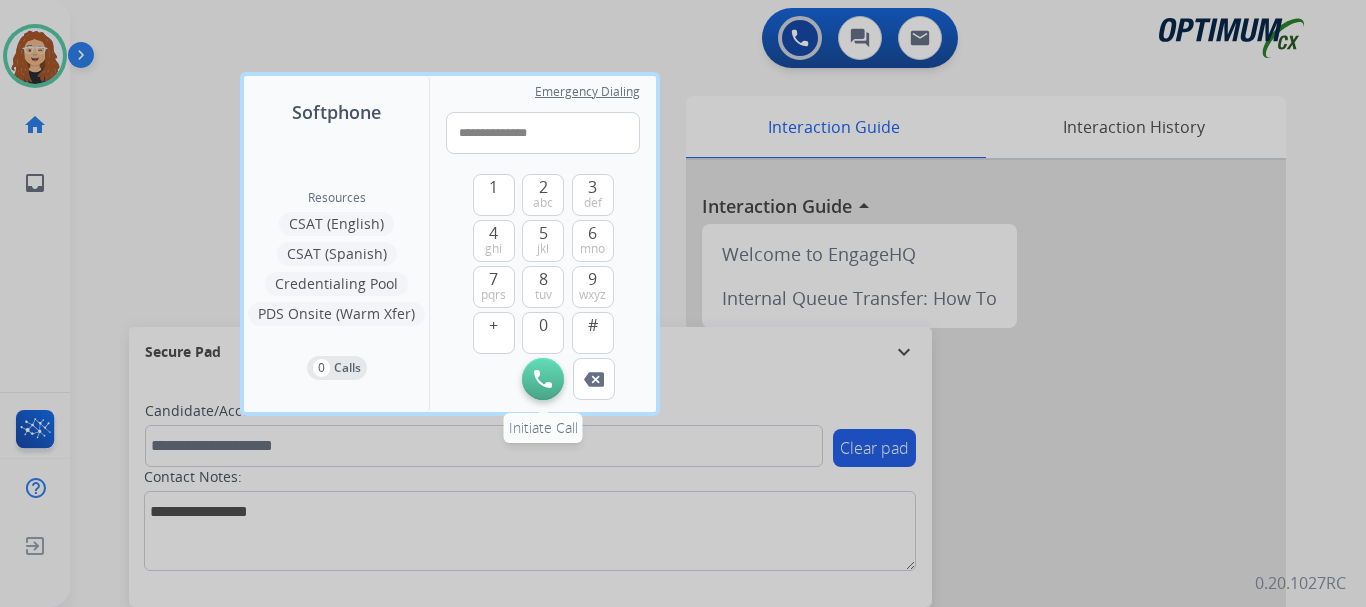 type on "**********" 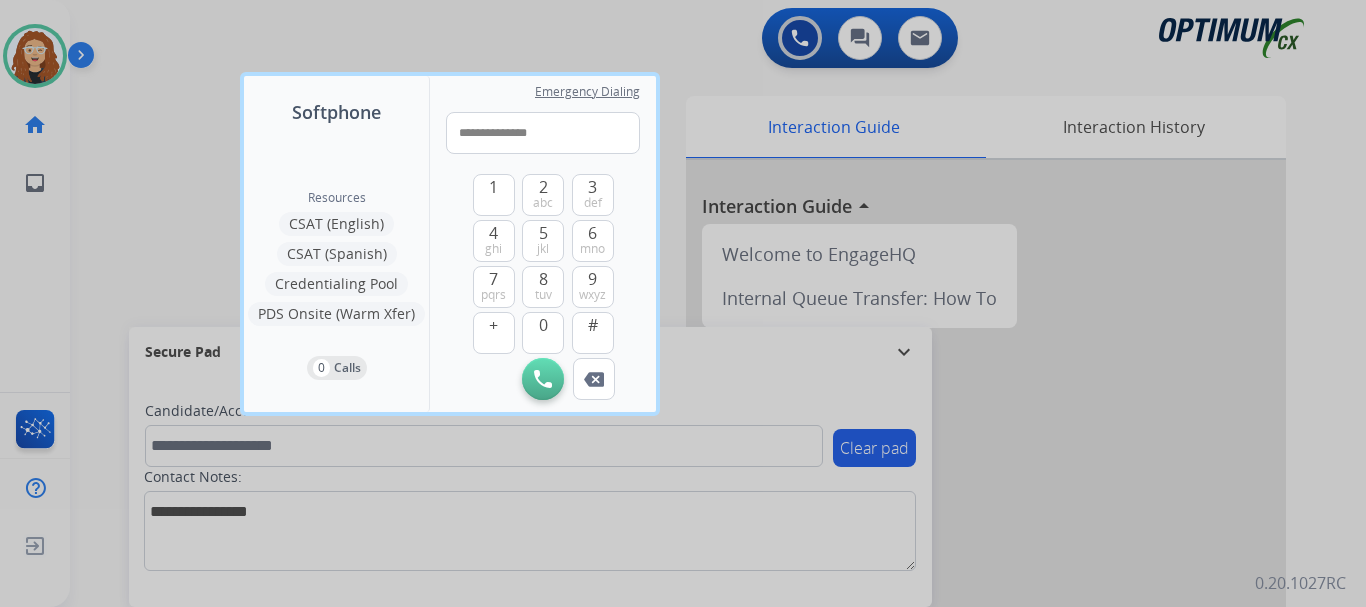 click at bounding box center [543, 379] 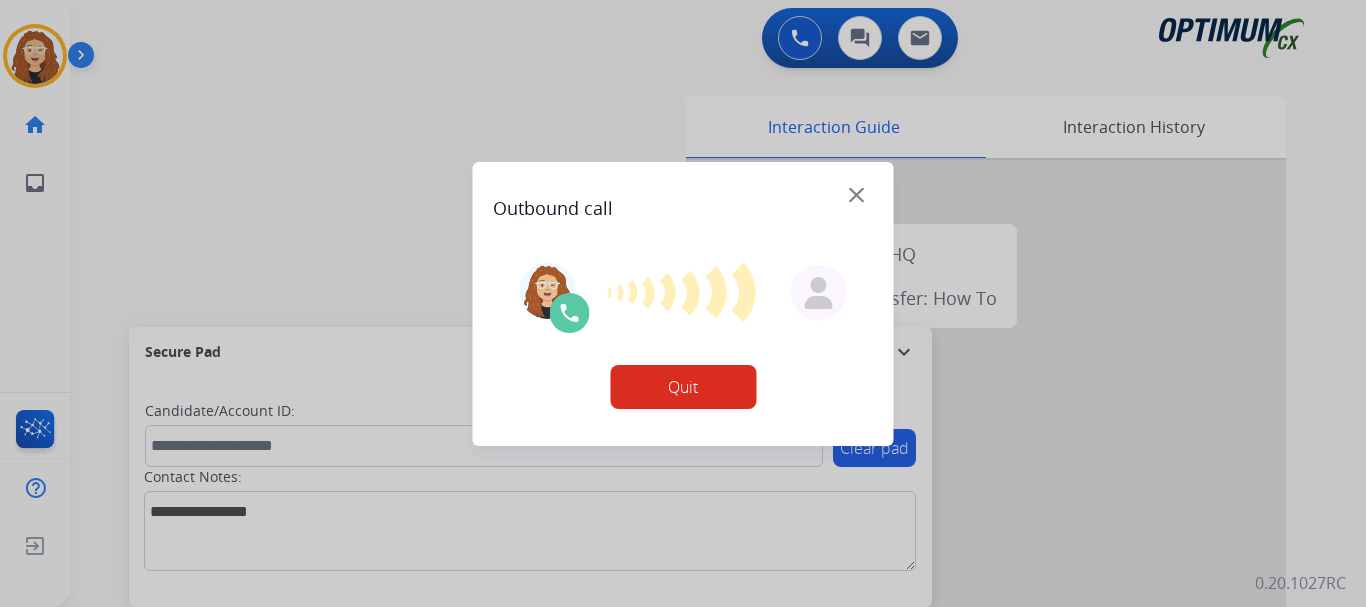 click on "Quit" at bounding box center [683, 387] 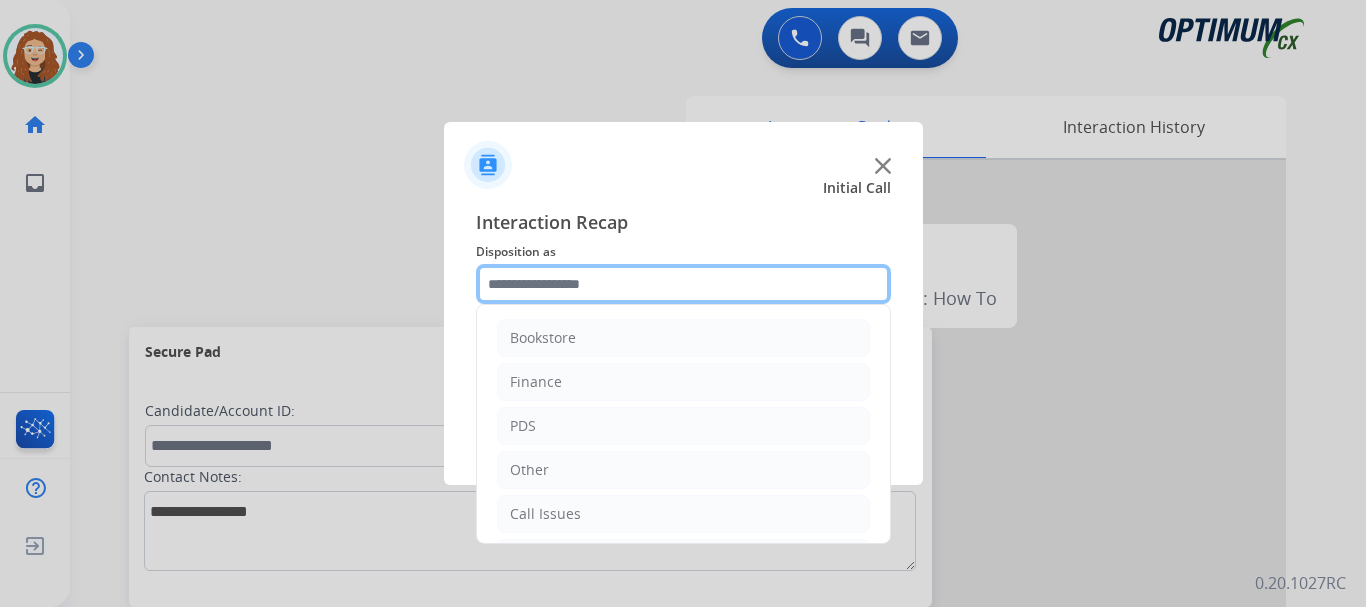 click 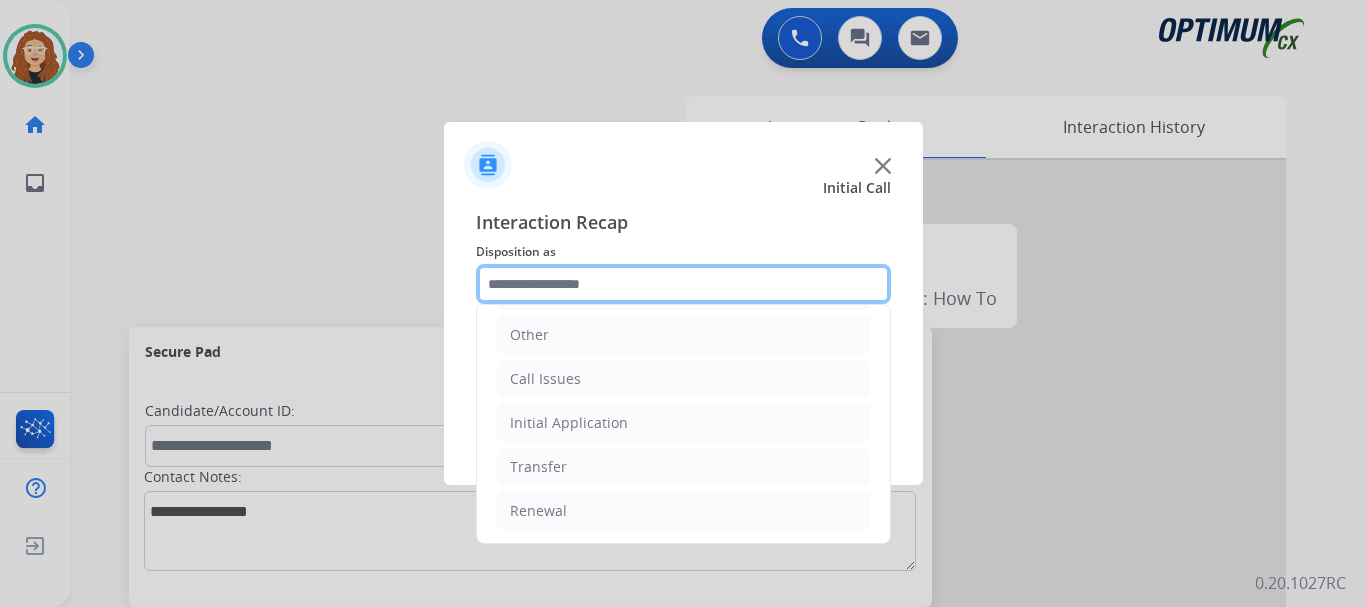 scroll, scrollTop: 136, scrollLeft: 0, axis: vertical 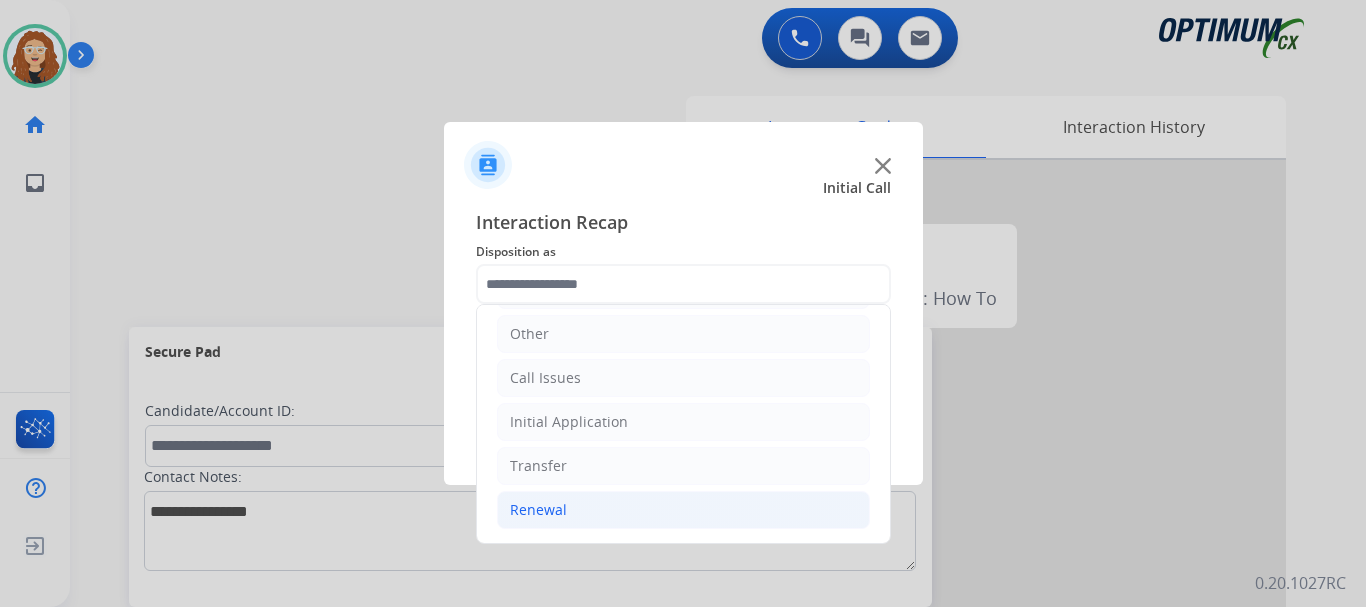 click on "Renewal" 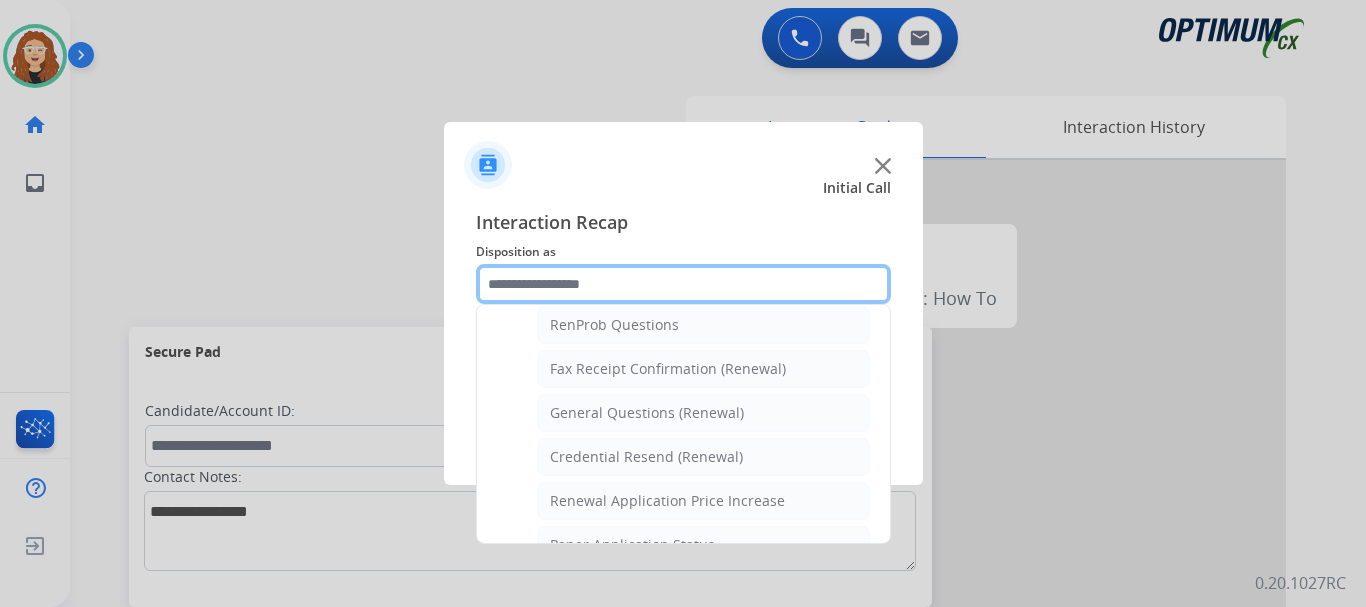 scroll, scrollTop: 522, scrollLeft: 0, axis: vertical 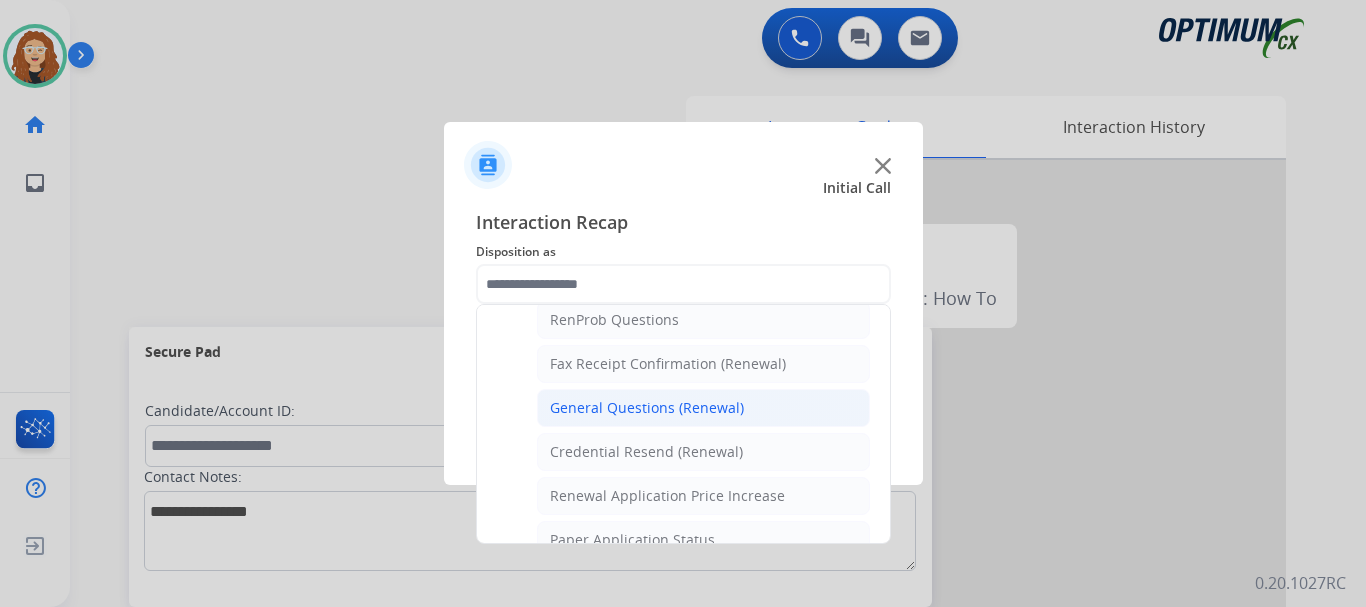 click on "General Questions (Renewal)" 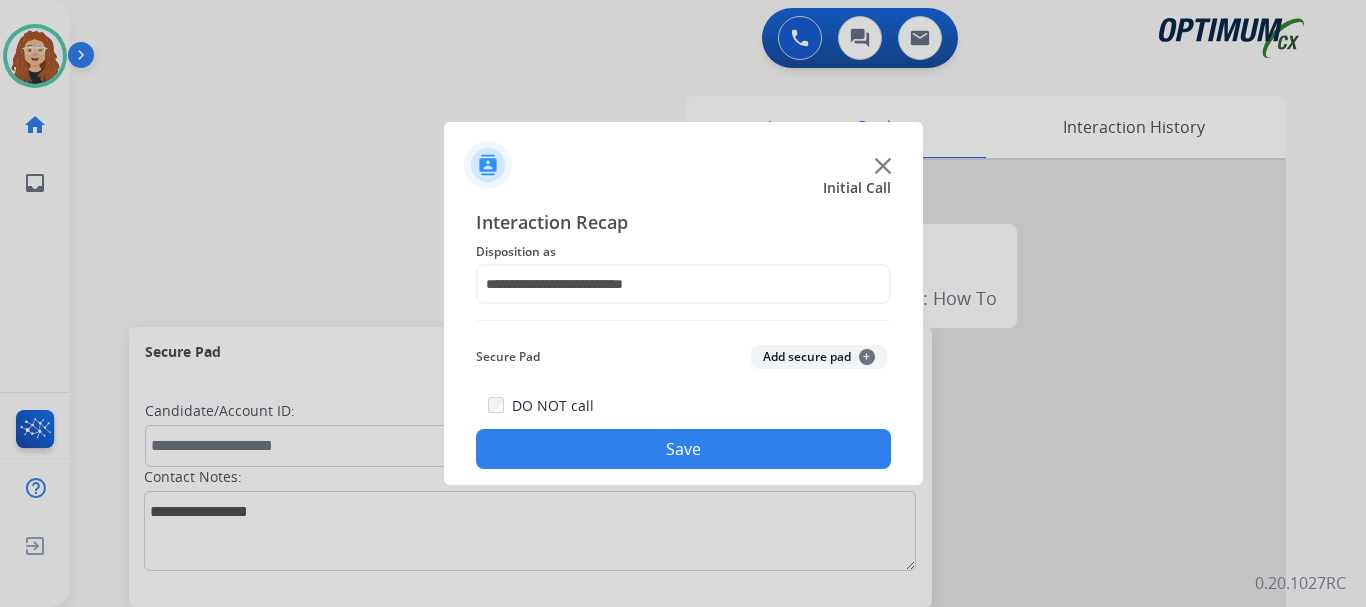 click on "Save" 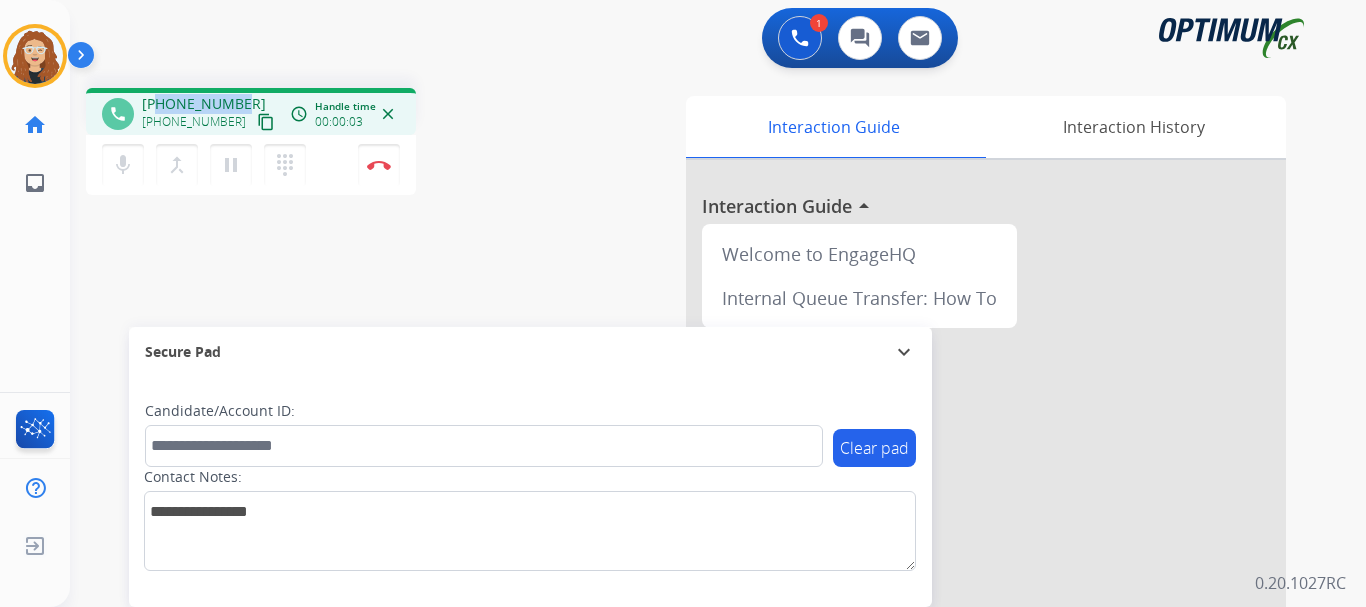 drag, startPoint x: 157, startPoint y: 102, endPoint x: 236, endPoint y: 94, distance: 79.40403 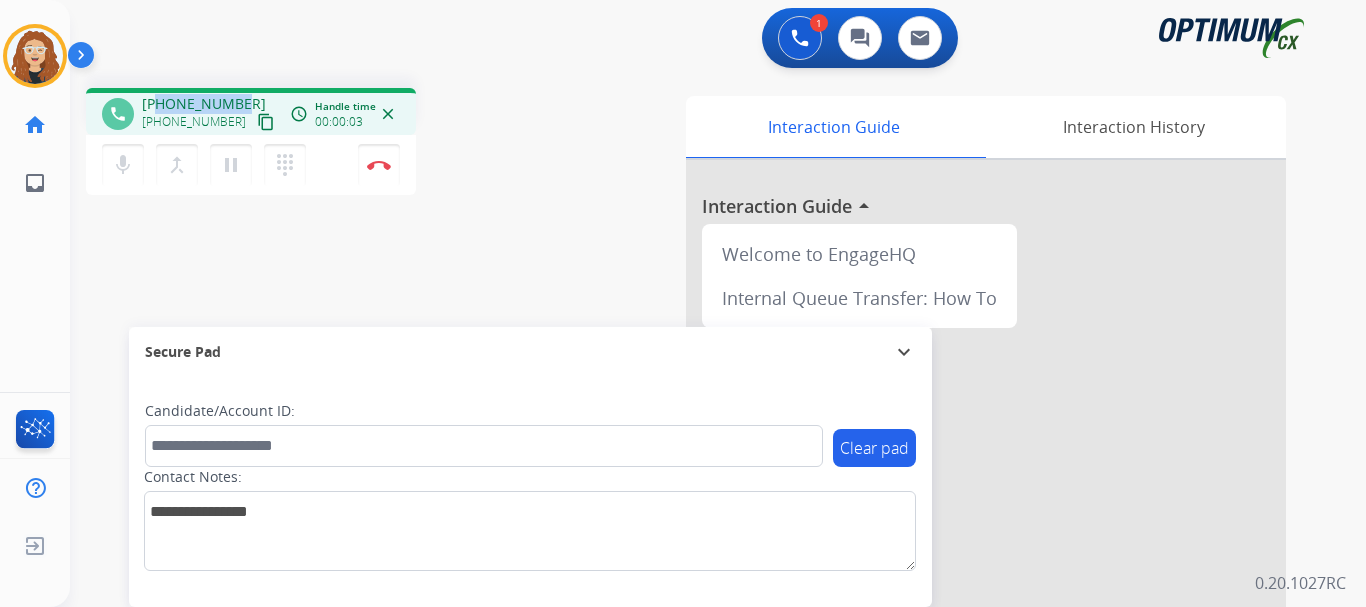 click on "[PHONE_NUMBER]" at bounding box center (204, 104) 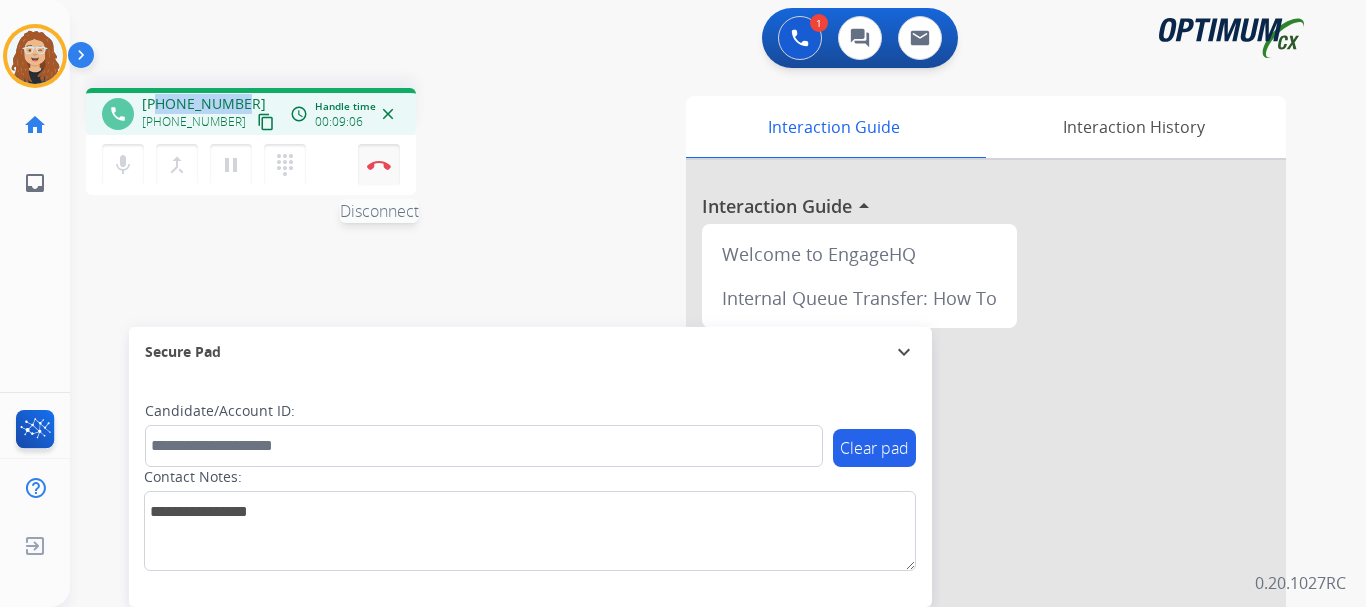 click at bounding box center (379, 165) 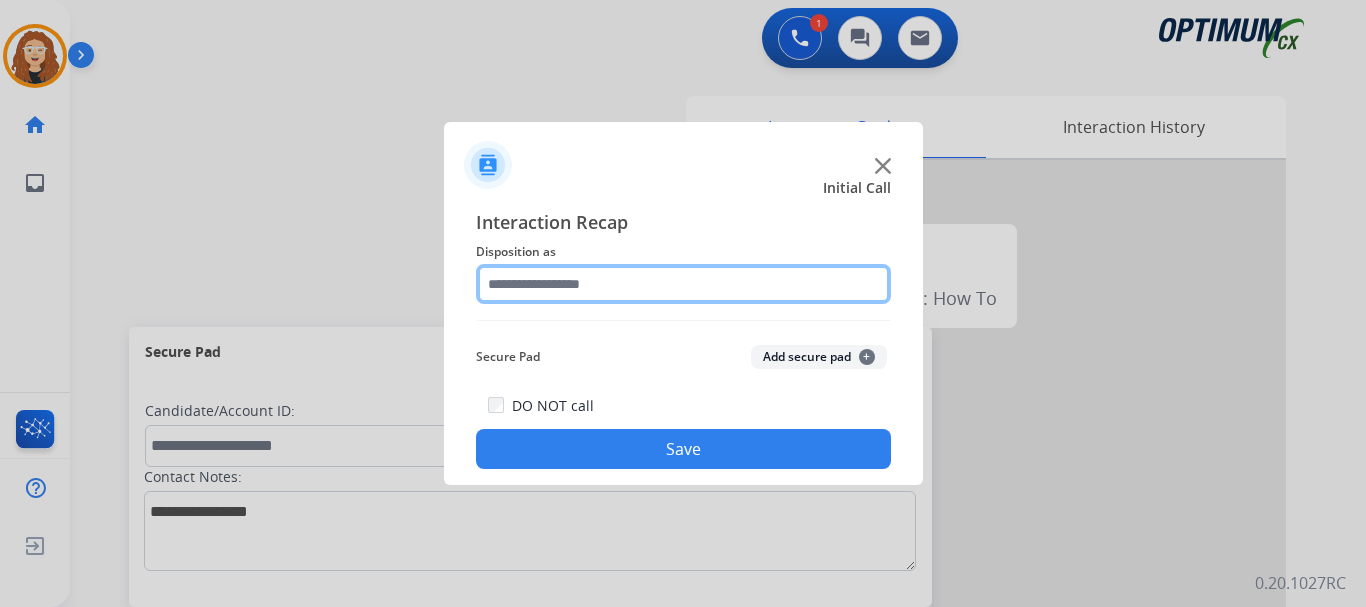 click 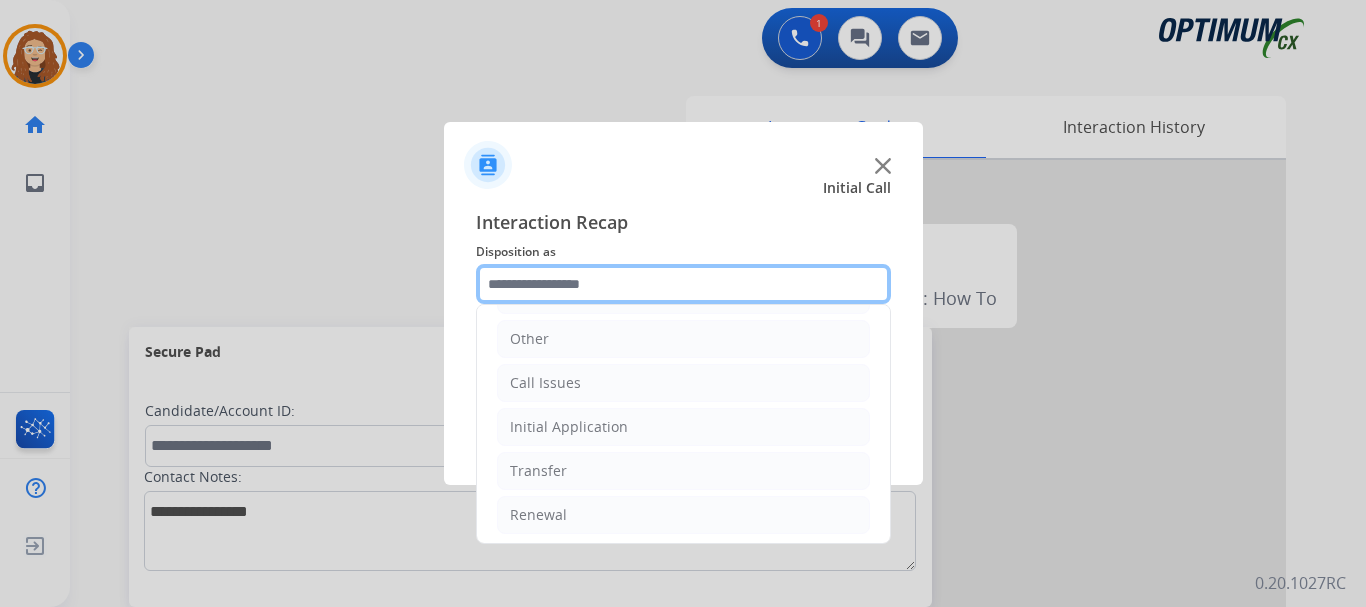 scroll, scrollTop: 136, scrollLeft: 0, axis: vertical 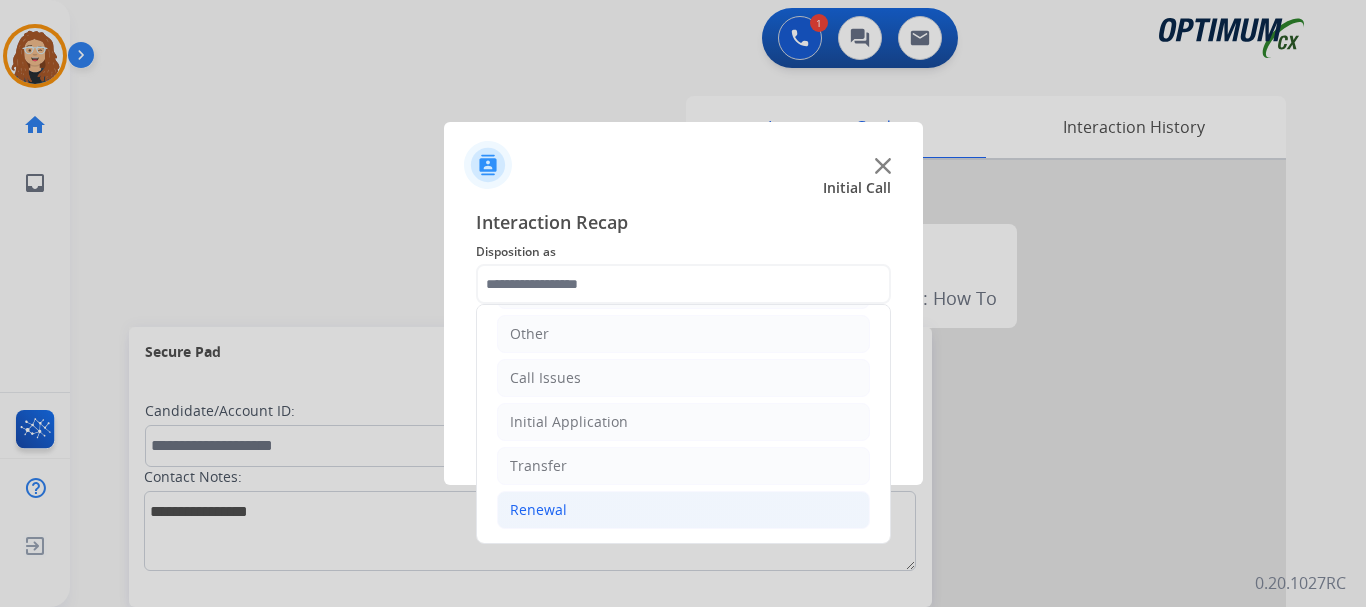 click on "Renewal" 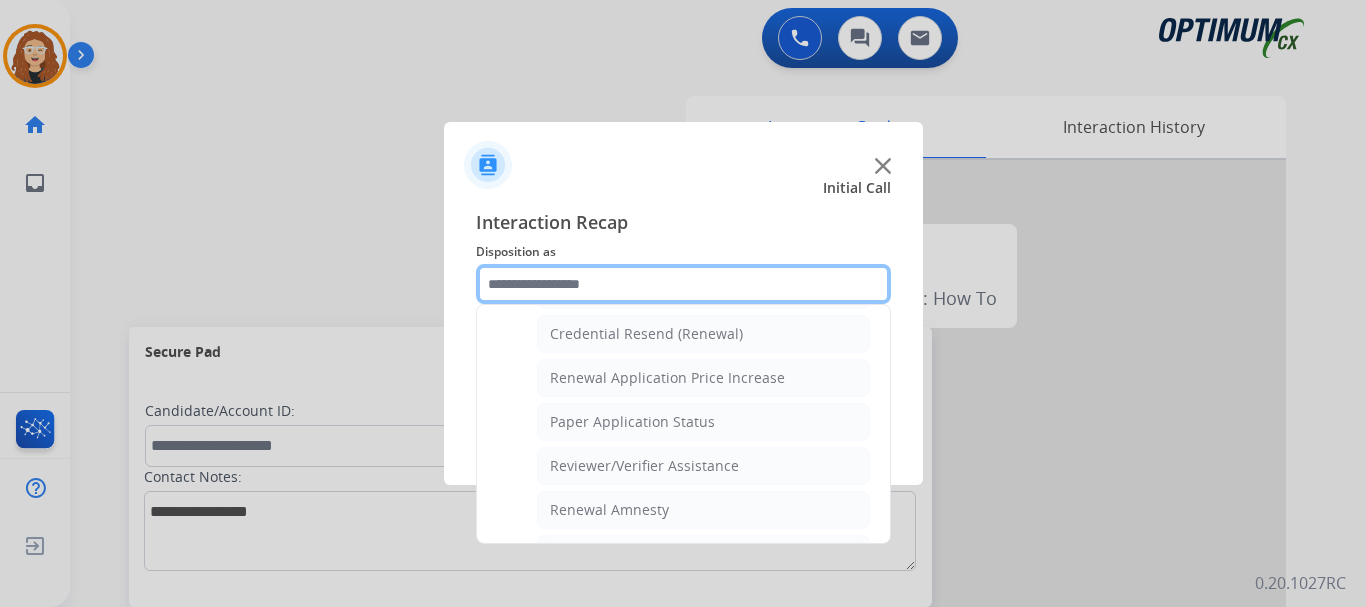 scroll, scrollTop: 649, scrollLeft: 0, axis: vertical 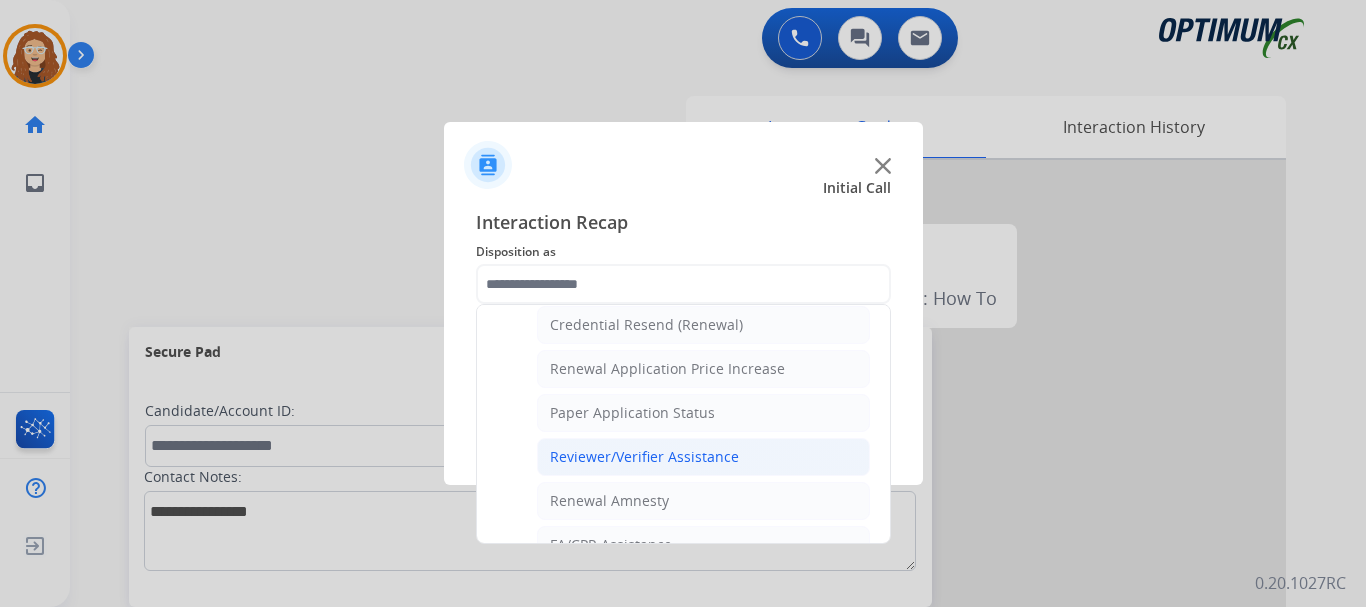 click on "Reviewer/Verifier Assistance" 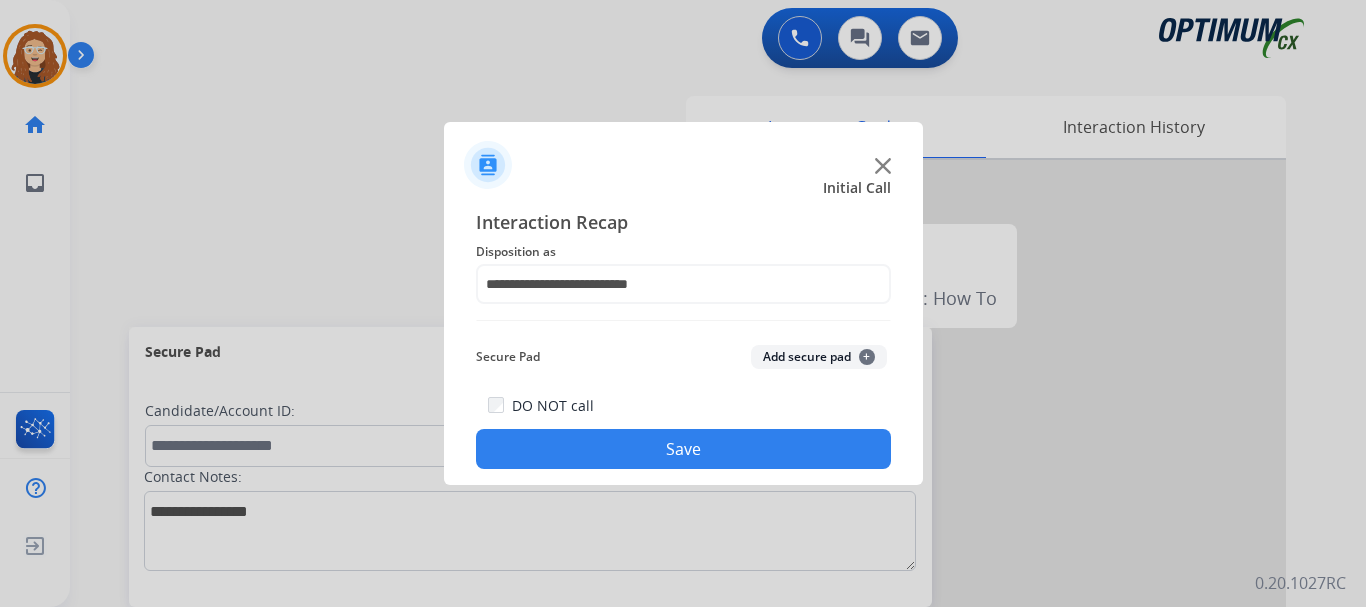 click on "Save" 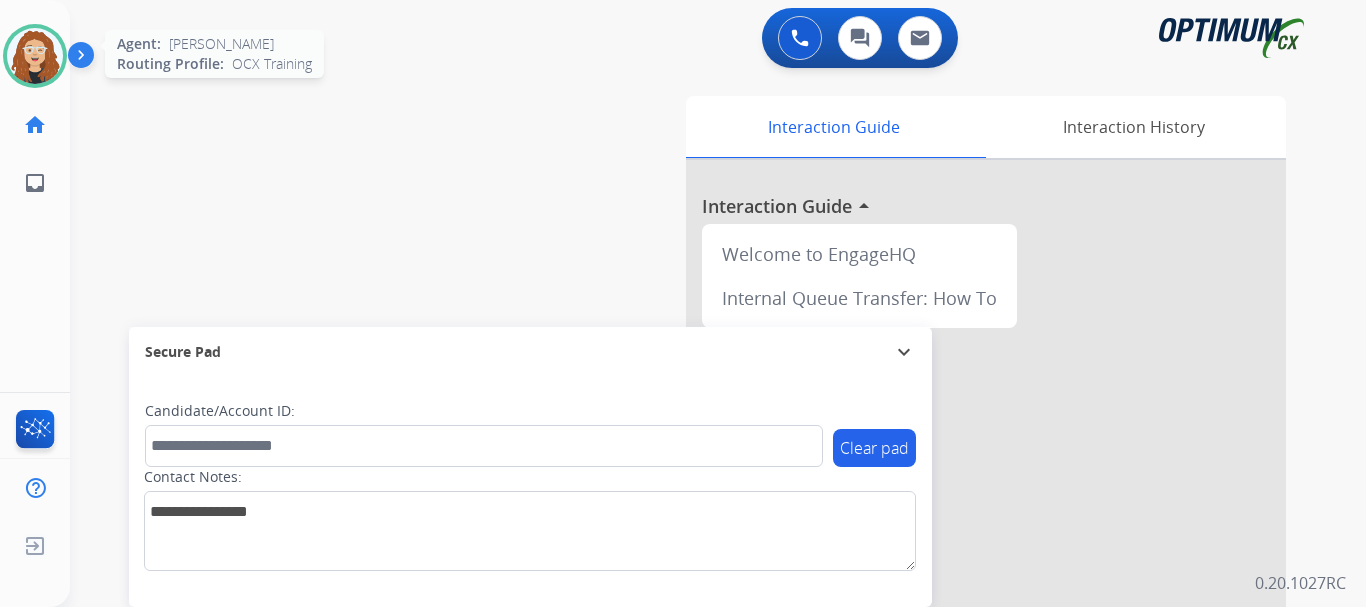 click at bounding box center (35, 56) 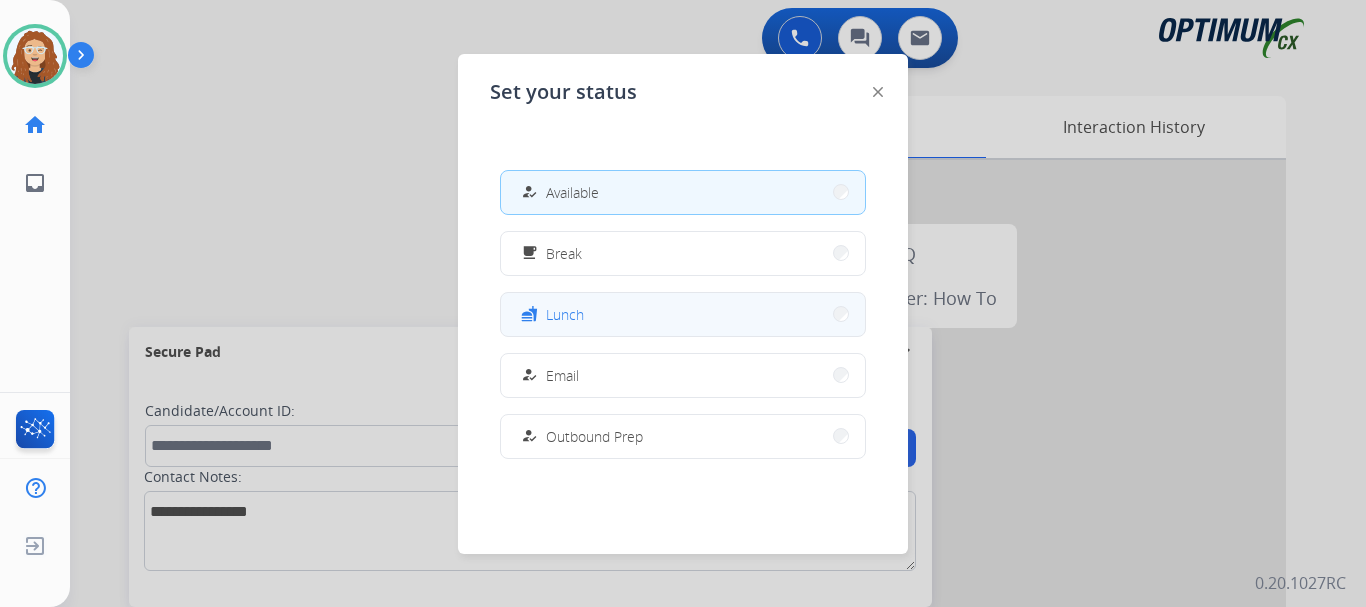 click on "fastfood Lunch" at bounding box center [683, 314] 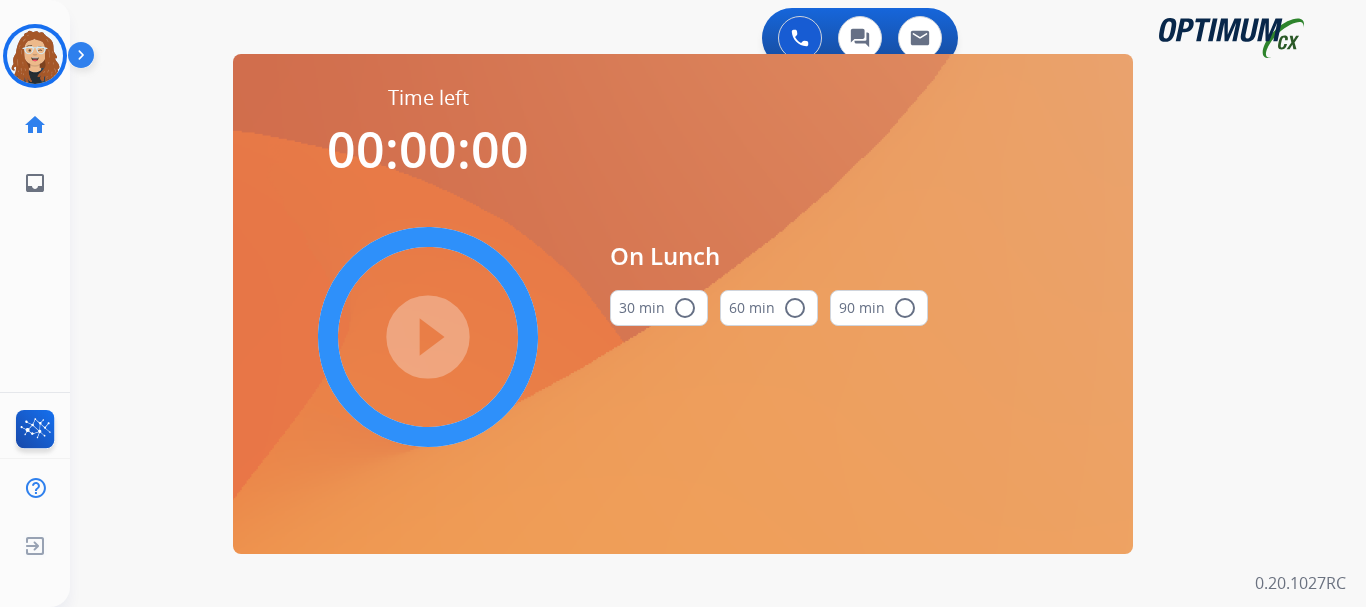 click on "radio_button_unchecked" at bounding box center [685, 308] 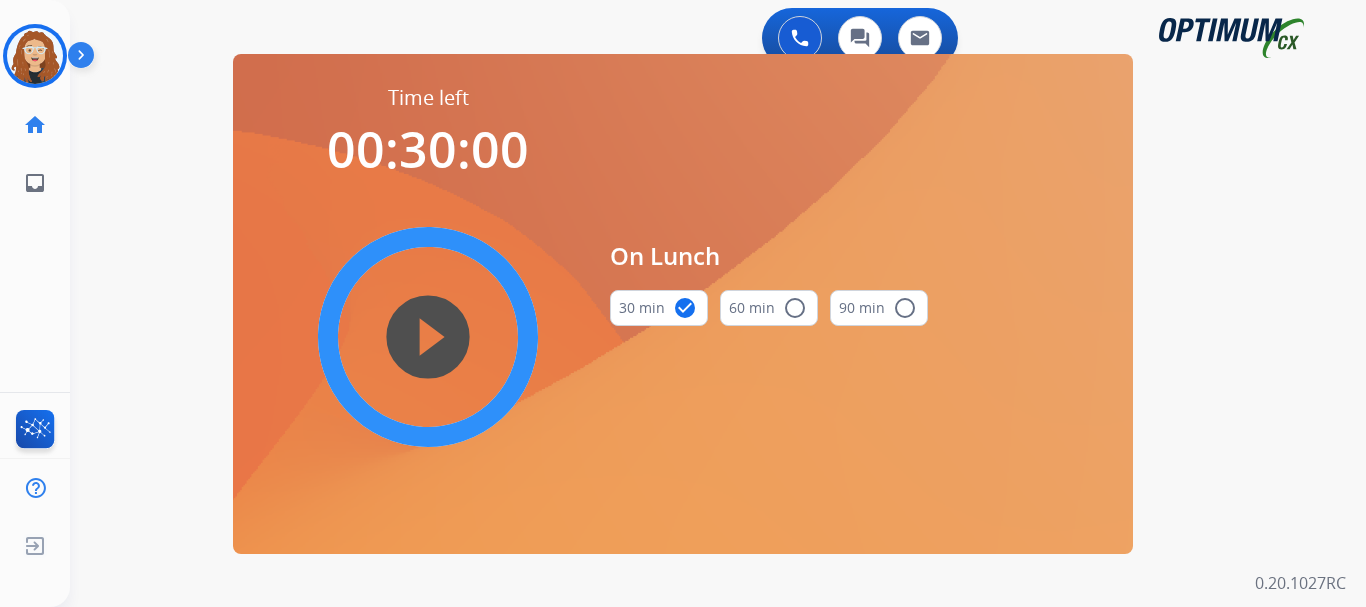 click on "play_circle_filled" at bounding box center (428, 337) 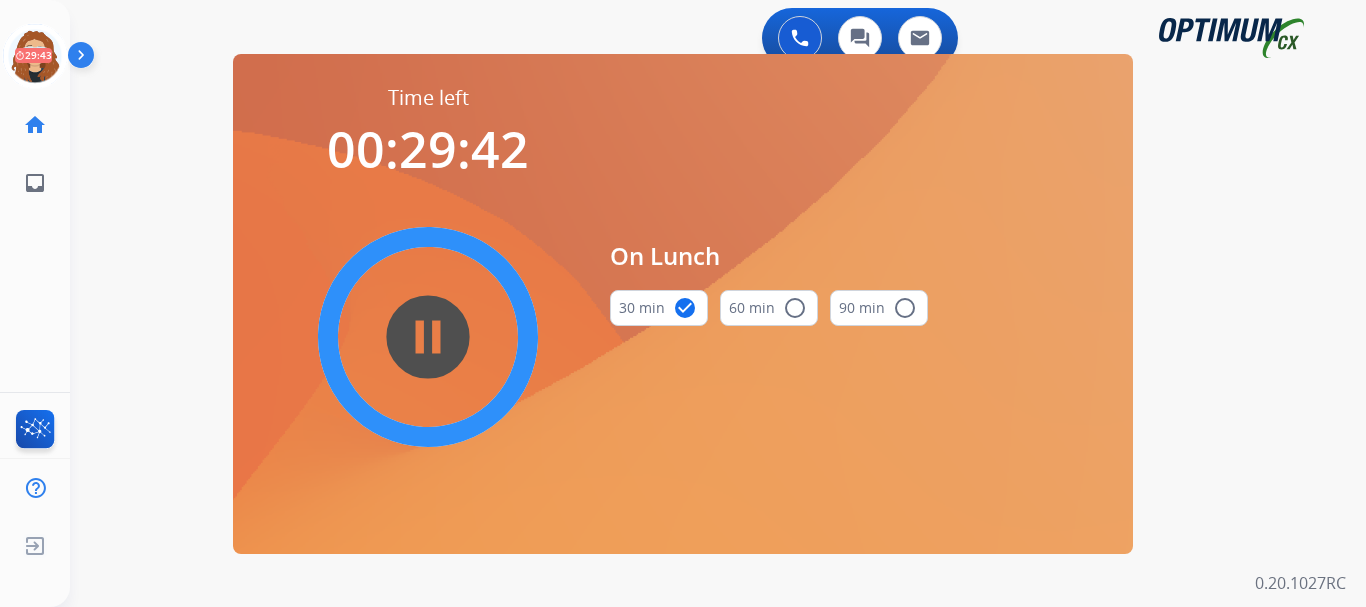 click on "0 Voice Interactions  0  Chat Interactions   0  Email Interactions swap_horiz Break voice bridge close_fullscreen Connect 3-Way Call merge_type Separate 3-Way Call Time left 00:29:42 pause_circle_filled On Lunch  30 min  check_circle  60 min  radio_button_unchecked  90 min  radio_button_unchecked  Interaction Guide   Interaction History  Interaction Guide arrow_drop_up  Welcome to EngageHQ   Internal Queue Transfer: How To  Secure Pad expand_more Clear pad Candidate/Account ID: Contact Notes:                  0.20.1027RC" at bounding box center (718, 303) 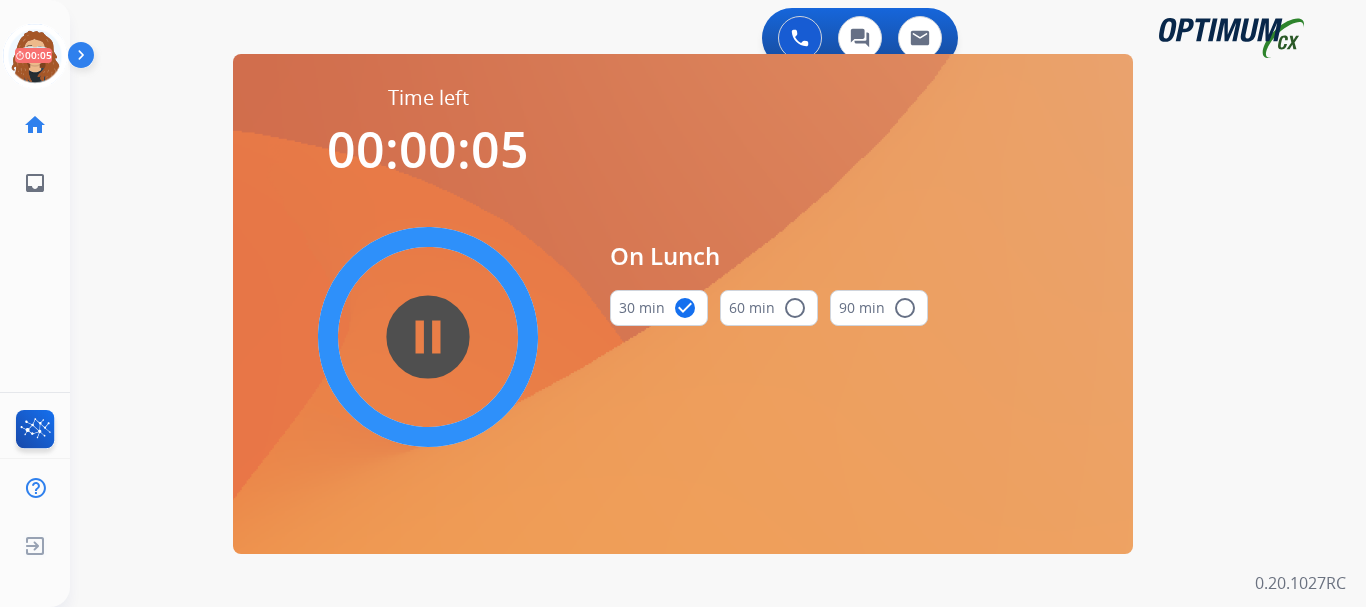click on "swap_horiz Break voice bridge close_fullscreen Connect 3-Way Call merge_type Separate 3-Way Call Time left 00:00:05 pause_circle_filled On Lunch  30 min  check_circle  60 min  radio_button_unchecked  90 min  radio_button_unchecked  Interaction Guide   Interaction History  Interaction Guide arrow_drop_up  Welcome to EngageHQ   Internal Queue Transfer: How To  Secure Pad expand_more Clear pad Candidate/Account ID: Contact Notes:" at bounding box center [694, 120] 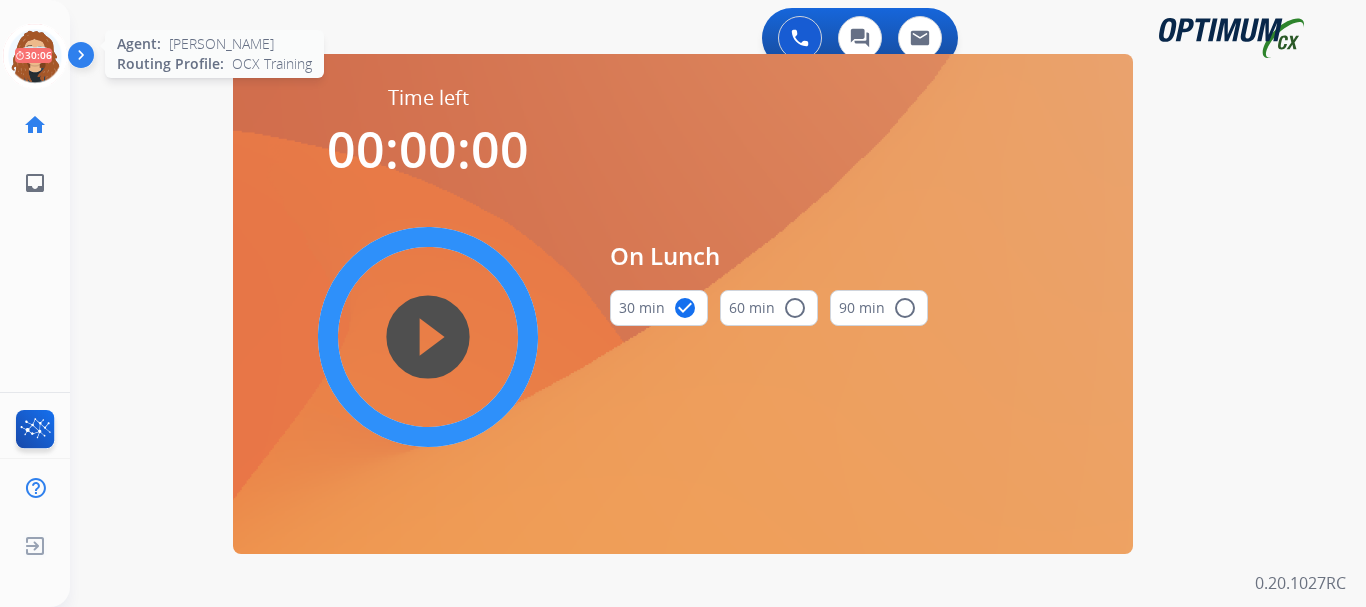 click 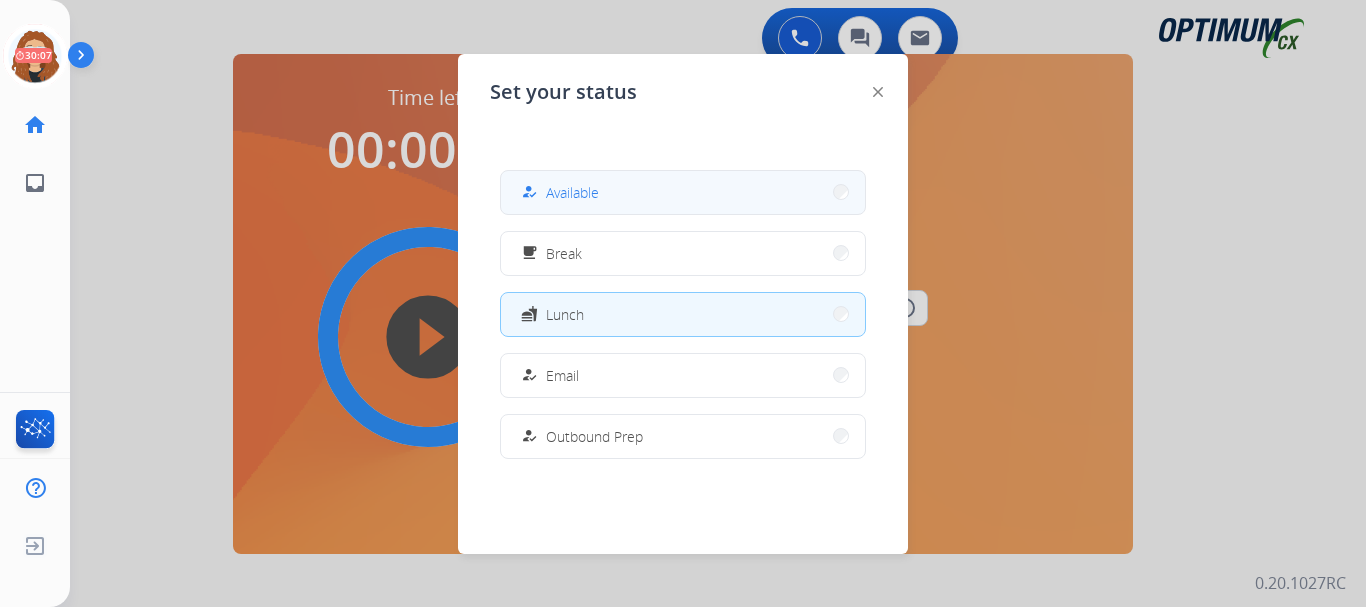 click on "how_to_reg Available" at bounding box center [683, 192] 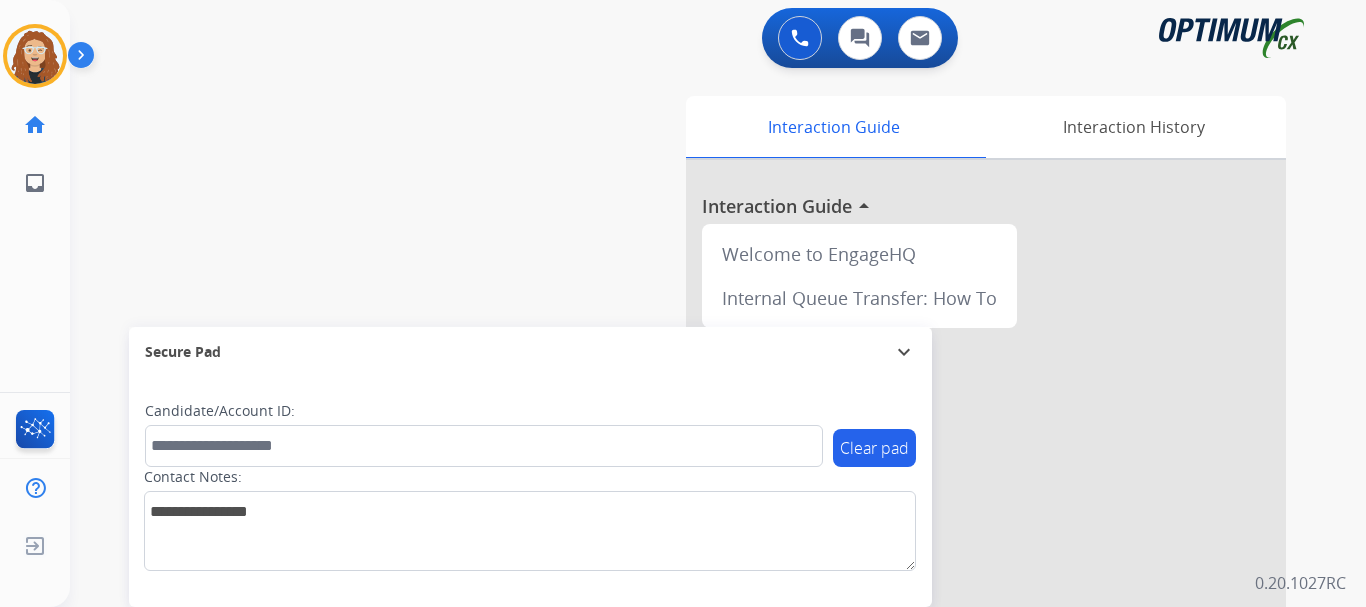 click on "swap_horiz Break voice bridge close_fullscreen Connect 3-Way Call merge_type Separate 3-Way Call  Interaction Guide   Interaction History  Interaction Guide arrow_drop_up  Welcome to EngageHQ   Internal Queue Transfer: How To  Secure Pad expand_more Clear pad Candidate/Account ID: Contact Notes:" at bounding box center [694, 489] 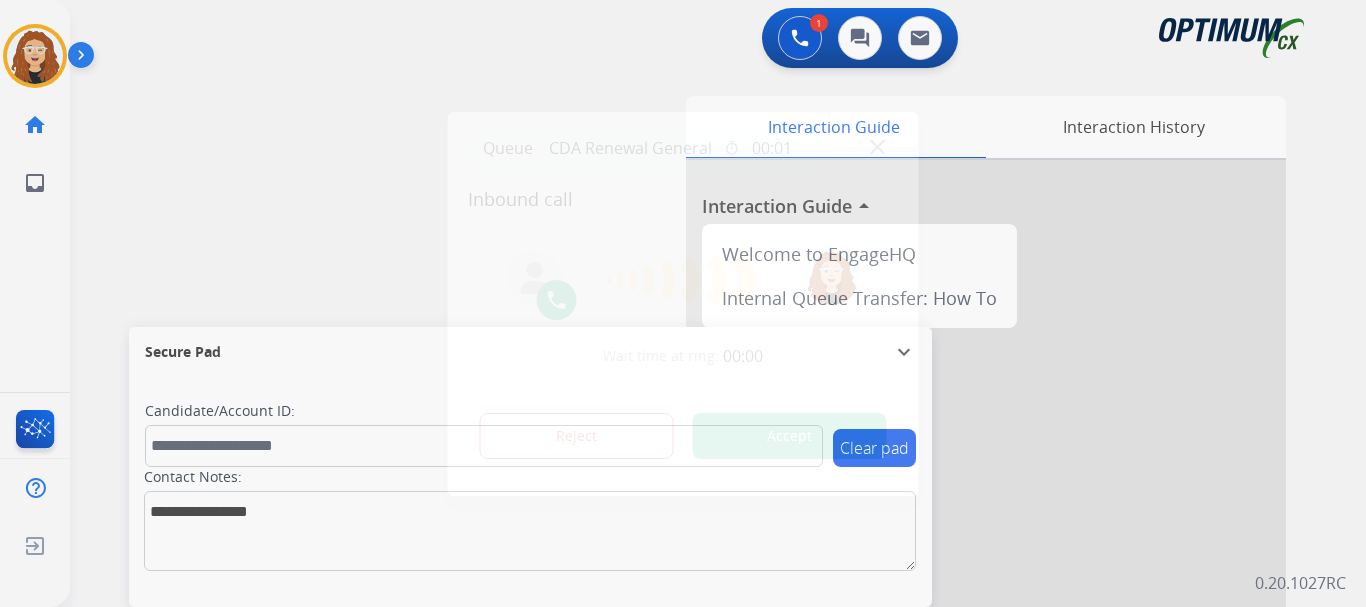click at bounding box center (683, 303) 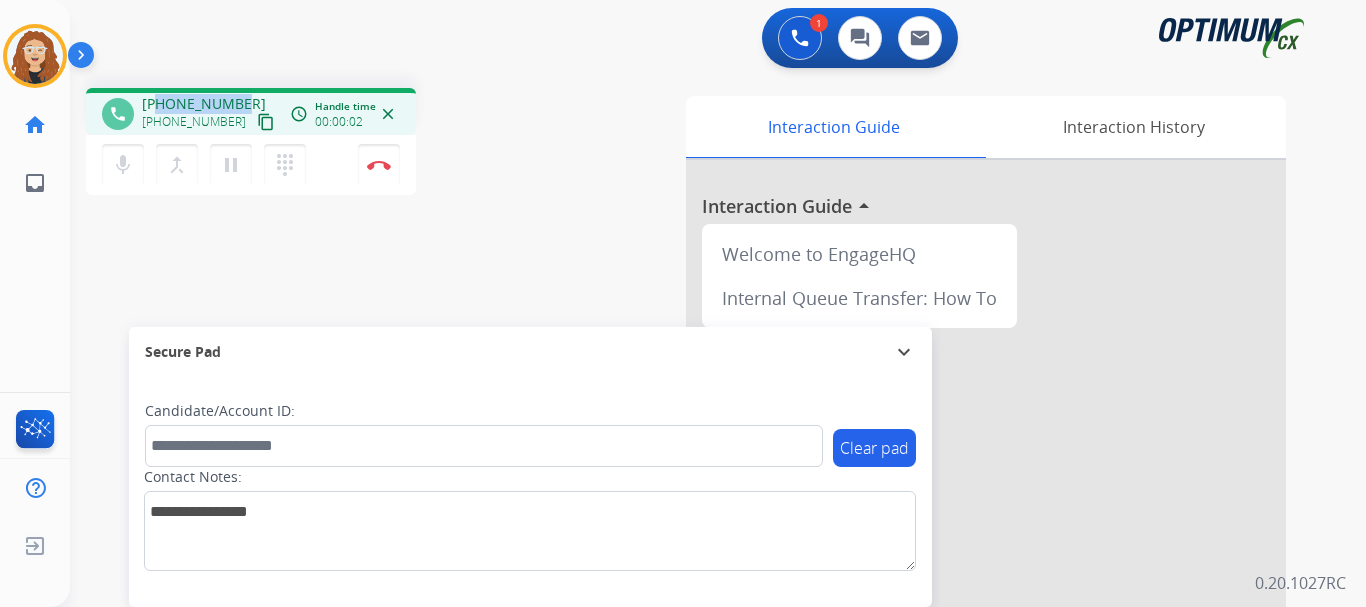 drag, startPoint x: 157, startPoint y: 104, endPoint x: 237, endPoint y: 108, distance: 80.09994 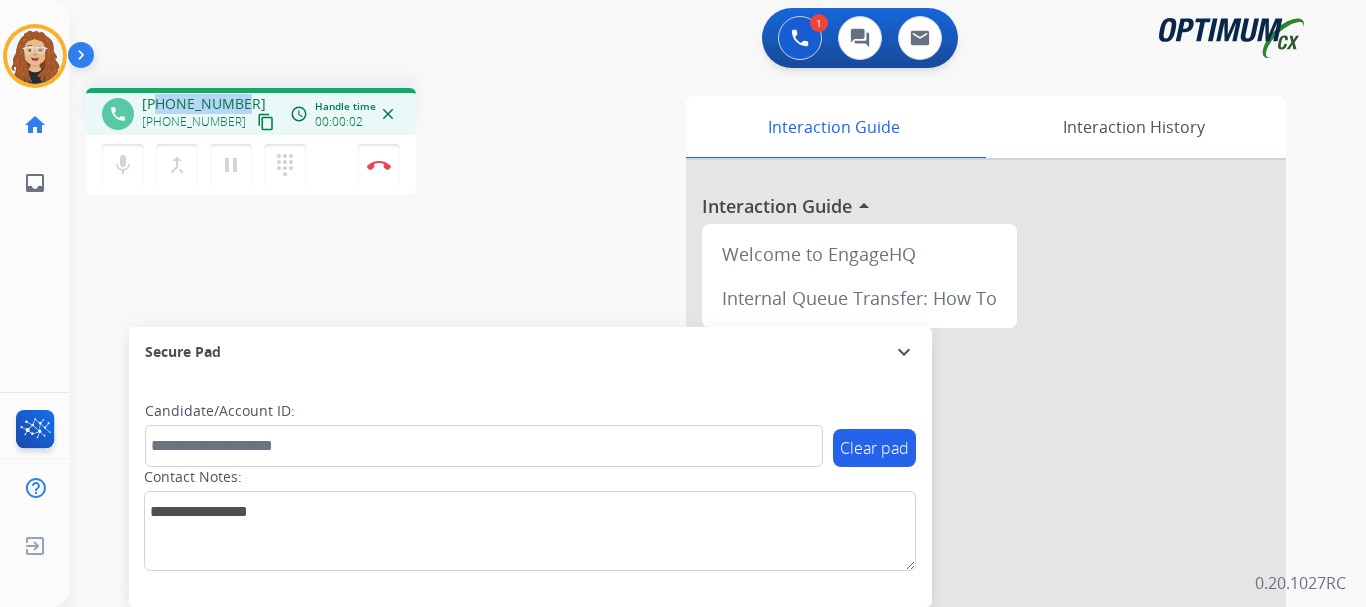 click on "[PHONE_NUMBER]" at bounding box center (204, 104) 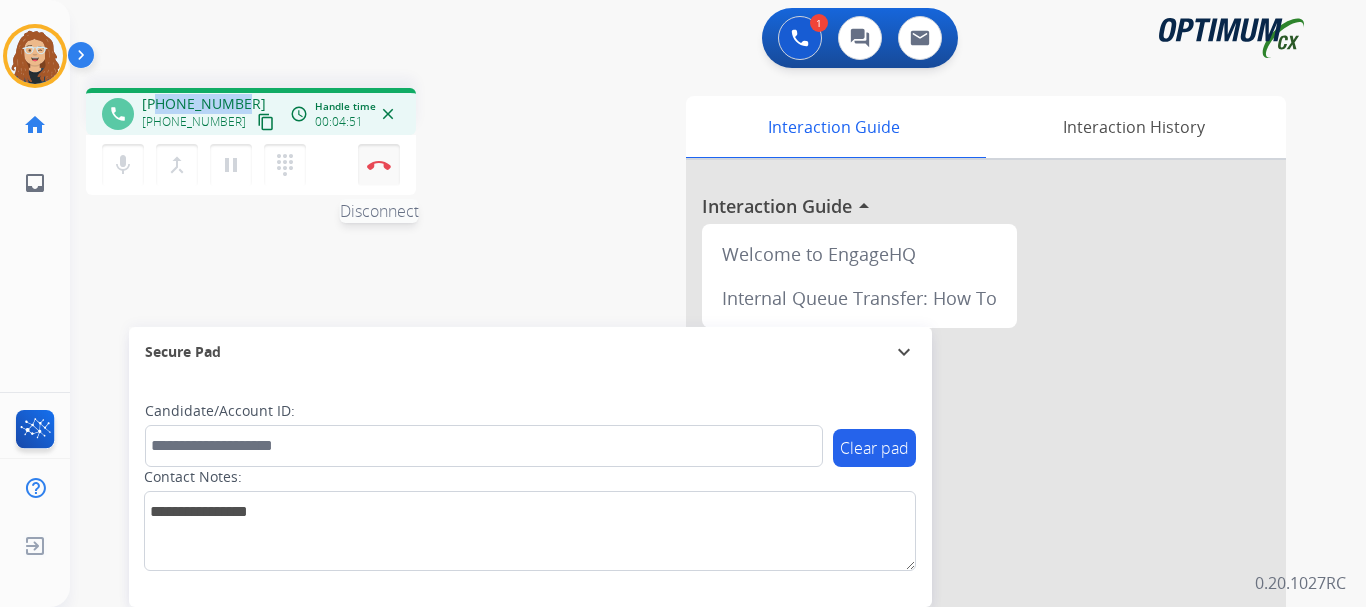 click at bounding box center [379, 165] 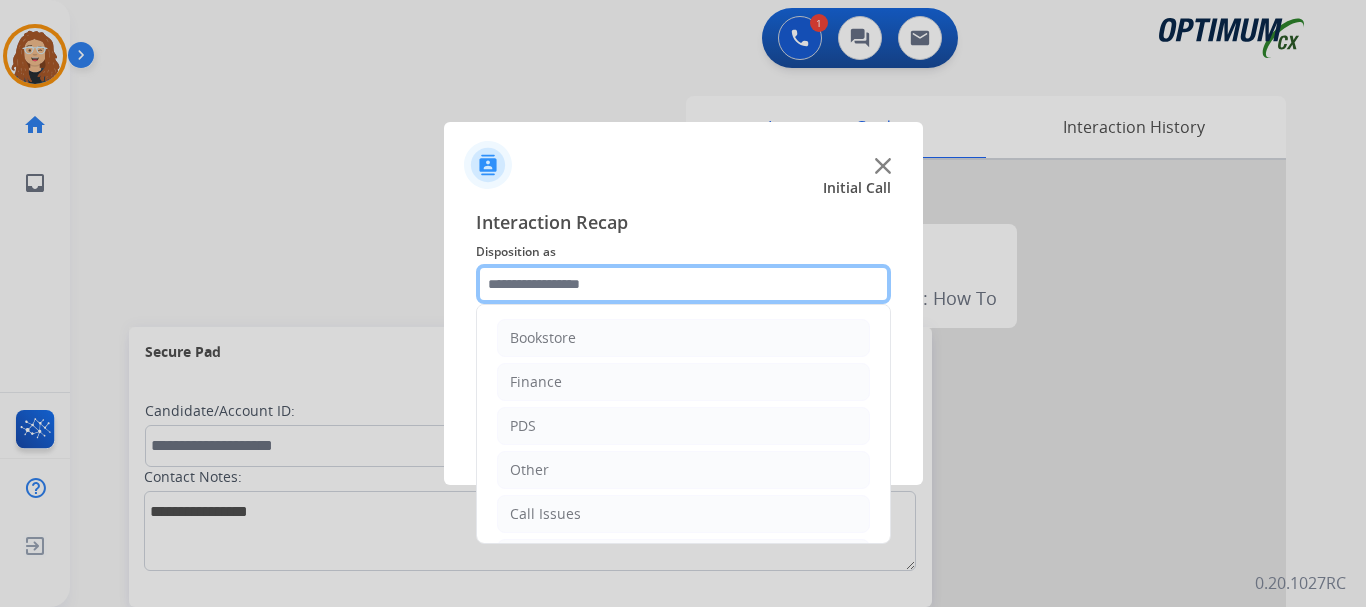 click 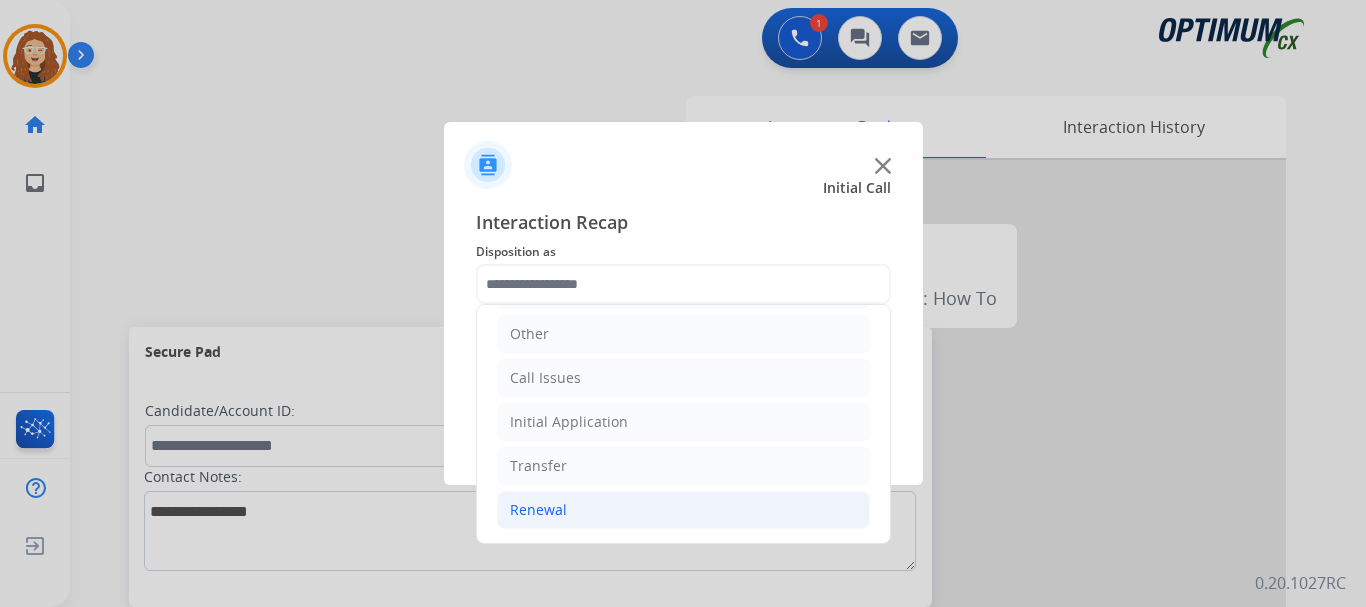 drag, startPoint x: 669, startPoint y: 525, endPoint x: 769, endPoint y: 509, distance: 101.27191 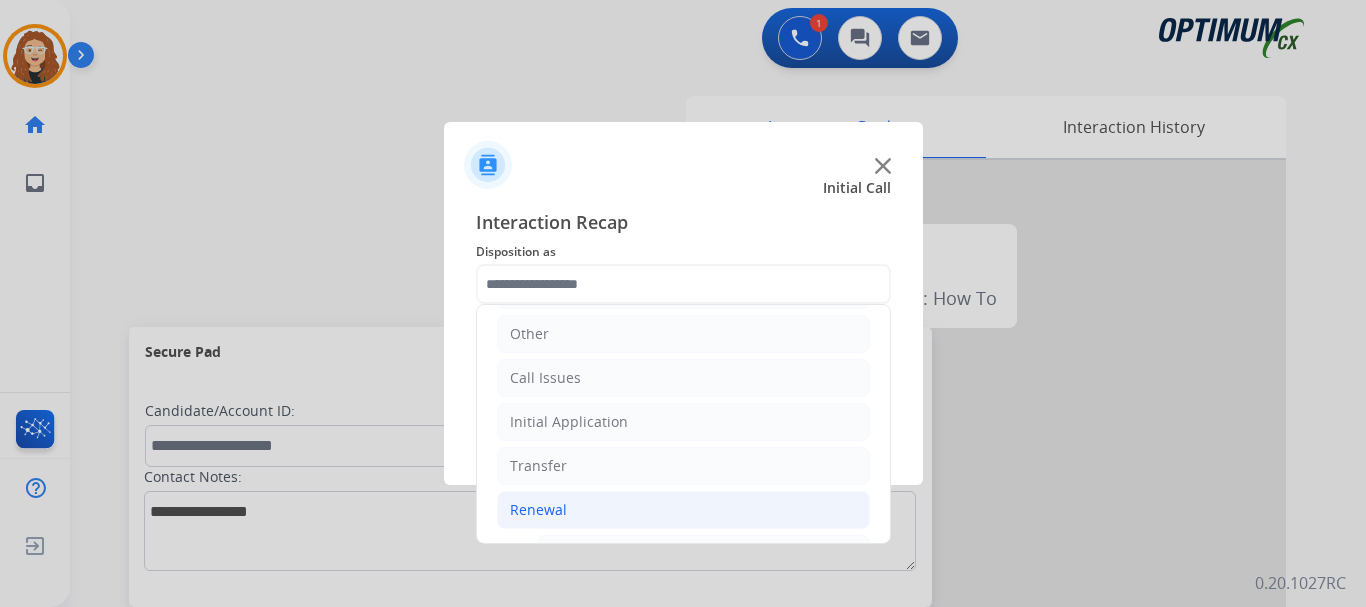 drag, startPoint x: 867, startPoint y: 415, endPoint x: 863, endPoint y: 427, distance: 12.649111 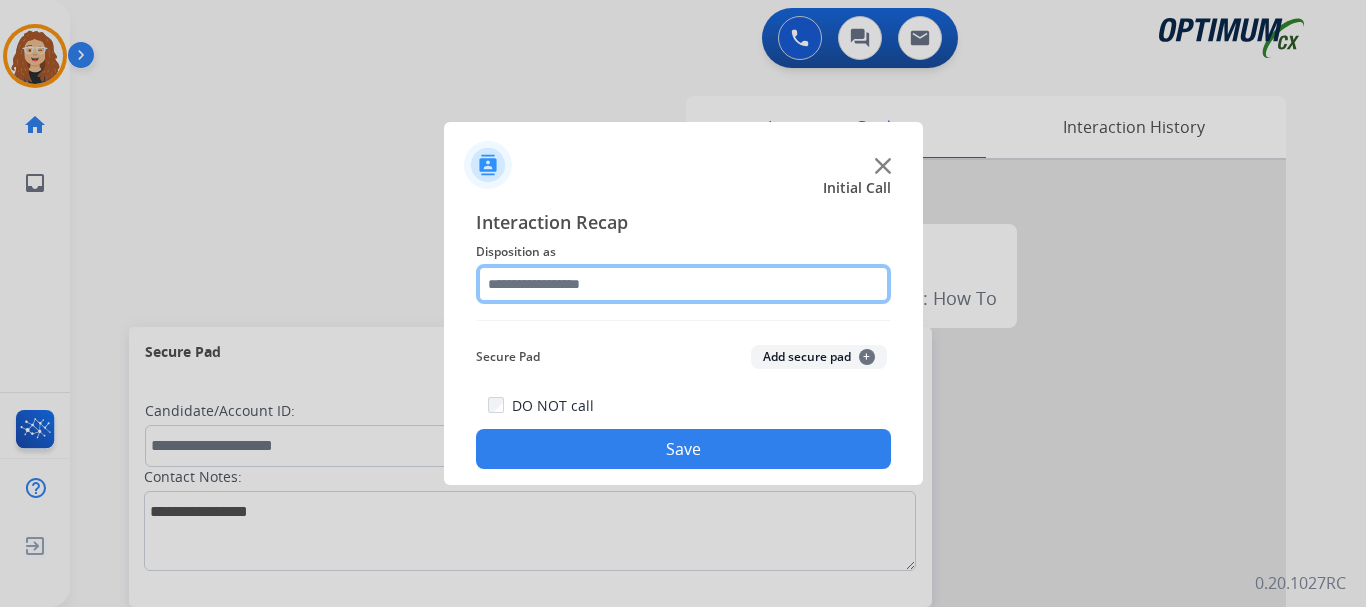 click 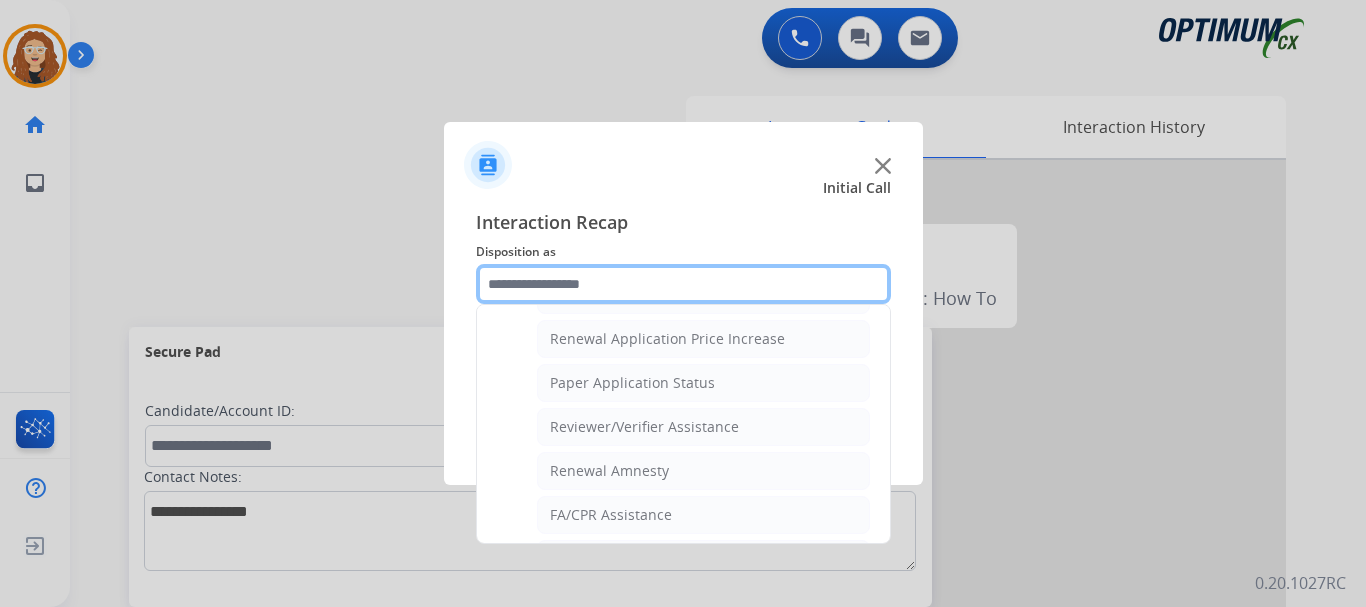 scroll, scrollTop: 730, scrollLeft: 0, axis: vertical 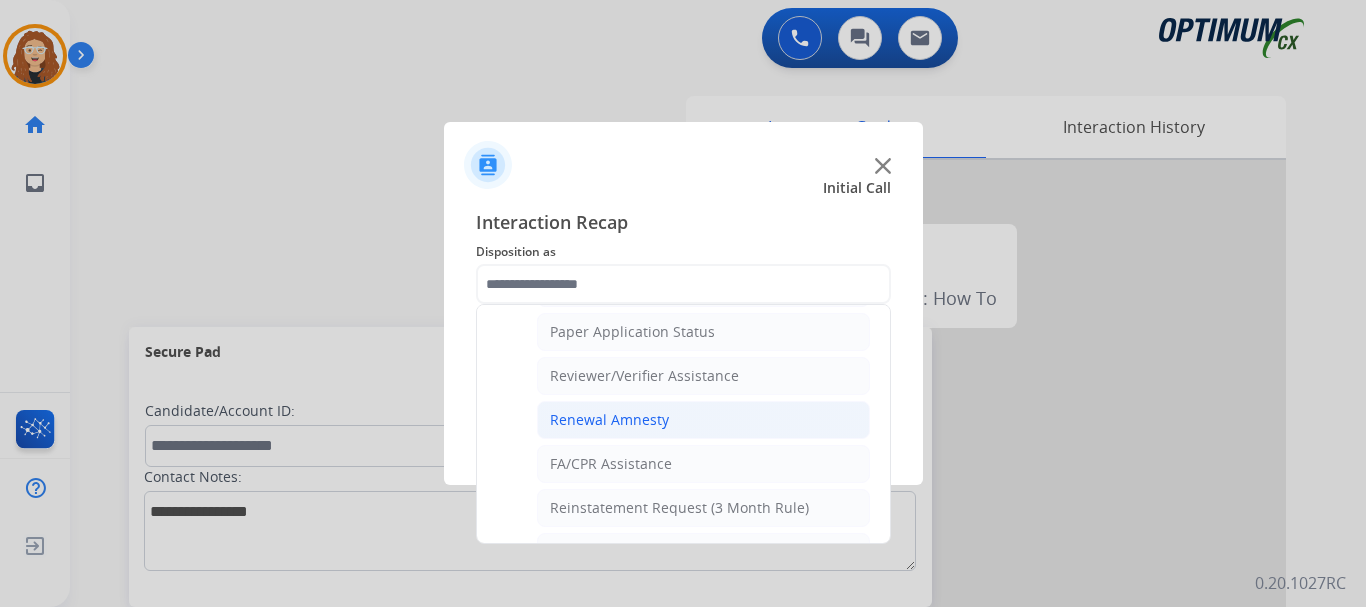 click on "Renewal Amnesty" 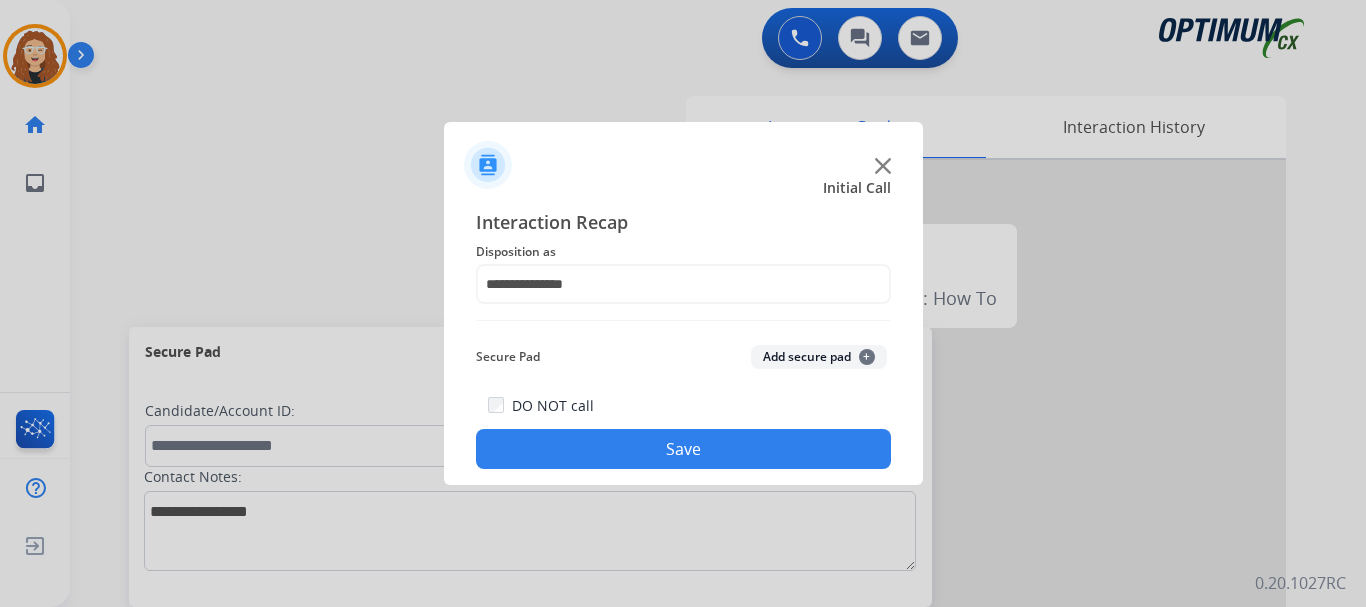 drag, startPoint x: 651, startPoint y: 455, endPoint x: 651, endPoint y: 172, distance: 283 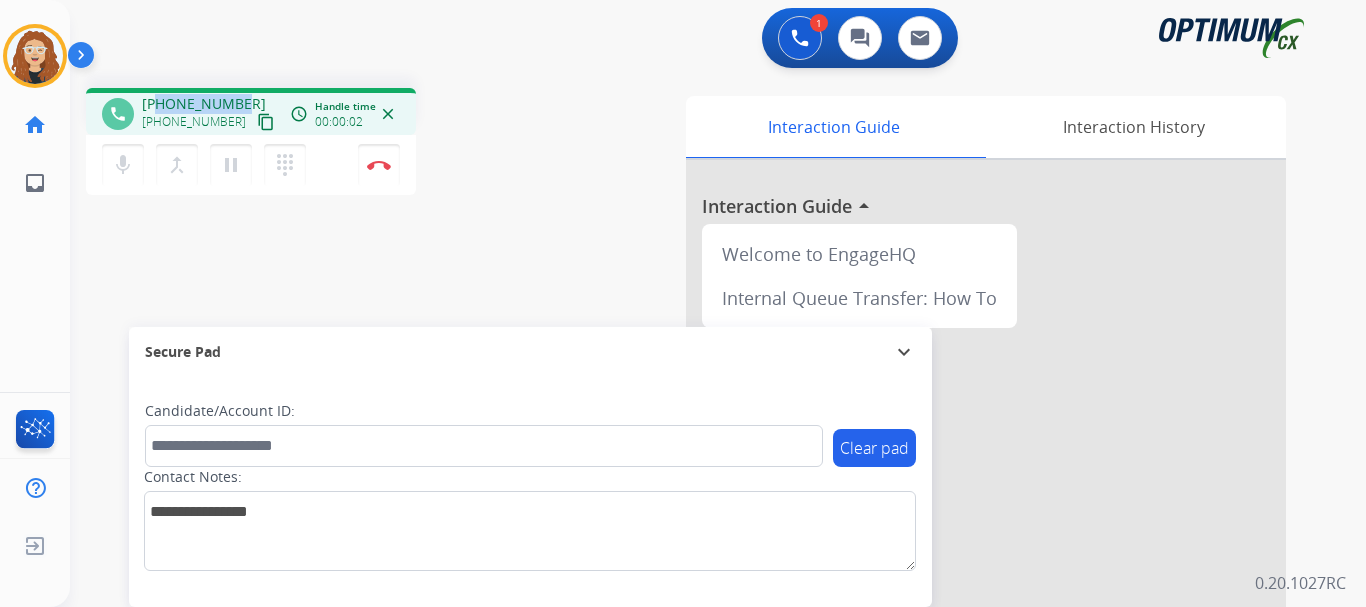 drag, startPoint x: 159, startPoint y: 102, endPoint x: 241, endPoint y: 98, distance: 82.0975 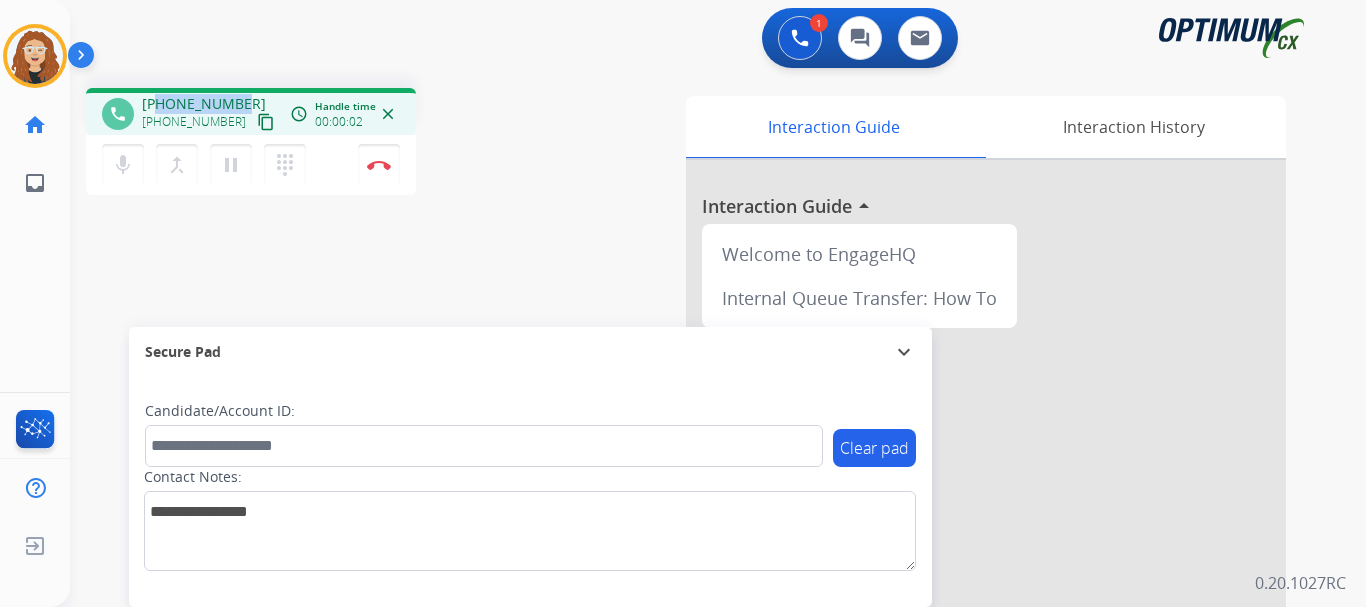 click on "[PHONE_NUMBER] [PHONE_NUMBER] content_copy" at bounding box center [210, 114] 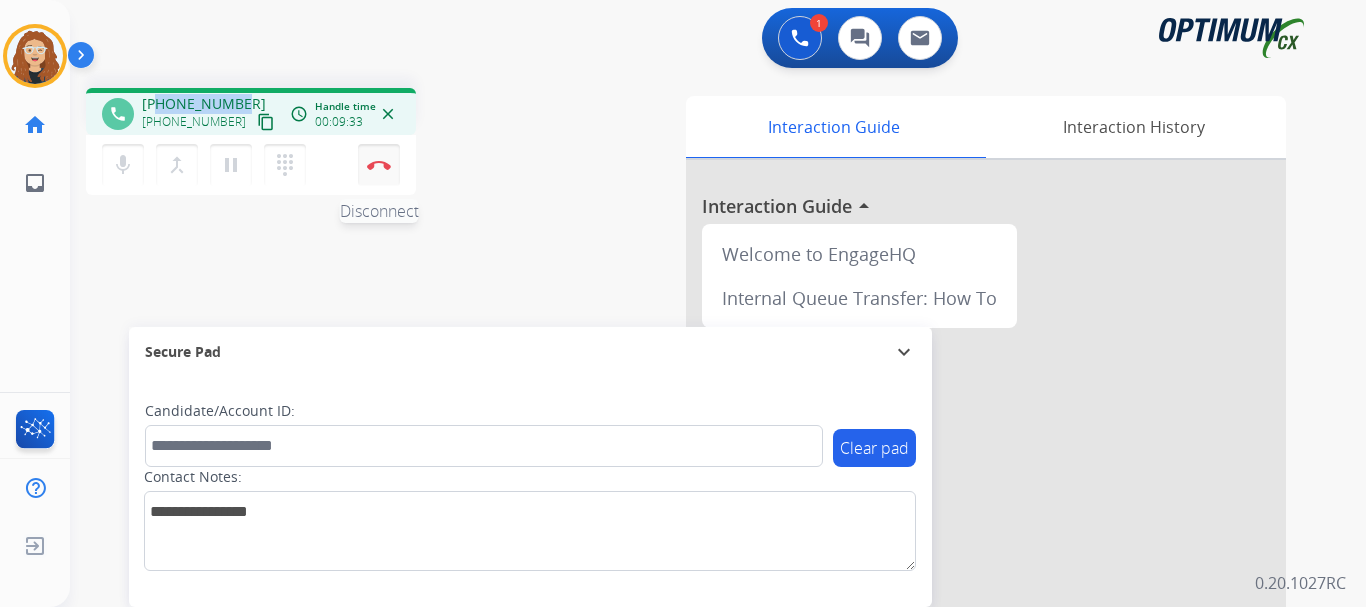 click at bounding box center (379, 165) 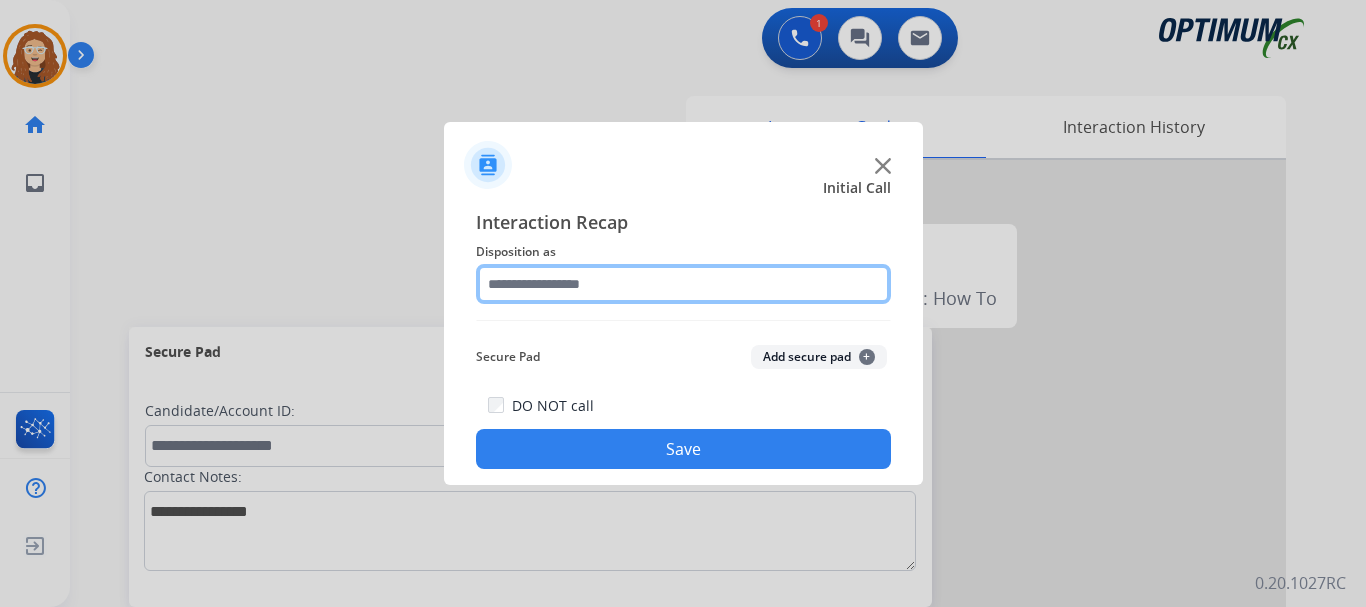click 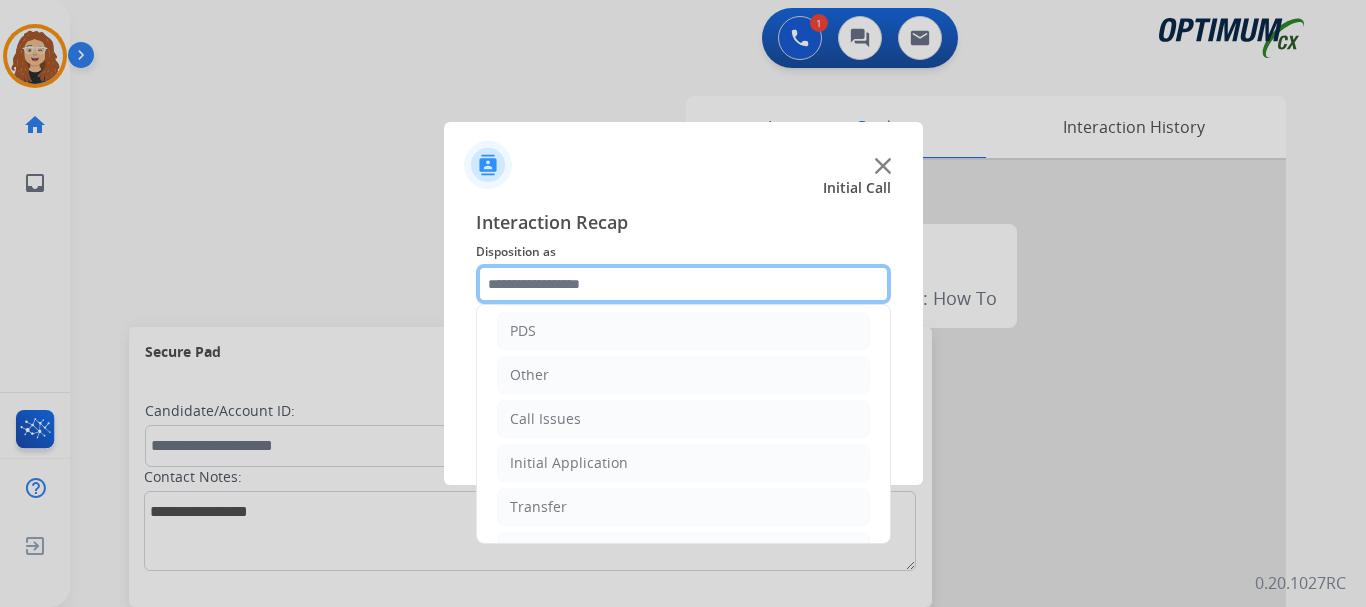 scroll, scrollTop: 136, scrollLeft: 0, axis: vertical 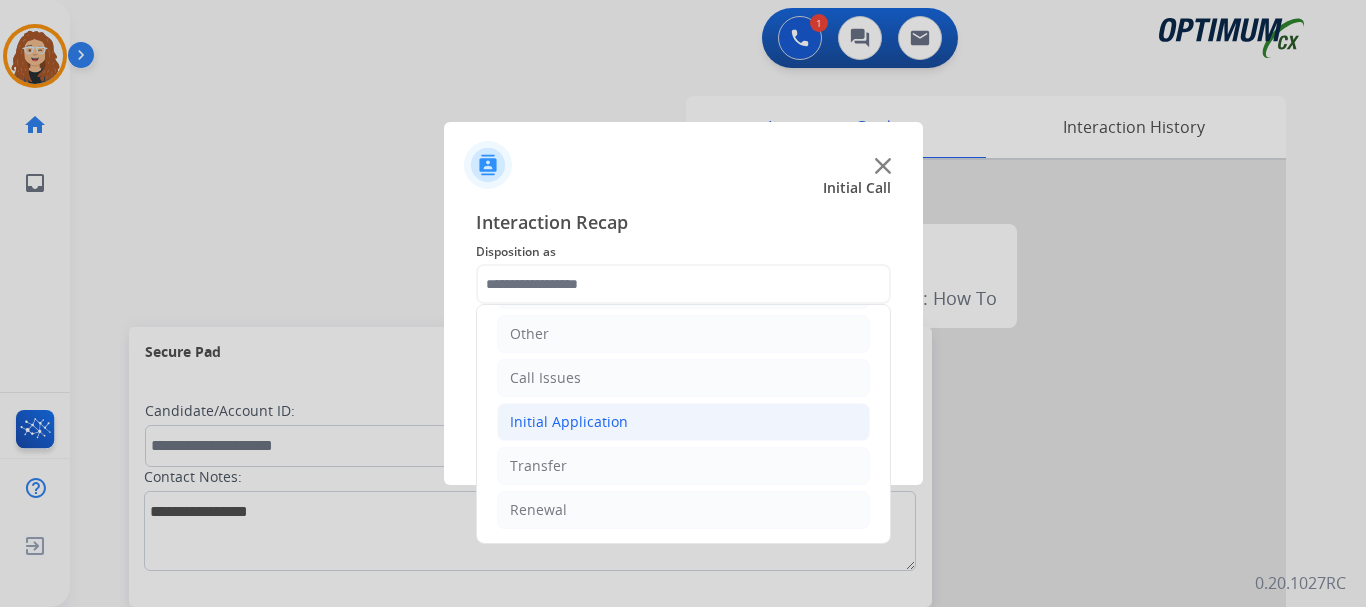 click on "Initial Application" 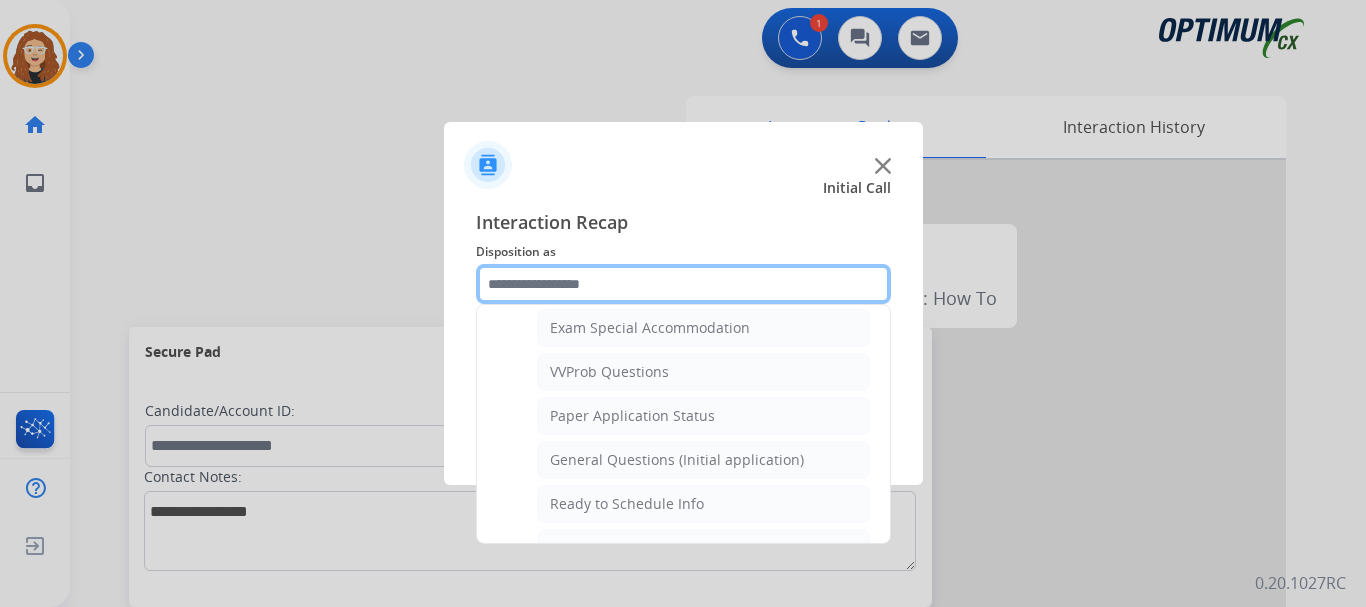 scroll, scrollTop: 1066, scrollLeft: 0, axis: vertical 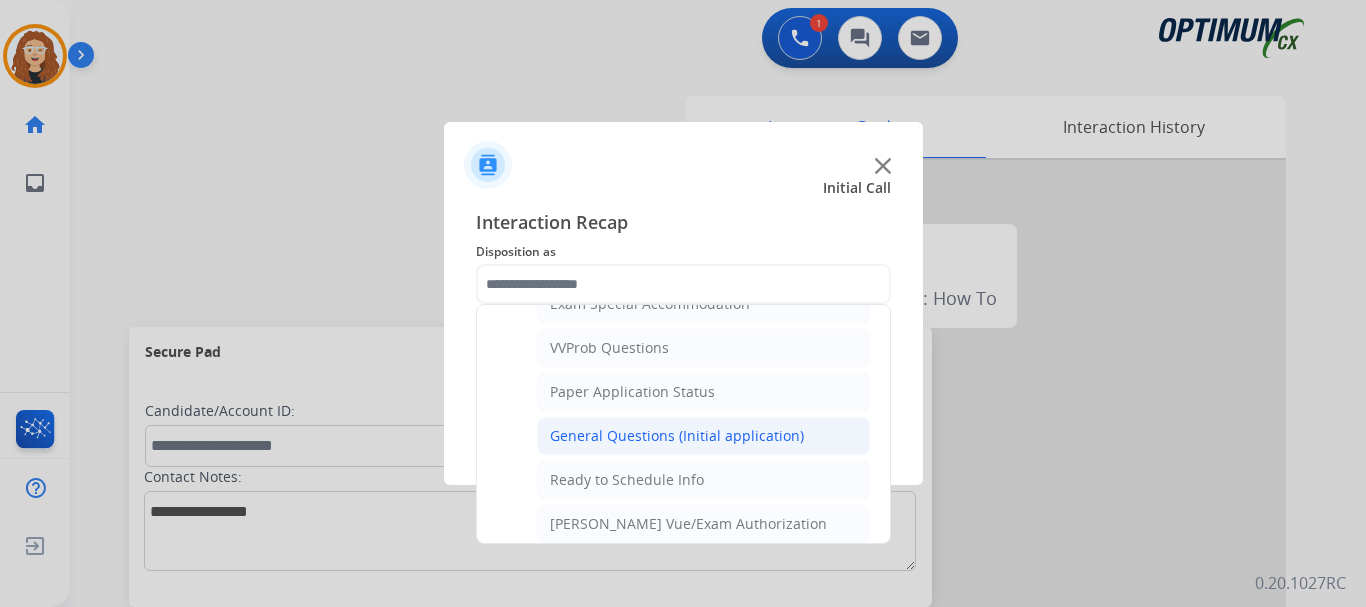 click on "General Questions (Initial application)" 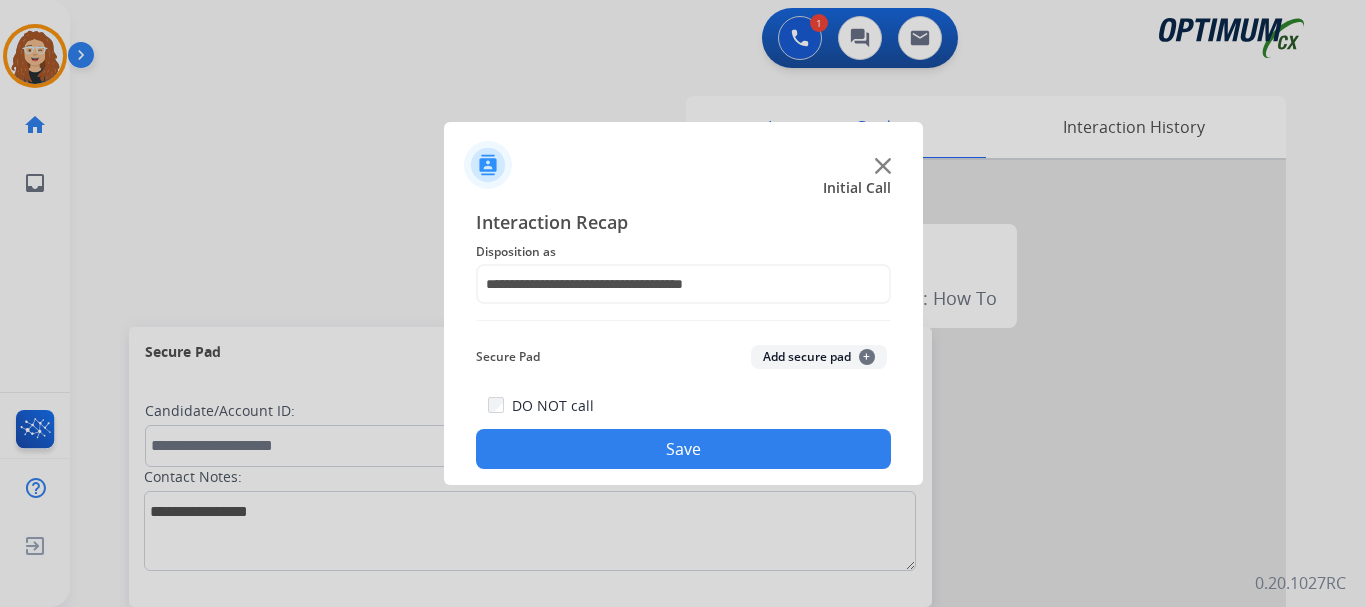 click on "Save" 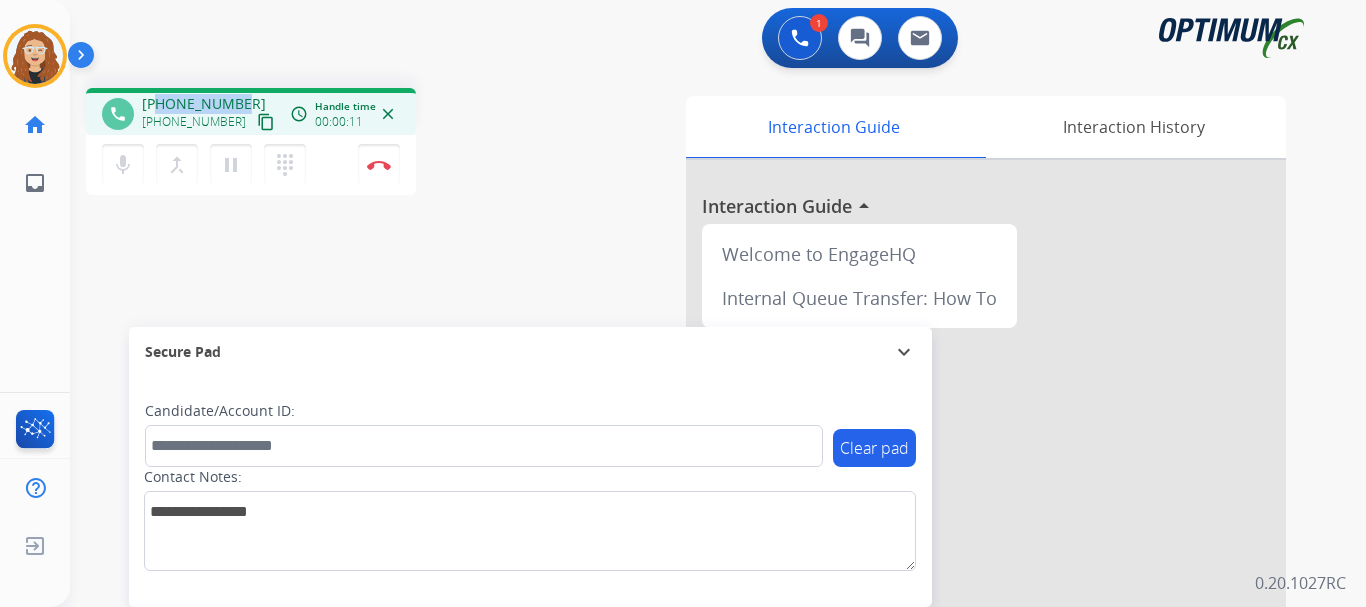 drag, startPoint x: 158, startPoint y: 100, endPoint x: 241, endPoint y: 100, distance: 83 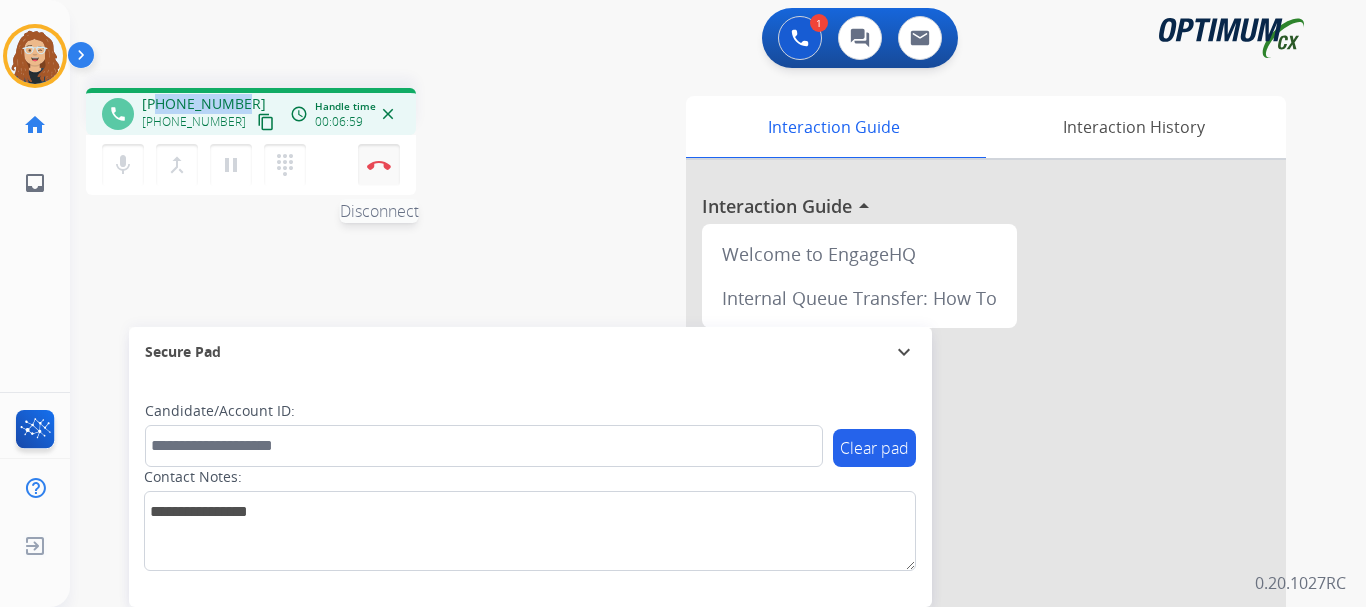 click at bounding box center (379, 165) 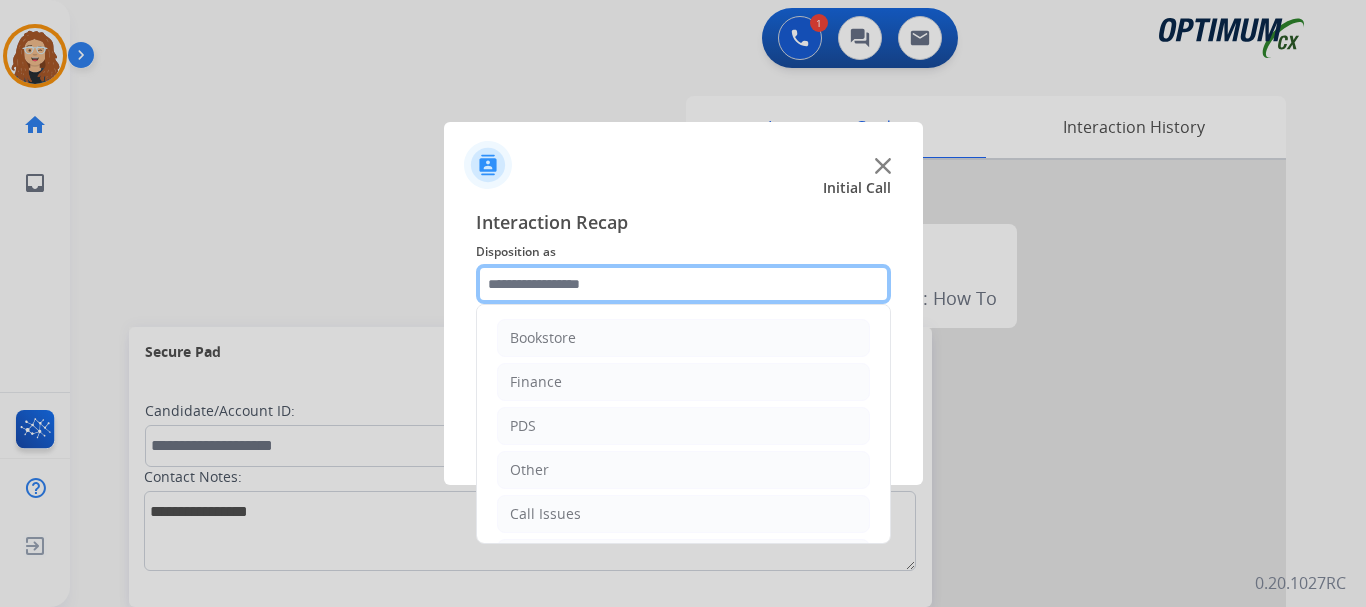click 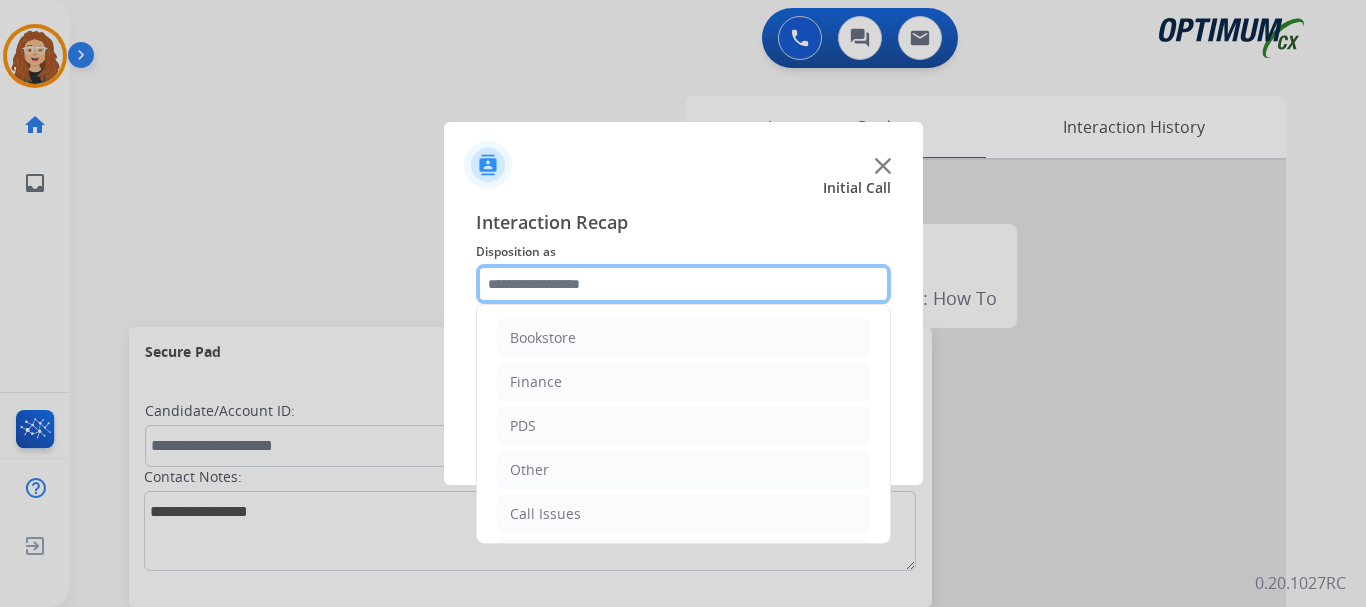 scroll, scrollTop: 136, scrollLeft: 0, axis: vertical 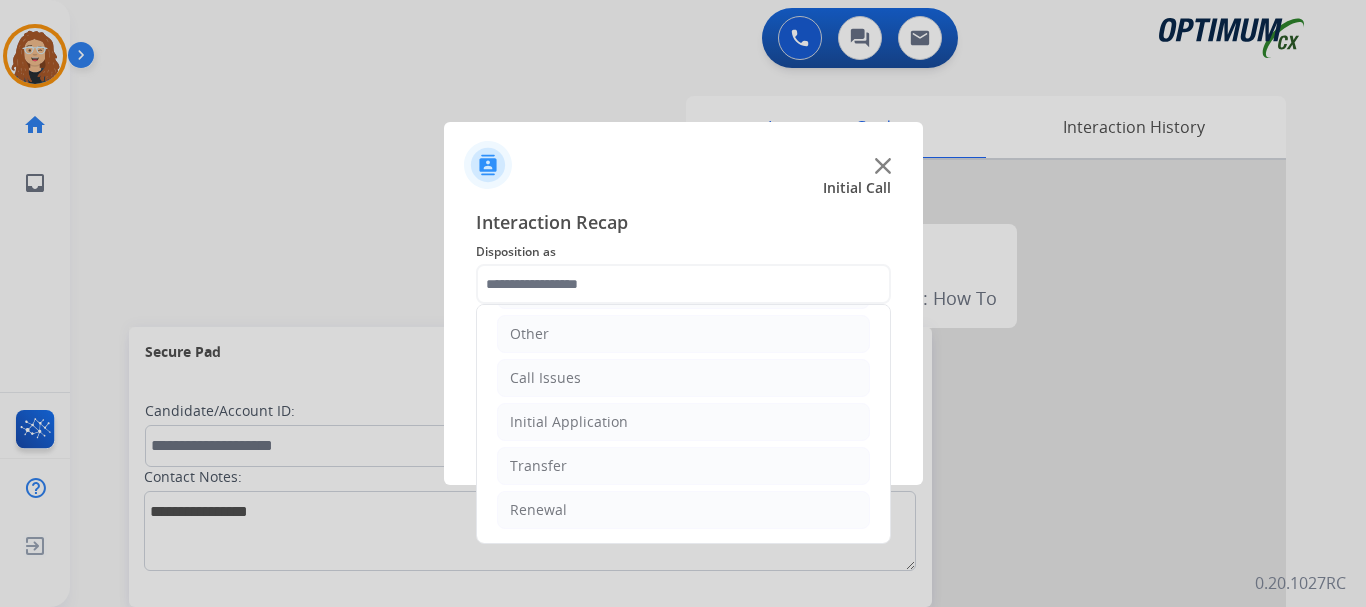 drag, startPoint x: 622, startPoint y: 504, endPoint x: 856, endPoint y: 461, distance: 237.91806 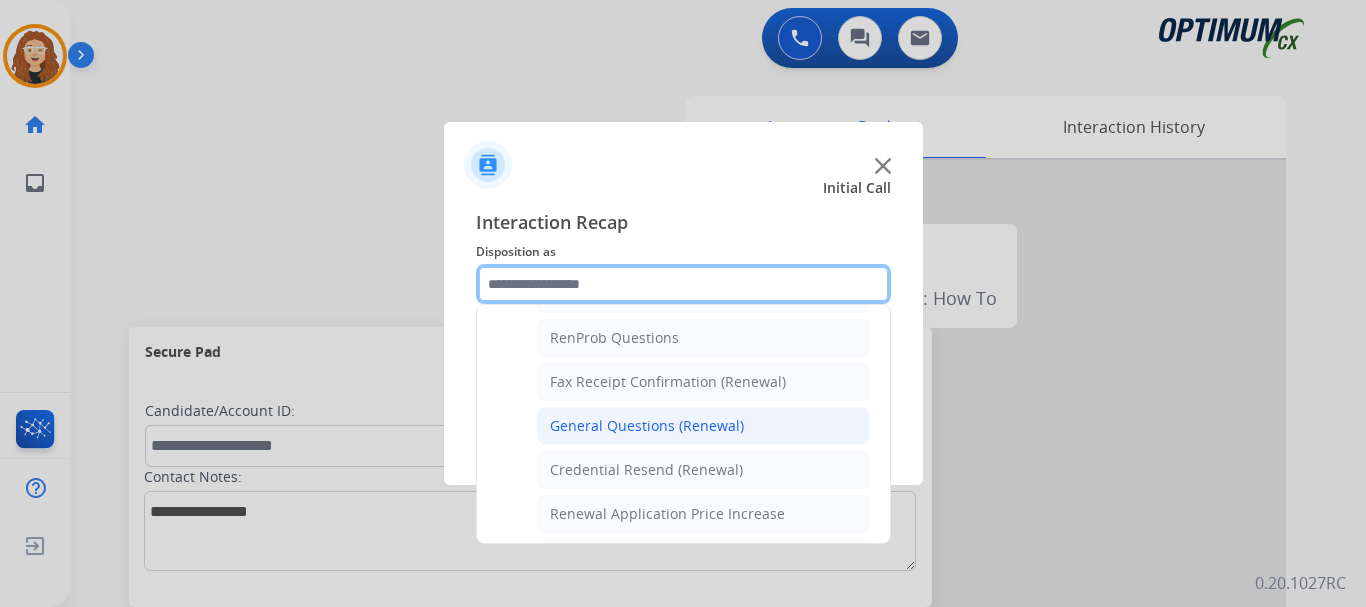 scroll, scrollTop: 505, scrollLeft: 0, axis: vertical 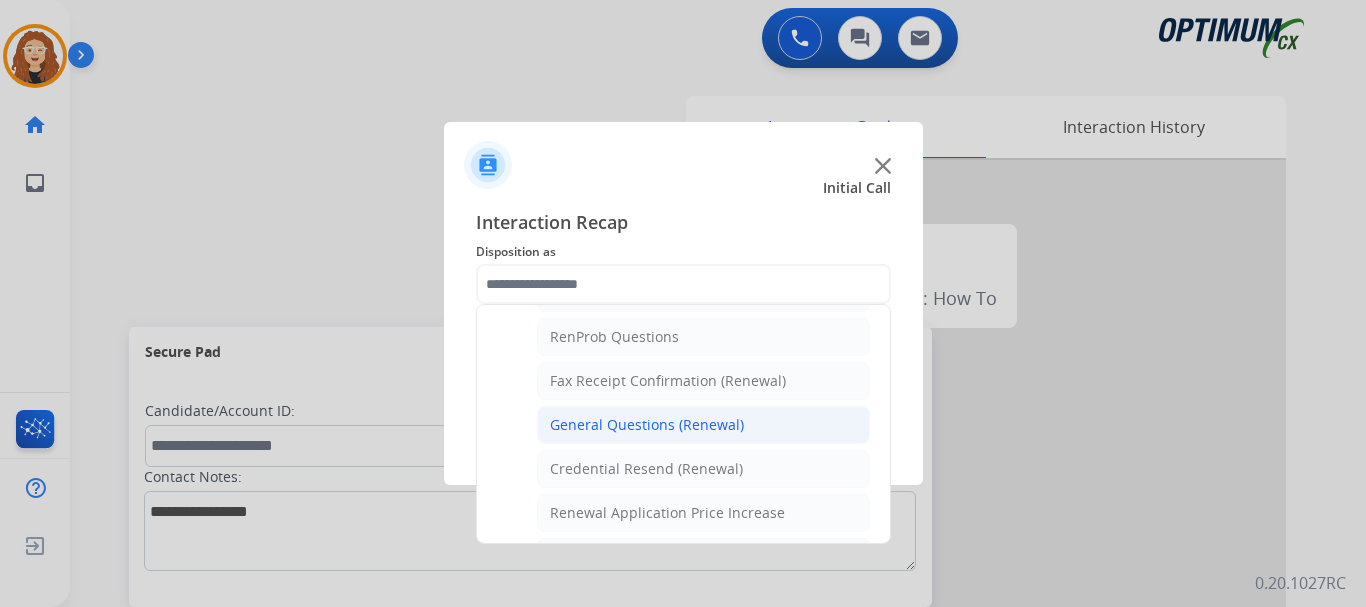 click on "General Questions (Renewal)" 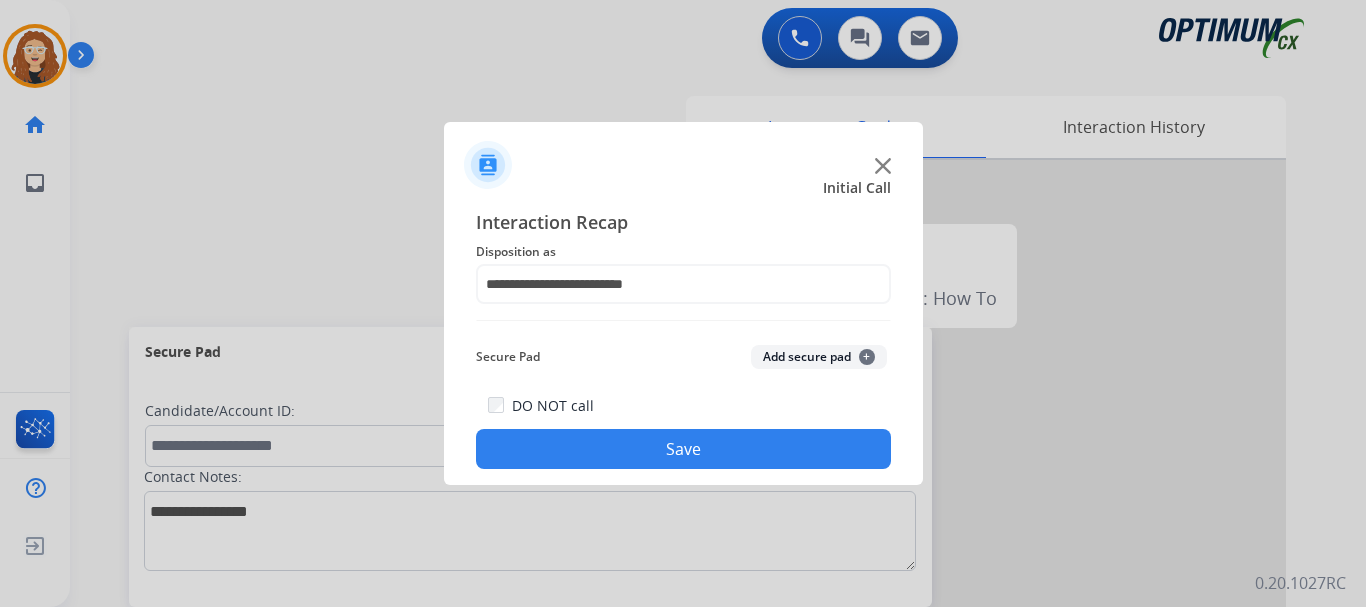 click on "Save" 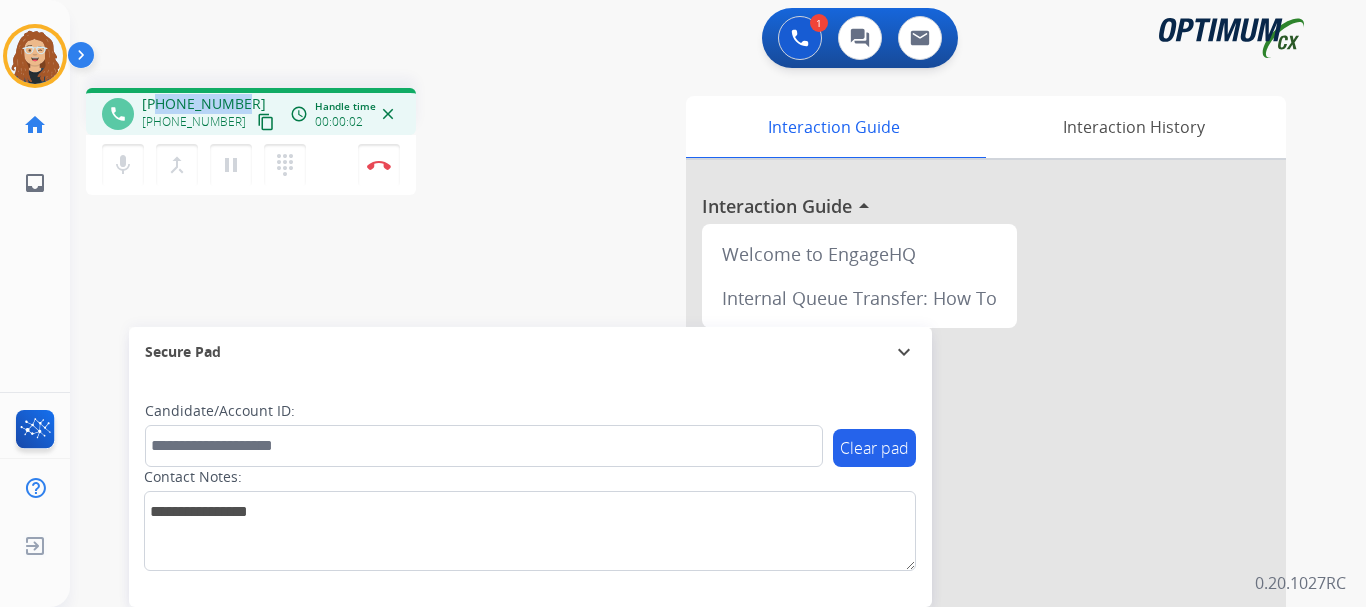 drag, startPoint x: 157, startPoint y: 95, endPoint x: 240, endPoint y: 93, distance: 83.02409 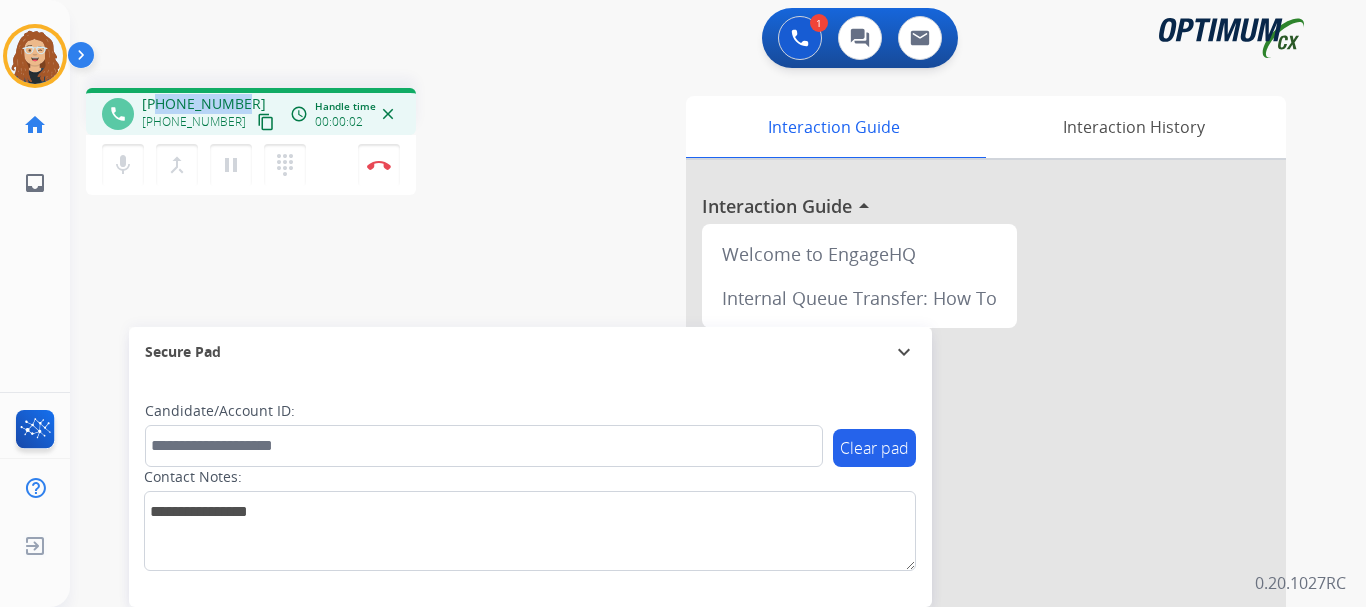 click on "phone [PHONE_NUMBER] [PHONE_NUMBER] content_copy access_time Call metrics Queue   00:09 Hold   00:00 Talk   00:03 Total   00:11 Handle time 00:00:02 close" at bounding box center (251, 111) 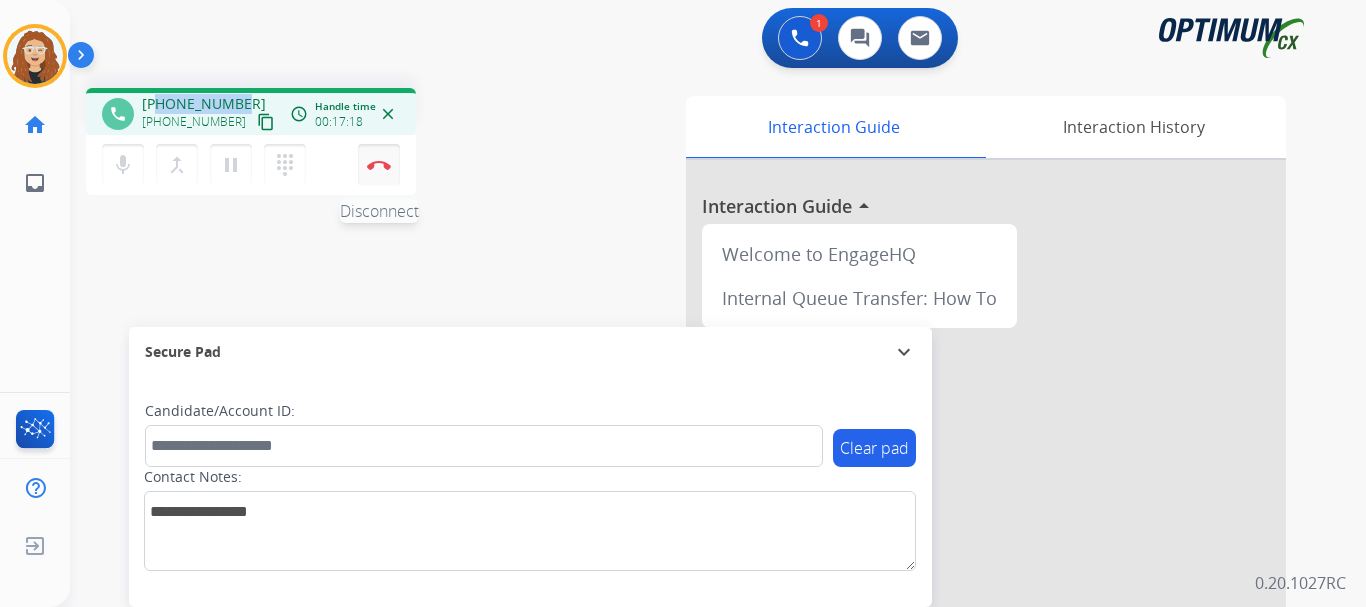 click on "Disconnect" at bounding box center [379, 165] 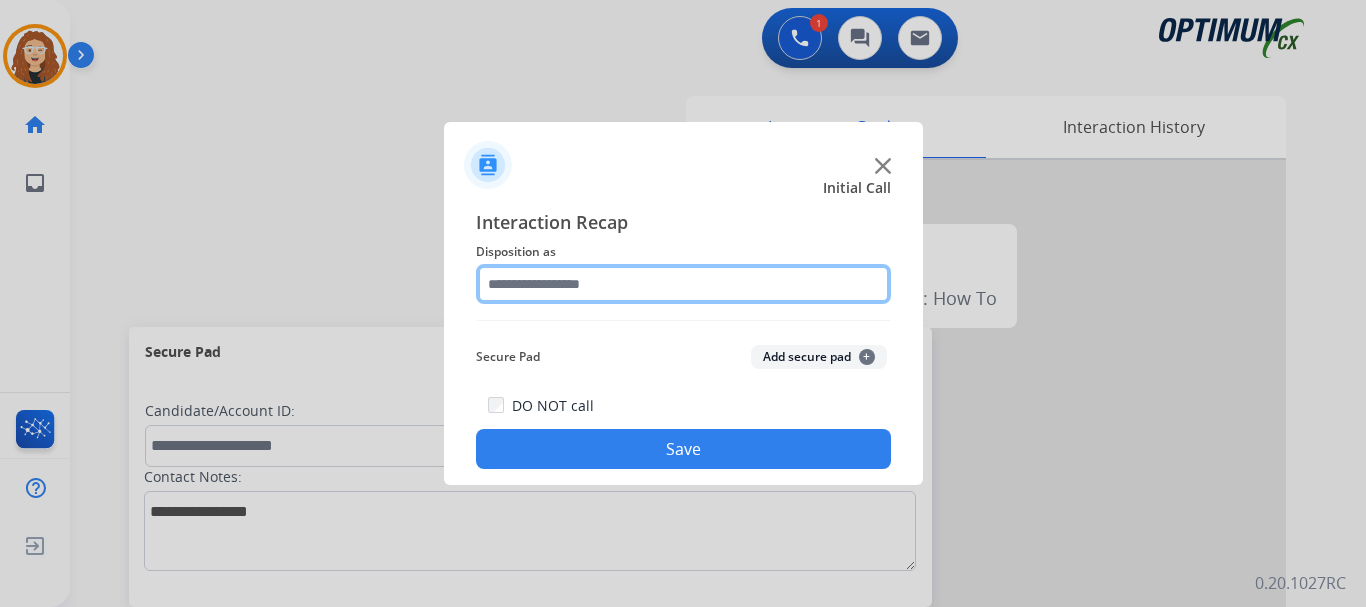 click 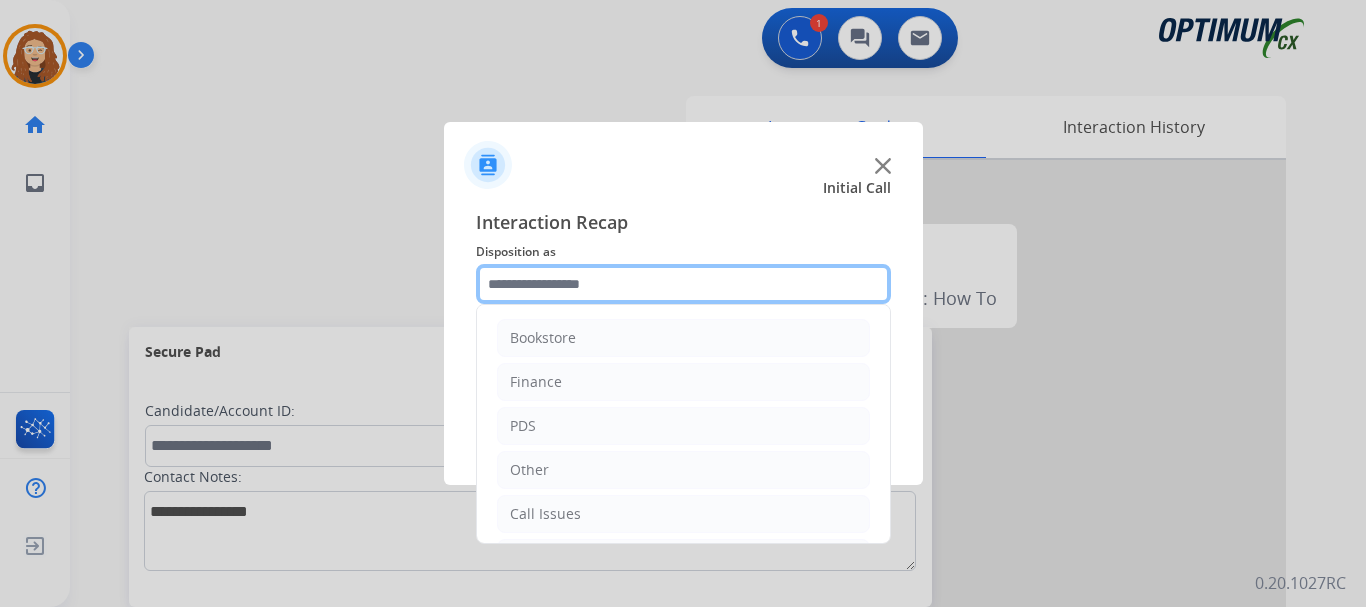 scroll, scrollTop: 136, scrollLeft: 0, axis: vertical 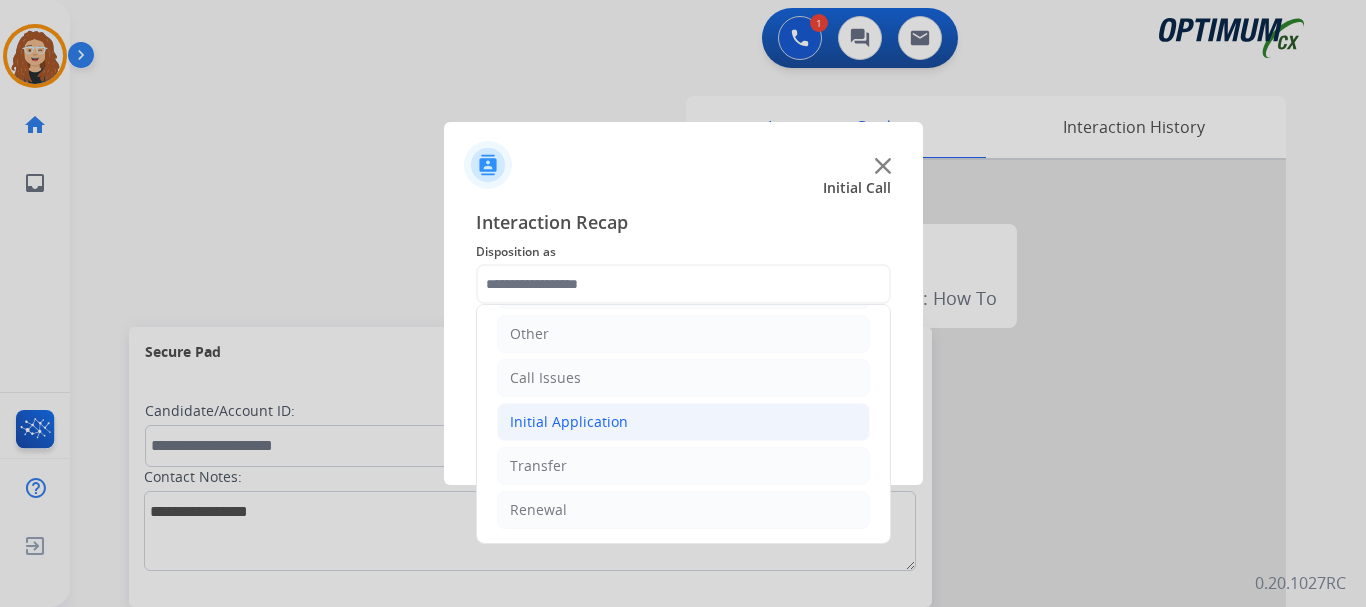 click on "Initial Application" 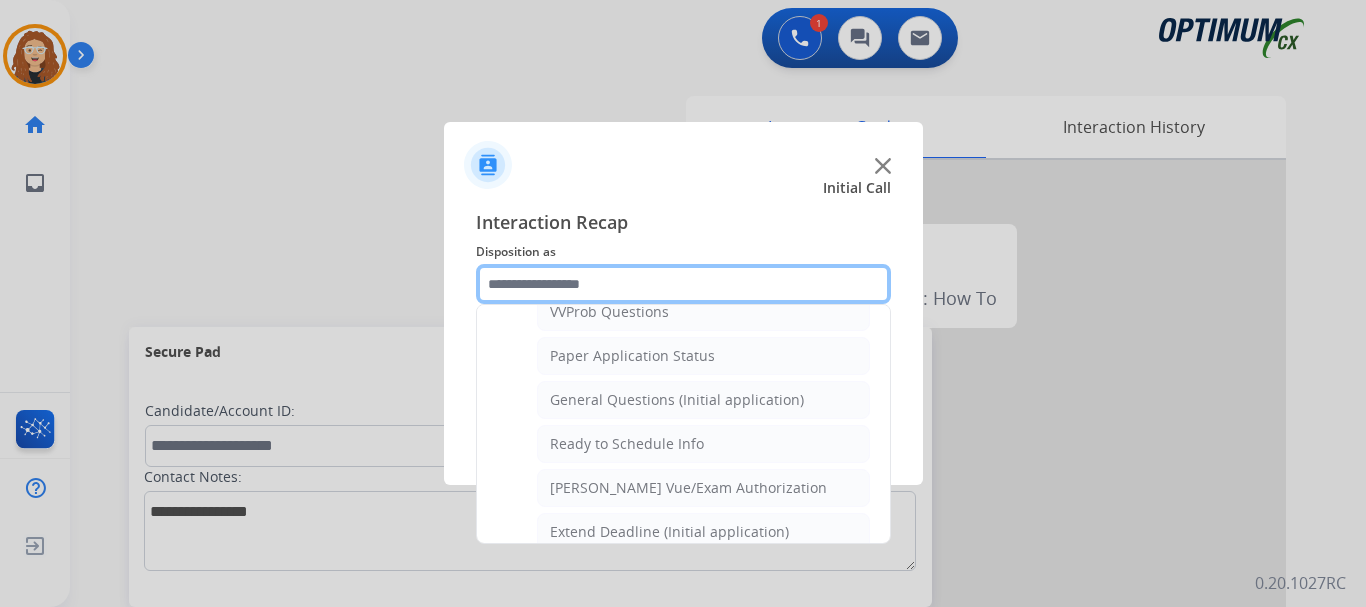 scroll, scrollTop: 1108, scrollLeft: 0, axis: vertical 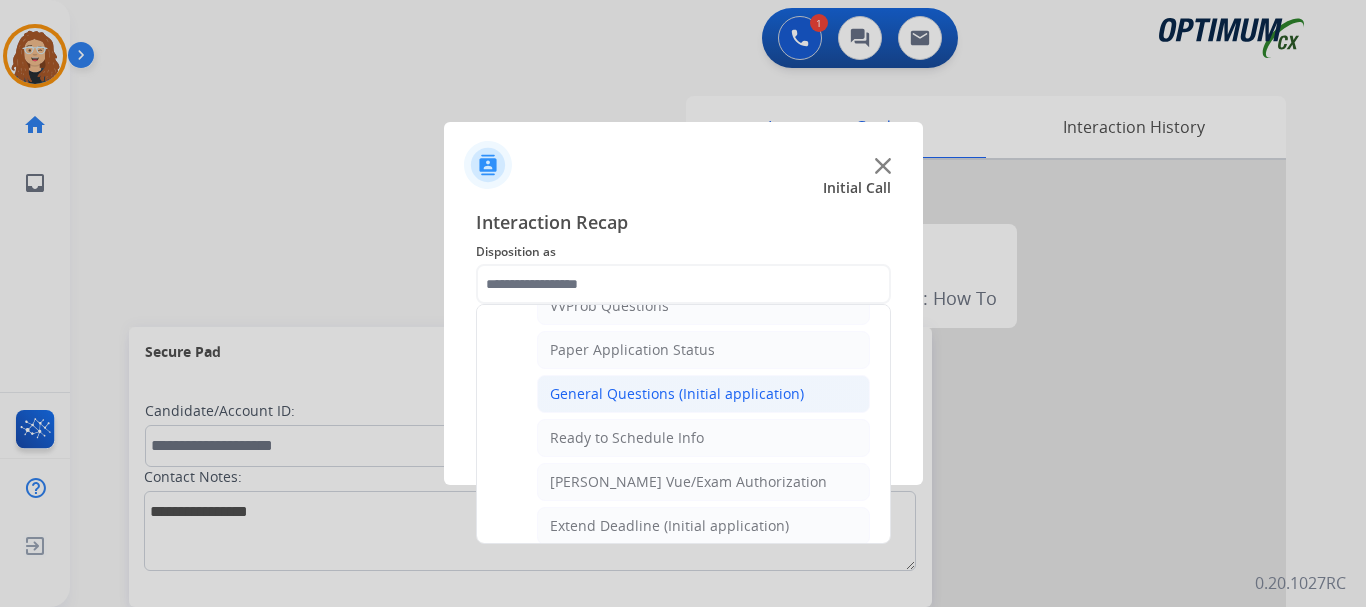 click on "General Questions (Initial application)" 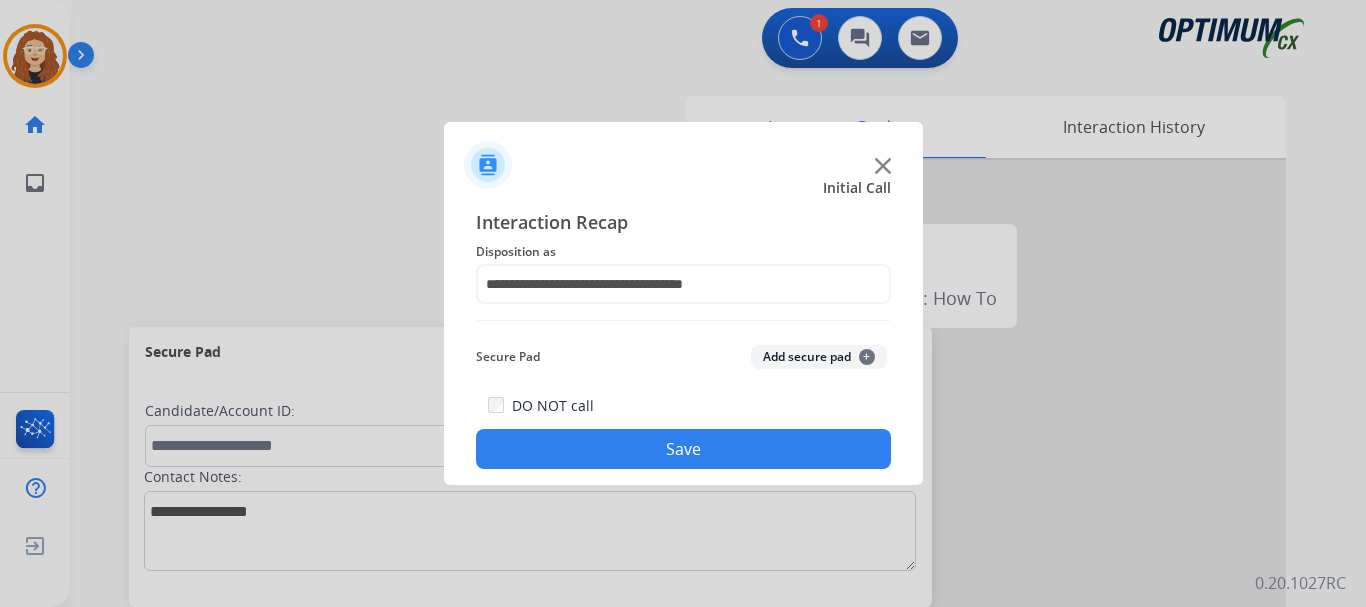 click on "Save" 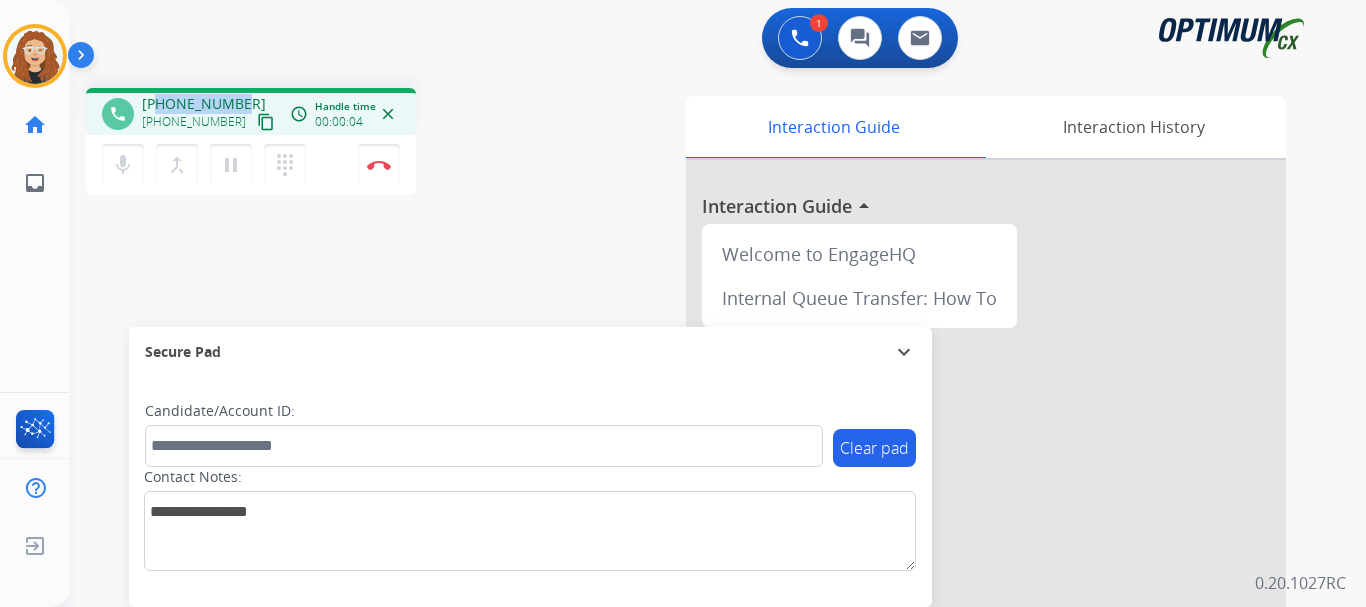 drag, startPoint x: 160, startPoint y: 105, endPoint x: 238, endPoint y: 96, distance: 78.51752 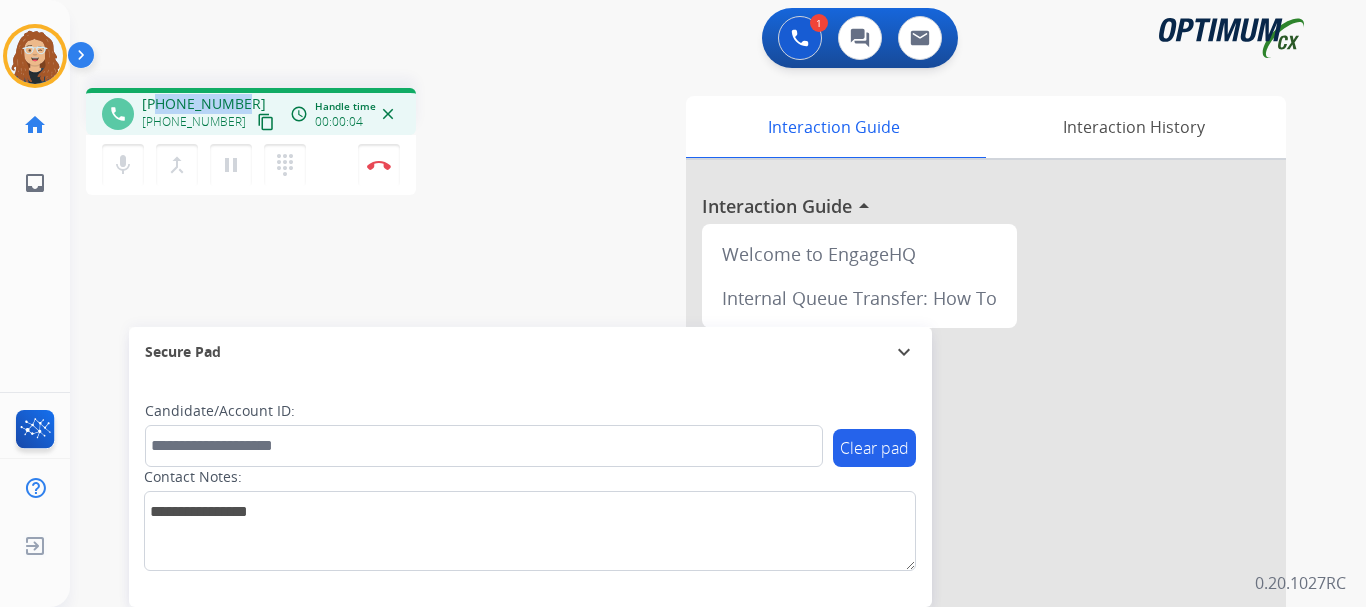 click on "[PHONE_NUMBER]" at bounding box center (204, 104) 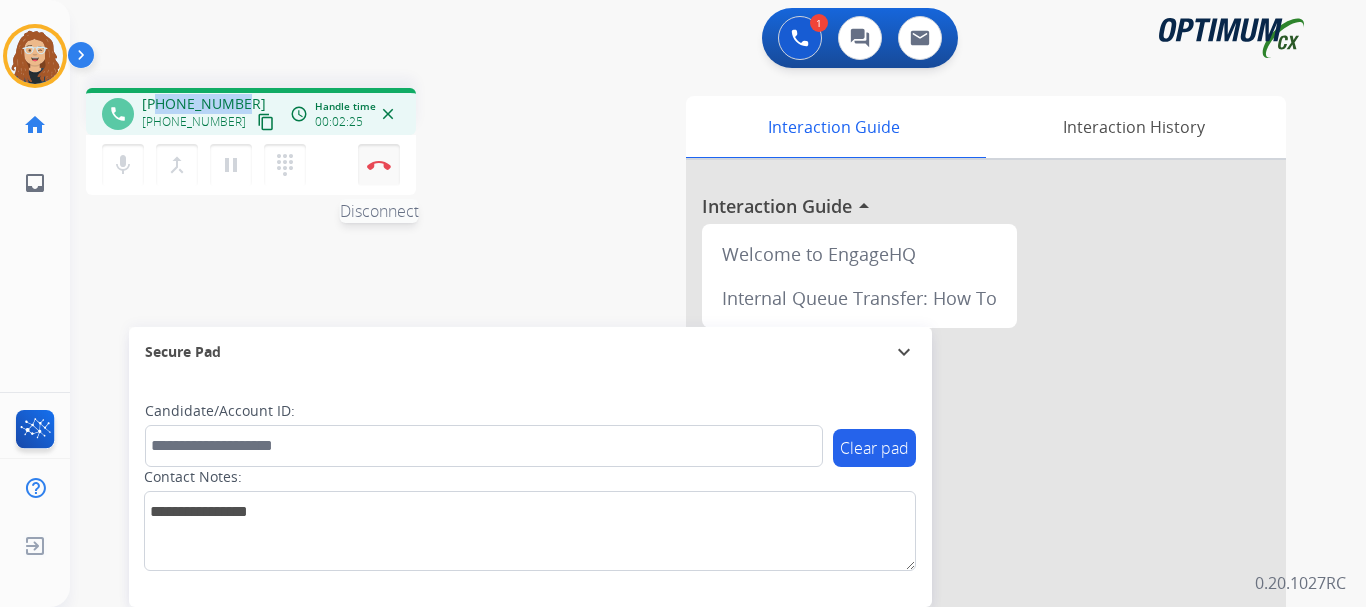 click at bounding box center [379, 165] 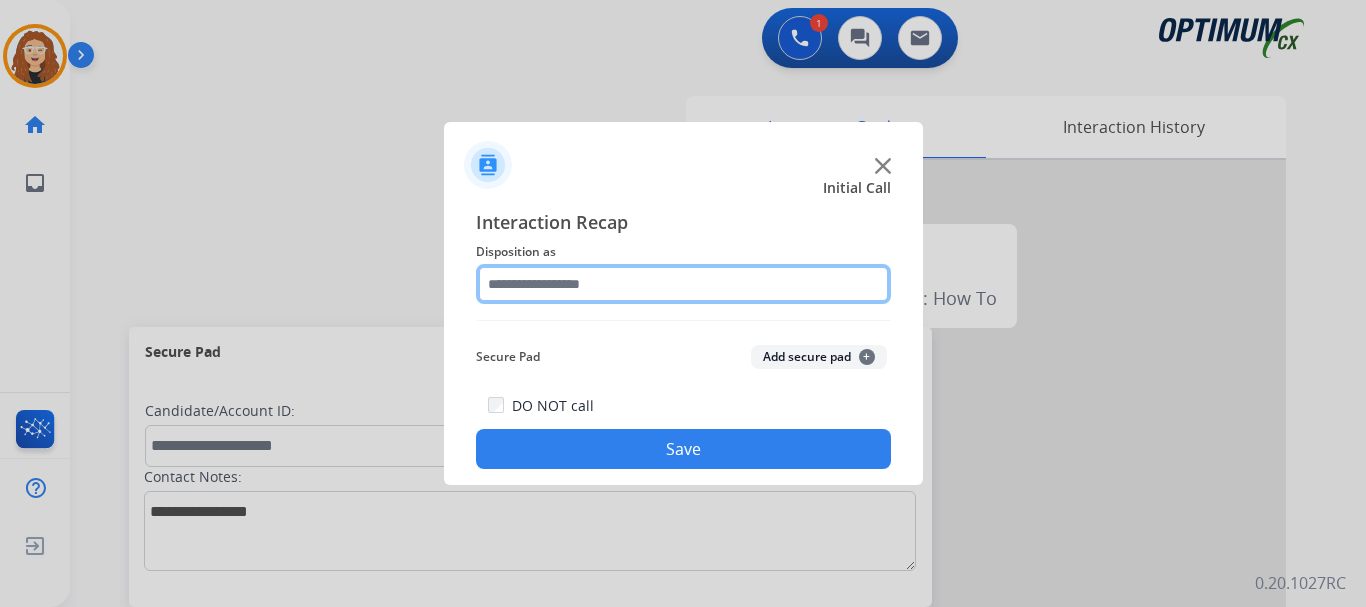 click 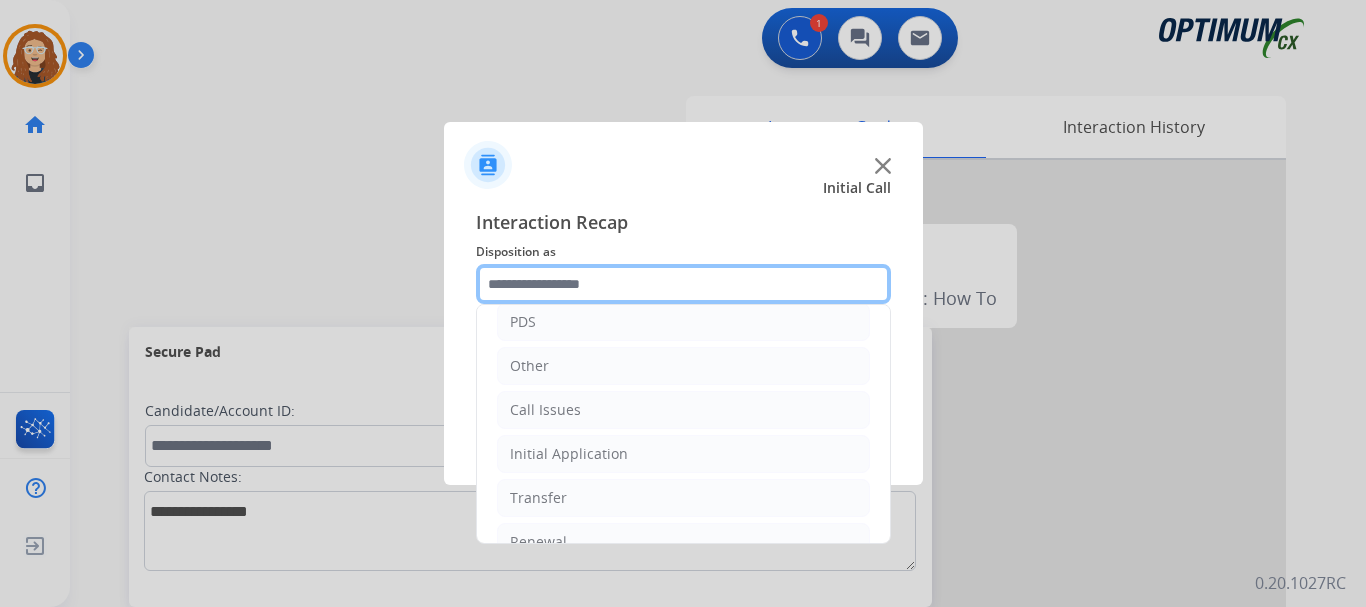 scroll, scrollTop: 136, scrollLeft: 0, axis: vertical 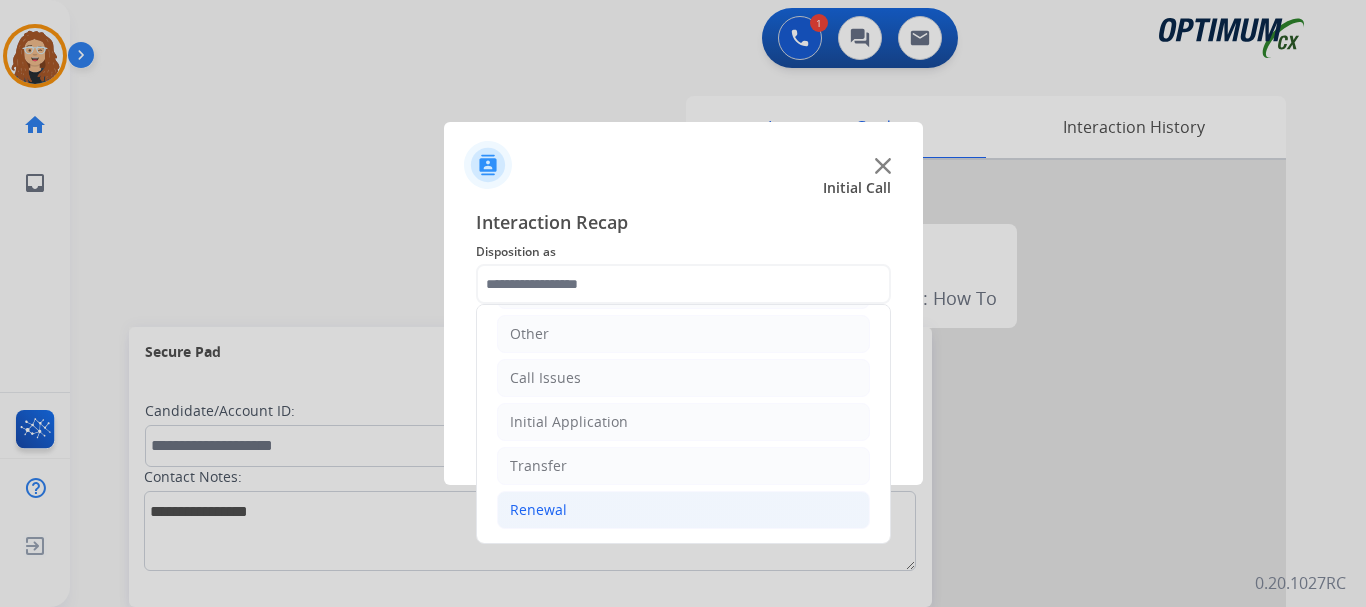click on "Renewal" 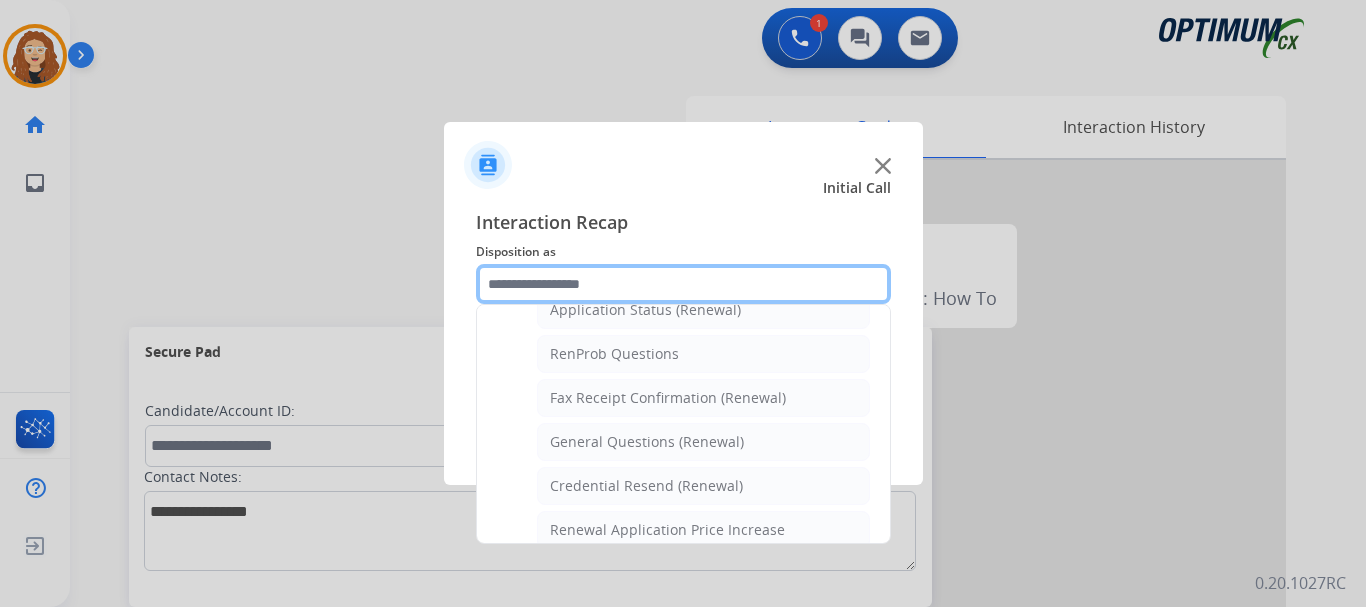 scroll, scrollTop: 492, scrollLeft: 0, axis: vertical 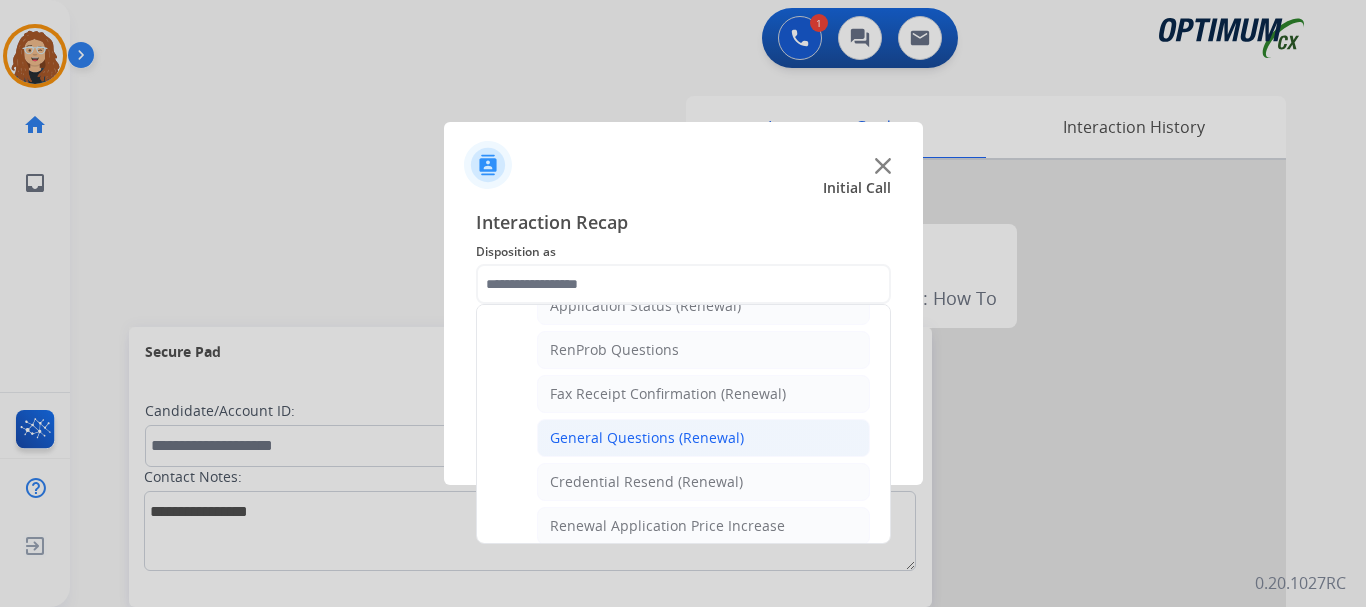 click on "General Questions (Renewal)" 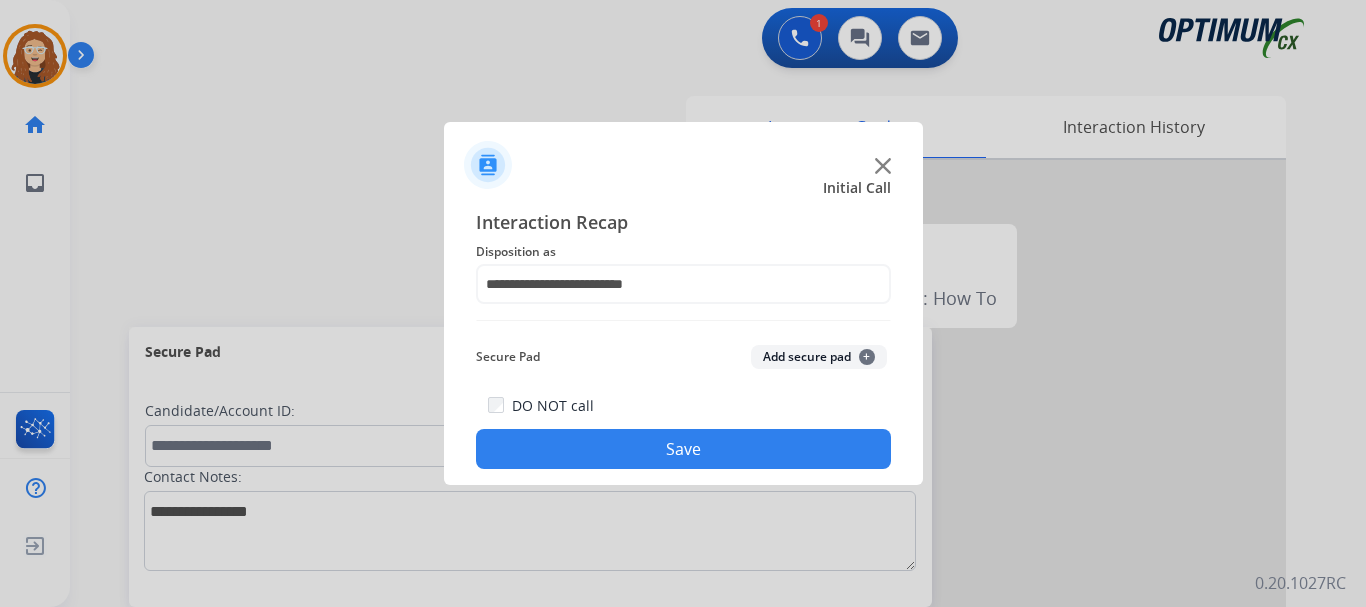 click on "Save" 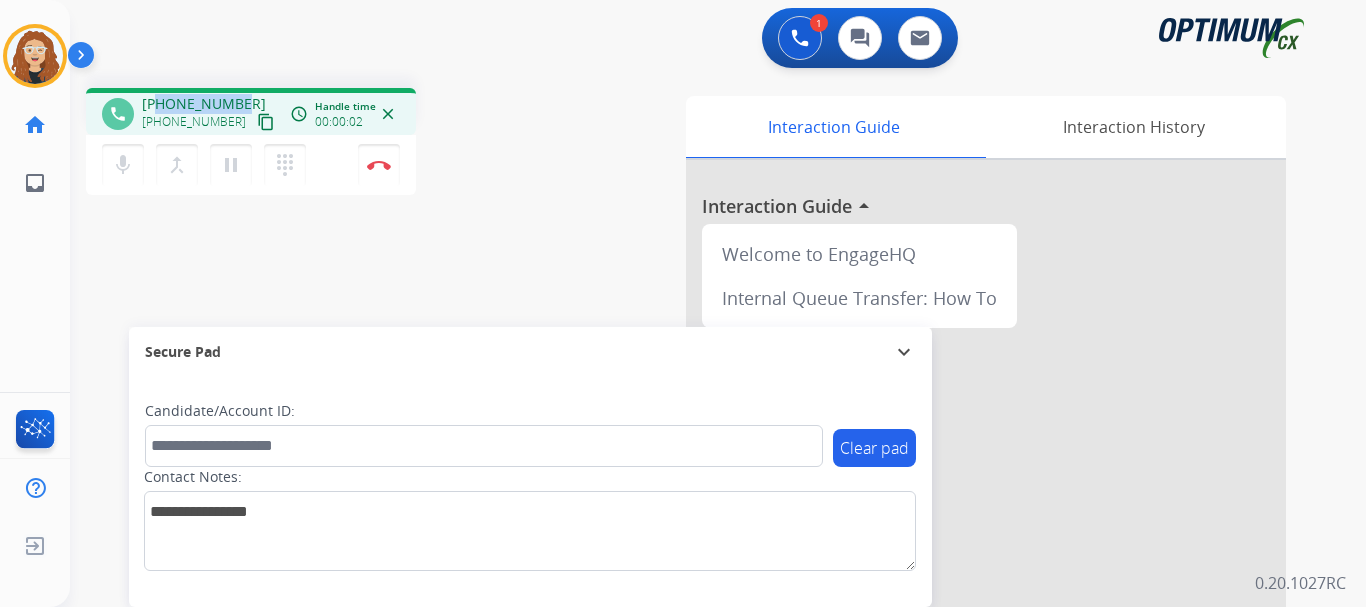 drag, startPoint x: 160, startPoint y: 103, endPoint x: 237, endPoint y: 103, distance: 77 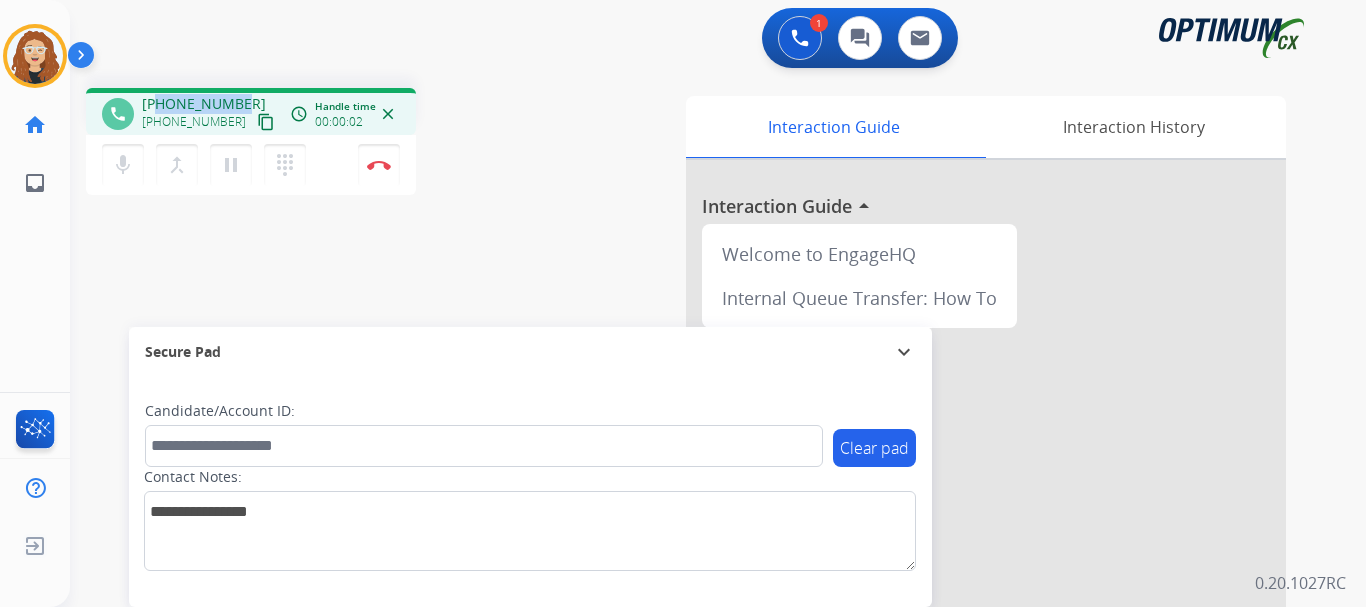 click on "[PHONE_NUMBER]" at bounding box center [204, 104] 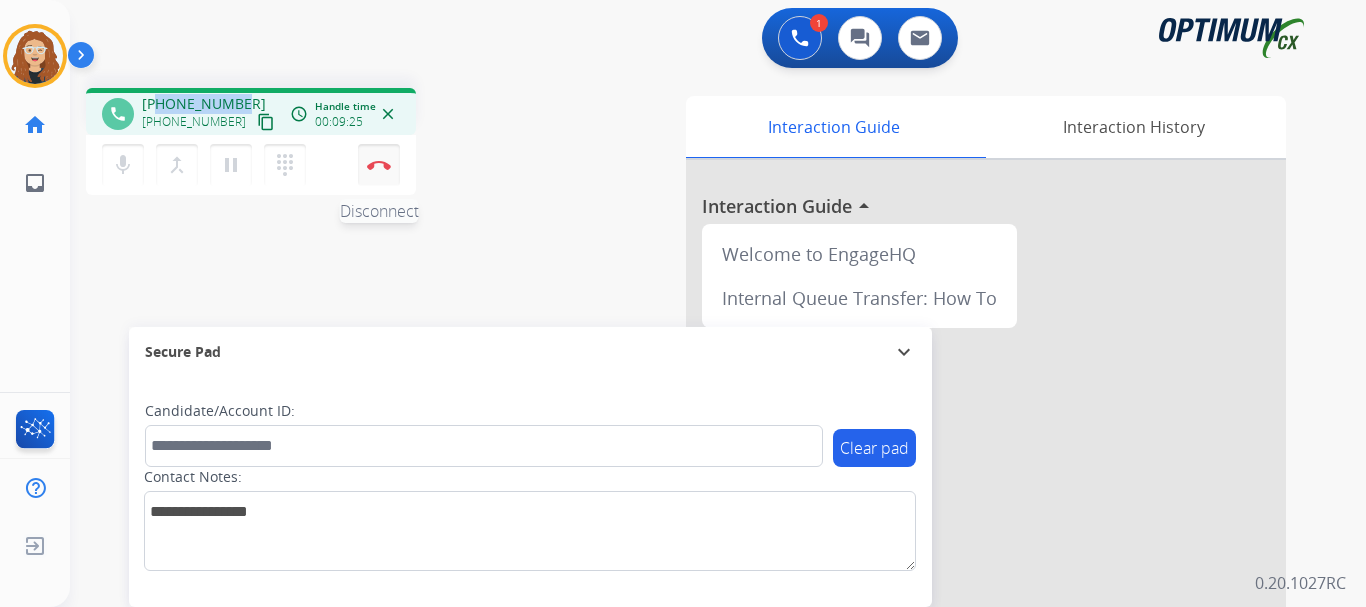 click at bounding box center (379, 165) 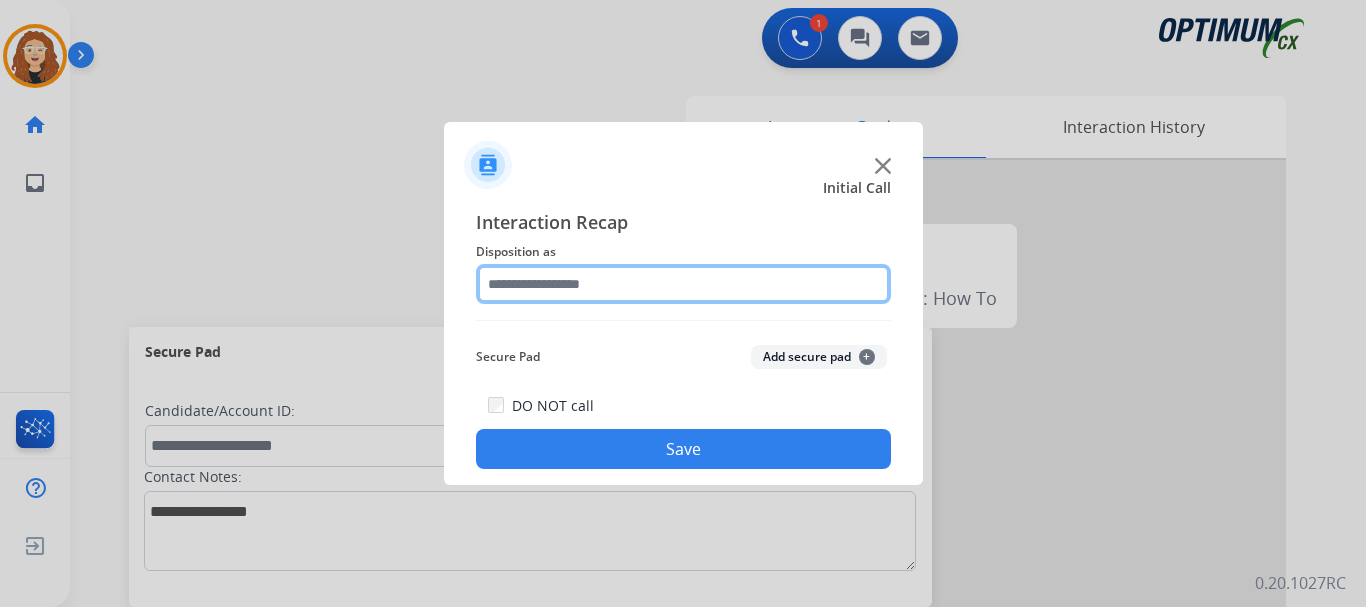 click 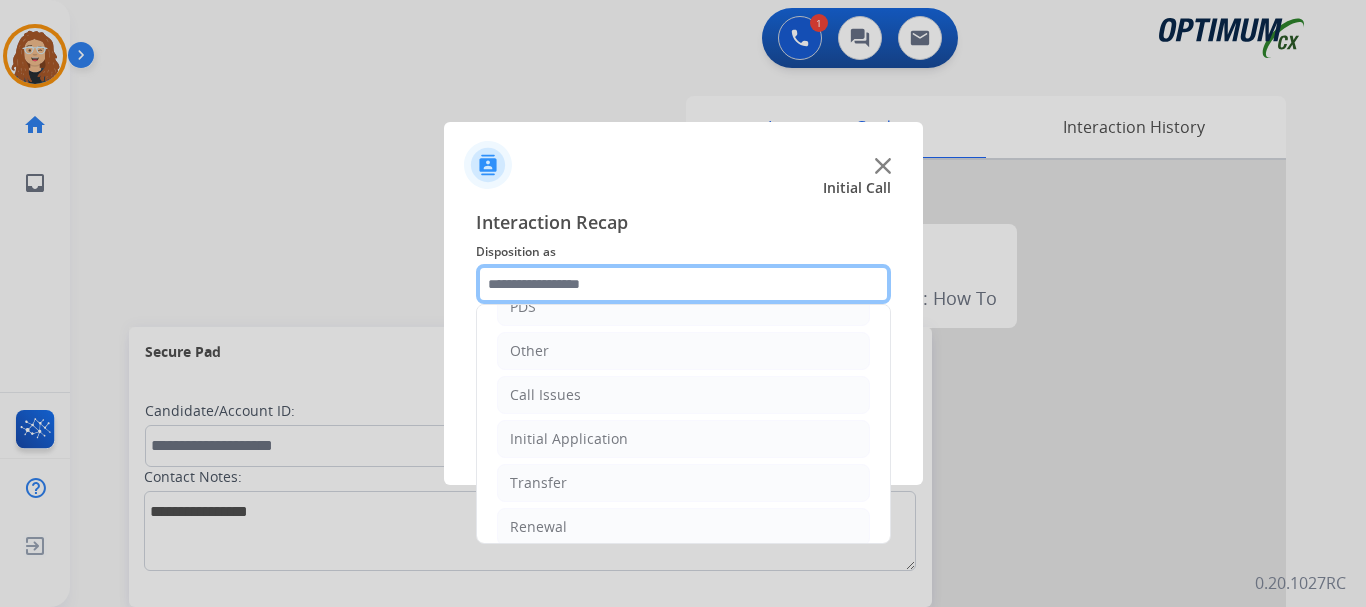 scroll, scrollTop: 136, scrollLeft: 0, axis: vertical 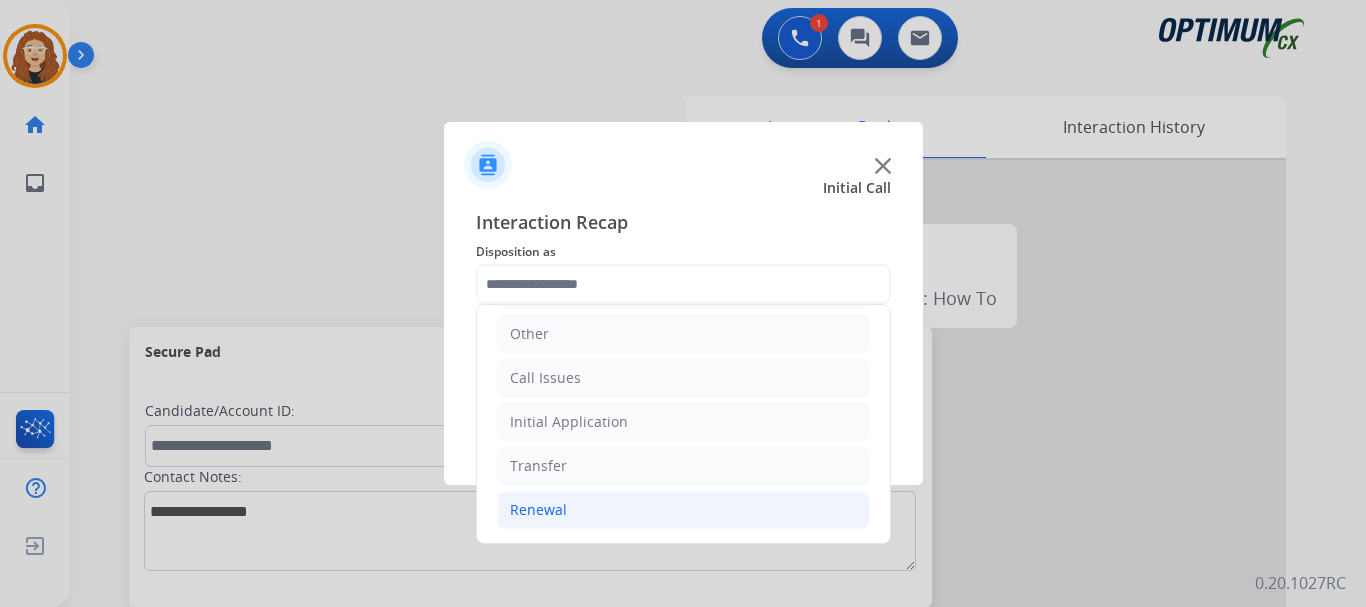 click on "Renewal" 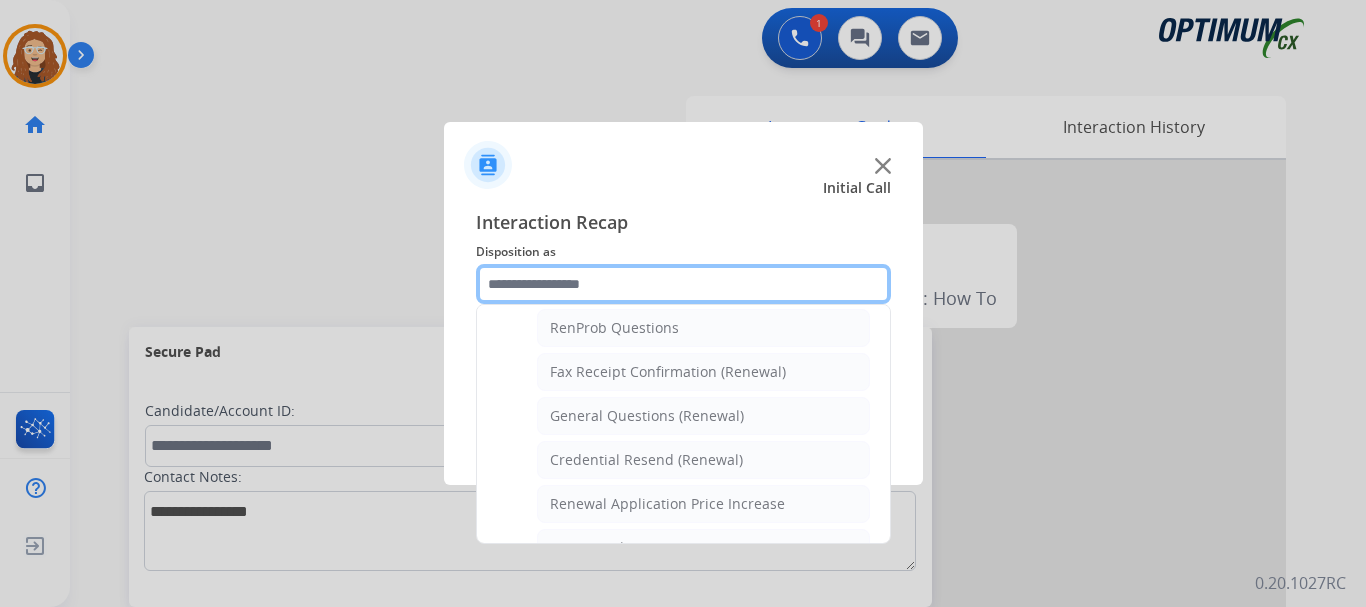 scroll, scrollTop: 517, scrollLeft: 0, axis: vertical 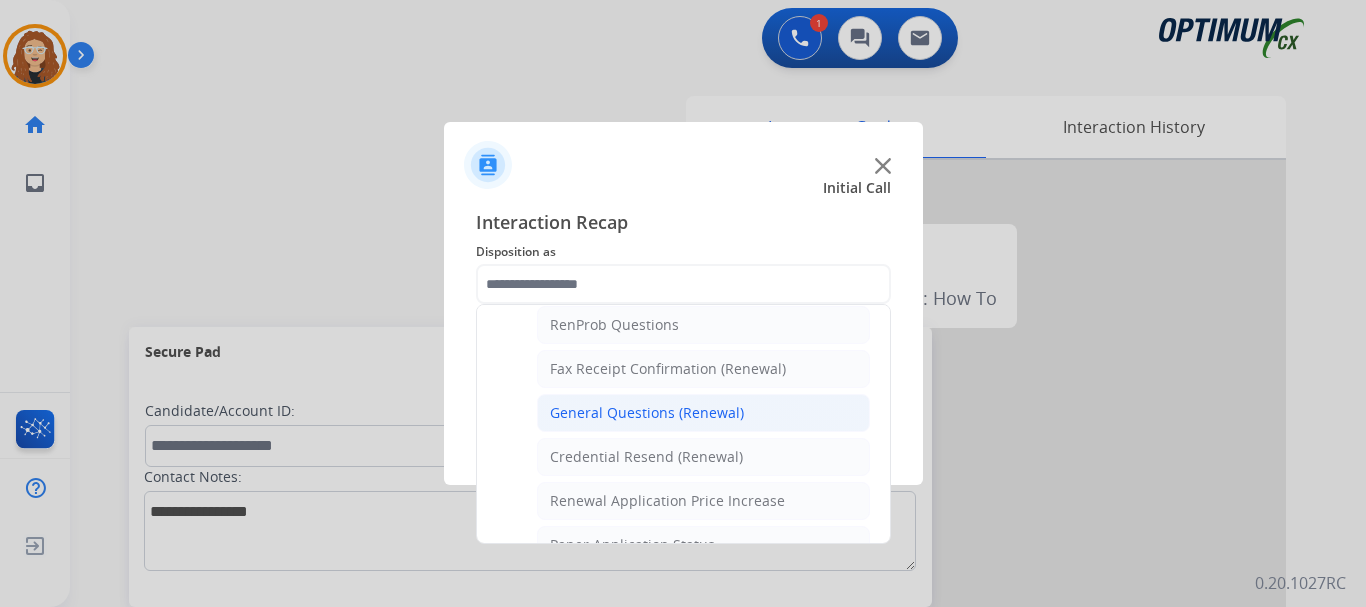 click on "General Questions (Renewal)" 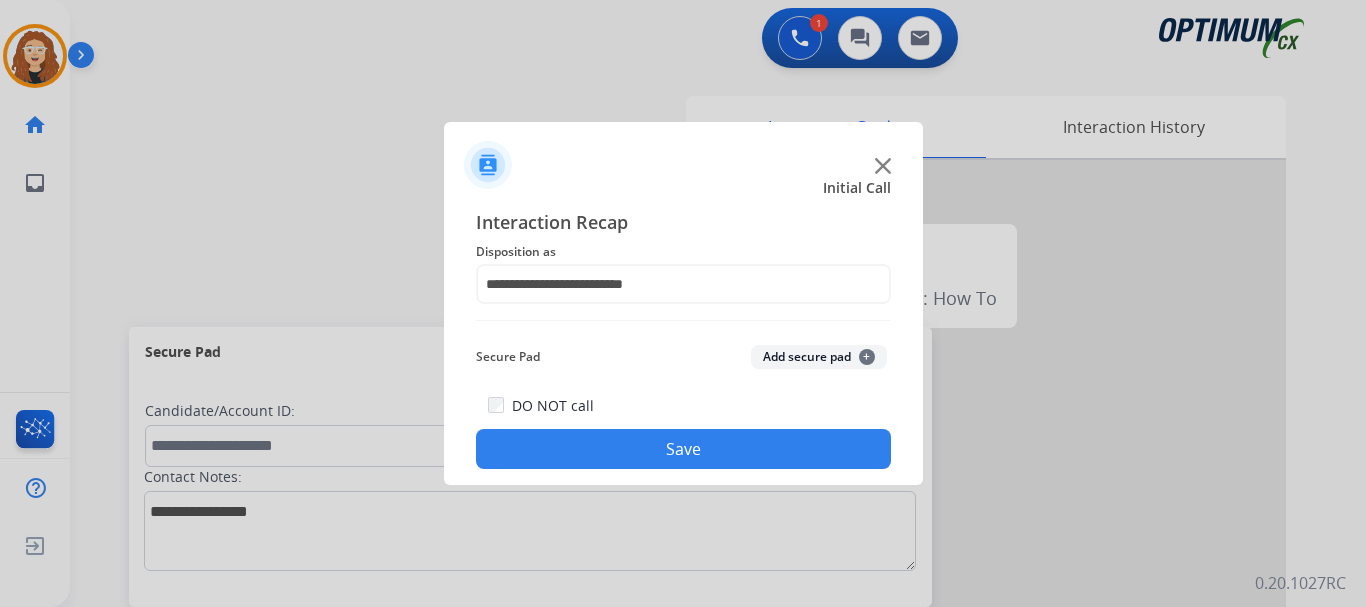 click on "Save" 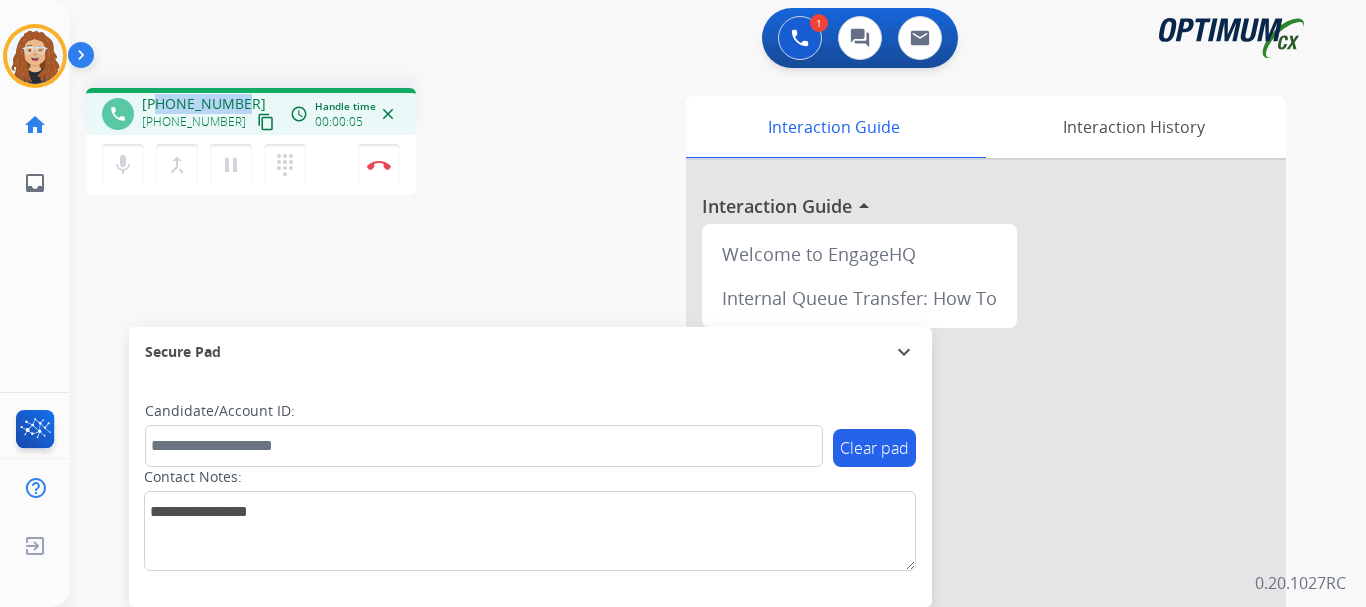 drag, startPoint x: 161, startPoint y: 102, endPoint x: 242, endPoint y: 96, distance: 81.22192 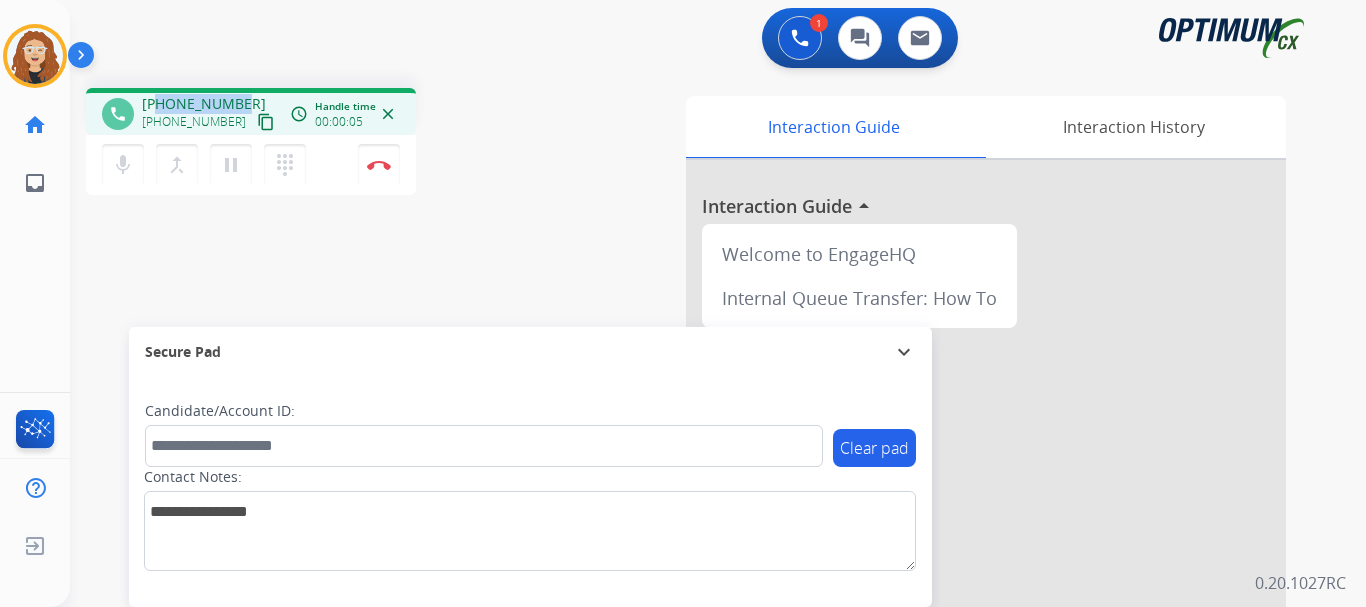 click on "[PHONE_NUMBER] [PHONE_NUMBER] content_copy" at bounding box center (210, 114) 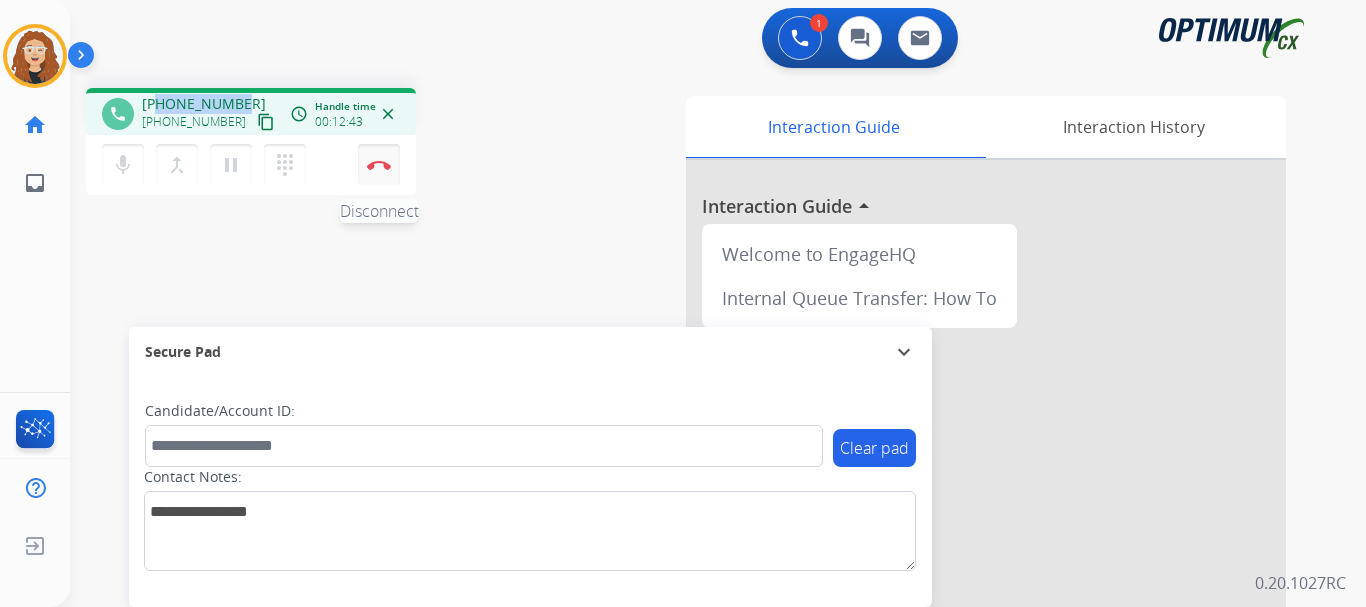 click on "Disconnect" at bounding box center (379, 165) 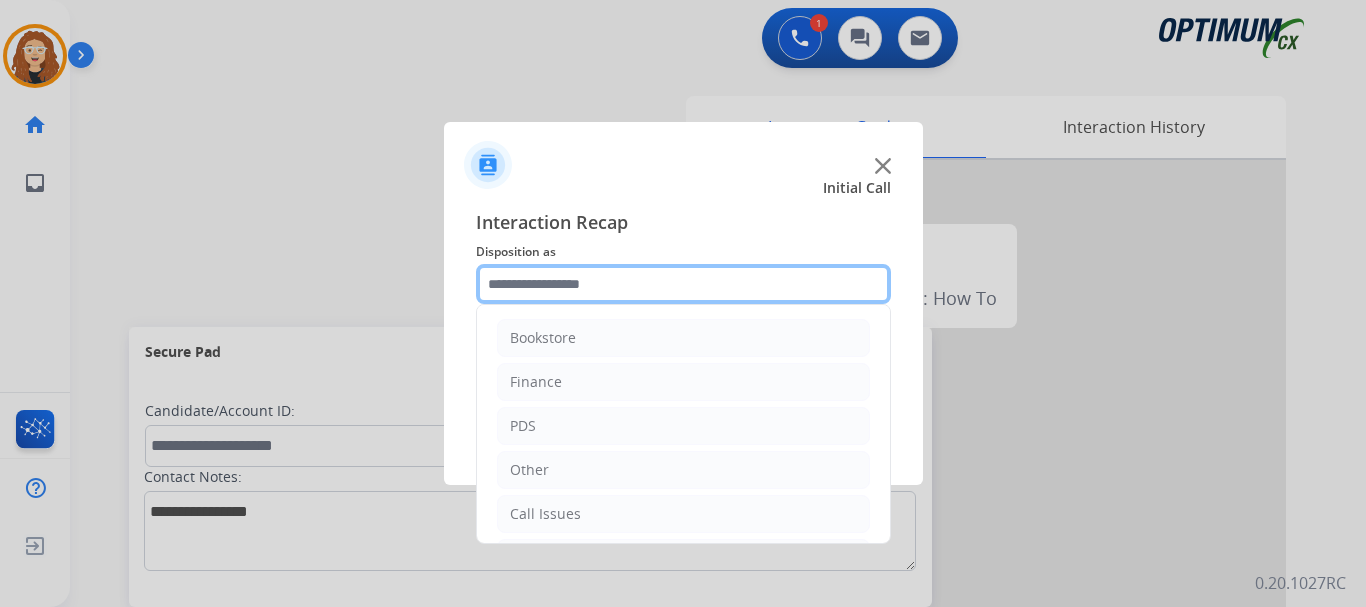 click 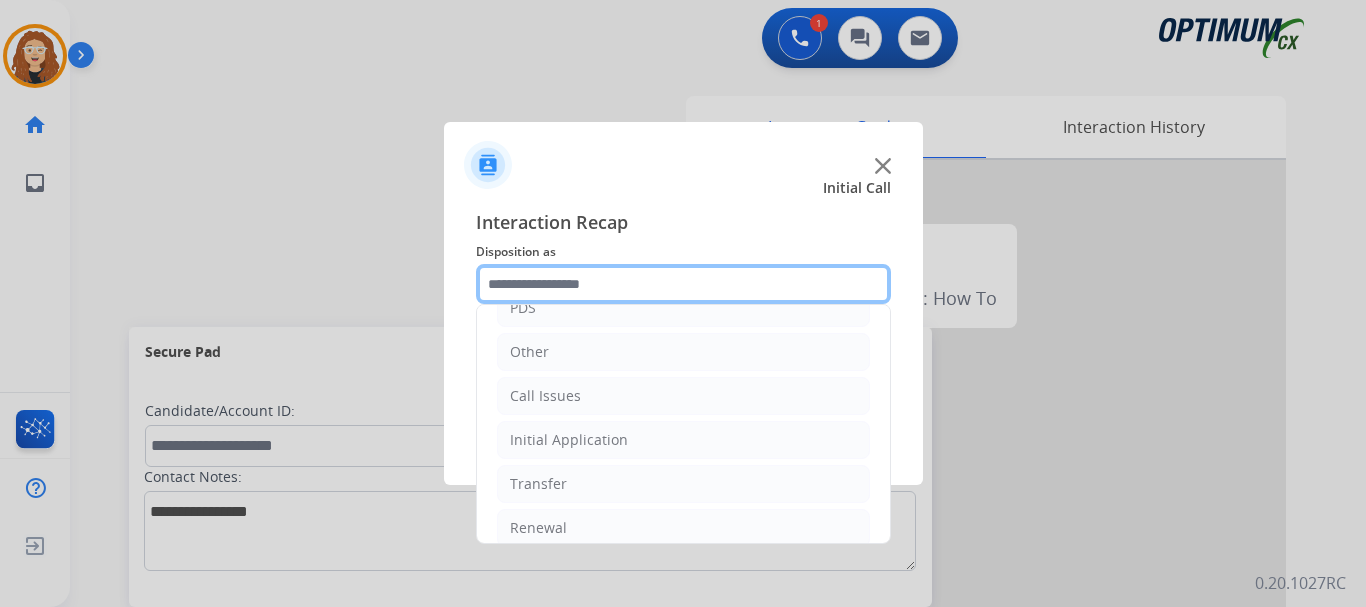 scroll, scrollTop: 136, scrollLeft: 0, axis: vertical 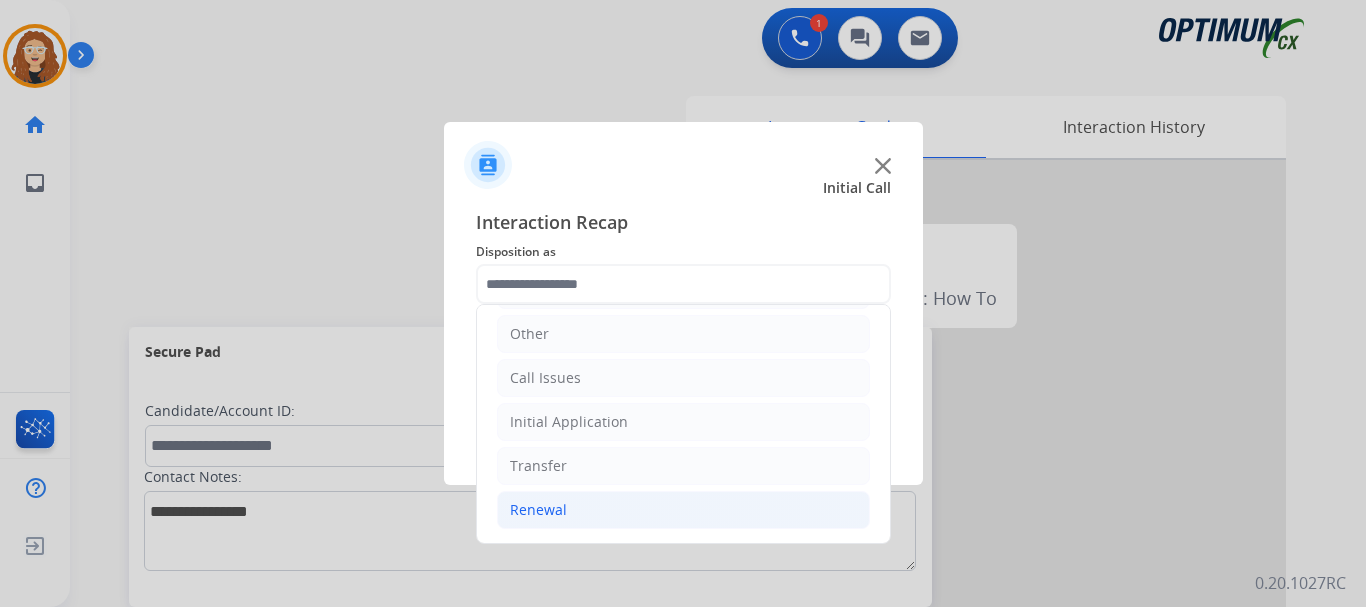 click on "Renewal" 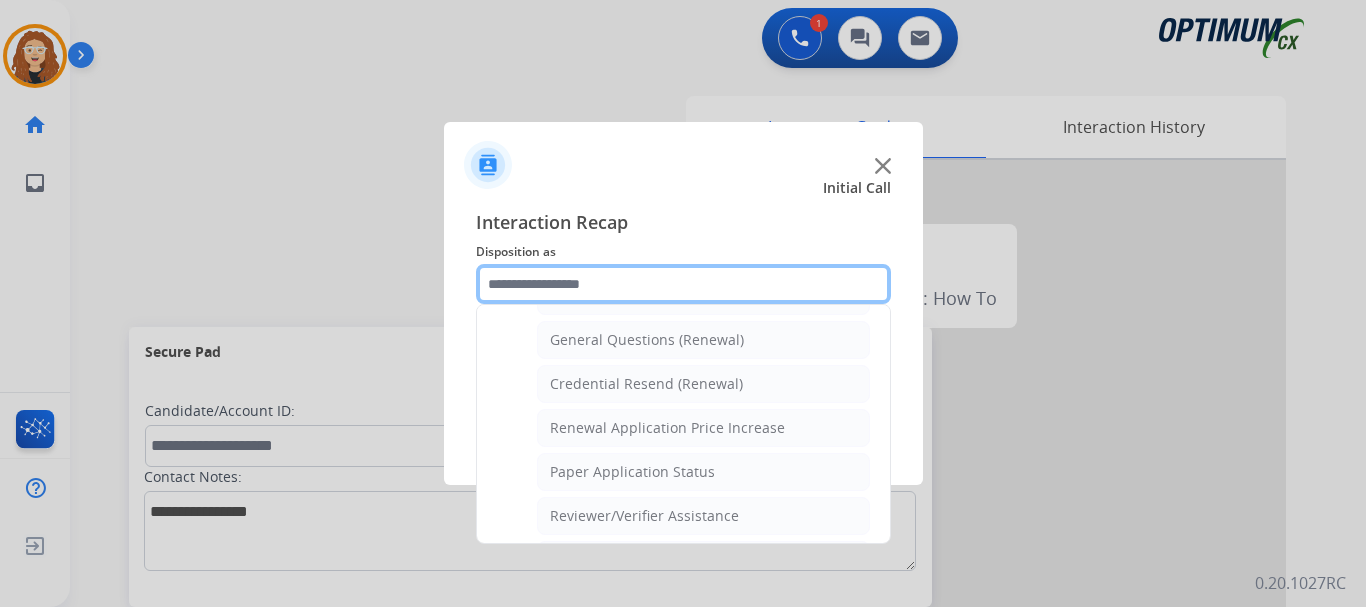 scroll, scrollTop: 628, scrollLeft: 0, axis: vertical 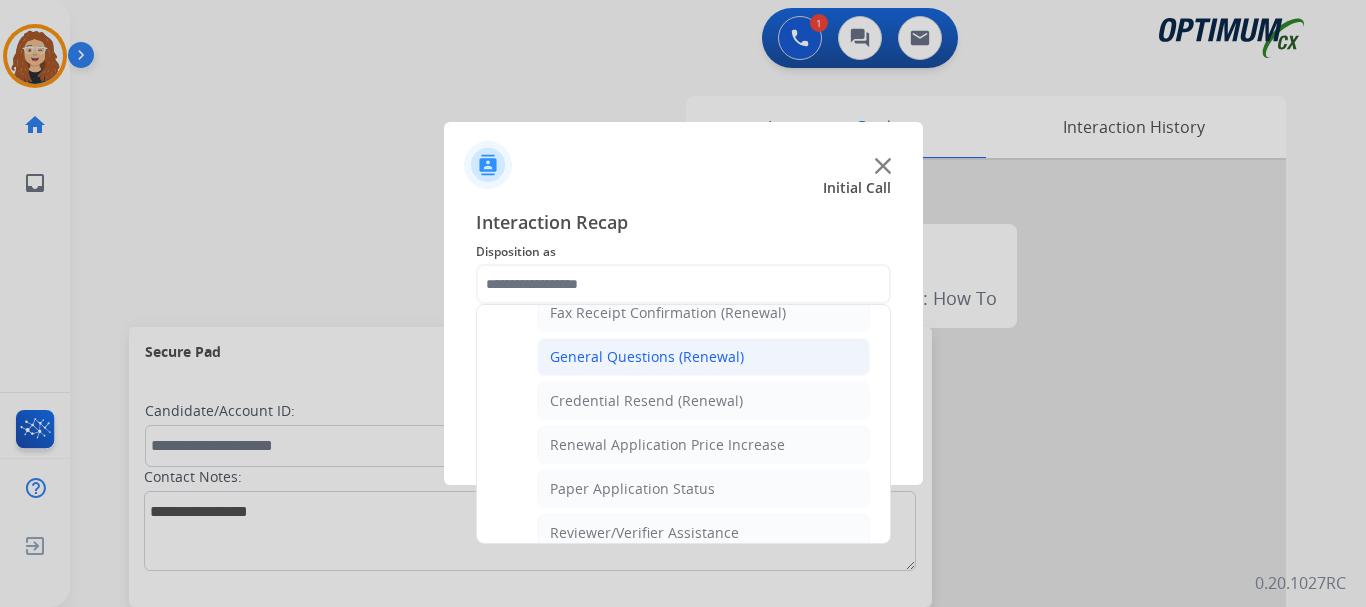 click on "General Questions (Renewal)" 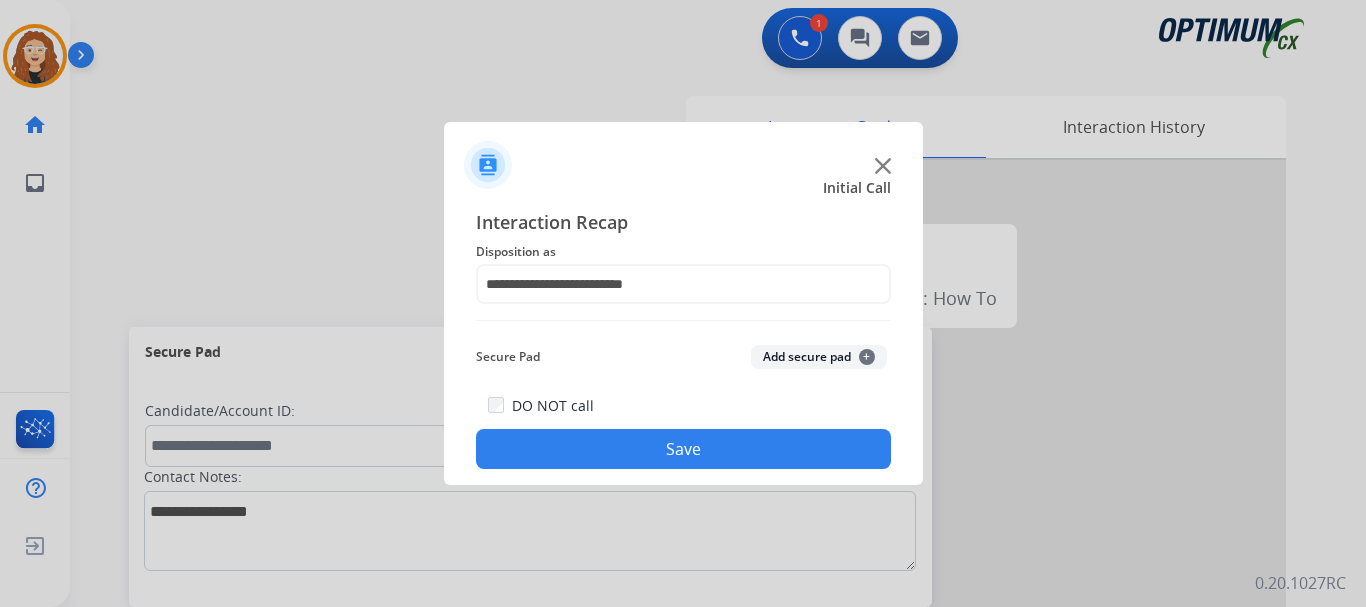 click on "Save" 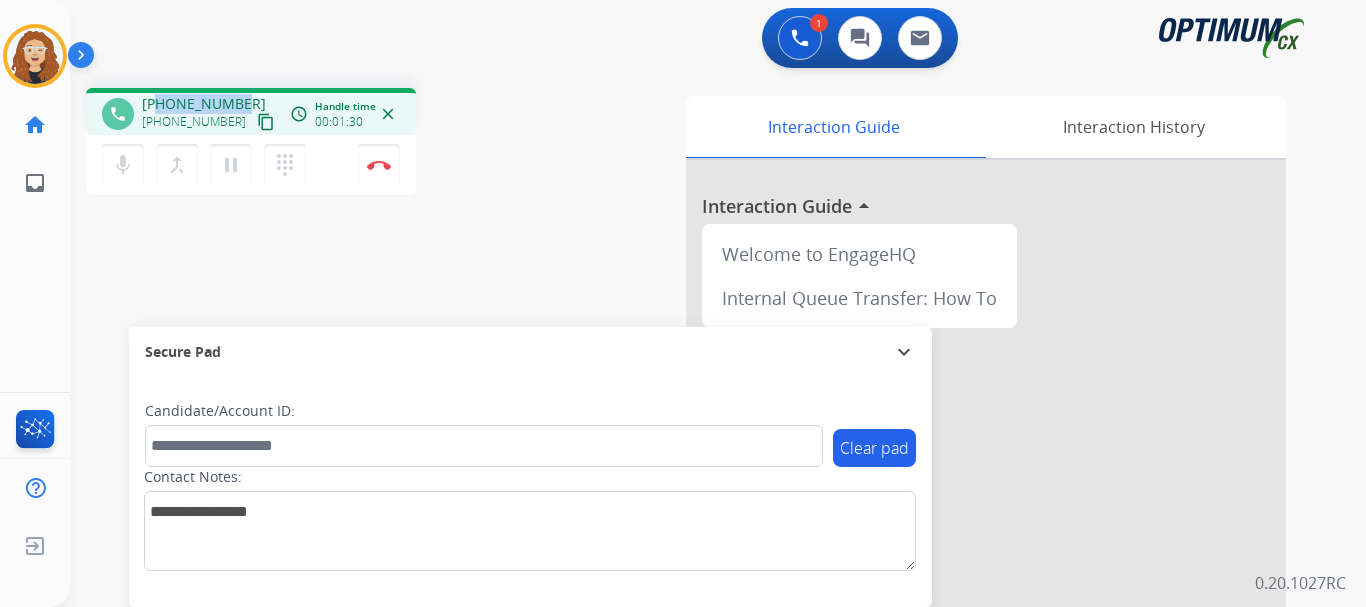 drag, startPoint x: 160, startPoint y: 97, endPoint x: 241, endPoint y: 97, distance: 81 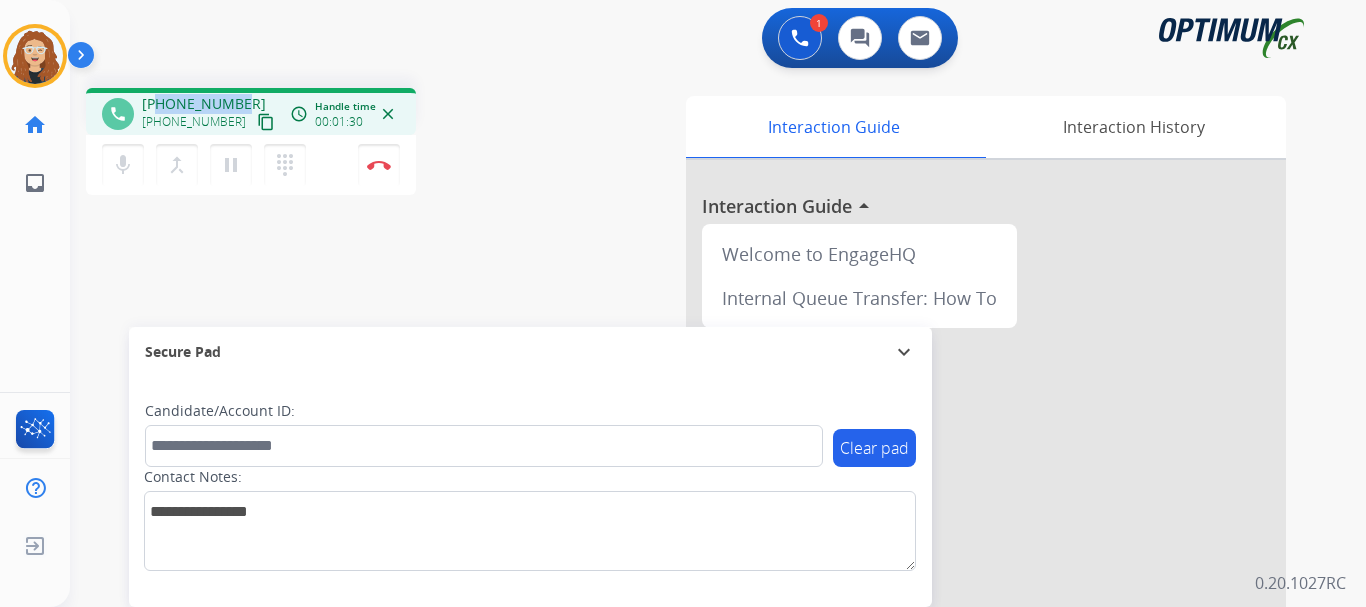 click on "[PHONE_NUMBER] [PHONE_NUMBER] content_copy" at bounding box center [210, 114] 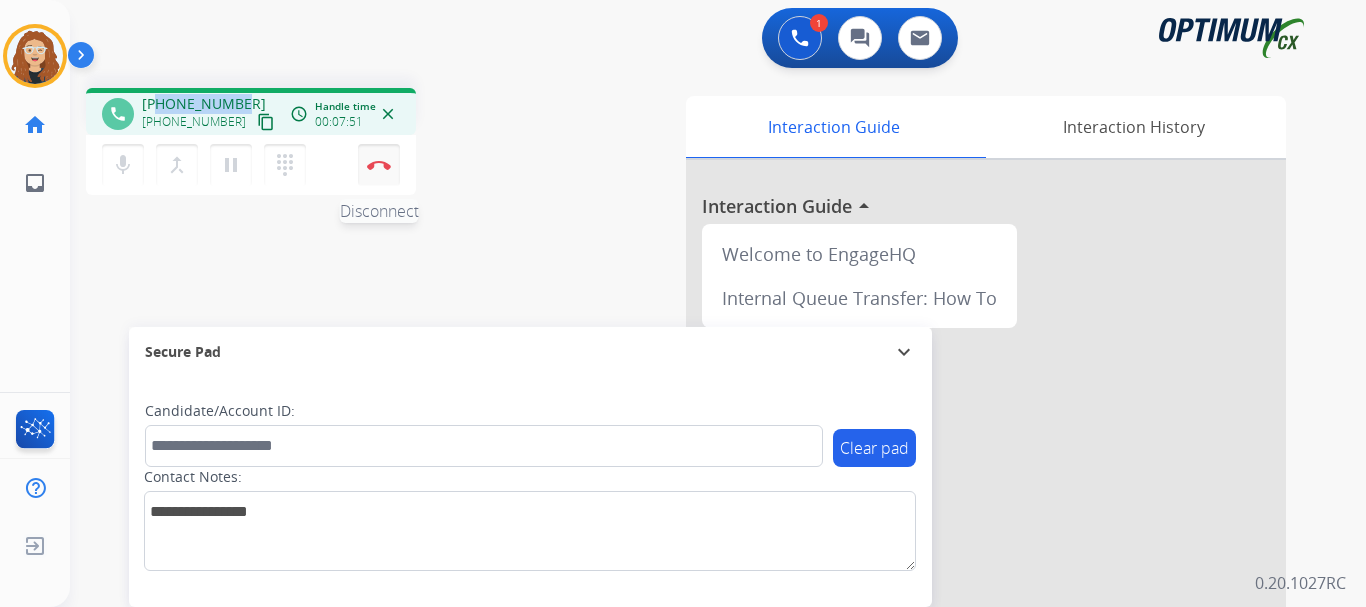 click on "Disconnect" at bounding box center (379, 165) 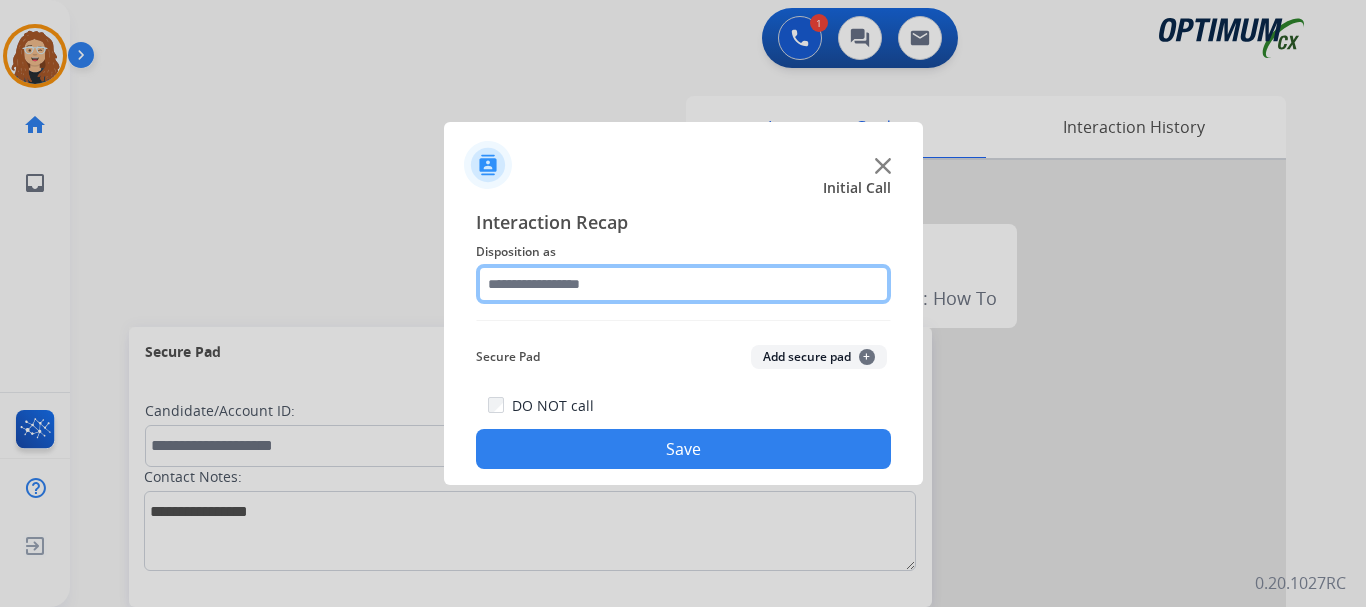 click 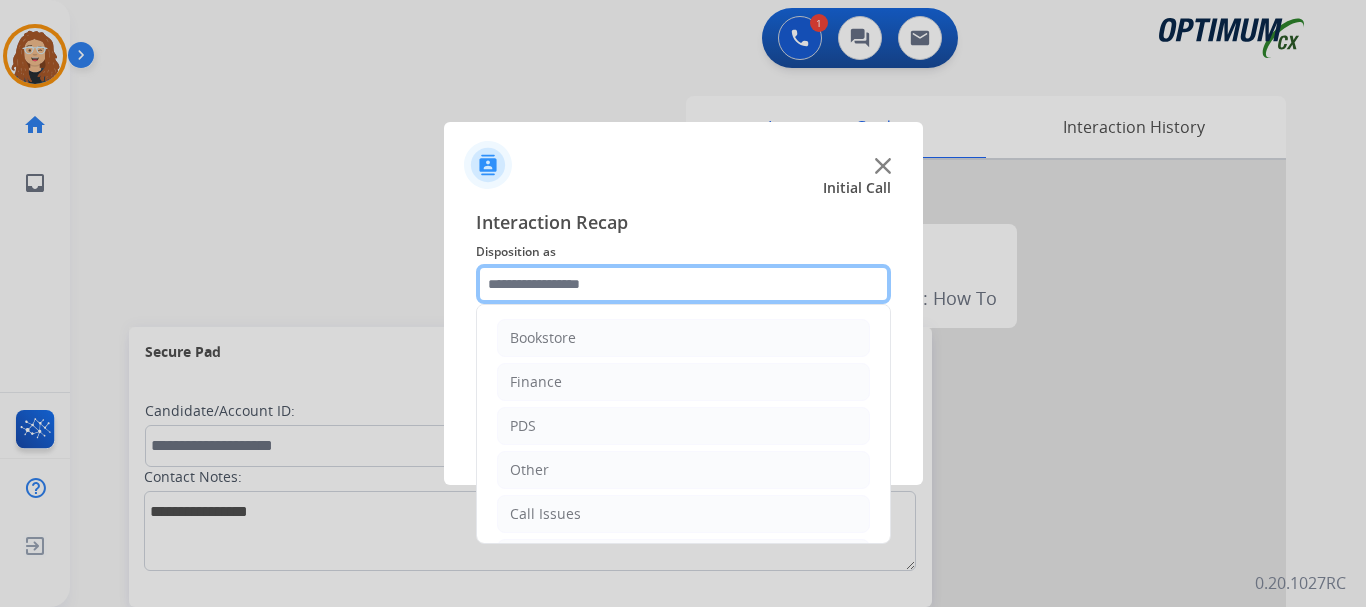 scroll, scrollTop: 136, scrollLeft: 0, axis: vertical 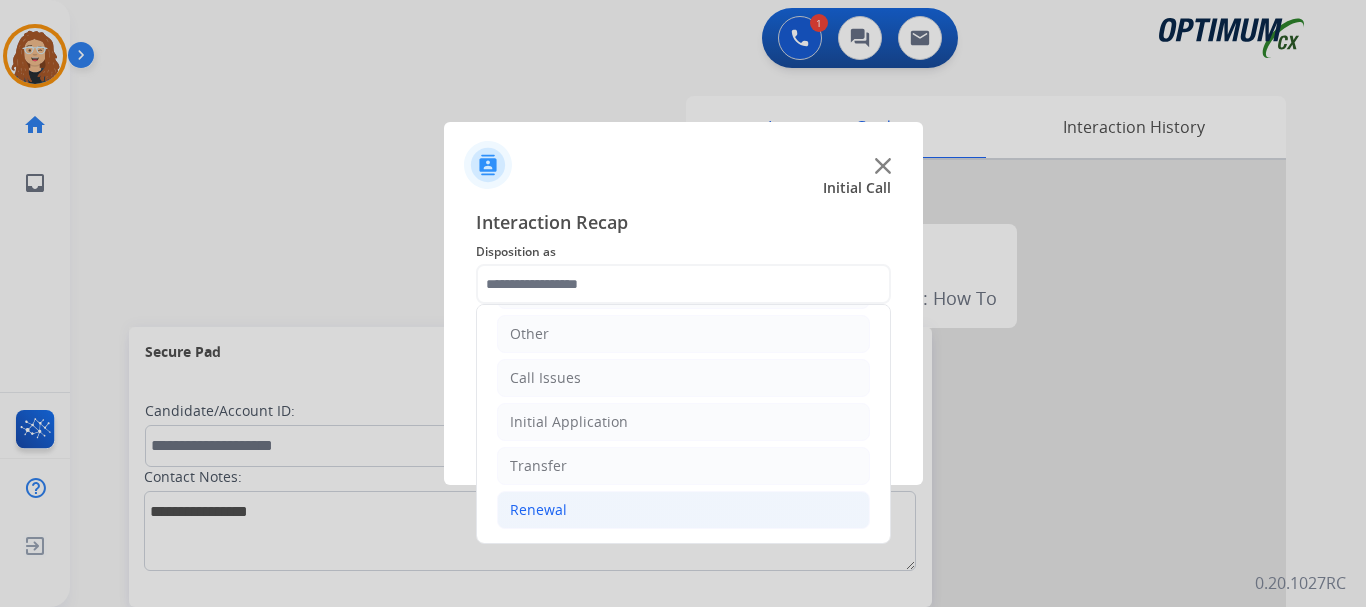 drag, startPoint x: 608, startPoint y: 519, endPoint x: 813, endPoint y: 459, distance: 213.6001 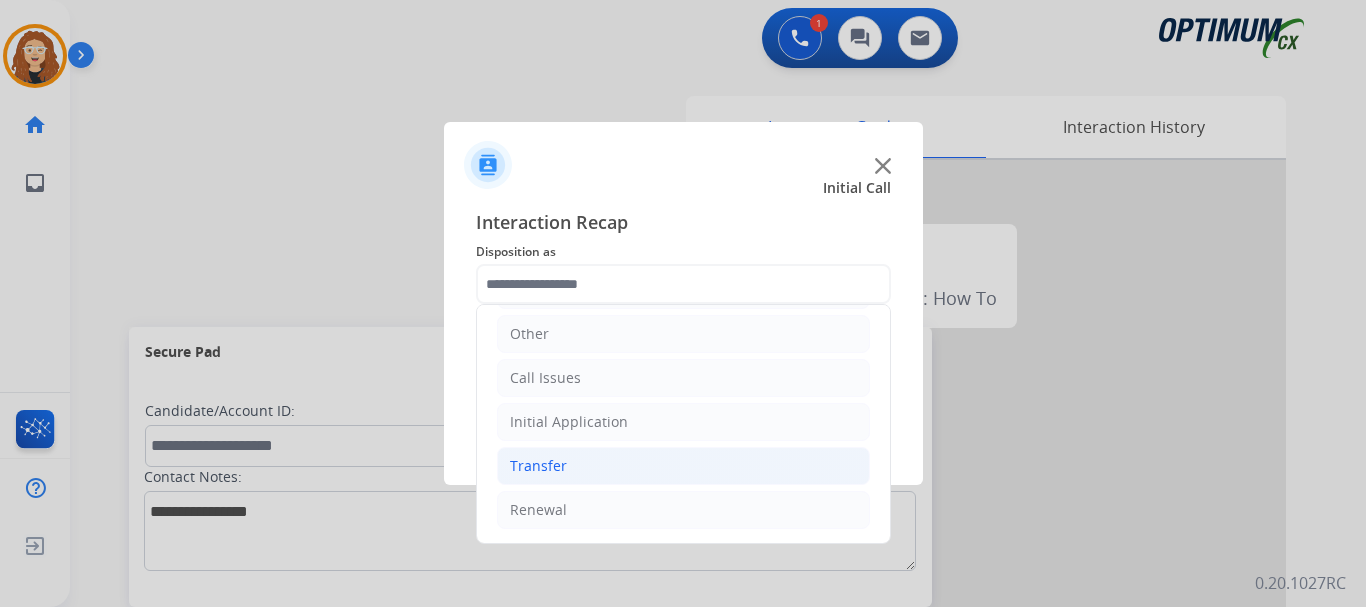 click on "Renewal" 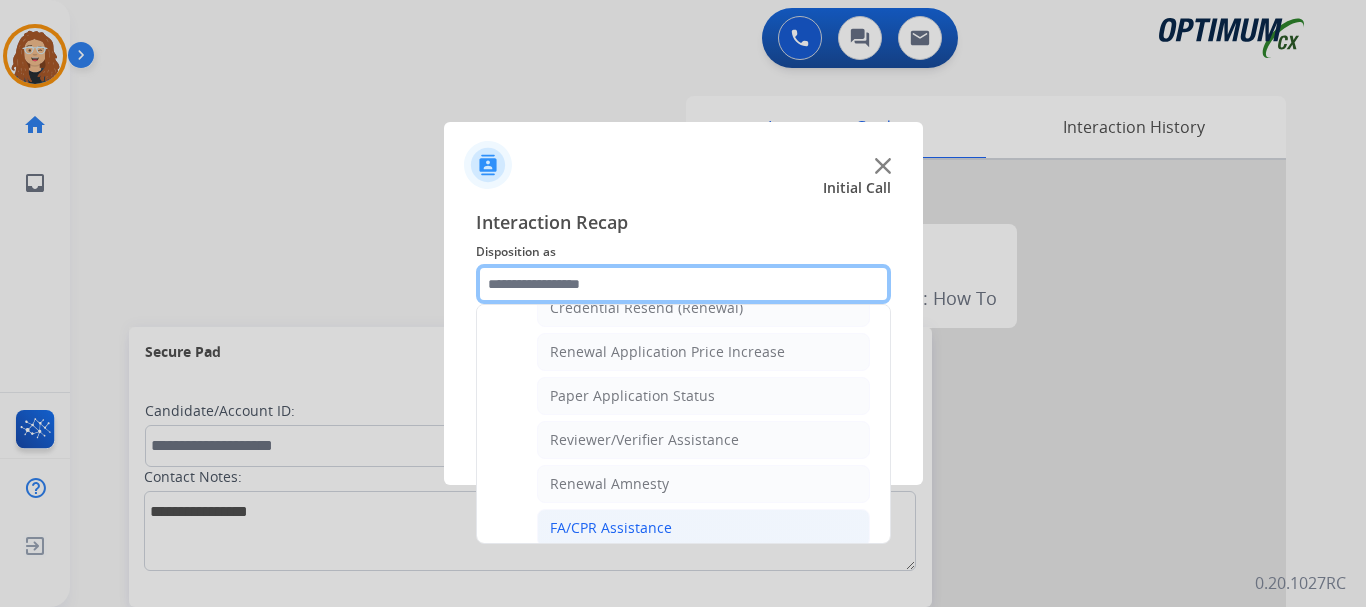 scroll, scrollTop: 683, scrollLeft: 0, axis: vertical 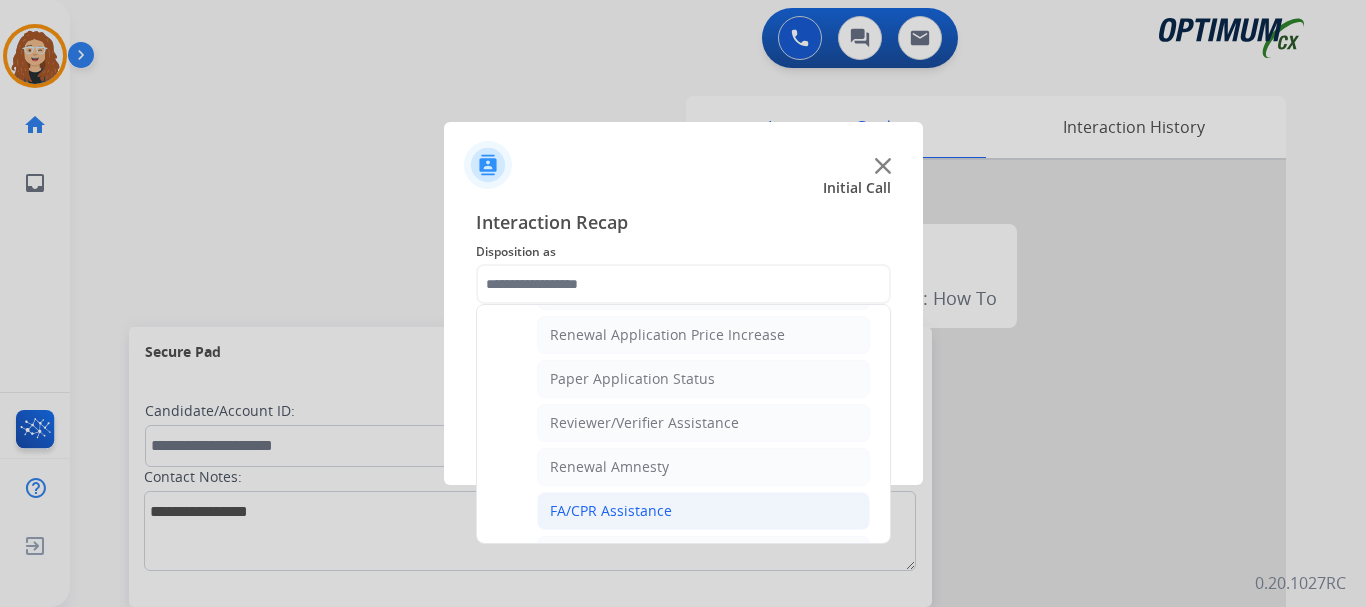click on "FA/CPR Assistance" 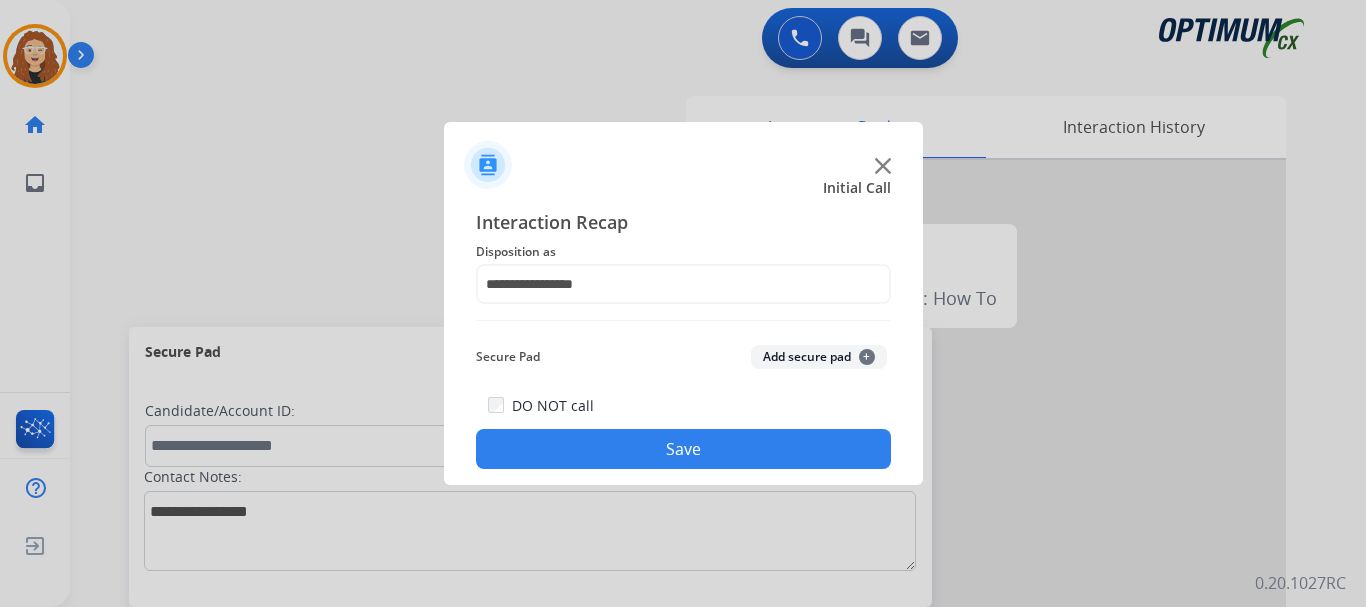 click on "Save" 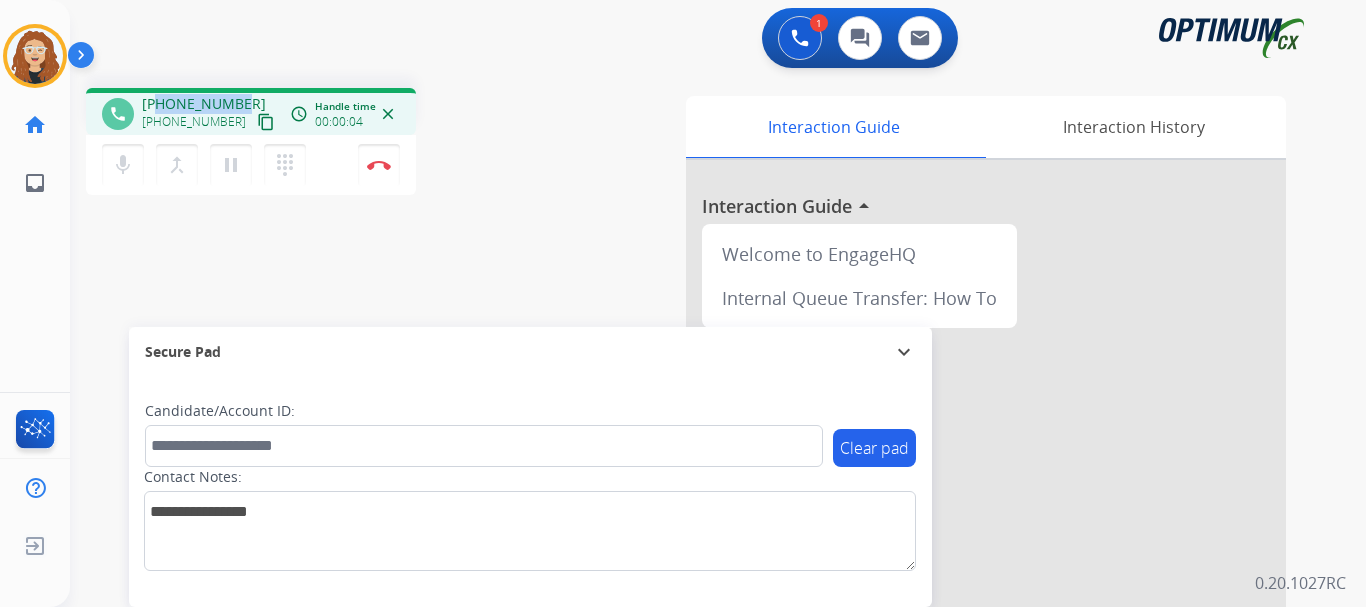 drag, startPoint x: 159, startPoint y: 100, endPoint x: 244, endPoint y: 95, distance: 85.146935 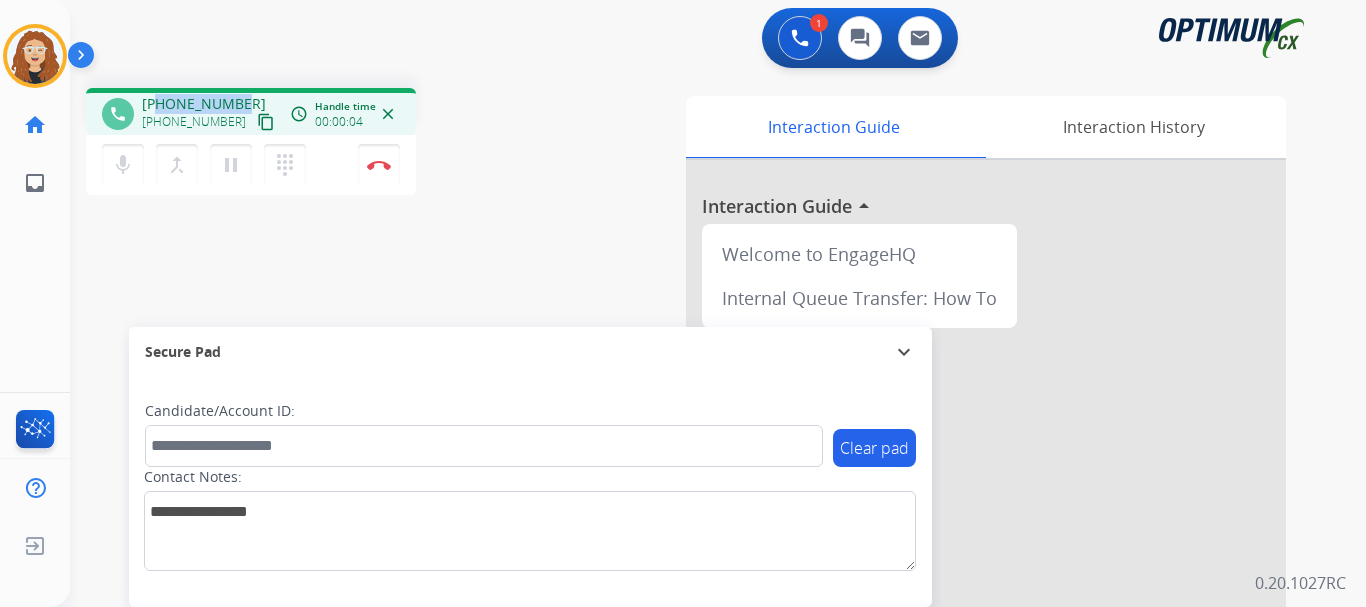 click on "[PHONE_NUMBER] [PHONE_NUMBER] content_copy" at bounding box center [210, 114] 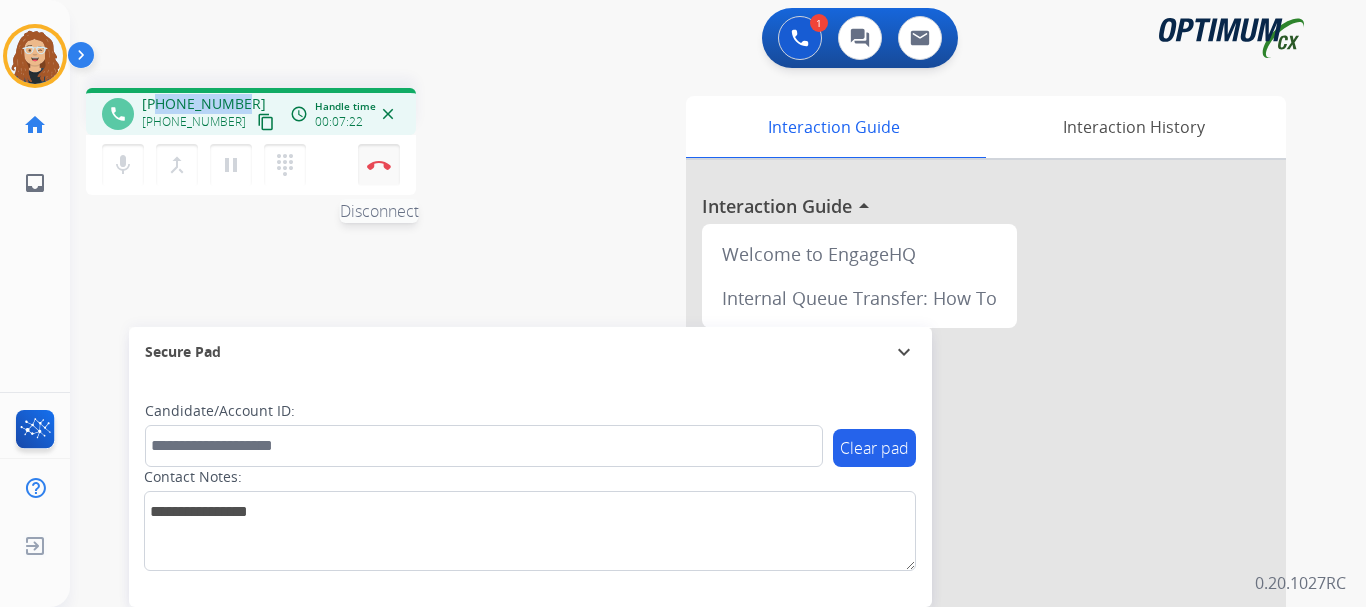 click on "Disconnect" at bounding box center (379, 165) 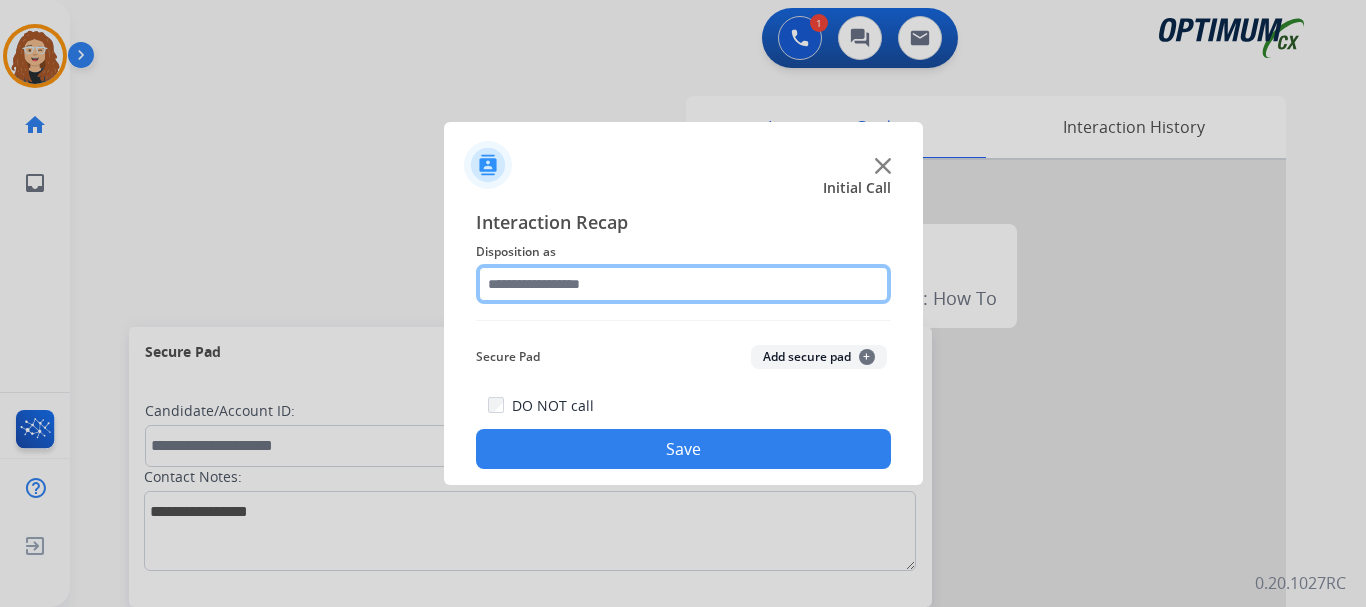 click 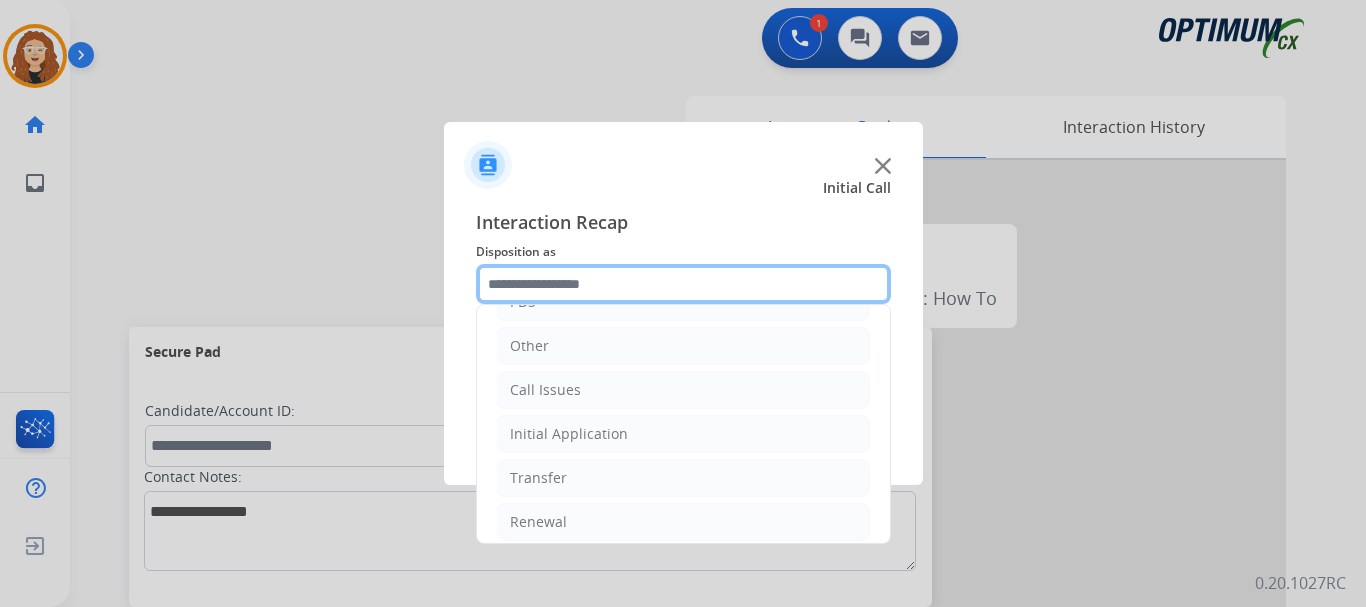 scroll, scrollTop: 136, scrollLeft: 0, axis: vertical 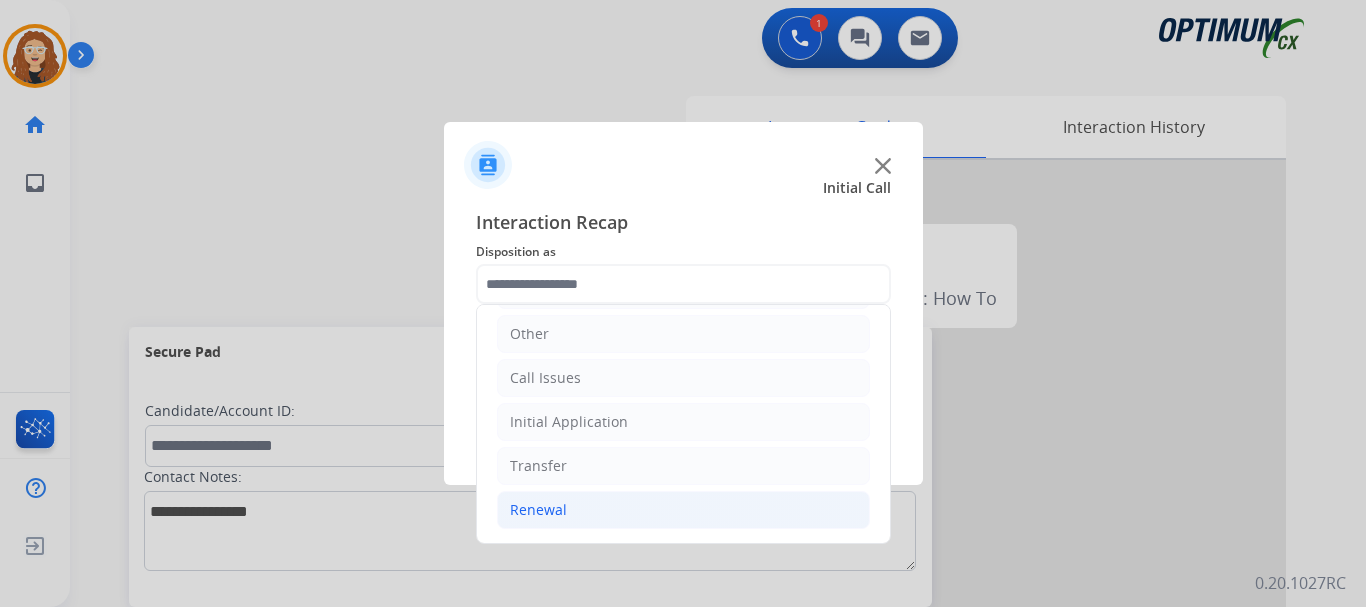 click on "Renewal" 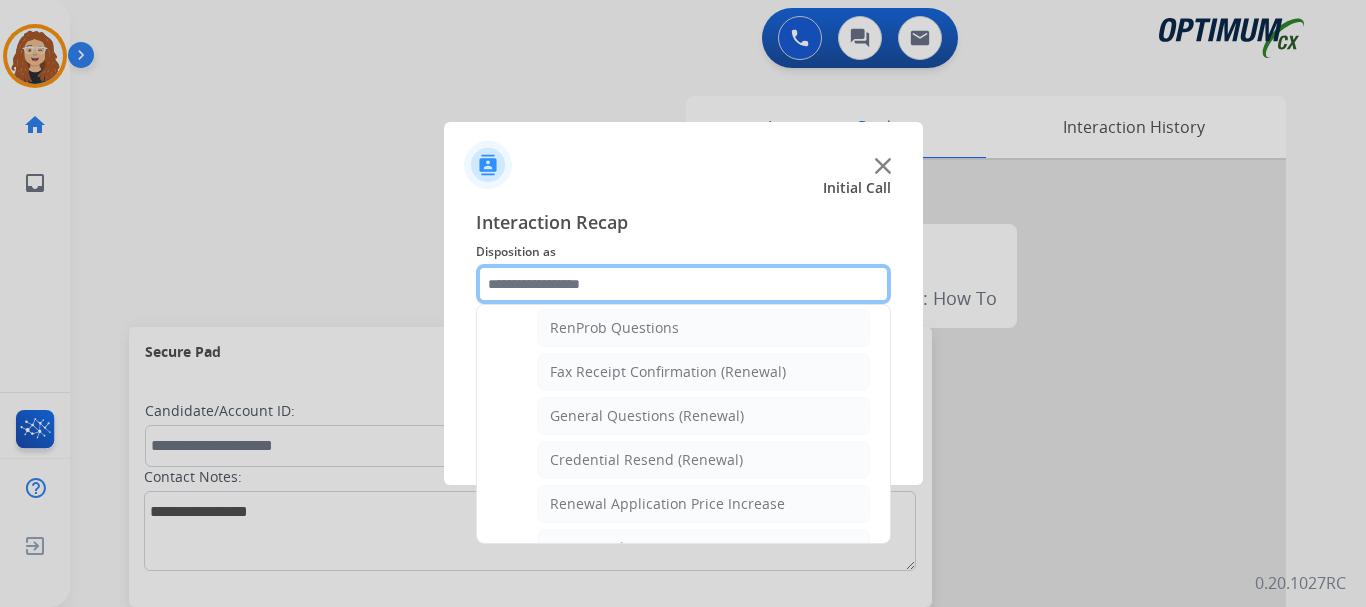 scroll, scrollTop: 526, scrollLeft: 0, axis: vertical 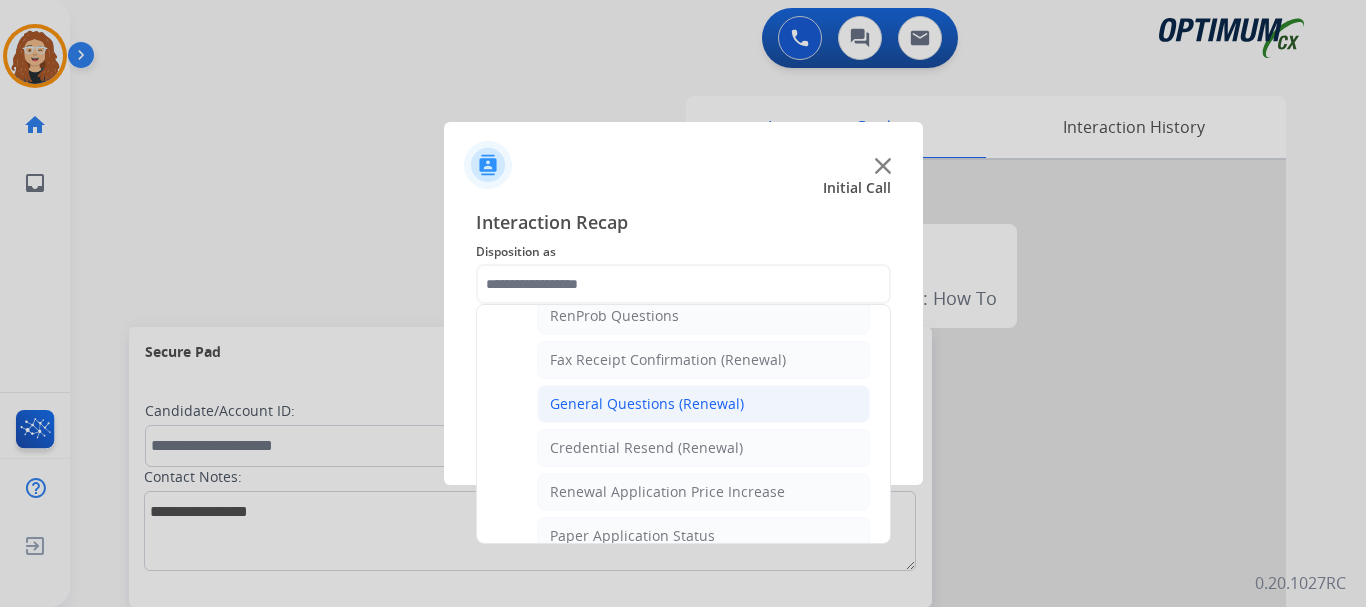 click on "General Questions (Renewal)" 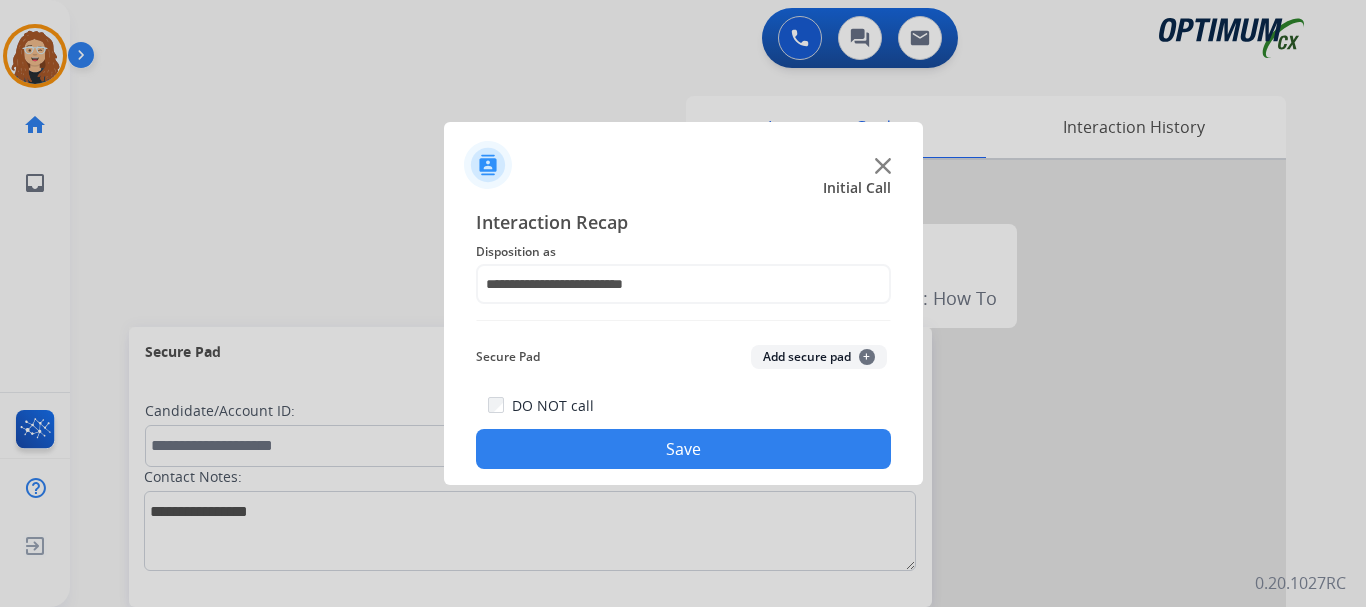 click on "Save" 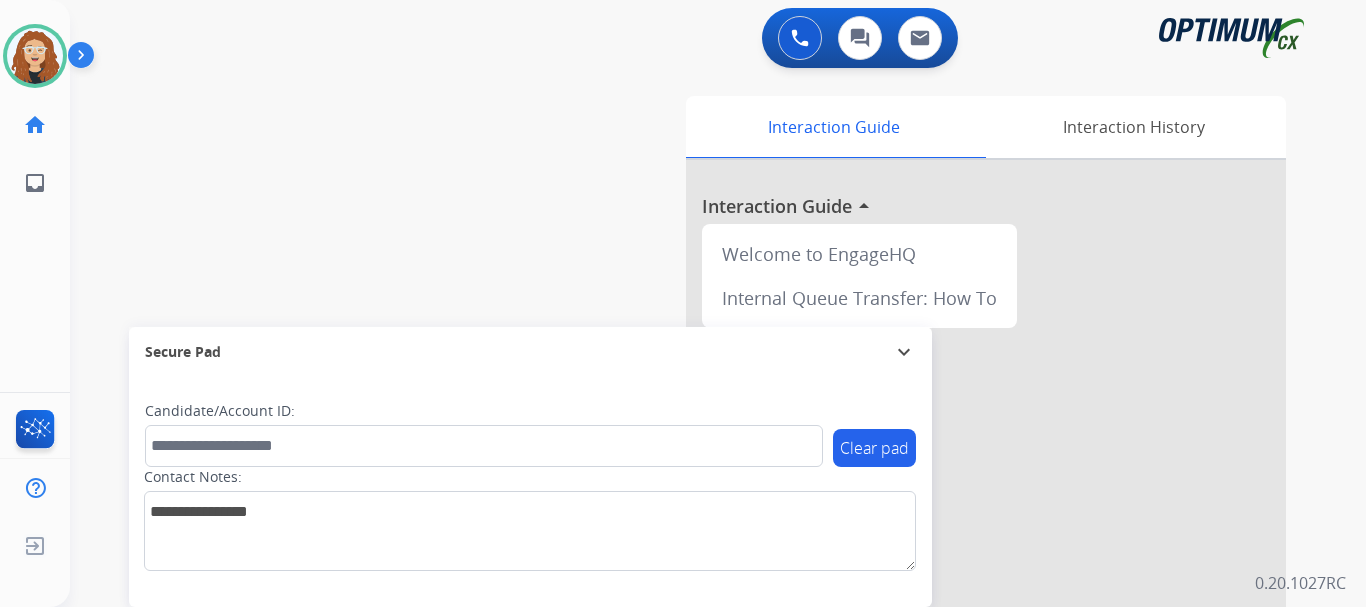 click on "swap_horiz Break voice bridge close_fullscreen Connect 3-Way Call merge_type Separate 3-Way Call  Interaction Guide   Interaction History  Interaction Guide arrow_drop_up  Welcome to EngageHQ   Internal Queue Transfer: How To  Secure Pad expand_more Clear pad Candidate/Account ID: Contact Notes:" at bounding box center [694, 489] 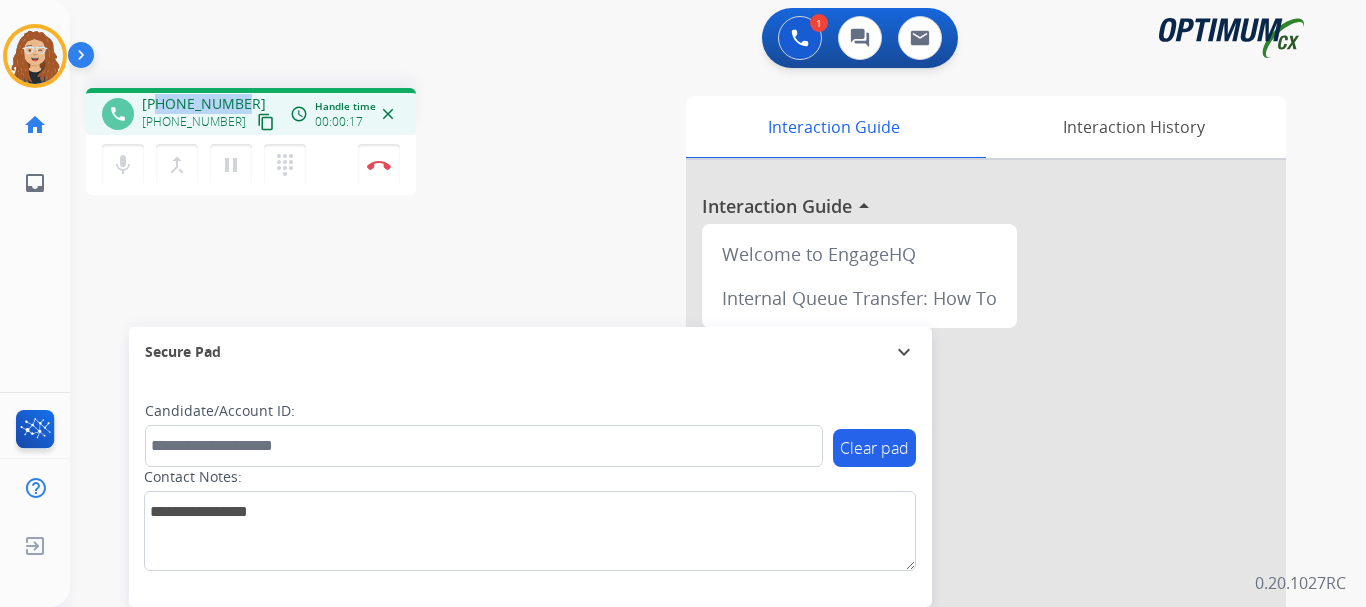 drag, startPoint x: 158, startPoint y: 103, endPoint x: 242, endPoint y: 101, distance: 84.0238 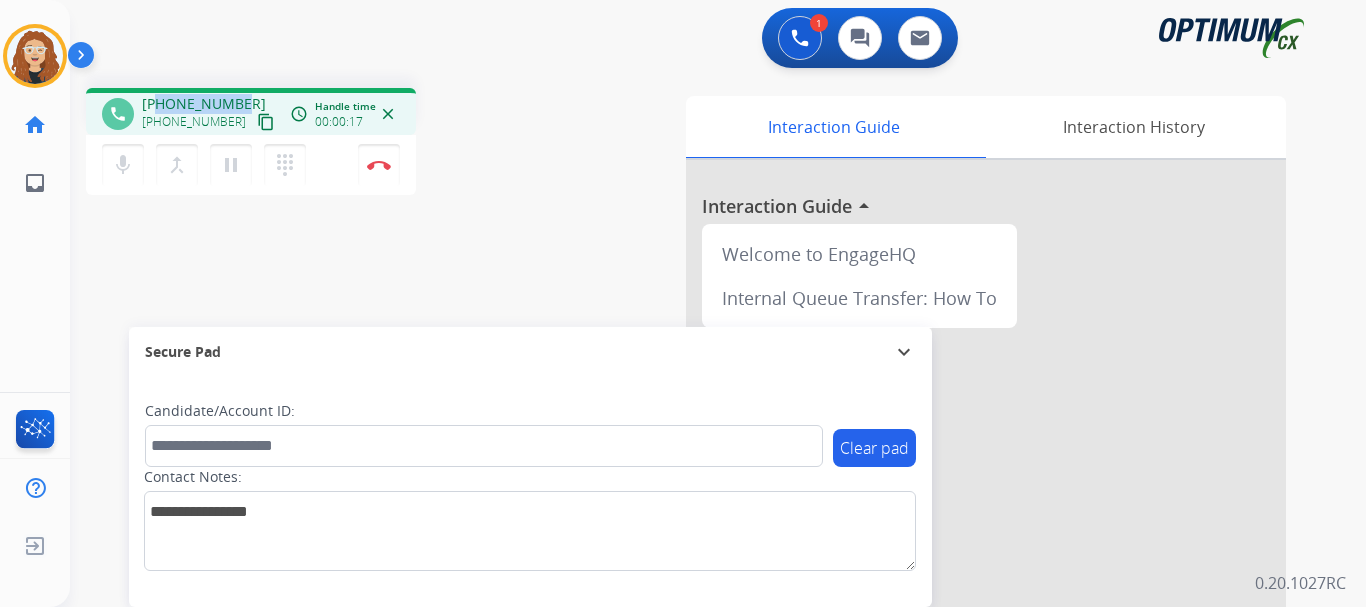 click on "[PHONE_NUMBER] [PHONE_NUMBER] content_copy" at bounding box center [210, 114] 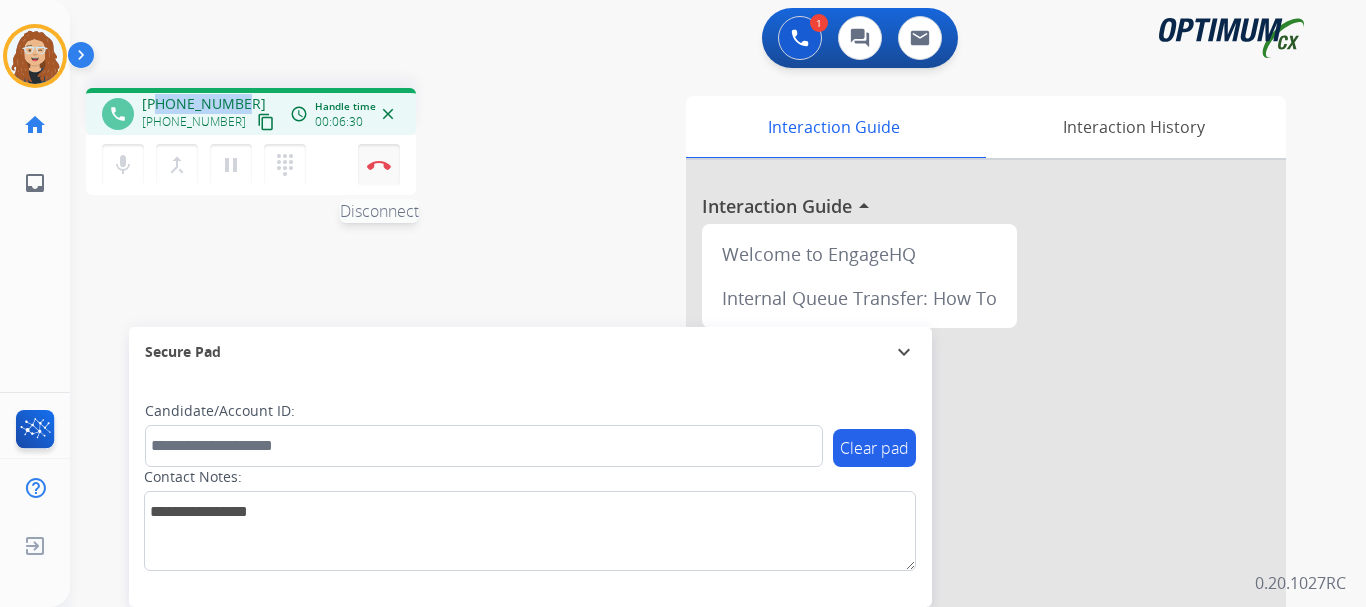 click on "Disconnect" at bounding box center [379, 165] 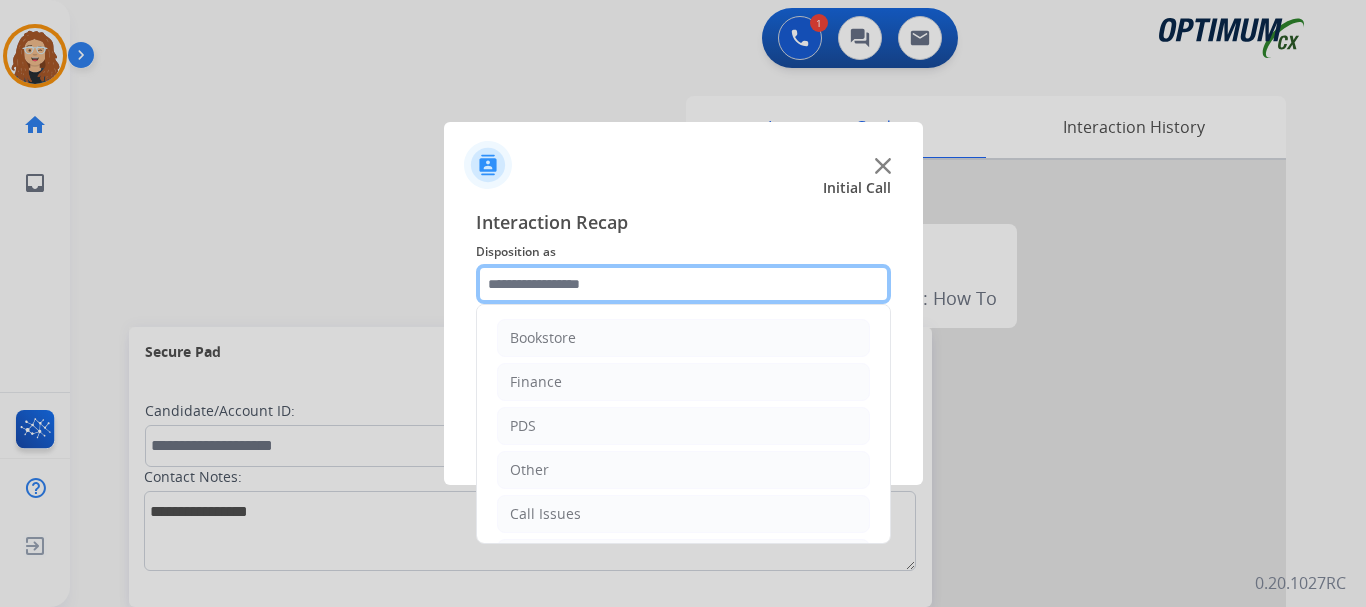 click 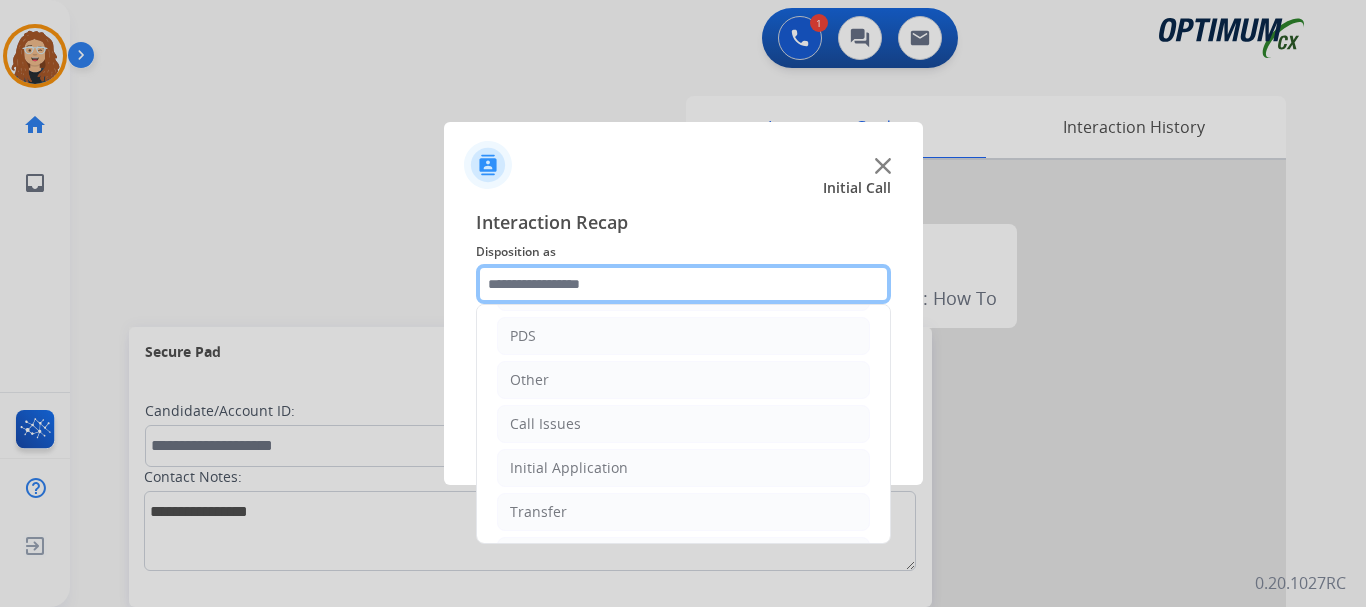 scroll, scrollTop: 136, scrollLeft: 0, axis: vertical 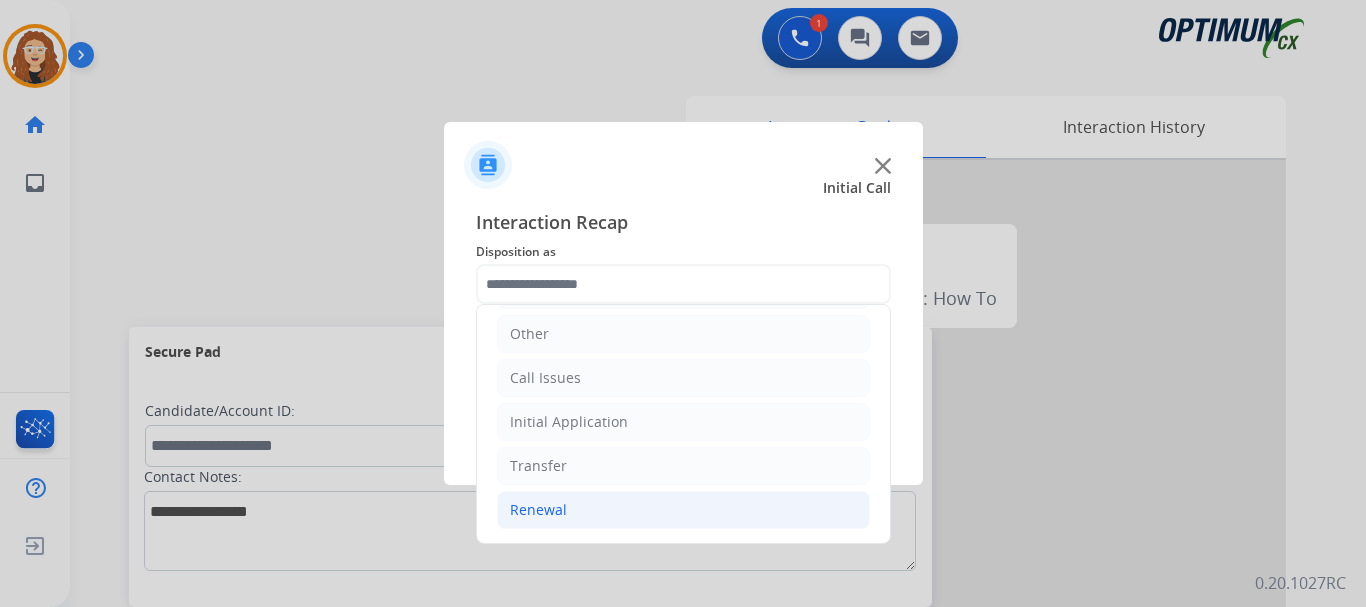 drag, startPoint x: 640, startPoint y: 505, endPoint x: 797, endPoint y: 495, distance: 157.31815 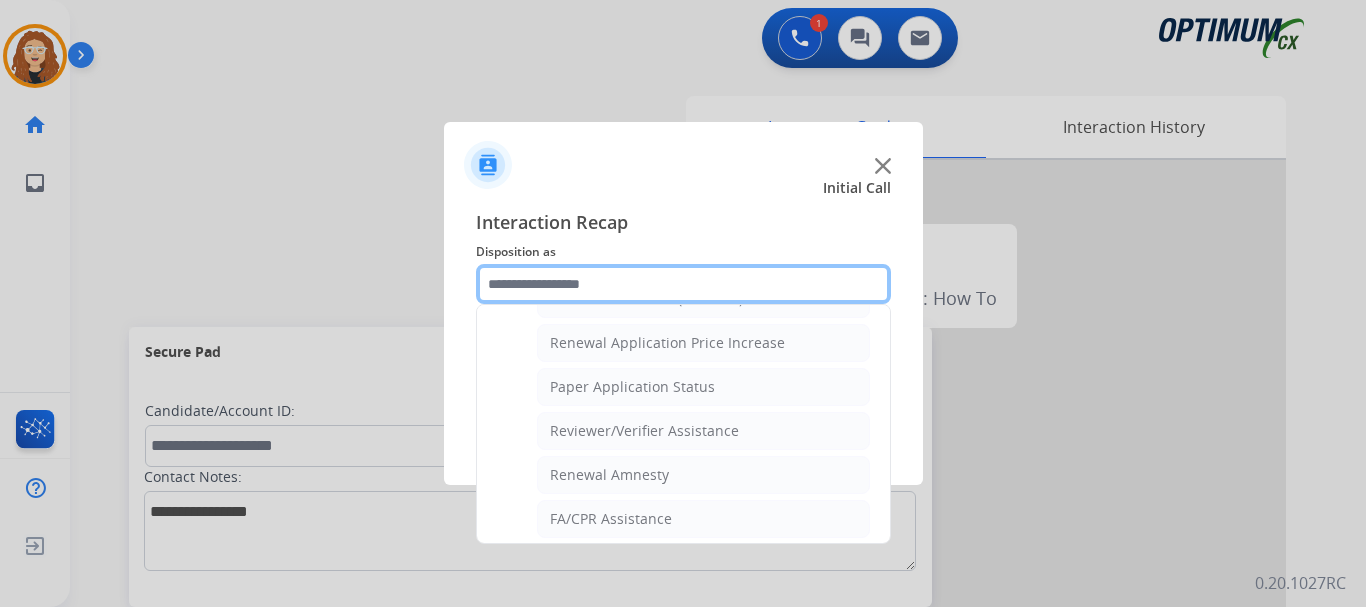 scroll, scrollTop: 683, scrollLeft: 0, axis: vertical 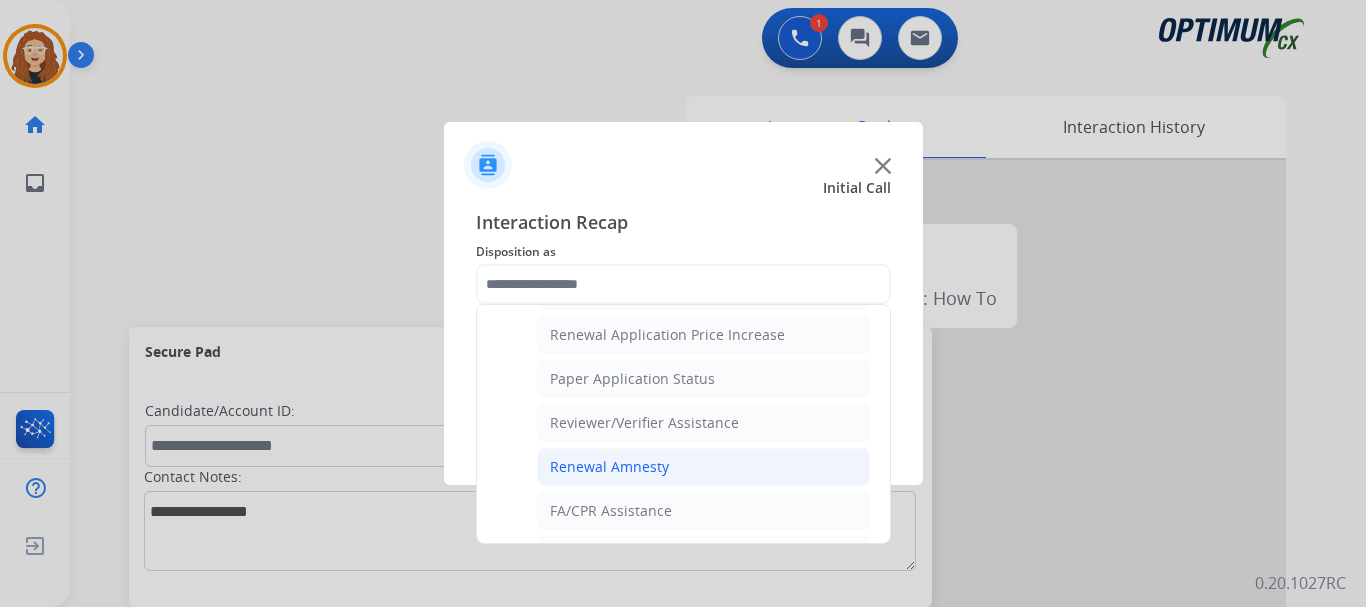 click on "Renewal Amnesty" 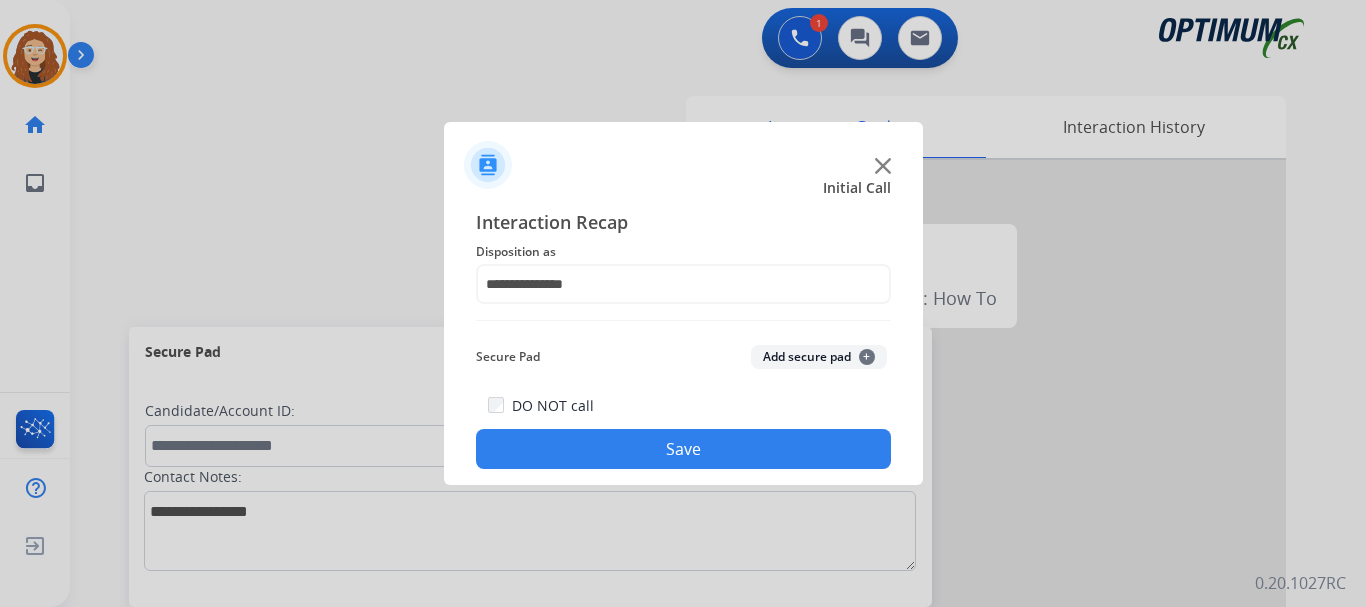 click on "Save" 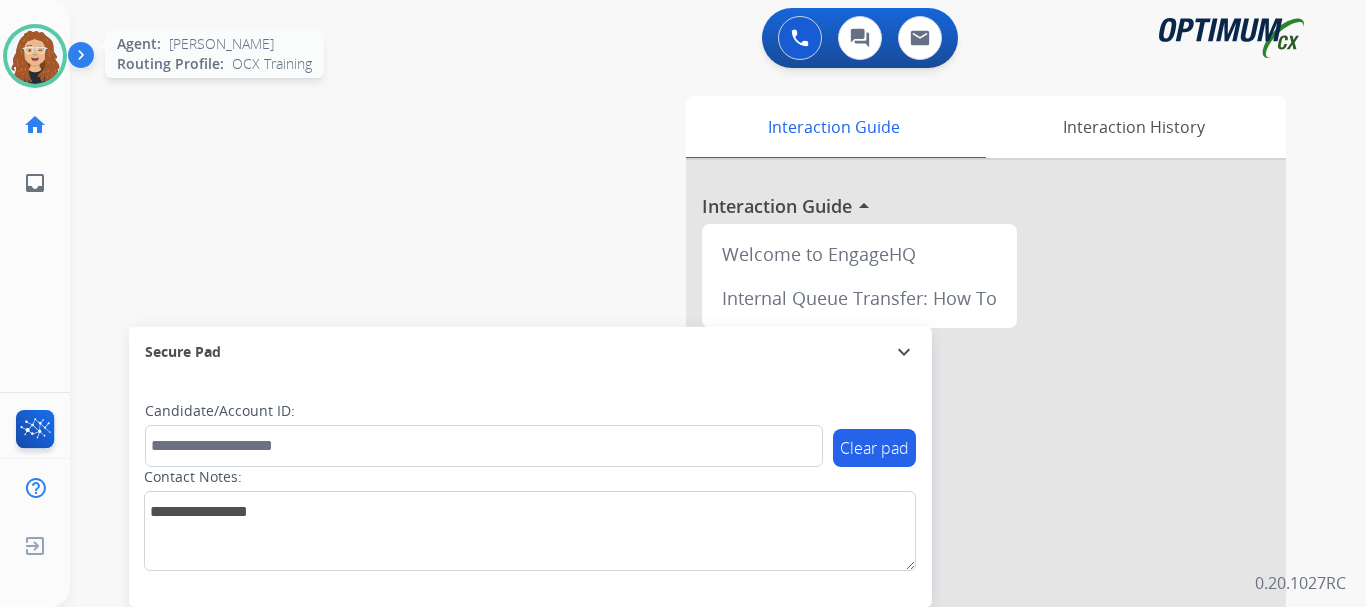 click at bounding box center [35, 56] 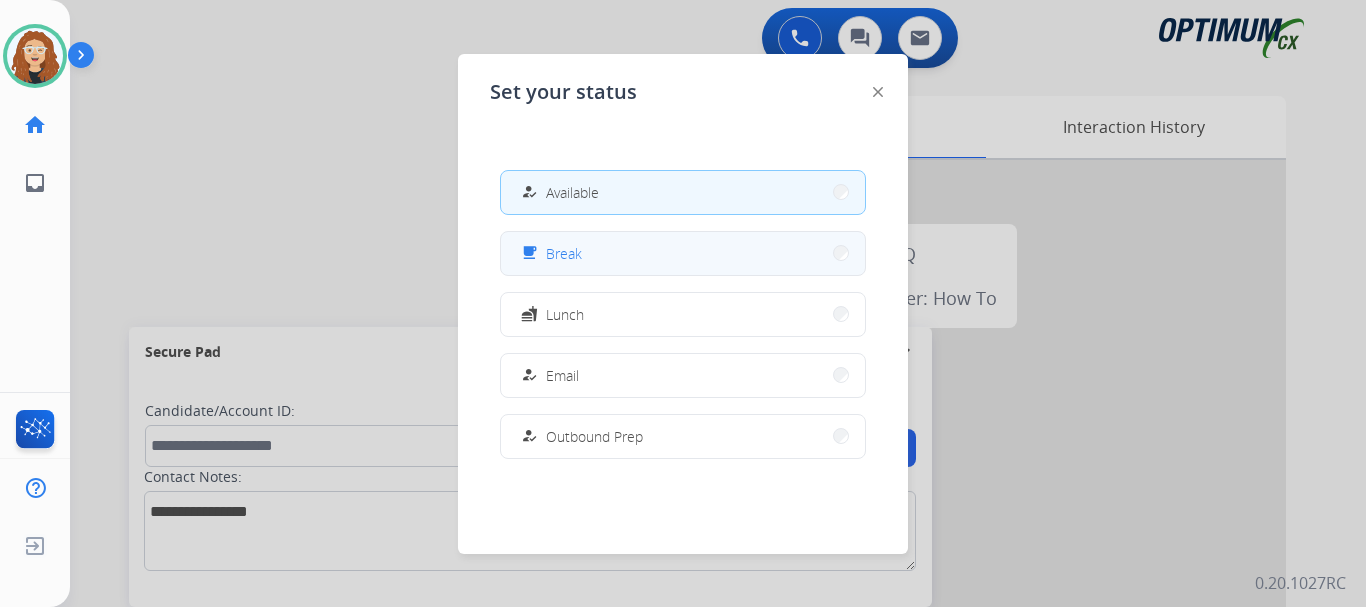 click on "free_breakfast Break" at bounding box center (683, 253) 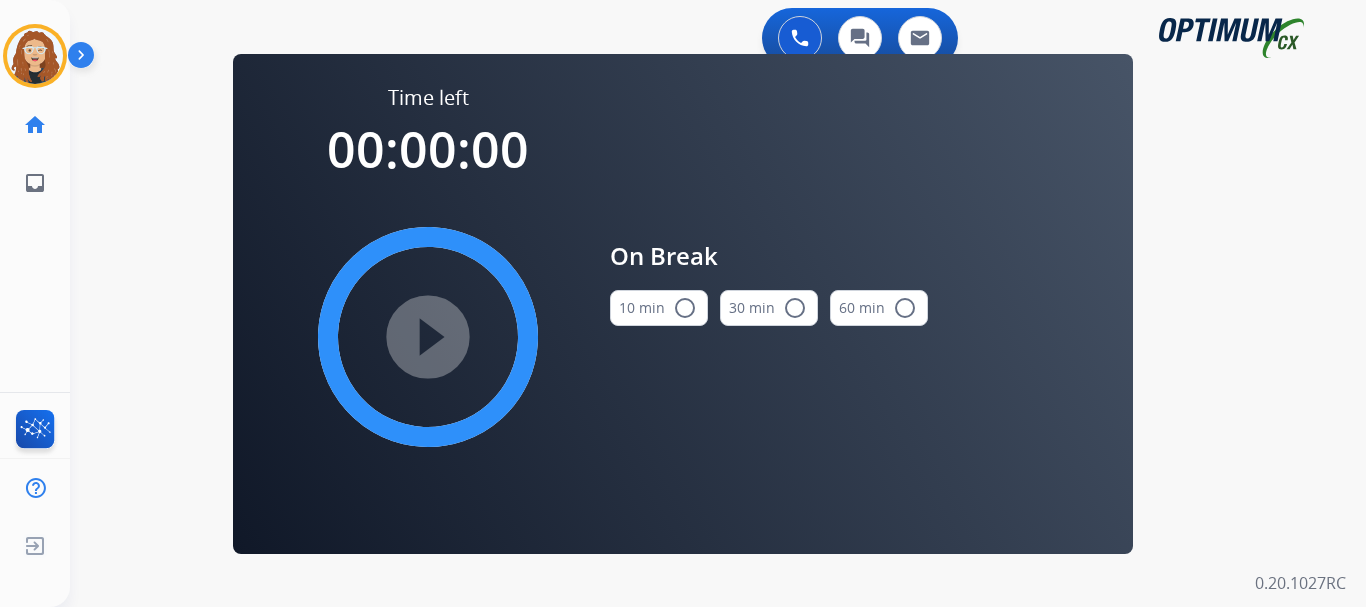 drag, startPoint x: 689, startPoint y: 309, endPoint x: 661, endPoint y: 315, distance: 28.635643 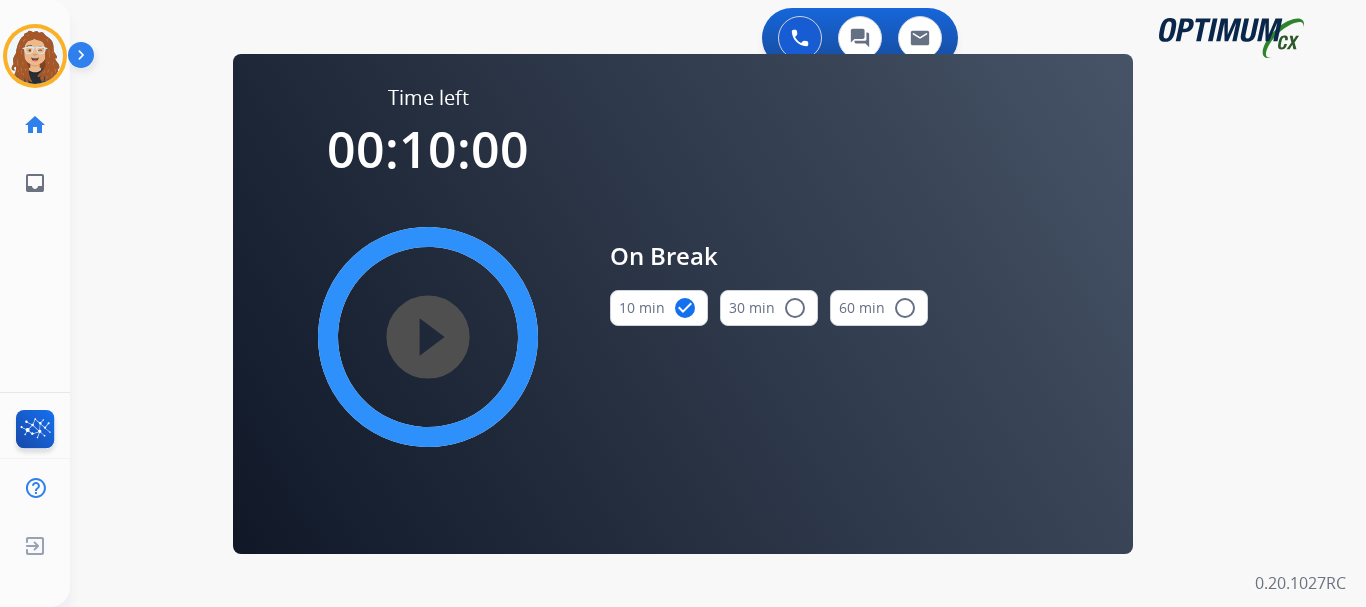 click on "play_circle_filled" at bounding box center [428, 337] 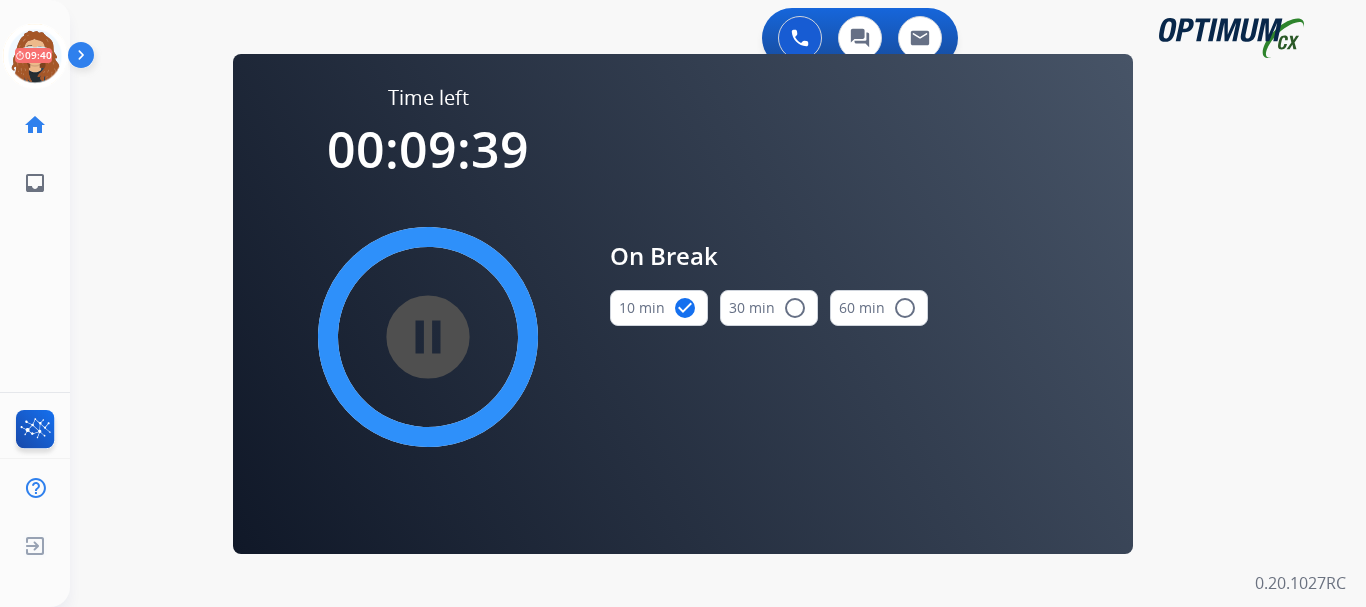 click on "0 Voice Interactions  0  Chat Interactions   0  Email Interactions swap_horiz Break voice bridge close_fullscreen Connect 3-Way Call merge_type Separate 3-Way Call Time left 00:09:39 pause_circle_filled On Break  10 min  check_circle  30 min  radio_button_unchecked  60 min  radio_button_unchecked  Interaction Guide   Interaction History  Interaction Guide arrow_drop_up  Welcome to EngageHQ   Internal Queue Transfer: How To  Secure Pad expand_more Clear pad Candidate/Account ID: Contact Notes:                  0.20.1027RC" at bounding box center [718, 303] 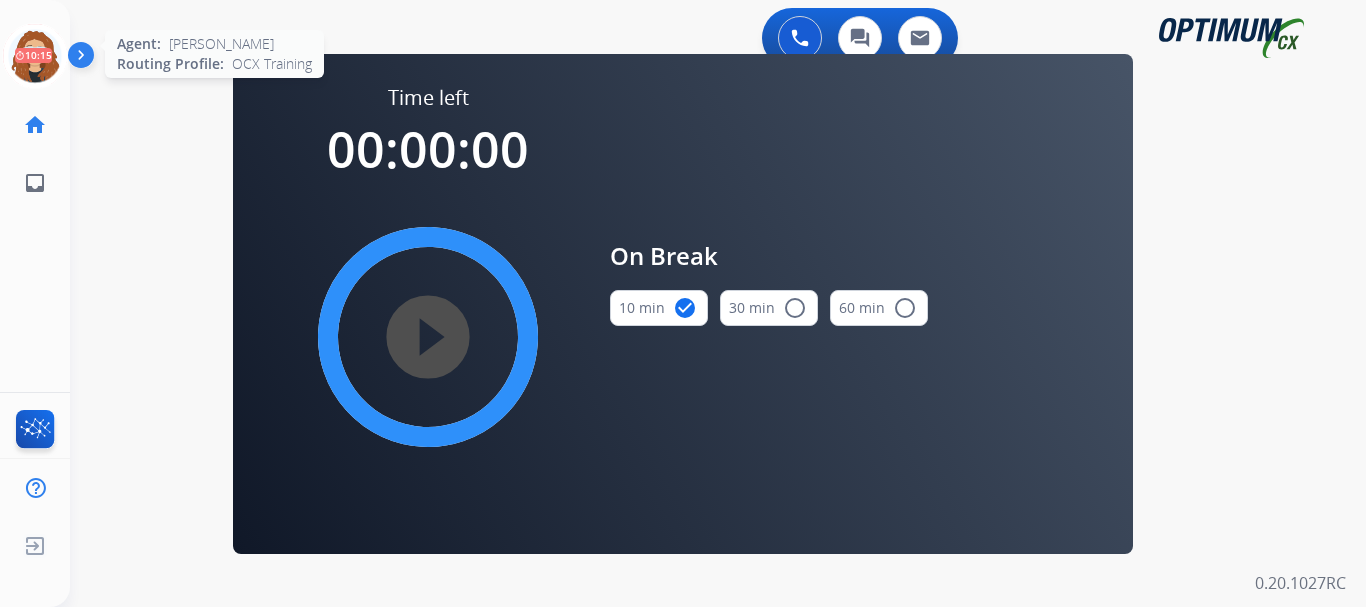 click 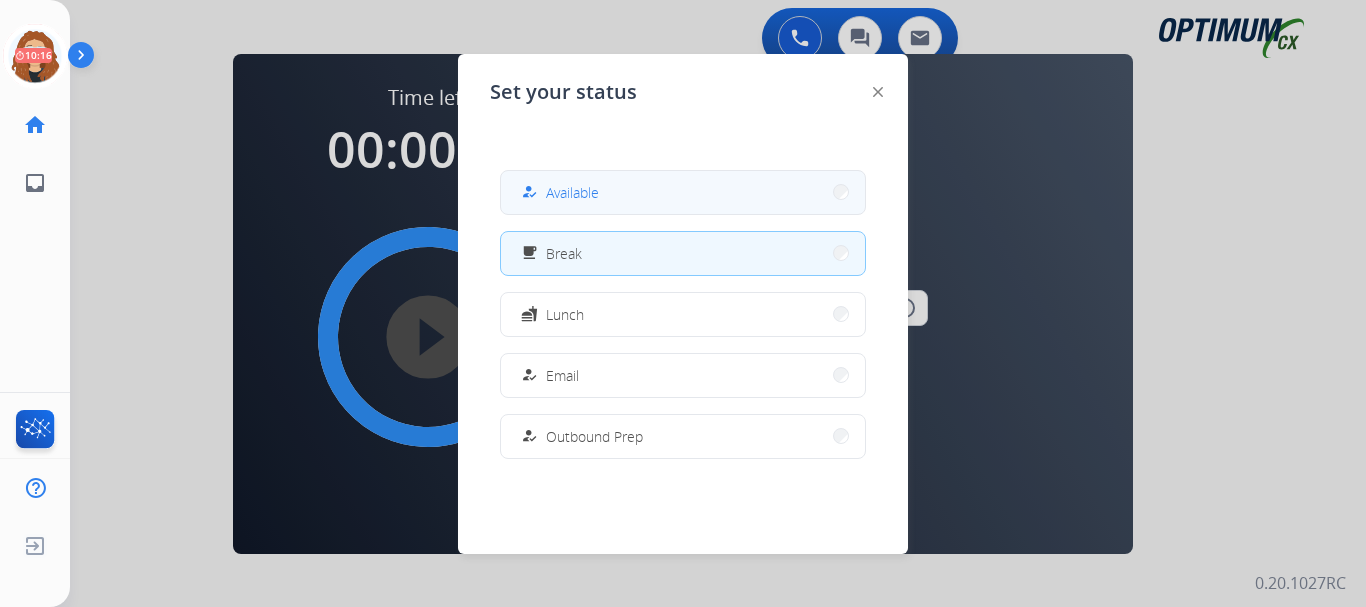 click on "Available" at bounding box center [572, 192] 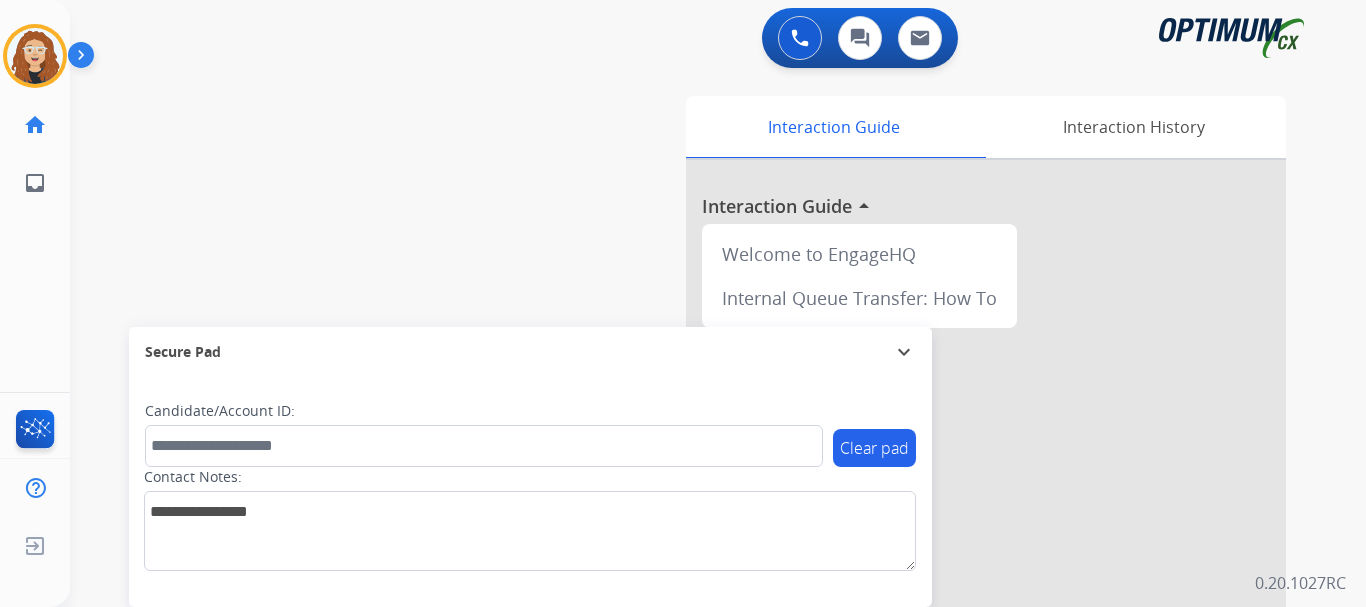 click on "swap_horiz Break voice bridge close_fullscreen Connect 3-Way Call merge_type Separate 3-Way Call  Interaction Guide   Interaction History  Interaction Guide arrow_drop_up  Welcome to EngageHQ   Internal Queue Transfer: How To  Secure Pad expand_more Clear pad Candidate/Account ID: Contact Notes:" at bounding box center [694, 489] 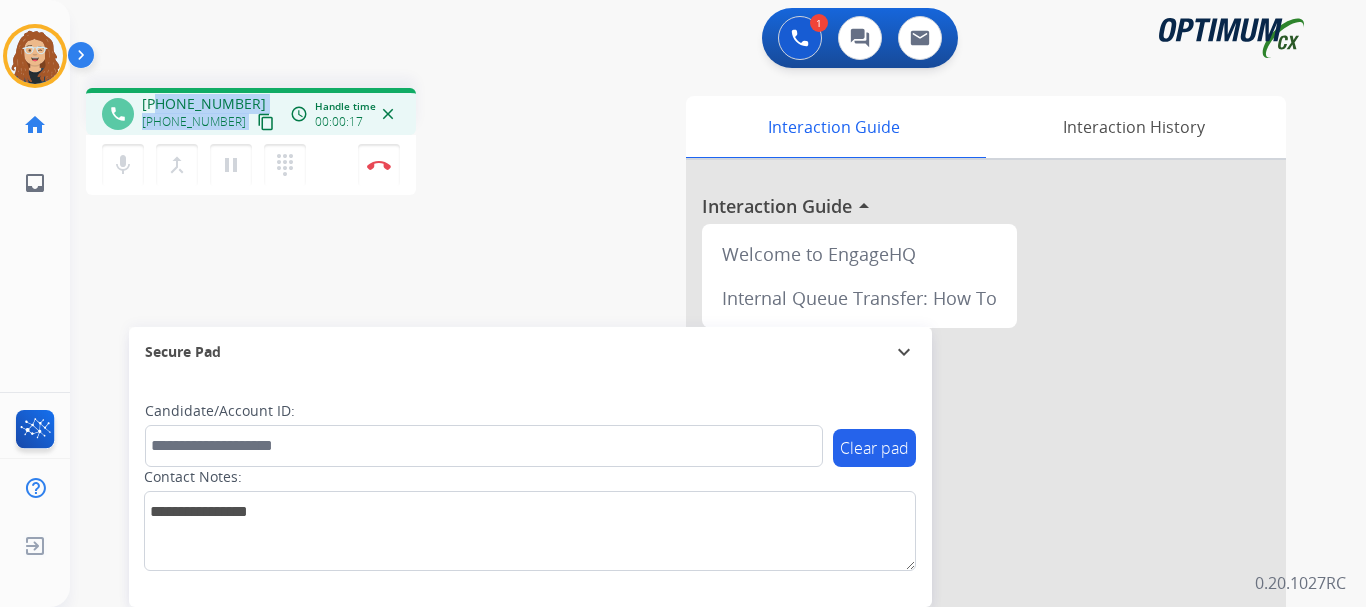 drag, startPoint x: 159, startPoint y: 104, endPoint x: 248, endPoint y: 100, distance: 89.08984 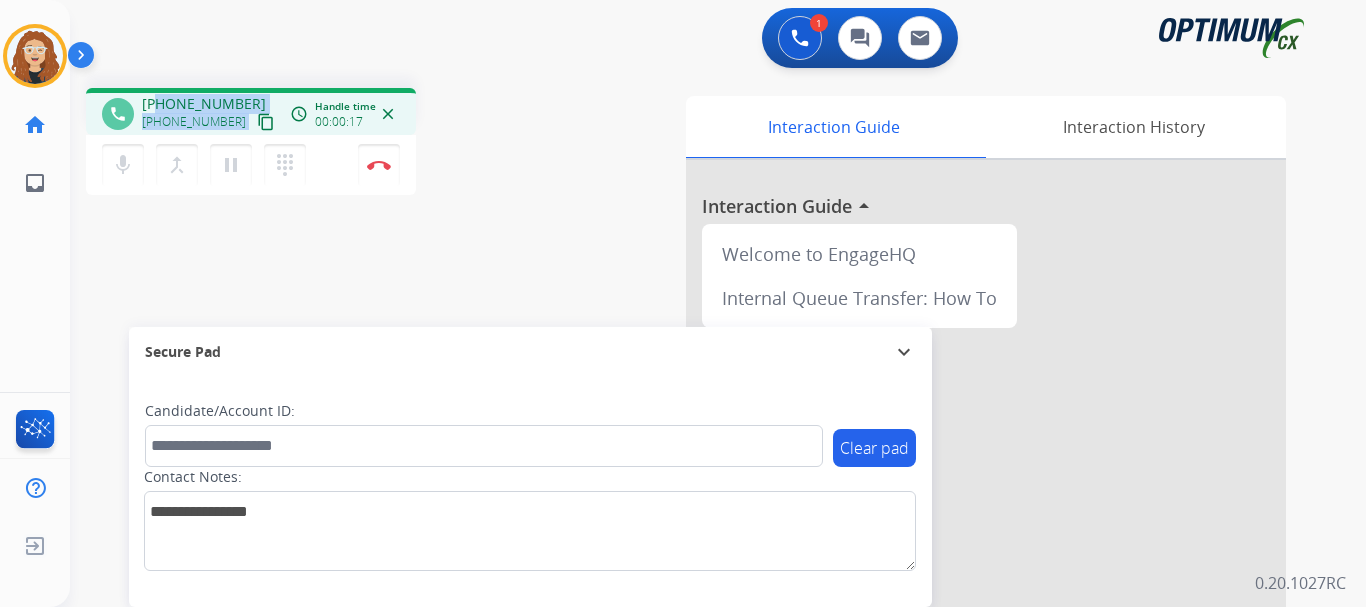 click on "[PHONE_NUMBER] [PHONE_NUMBER] content_copy" at bounding box center (210, 114) 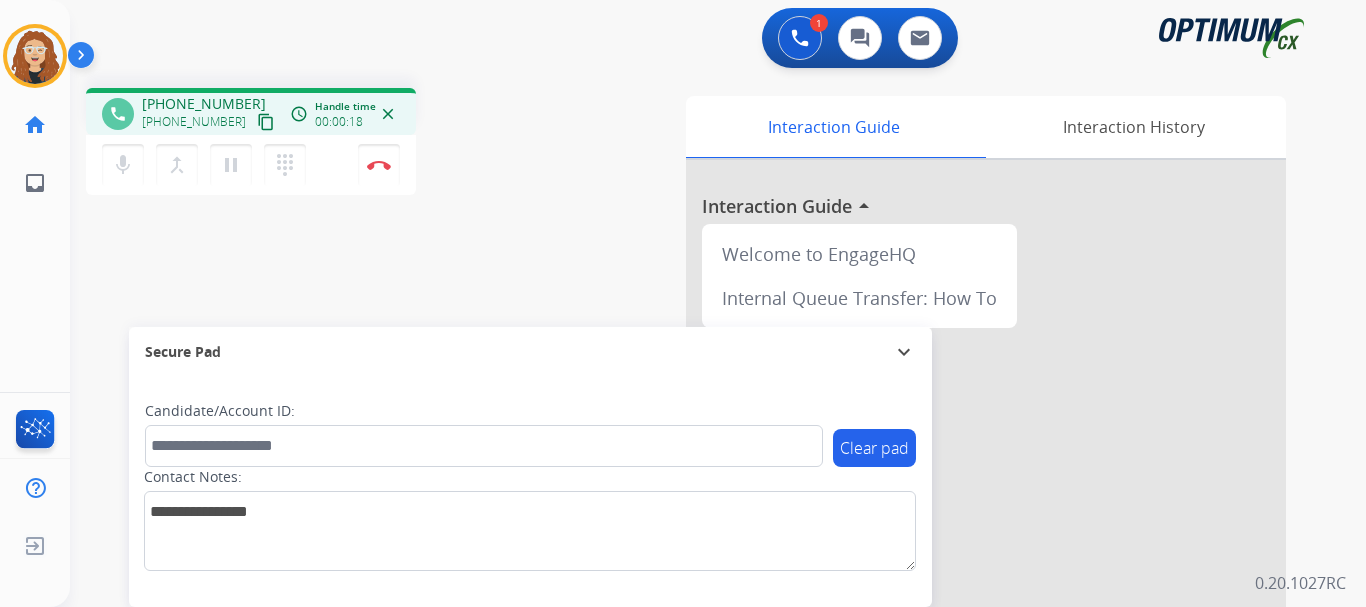 click on "phone [PHONE_NUMBER] [PHONE_NUMBER] content_copy access_time Call metrics Queue   00:08 Hold   00:00 Talk   00:19 Total   00:26 Handle time 00:00:18 close mic Mute merge_type Bridge pause Hold dialpad Dialpad Disconnect swap_horiz Break voice bridge close_fullscreen Connect 3-Way Call merge_type Separate 3-Way Call  Interaction Guide   Interaction History  Interaction Guide arrow_drop_up  Welcome to EngageHQ   Internal Queue Transfer: How To  Secure Pad expand_more Clear pad Candidate/Account ID: Contact Notes:" at bounding box center (694, 489) 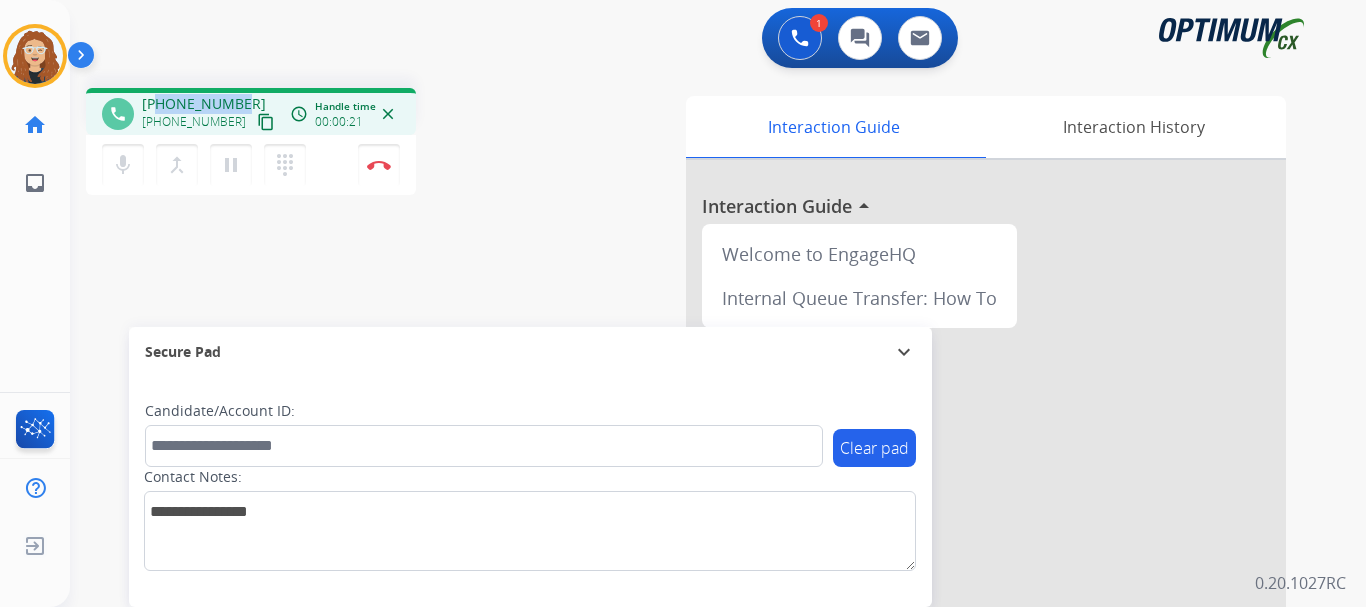 drag, startPoint x: 156, startPoint y: 102, endPoint x: 239, endPoint y: 93, distance: 83.48653 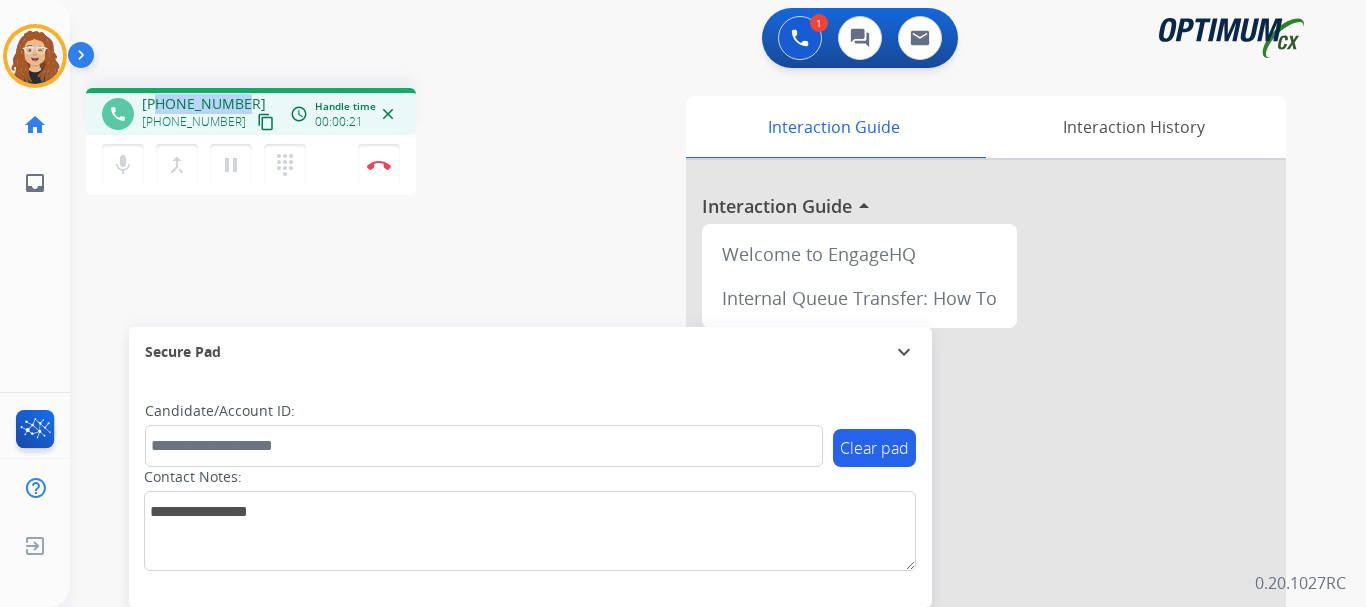 click on "phone [PHONE_NUMBER] [PHONE_NUMBER] content_copy access_time Call metrics Queue   00:08 Hold   00:00 Talk   00:22 Total   00:29 Handle time 00:00:21 close" at bounding box center [251, 111] 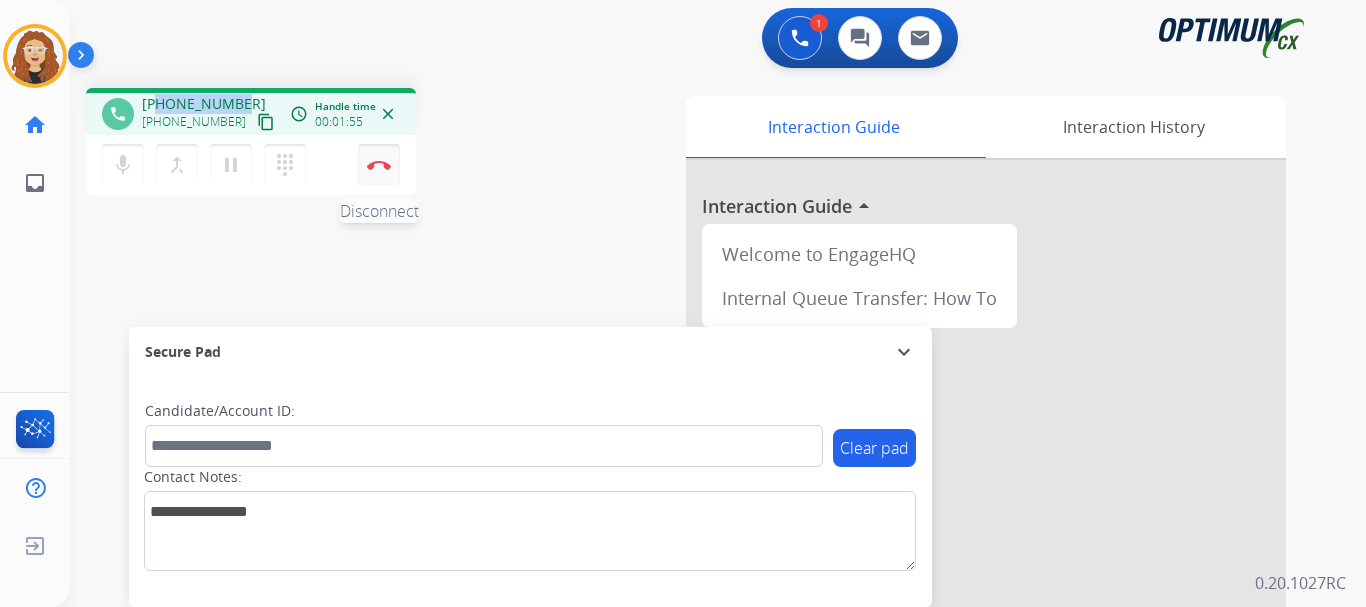 click on "Disconnect" at bounding box center (379, 165) 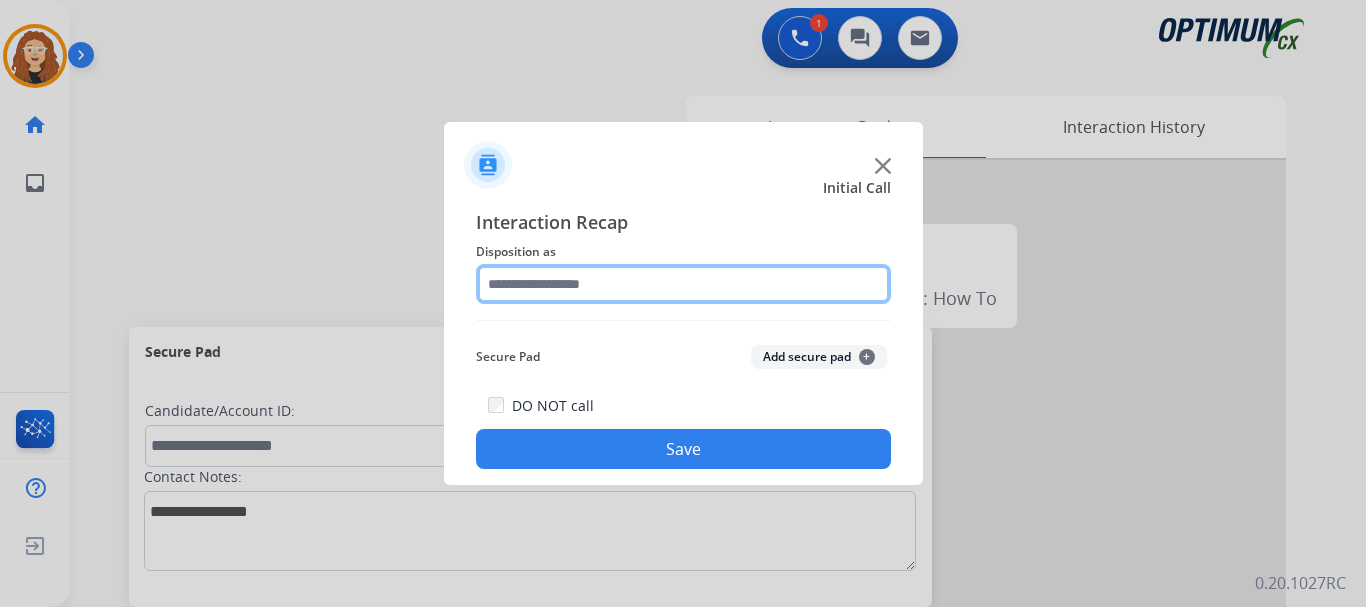 click 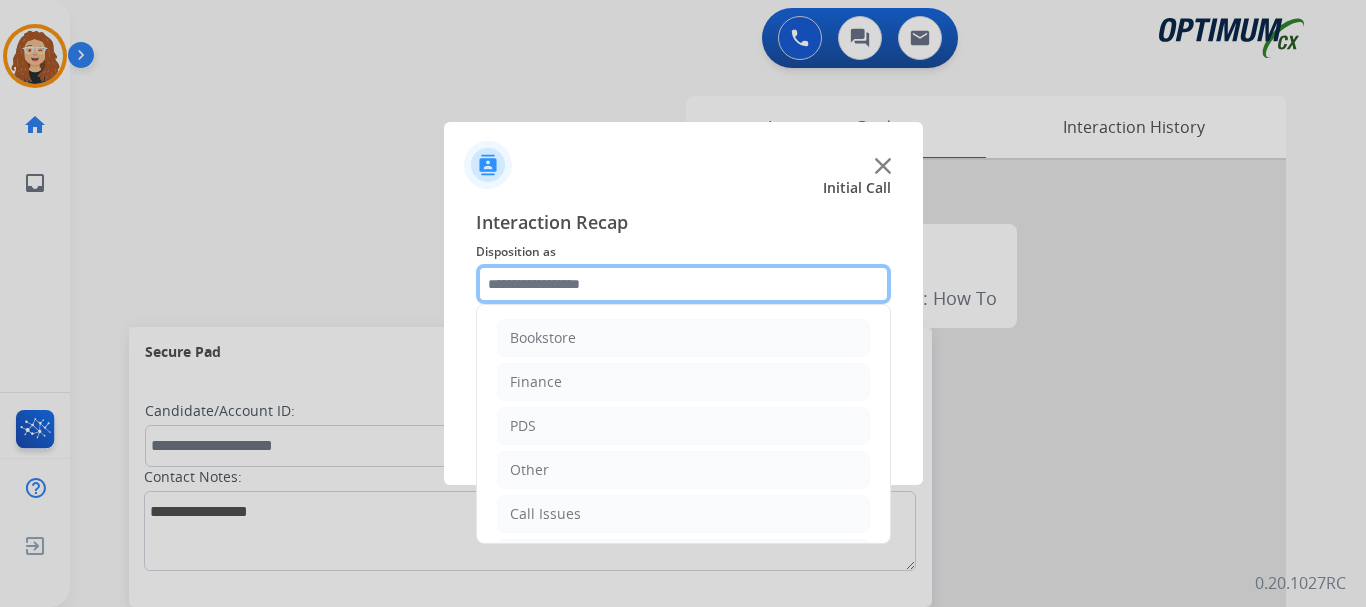 scroll, scrollTop: 136, scrollLeft: 0, axis: vertical 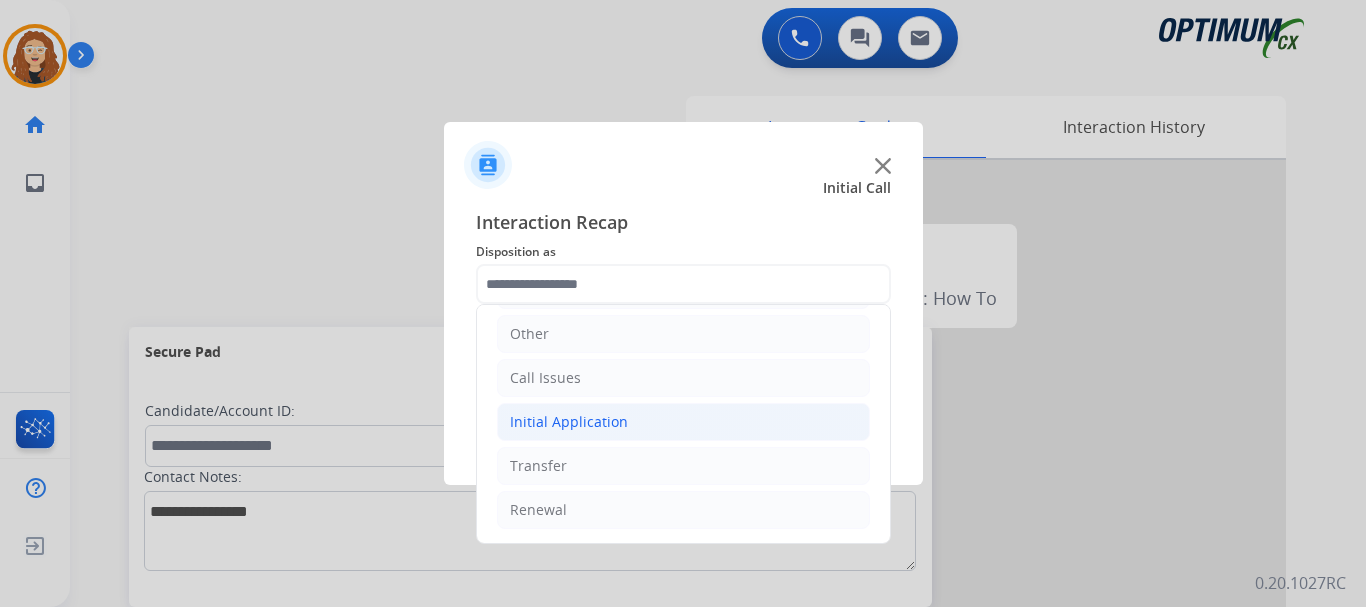 click on "Initial Application" 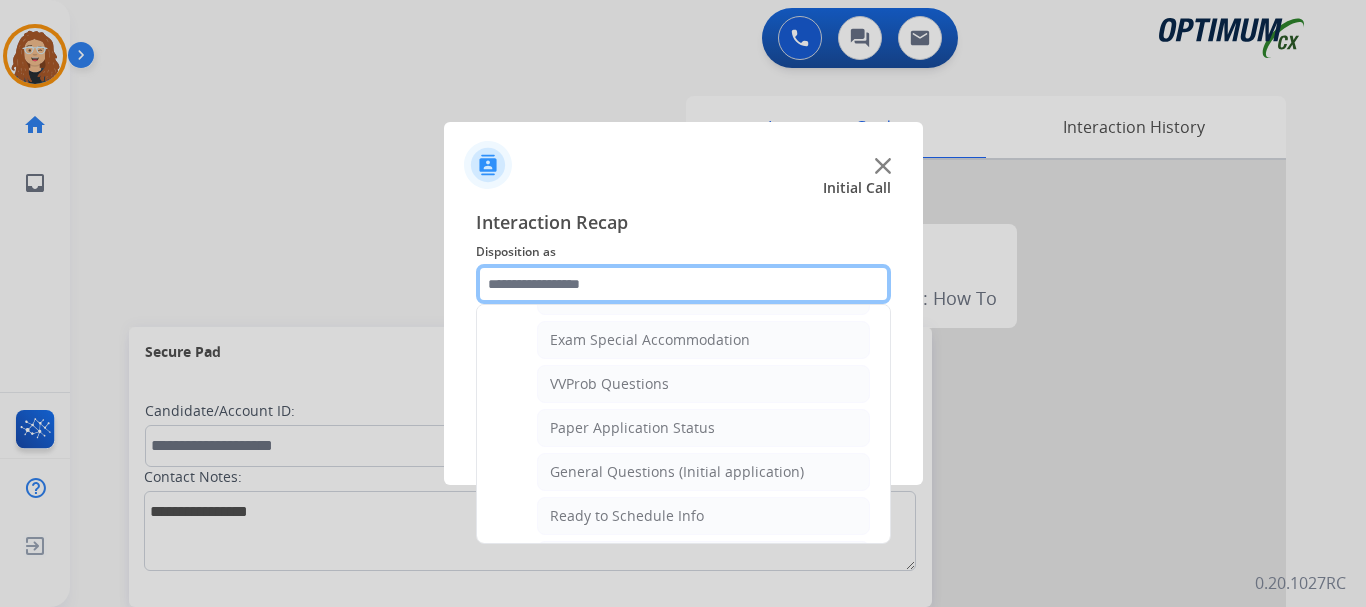 scroll, scrollTop: 1042, scrollLeft: 0, axis: vertical 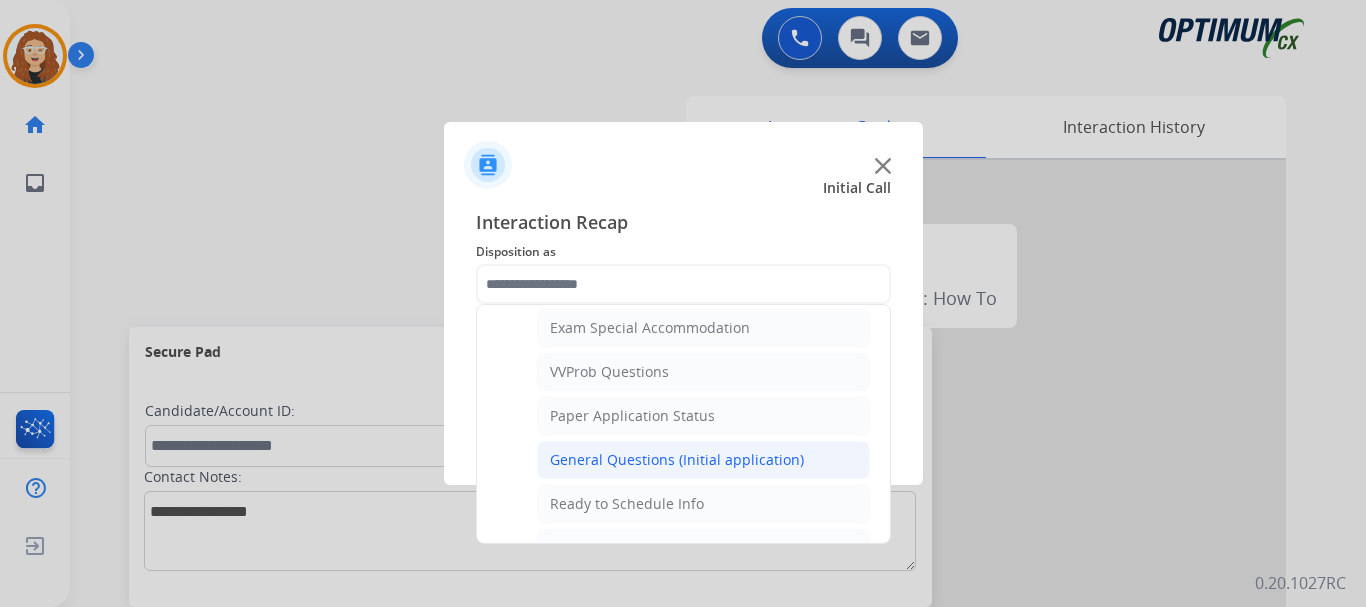 click on "General Questions (Initial application)" 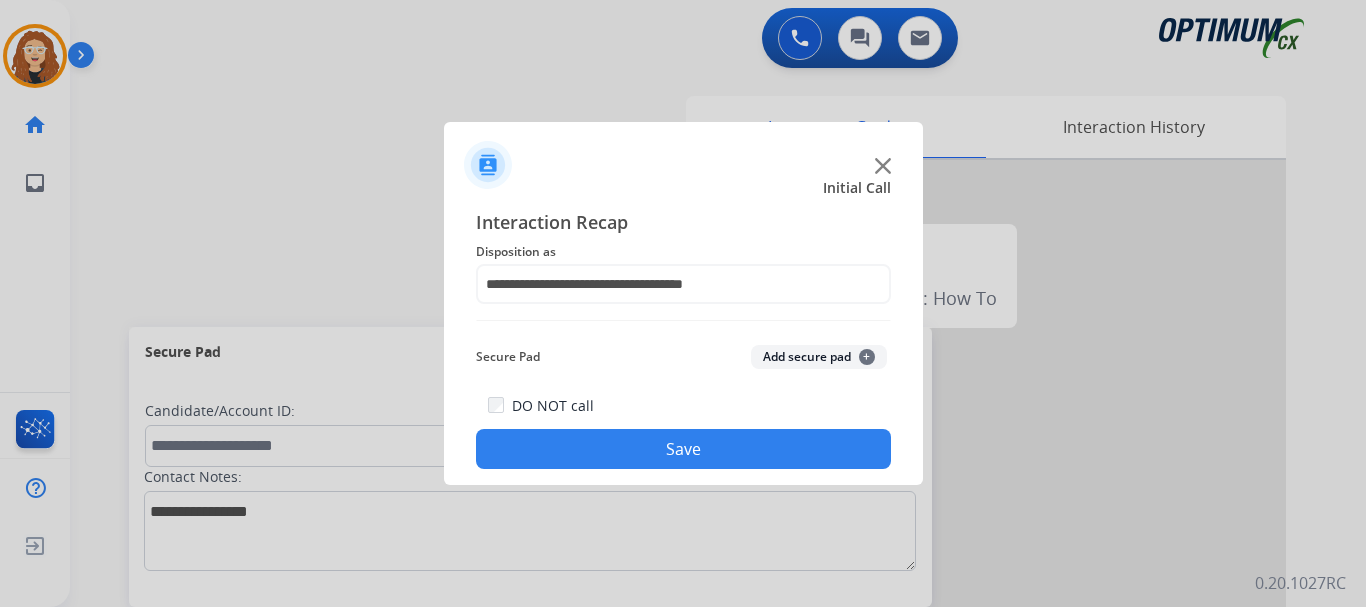 click on "Save" 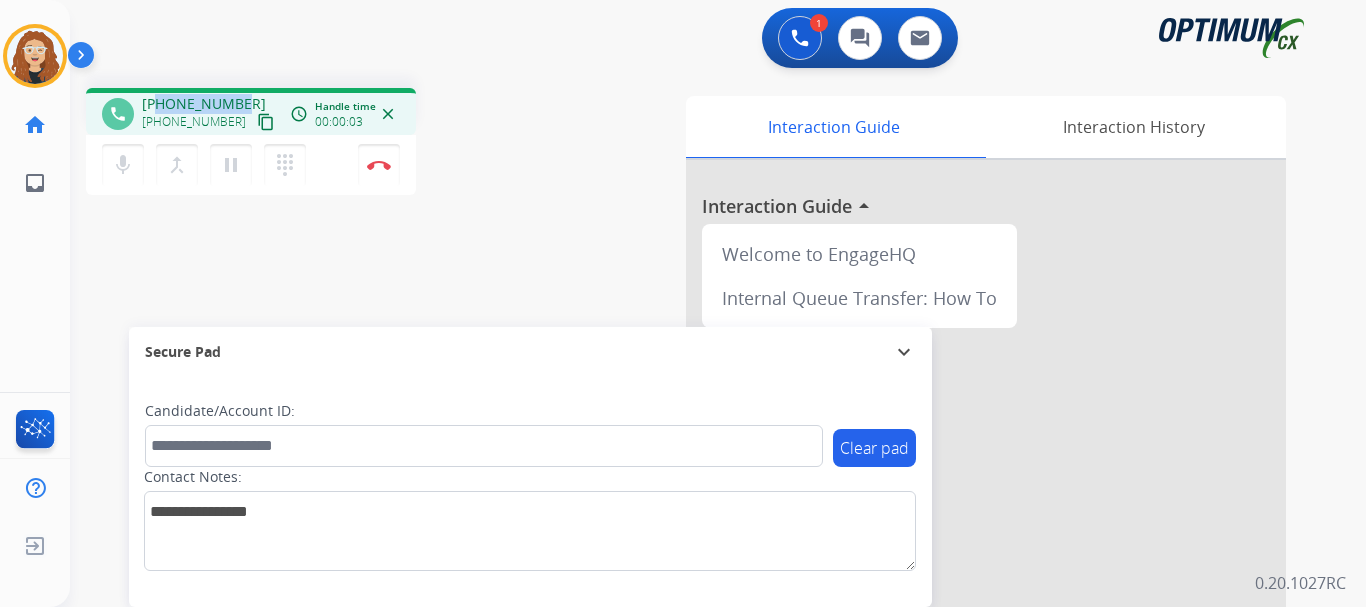 drag, startPoint x: 158, startPoint y: 103, endPoint x: 241, endPoint y: 94, distance: 83.48653 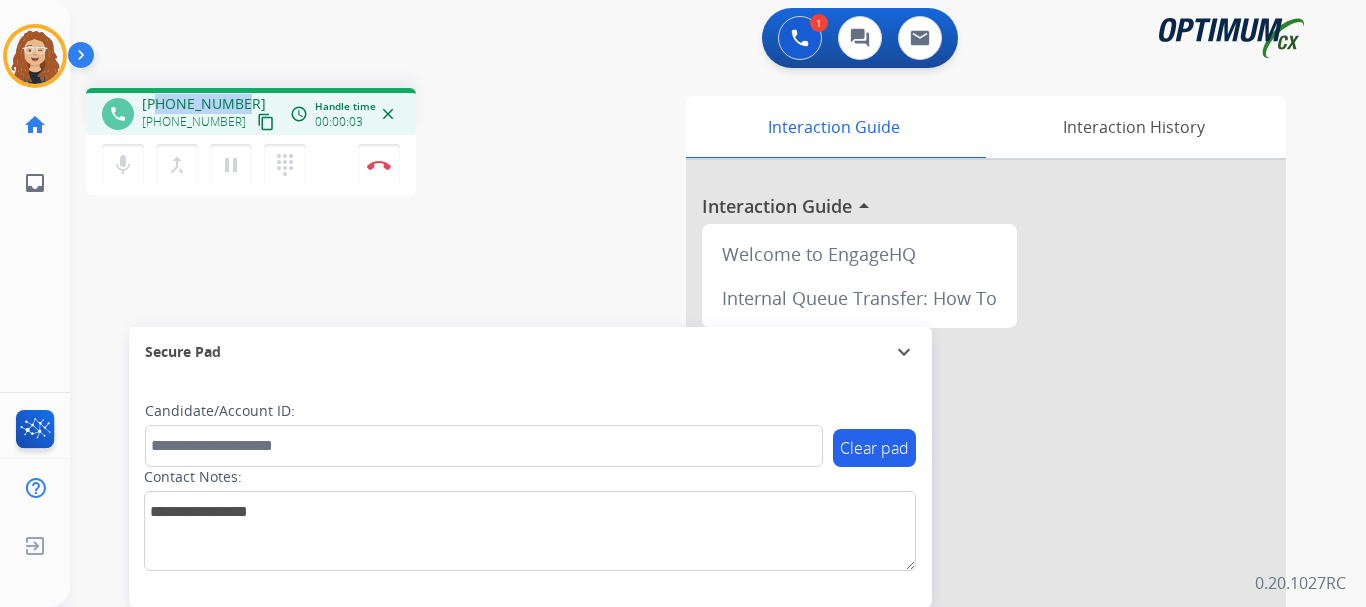 click on "[PHONE_NUMBER] [PHONE_NUMBER] content_copy" at bounding box center [210, 114] 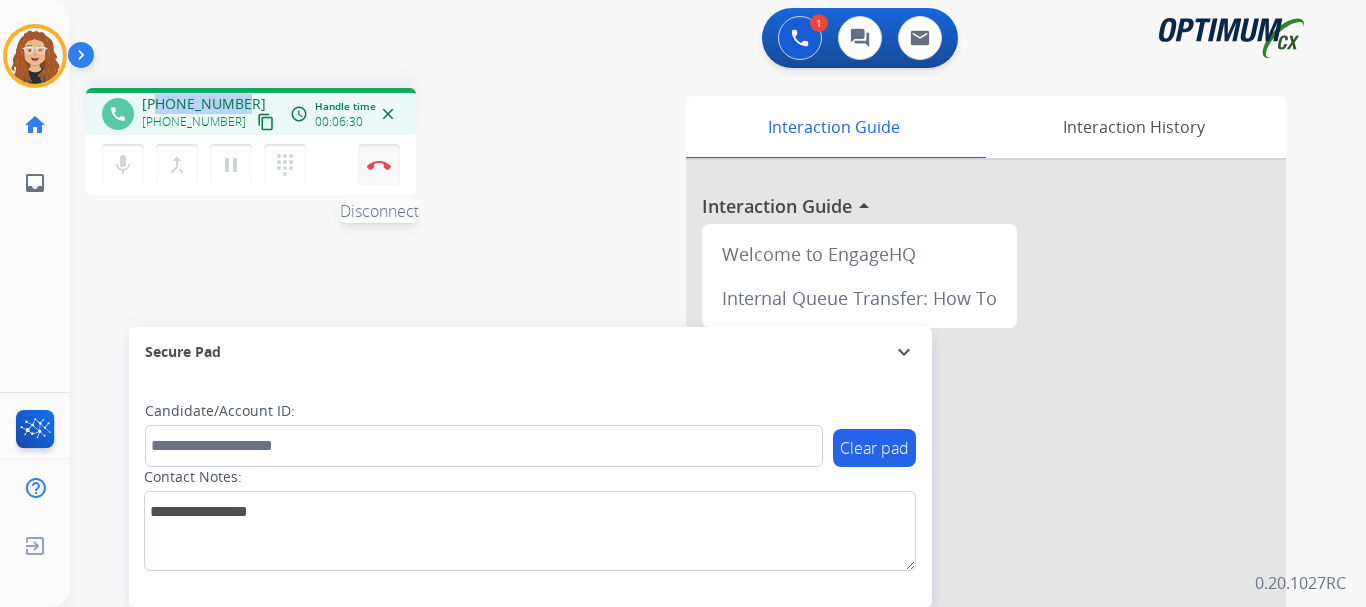 click at bounding box center [379, 165] 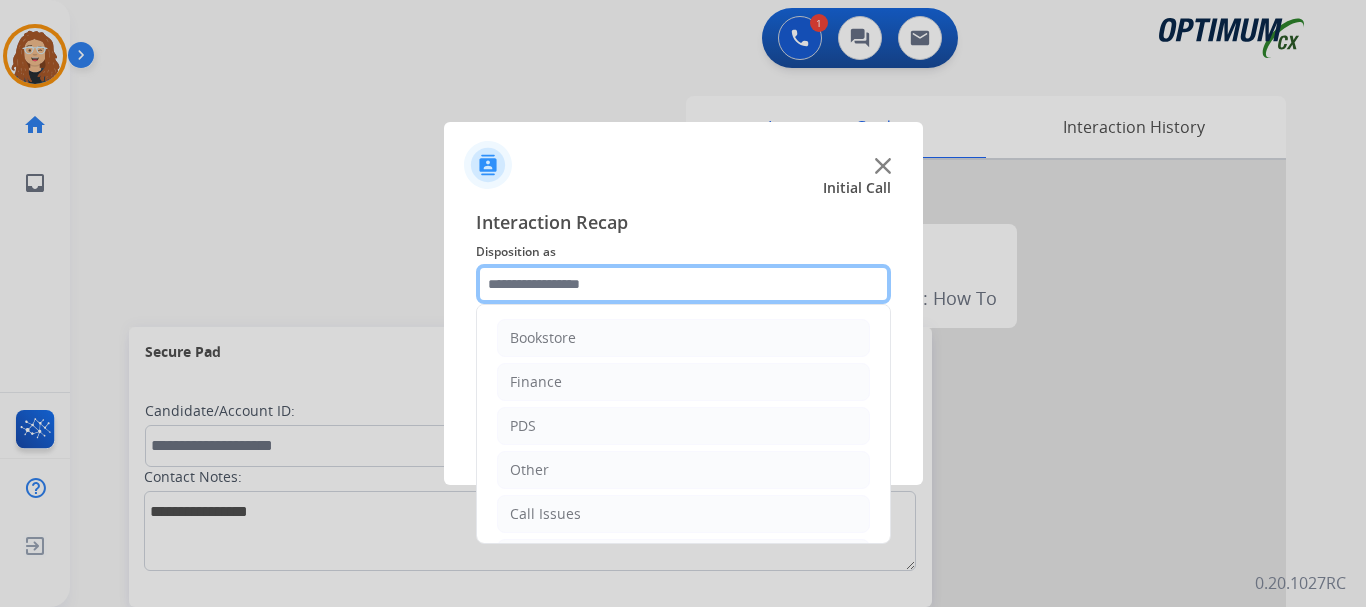 click 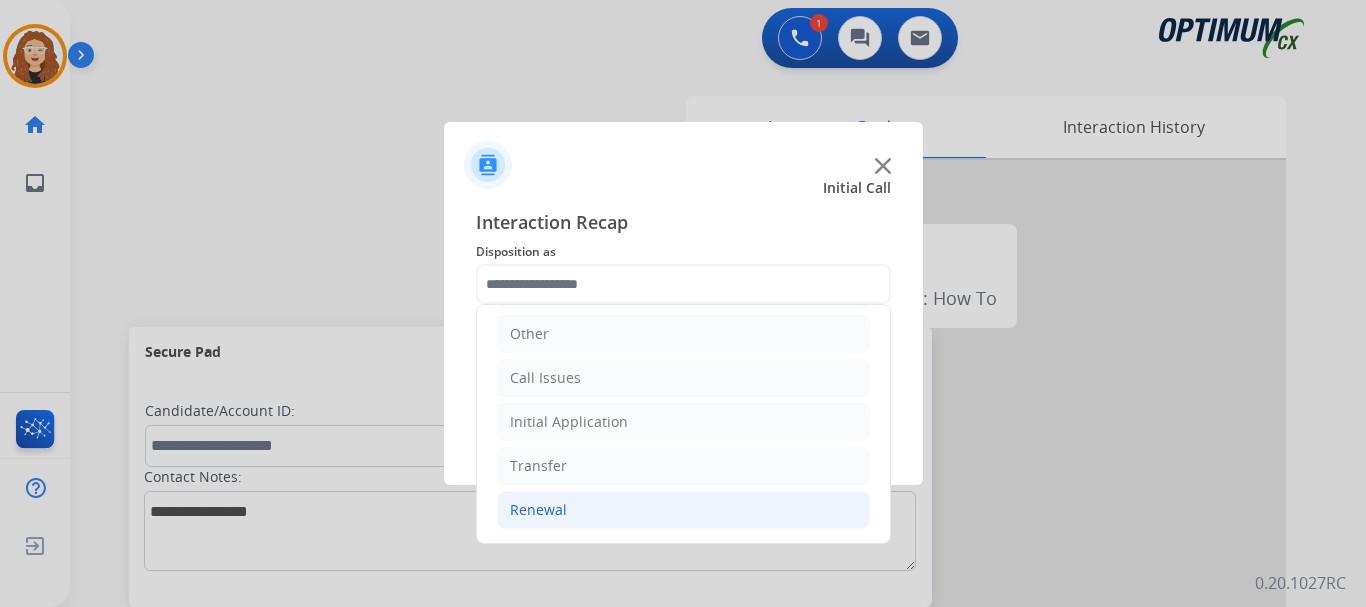 drag, startPoint x: 599, startPoint y: 511, endPoint x: 779, endPoint y: 463, distance: 186.2901 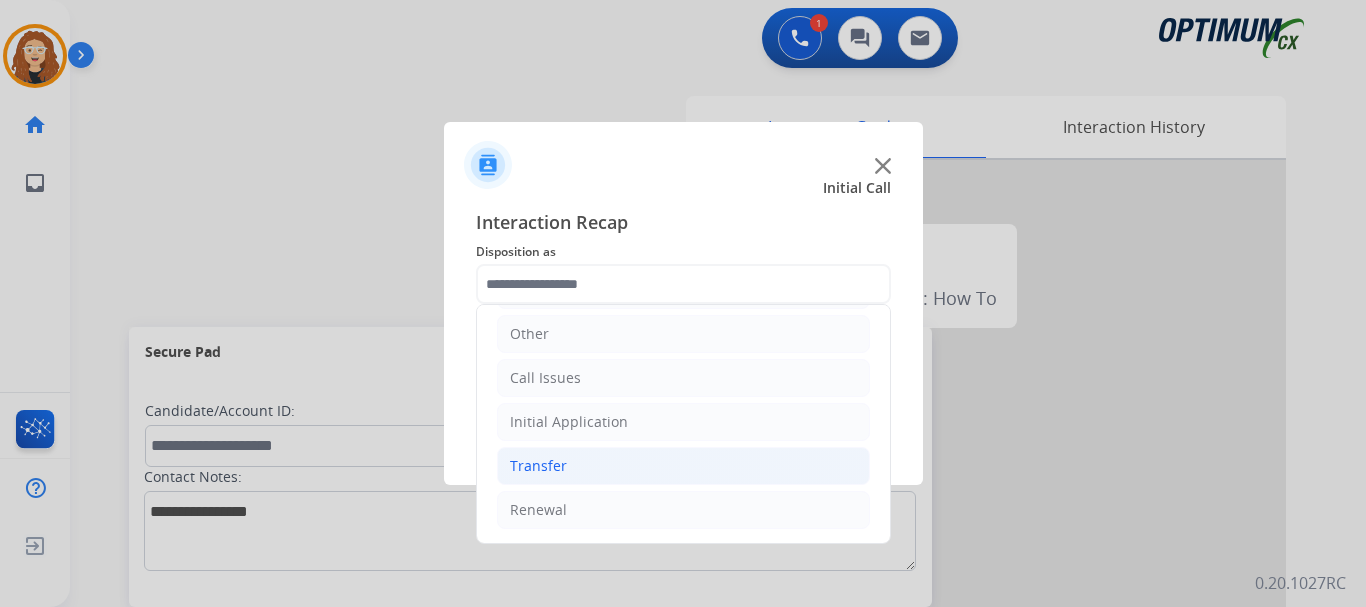 click on "Renewal" 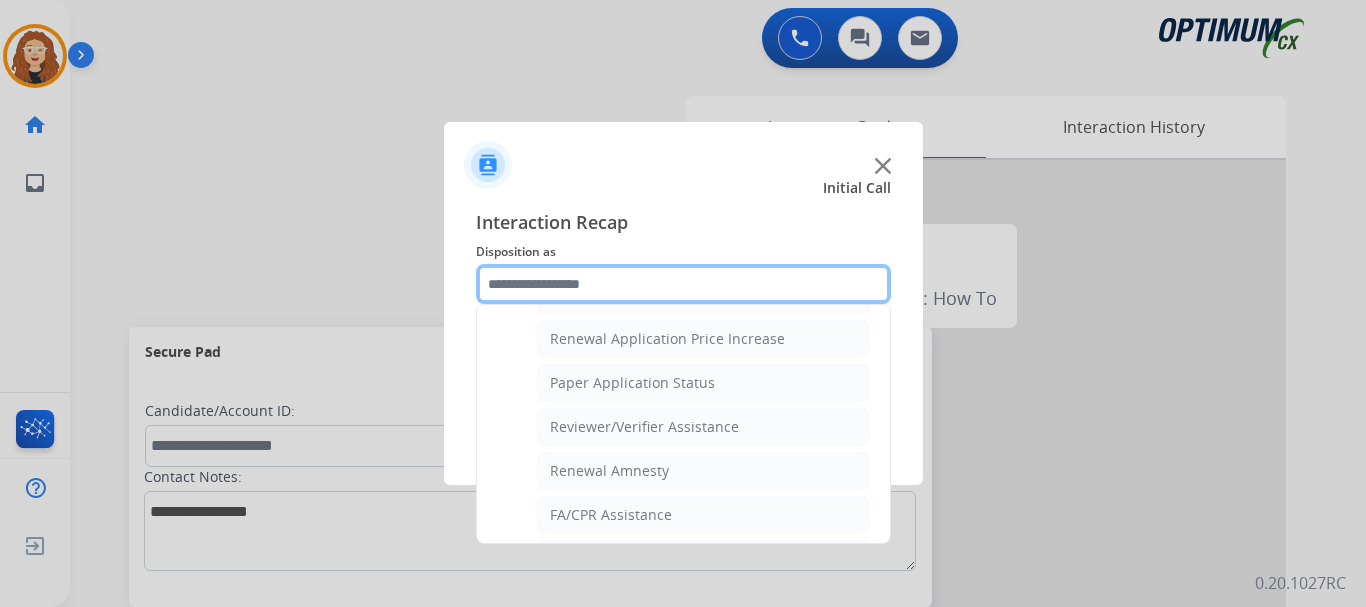 scroll, scrollTop: 691, scrollLeft: 0, axis: vertical 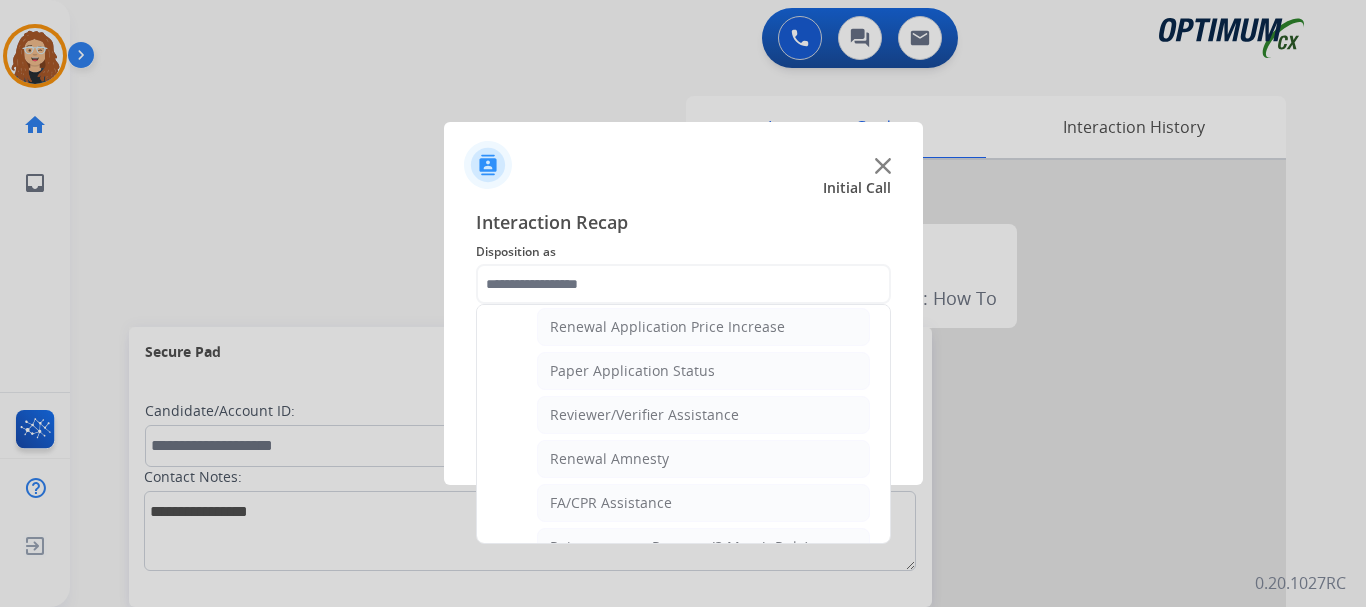 click on "Renewal Amnesty" 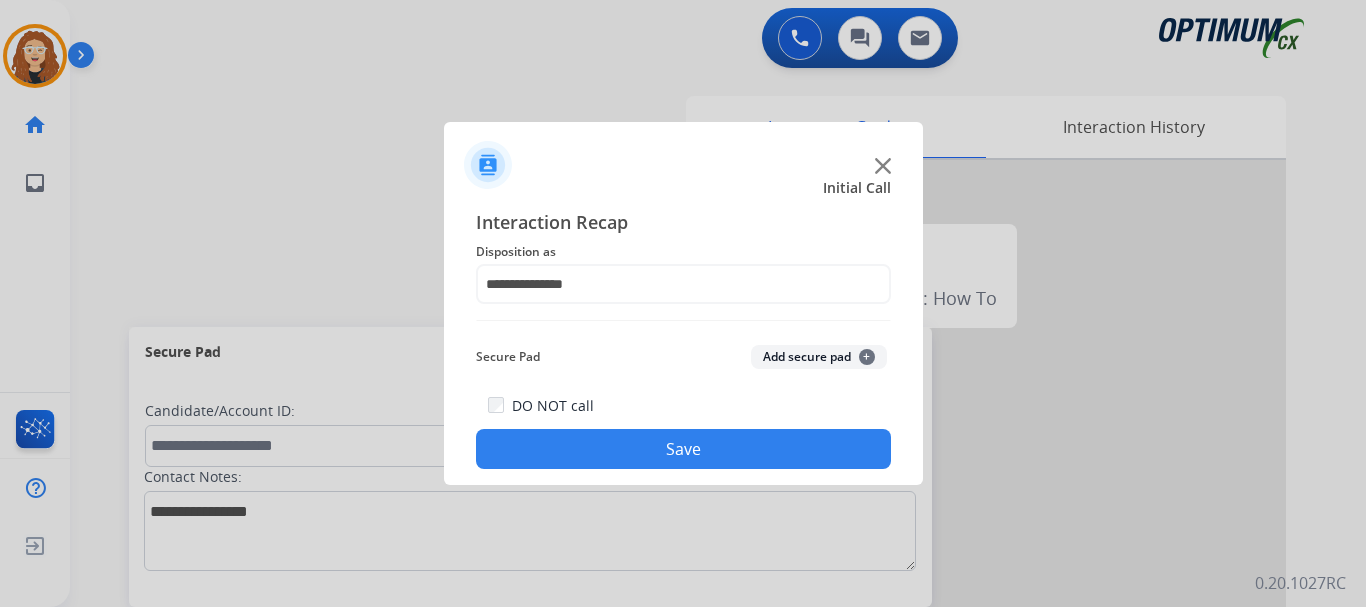 click on "Save" 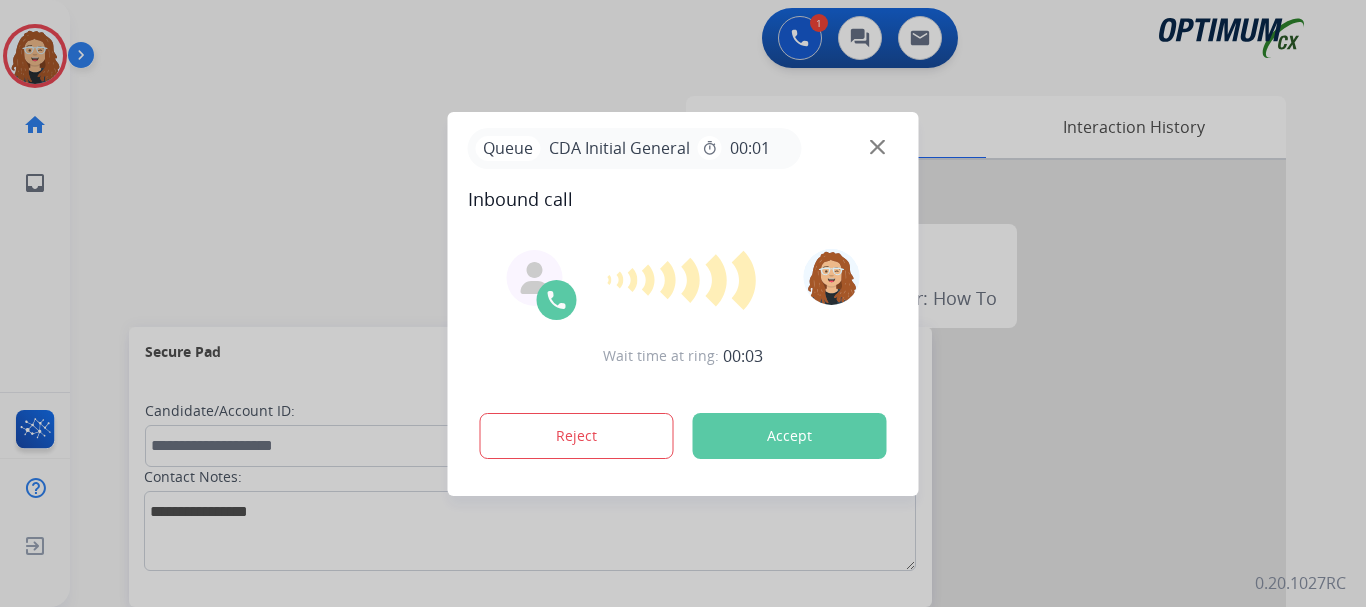 click at bounding box center [683, 303] 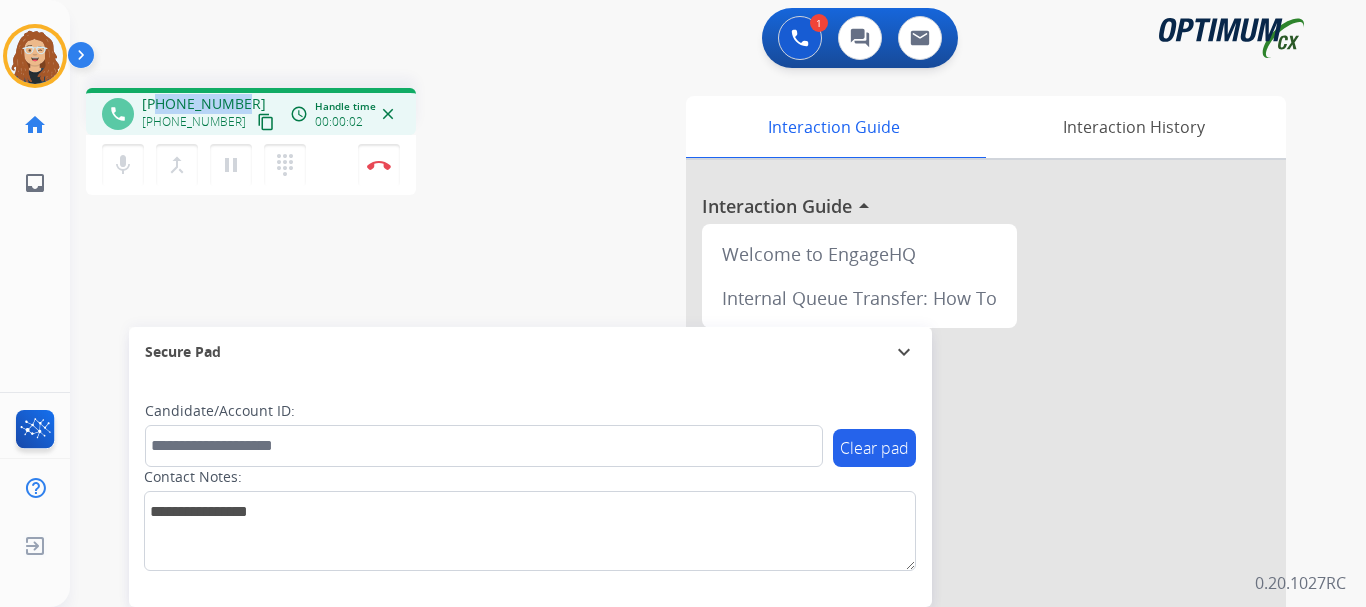 drag, startPoint x: 159, startPoint y: 101, endPoint x: 223, endPoint y: 95, distance: 64.28063 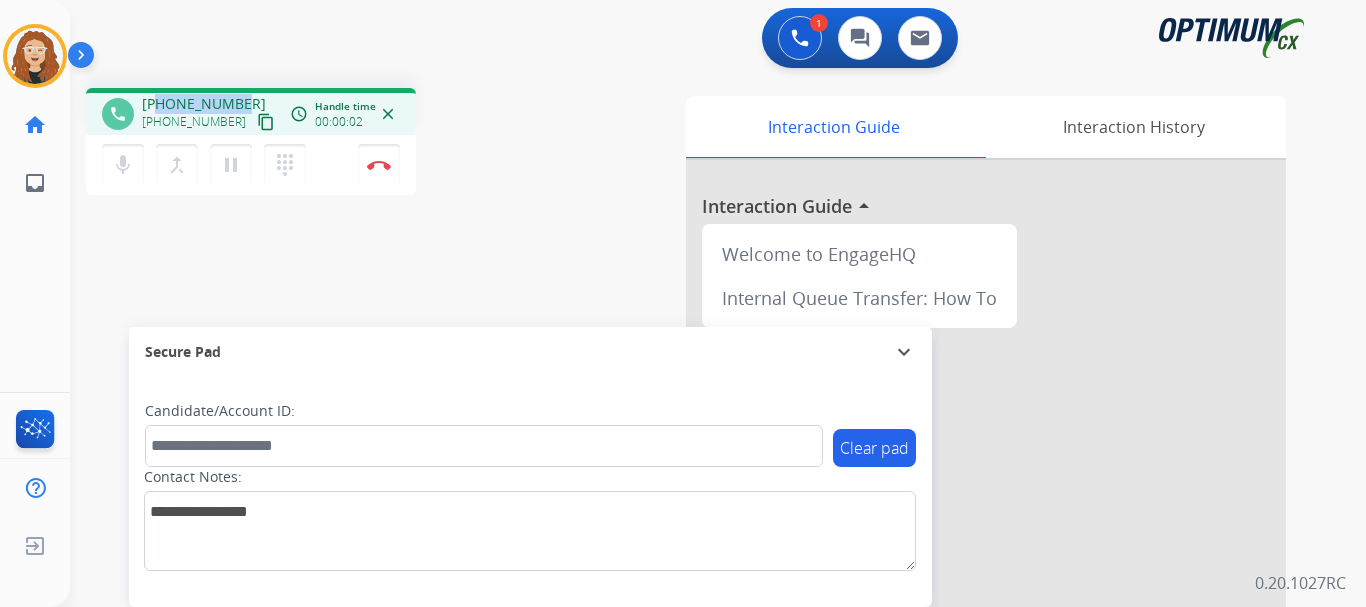 click on "[PHONE_NUMBER] [PHONE_NUMBER] content_copy" at bounding box center [210, 114] 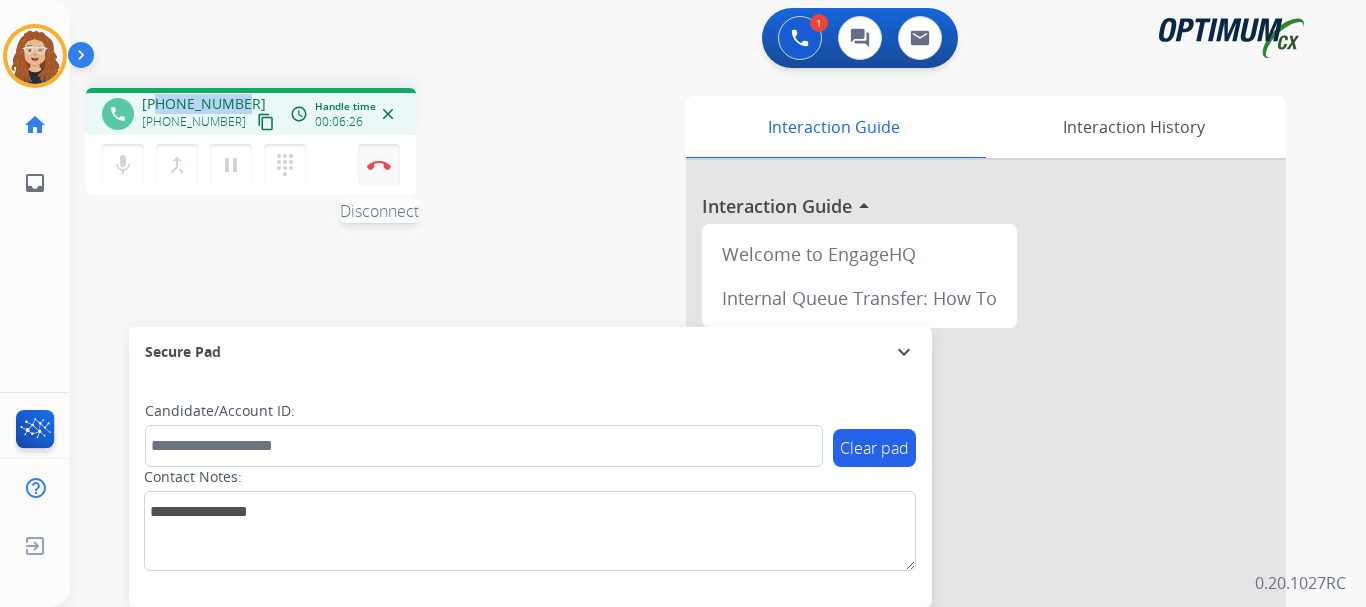 click on "Disconnect" at bounding box center (379, 165) 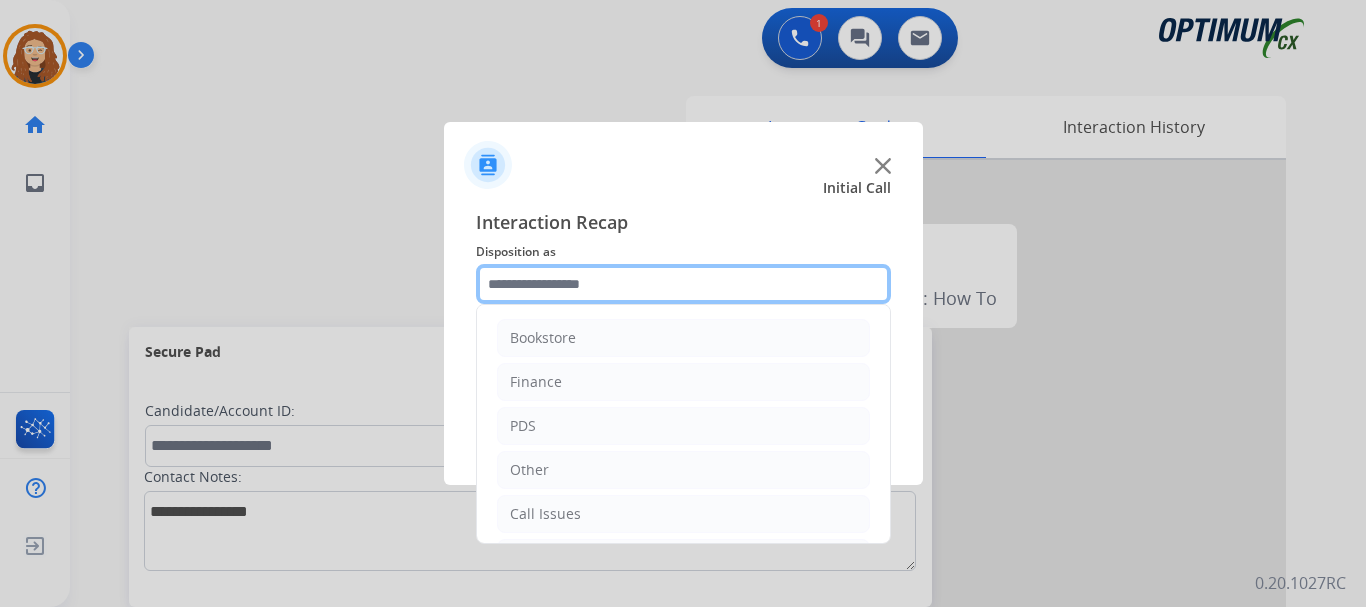 click 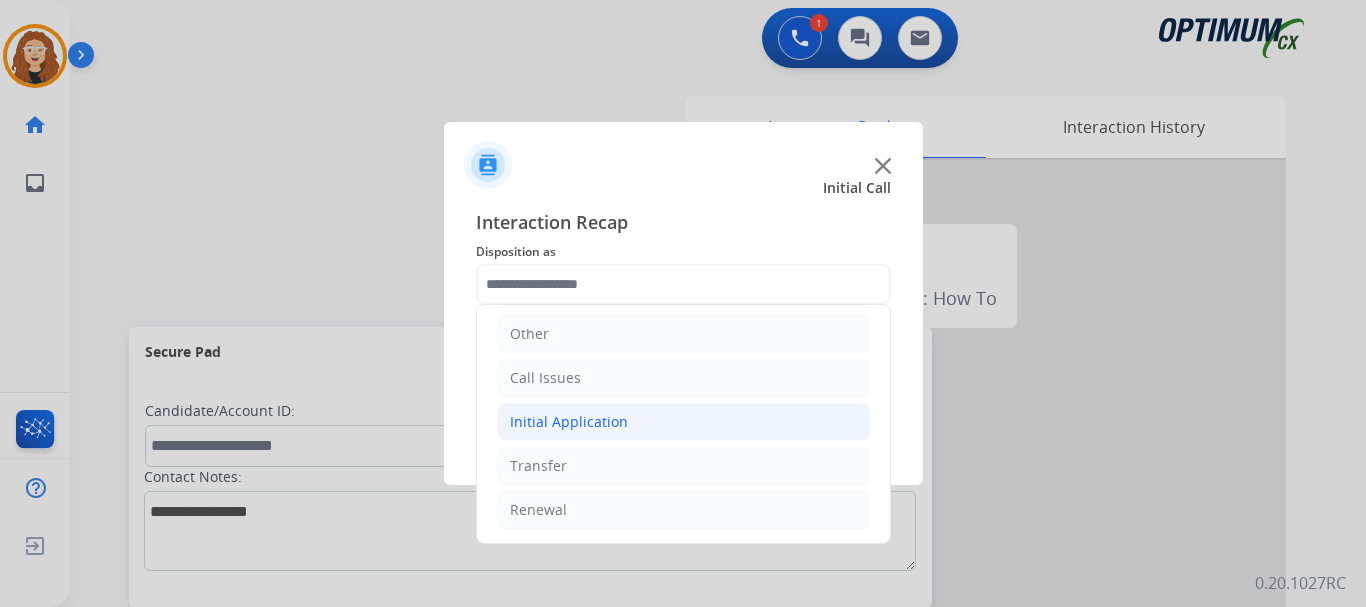 click on "Initial Application" 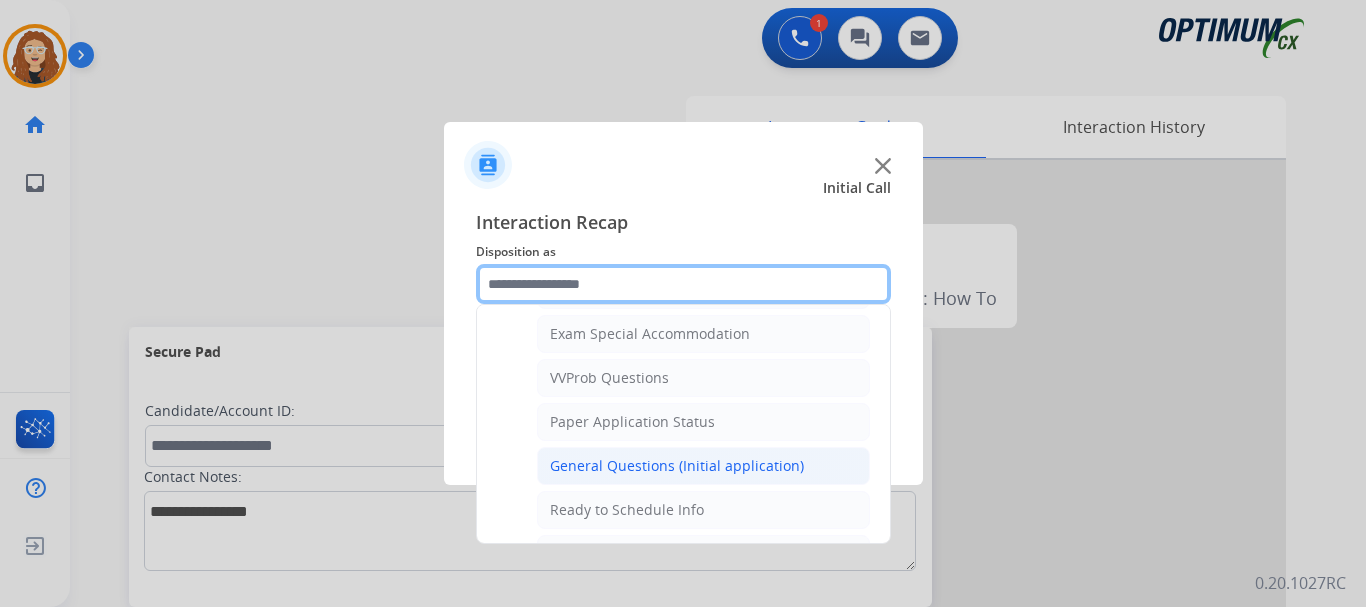 scroll, scrollTop: 1029, scrollLeft: 0, axis: vertical 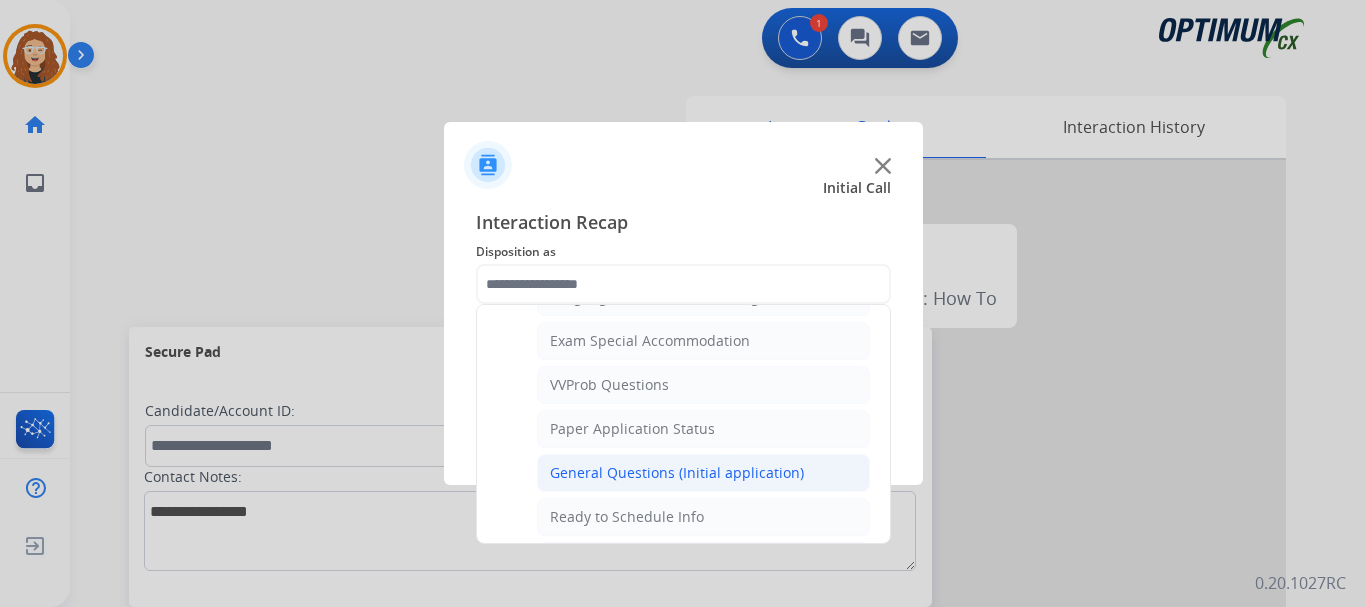 click on "General Questions (Initial application)" 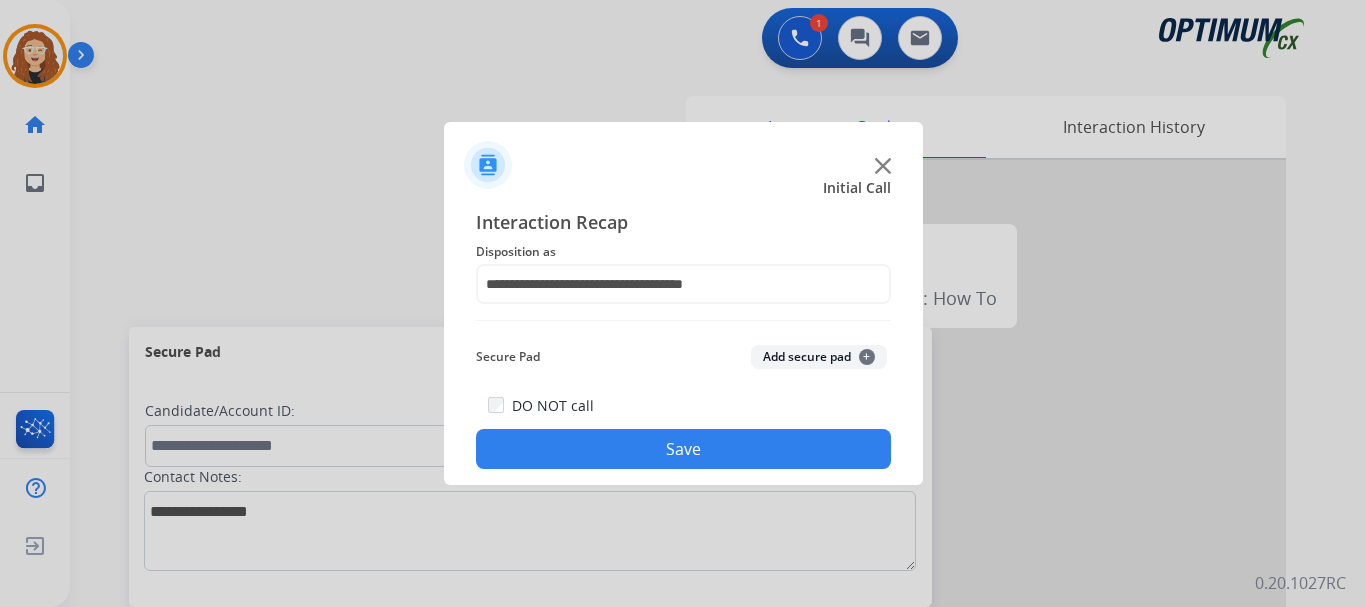 click on "Save" 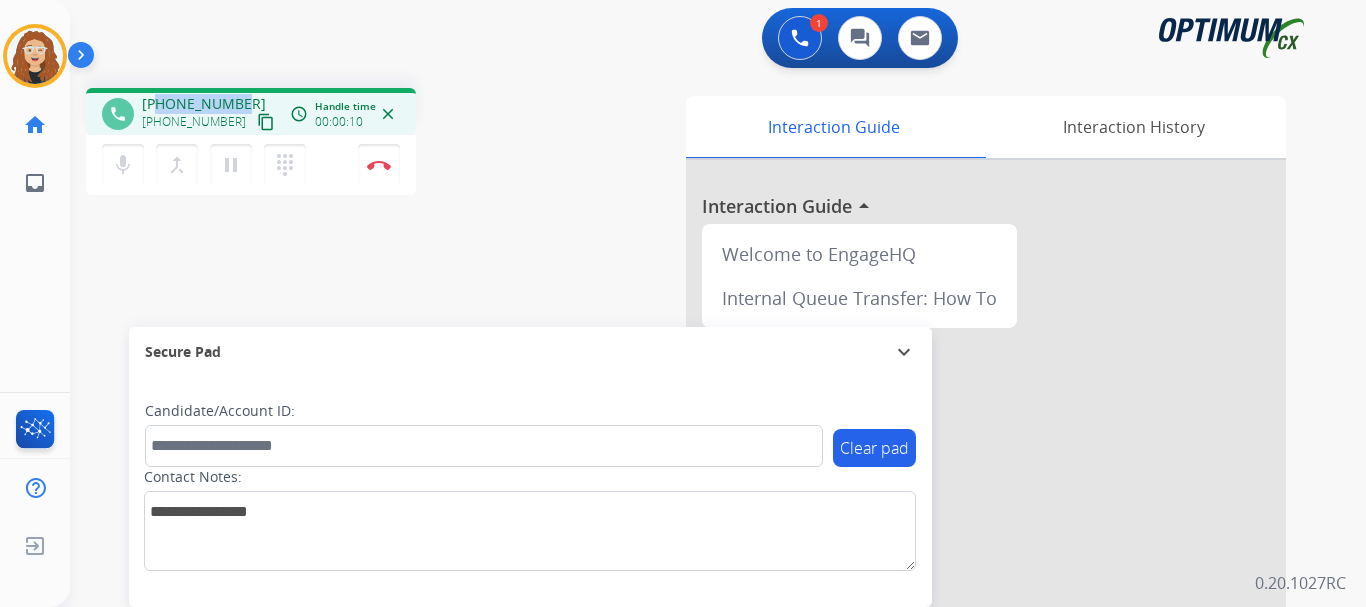 drag, startPoint x: 155, startPoint y: 100, endPoint x: 240, endPoint y: 100, distance: 85 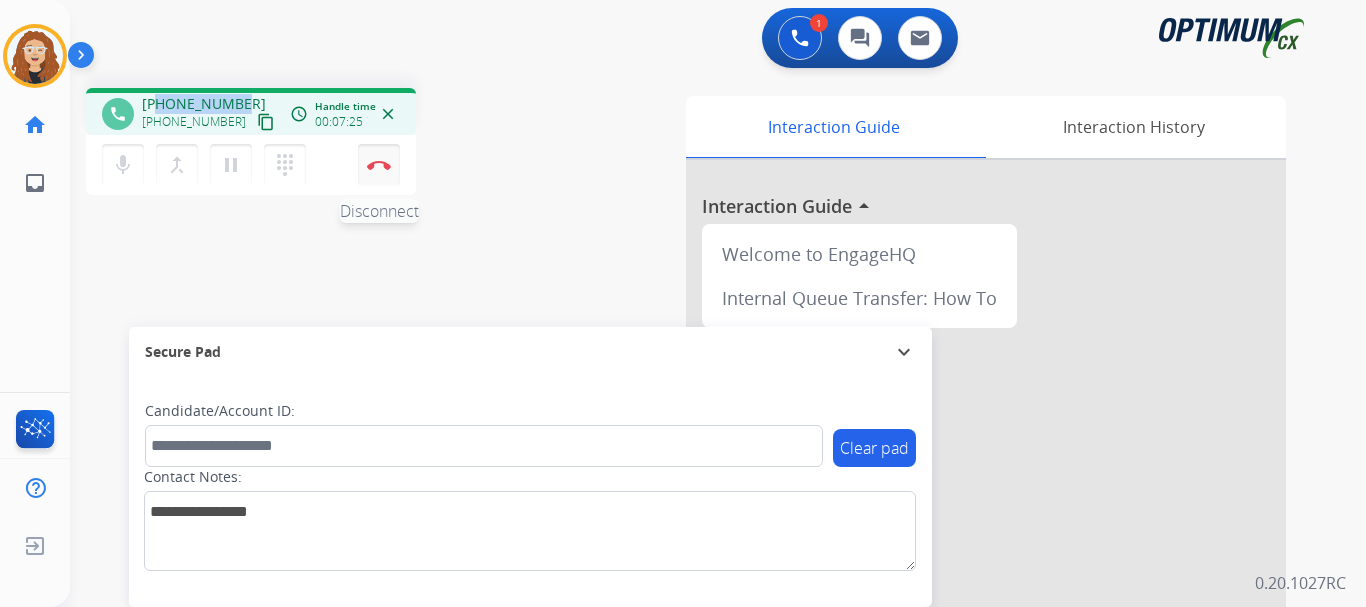 click on "Disconnect" at bounding box center [379, 165] 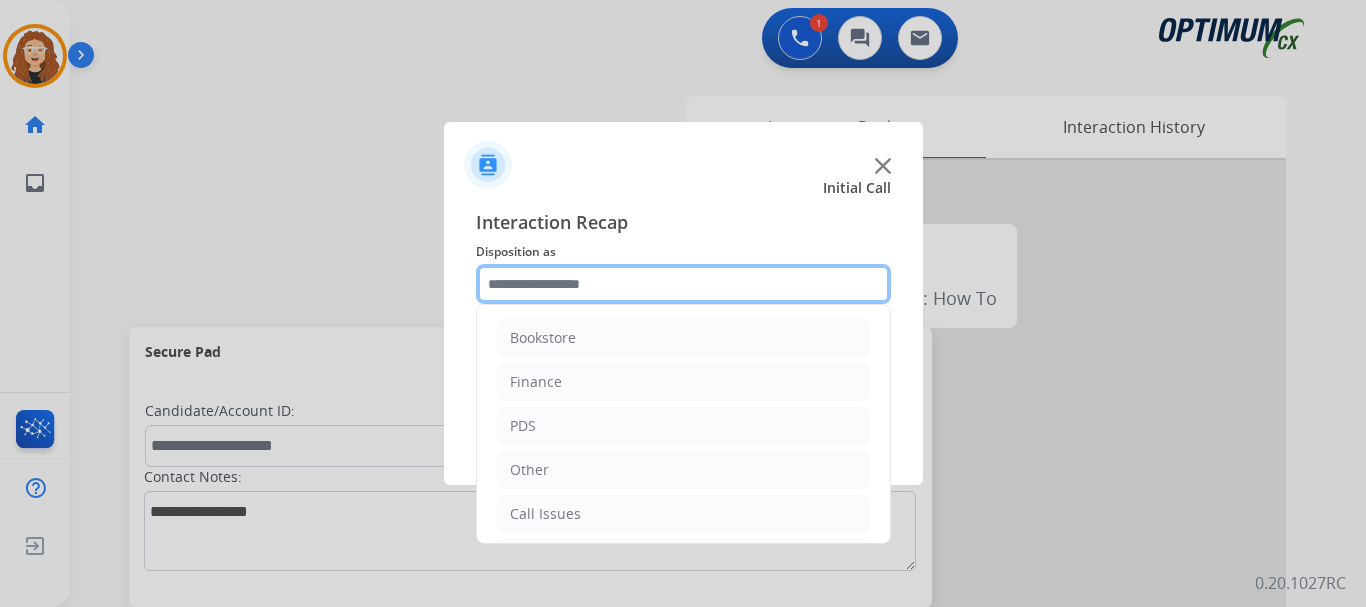 click 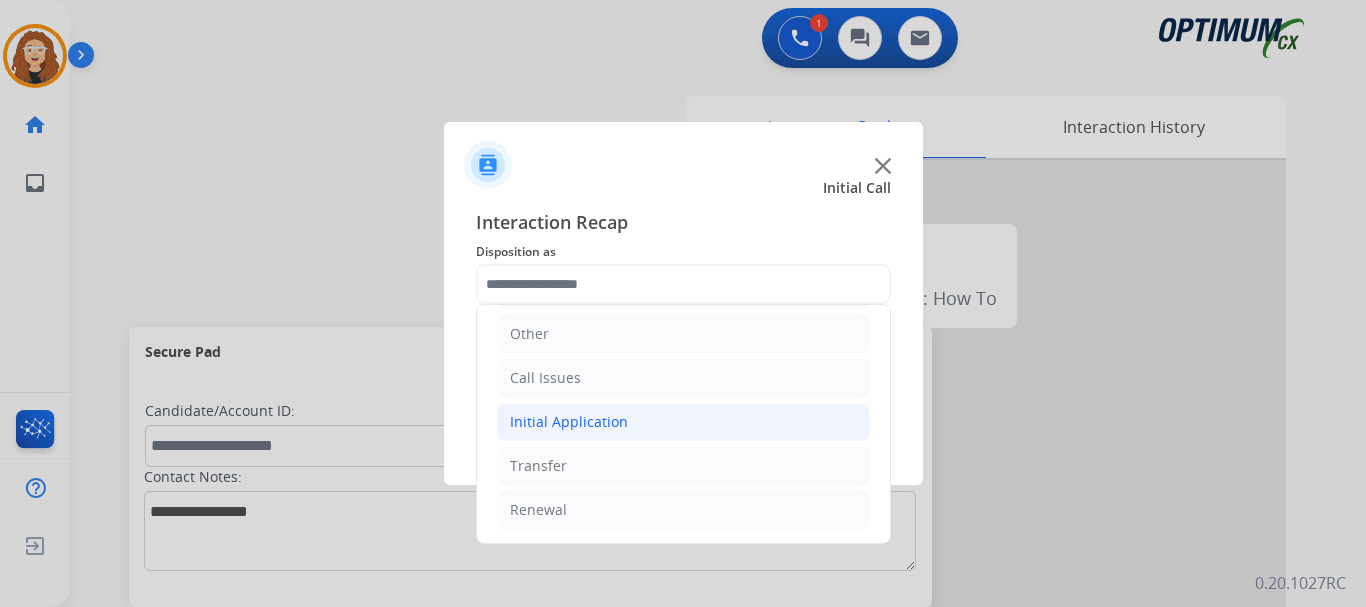 click on "Initial Application" 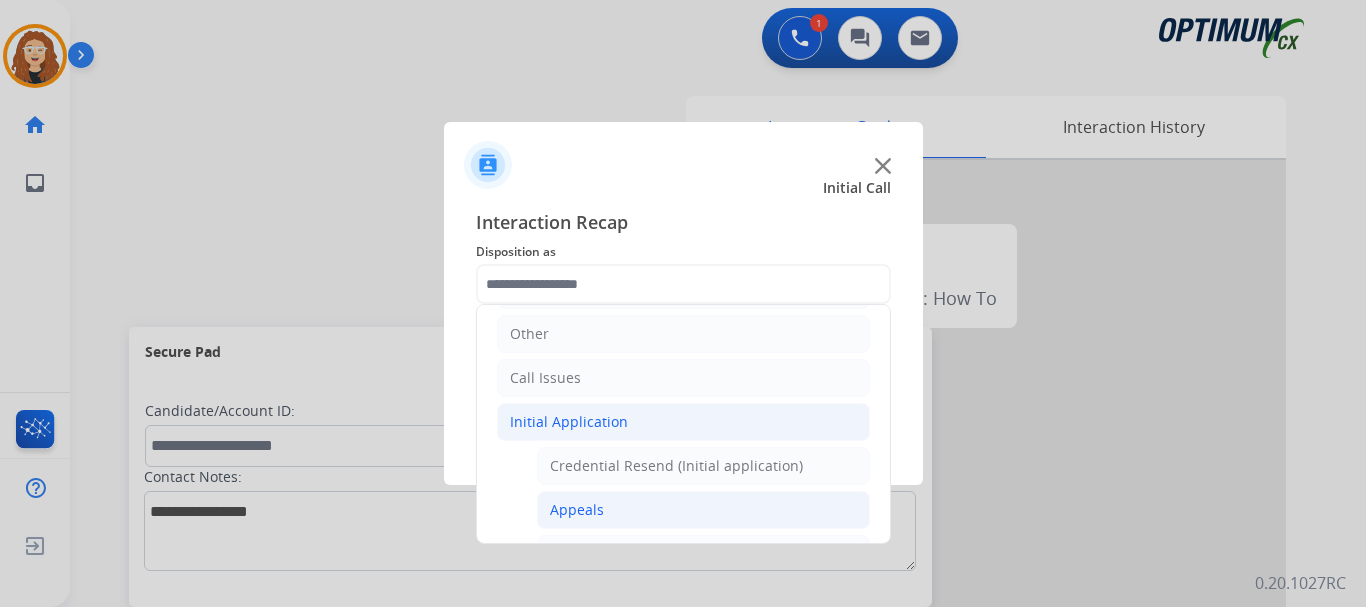 click on "Appeals" 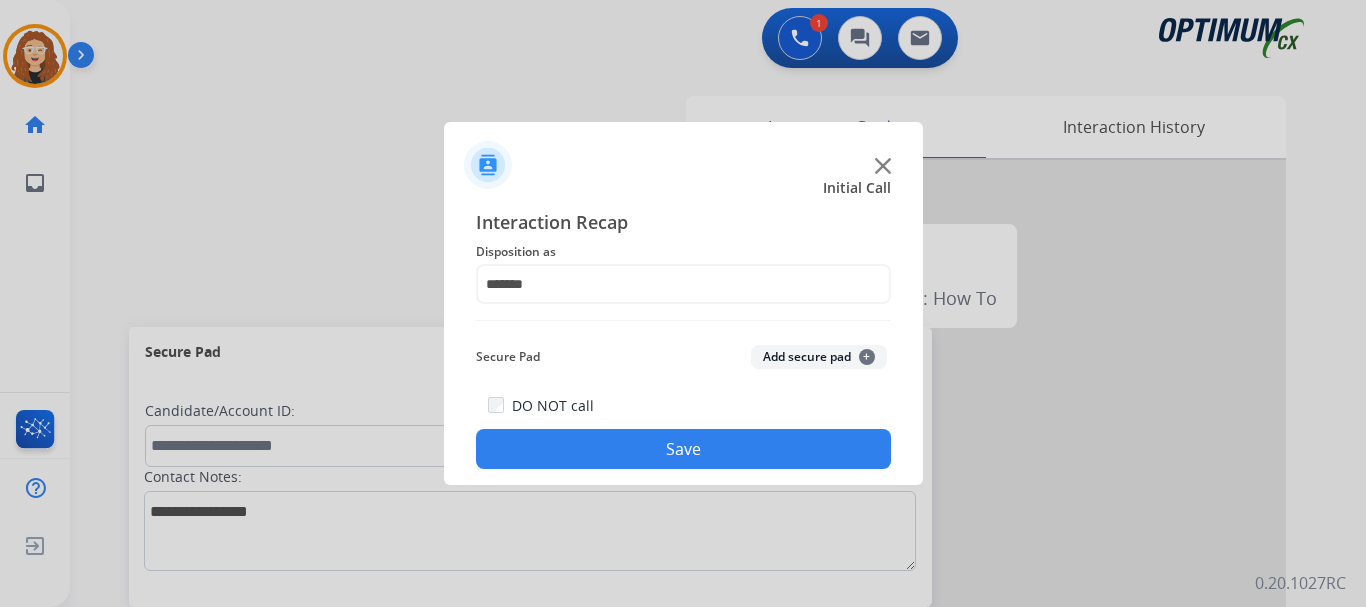 click on "Save" 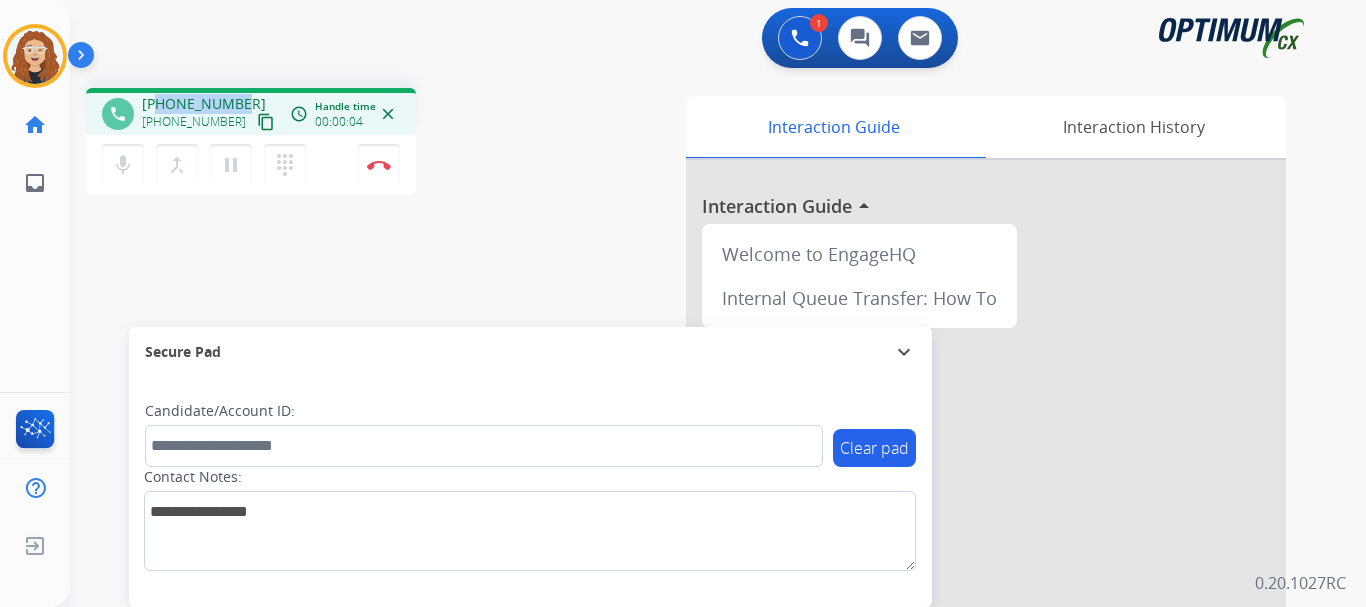 drag, startPoint x: 176, startPoint y: 101, endPoint x: 234, endPoint y: 97, distance: 58.137768 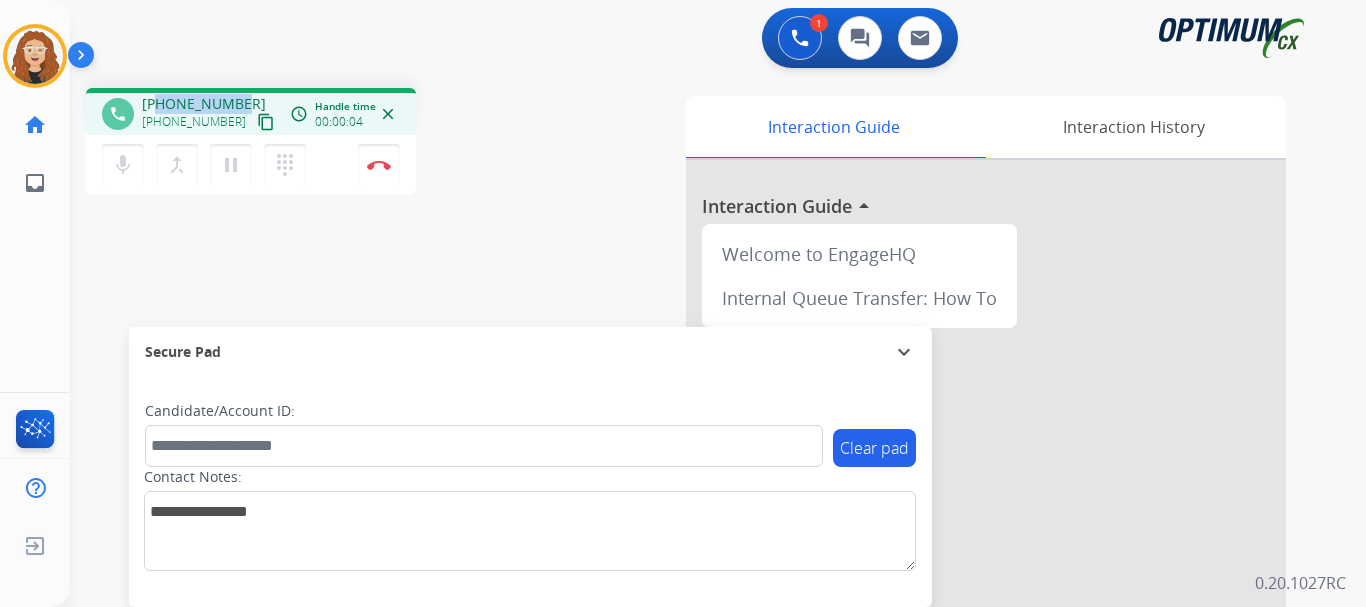 click on "[PHONE_NUMBER] [PHONE_NUMBER] content_copy" at bounding box center [210, 114] 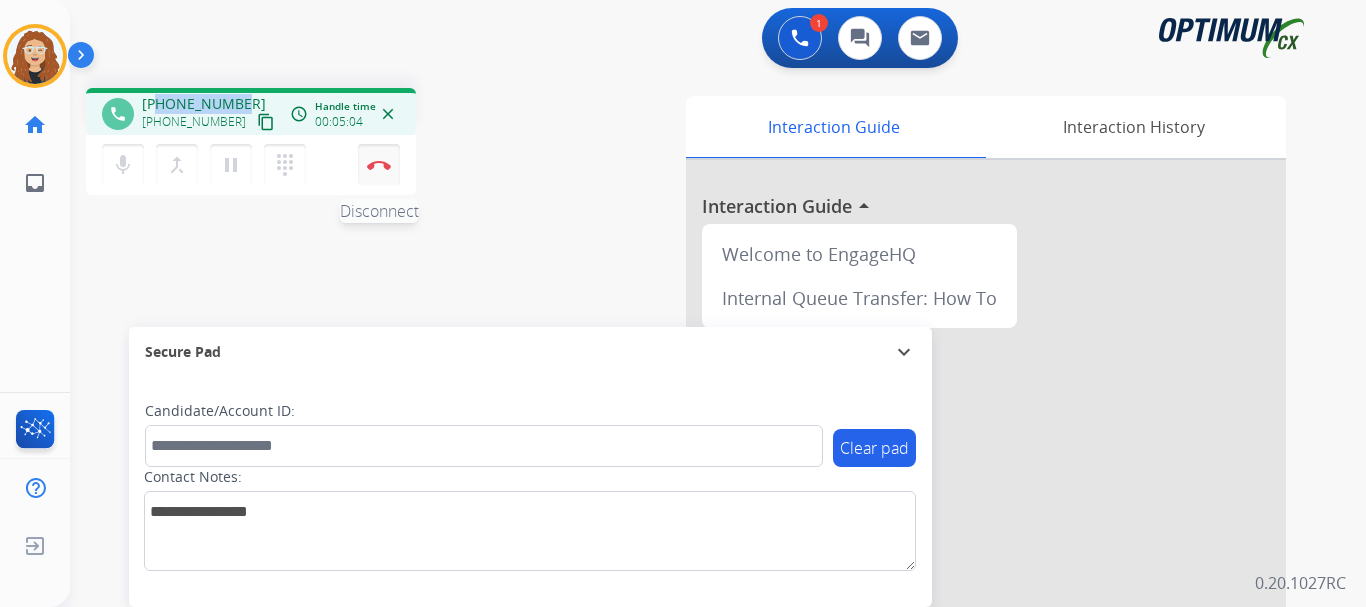 click on "Disconnect" at bounding box center [379, 165] 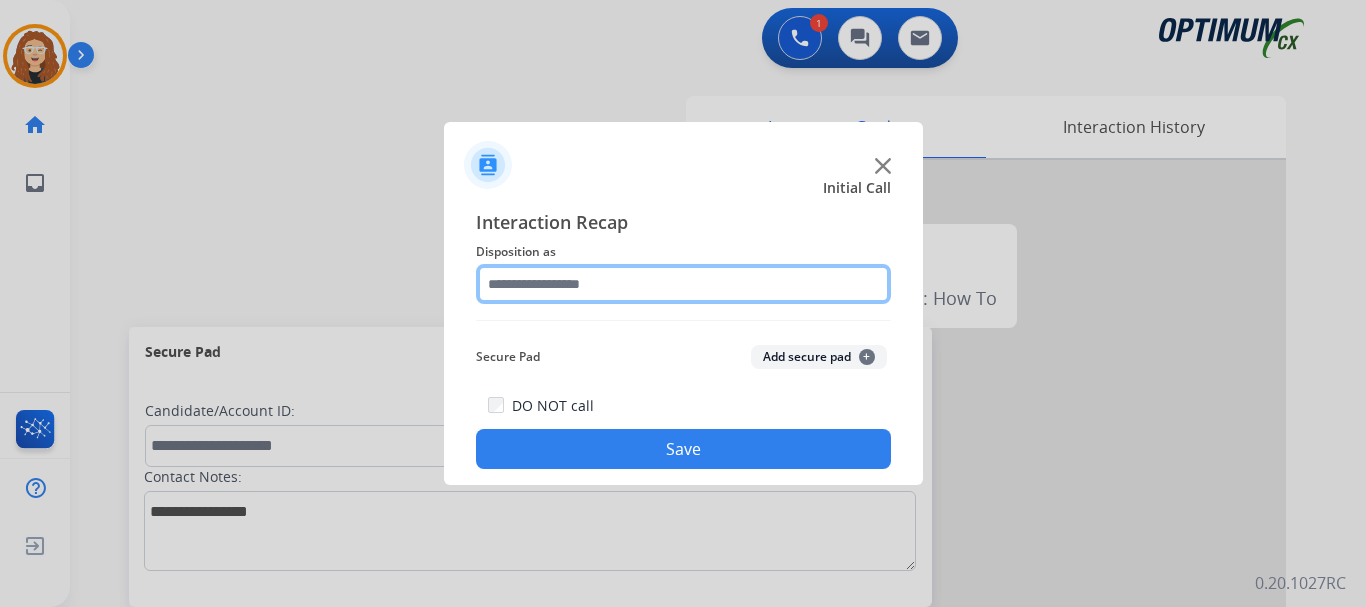 click 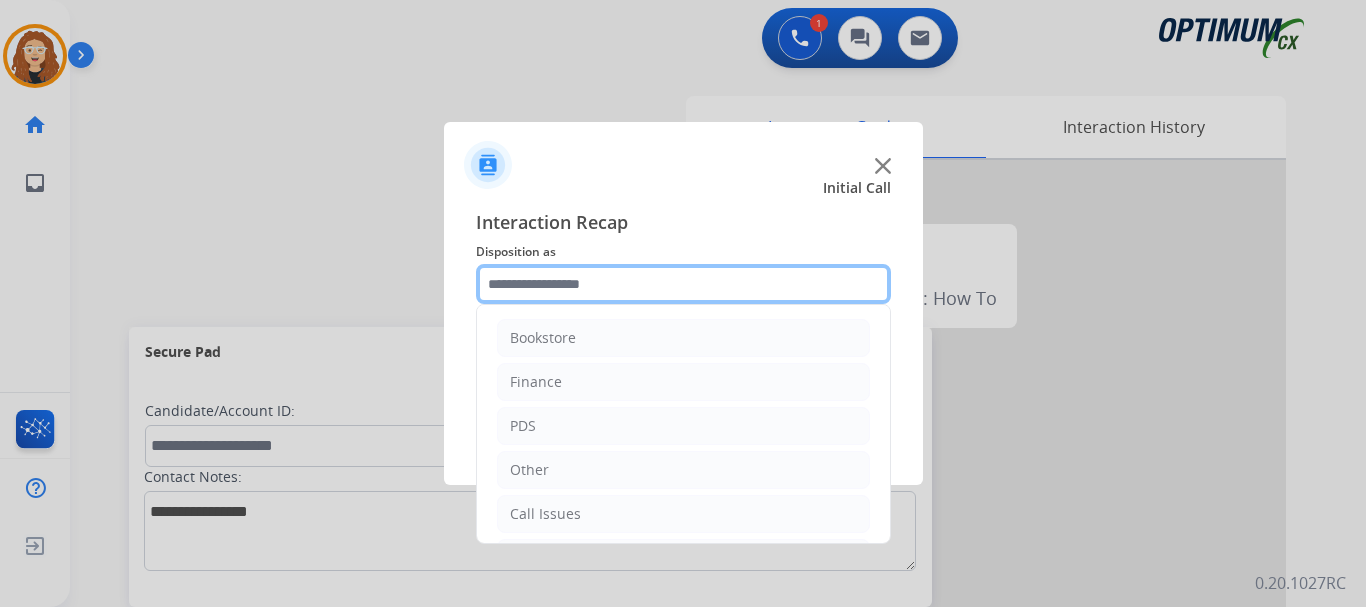 scroll, scrollTop: 136, scrollLeft: 0, axis: vertical 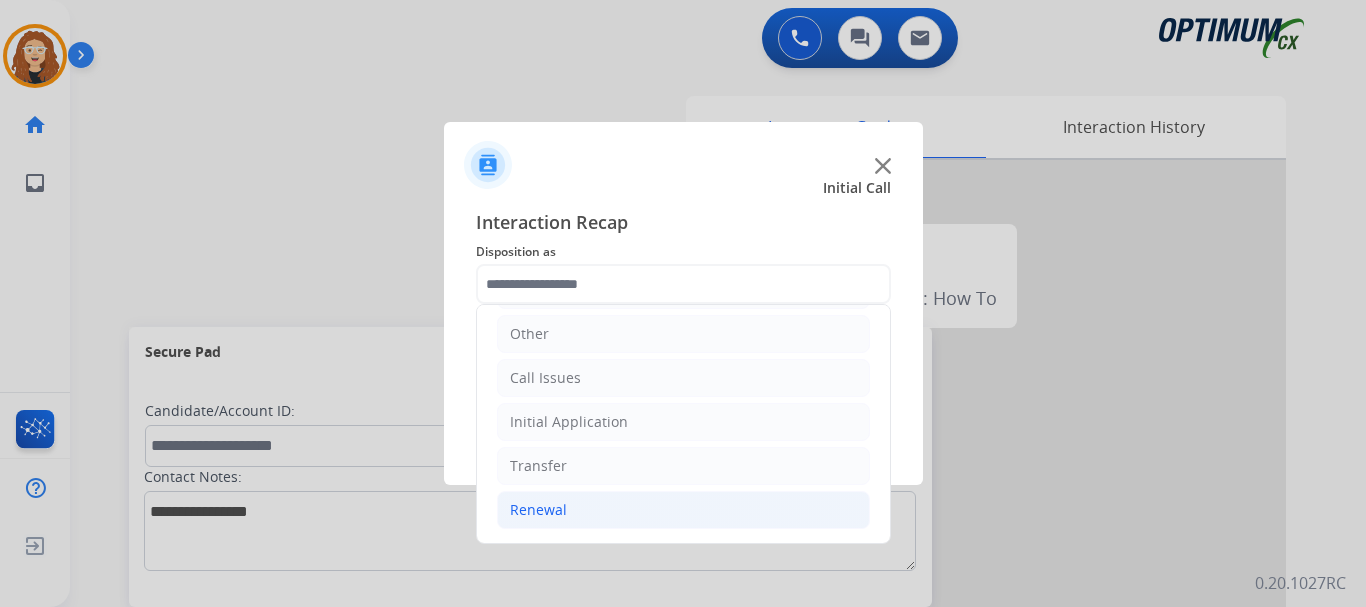 click on "Renewal" 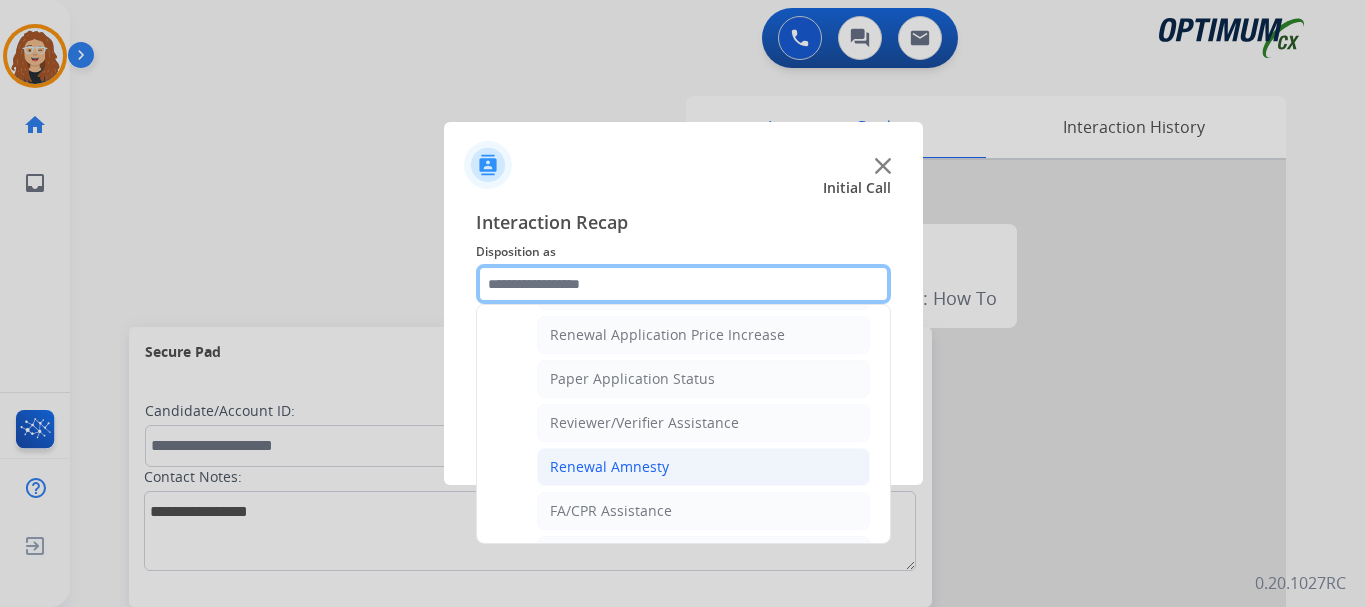 scroll, scrollTop: 670, scrollLeft: 0, axis: vertical 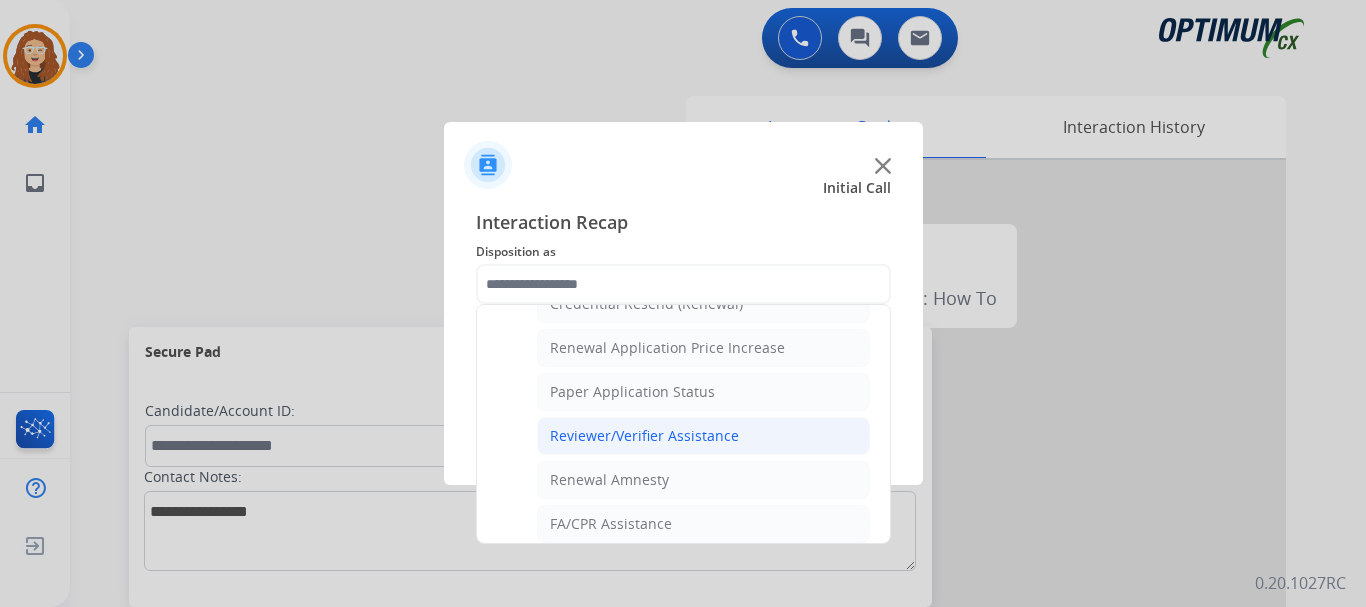 click on "Reviewer/Verifier Assistance" 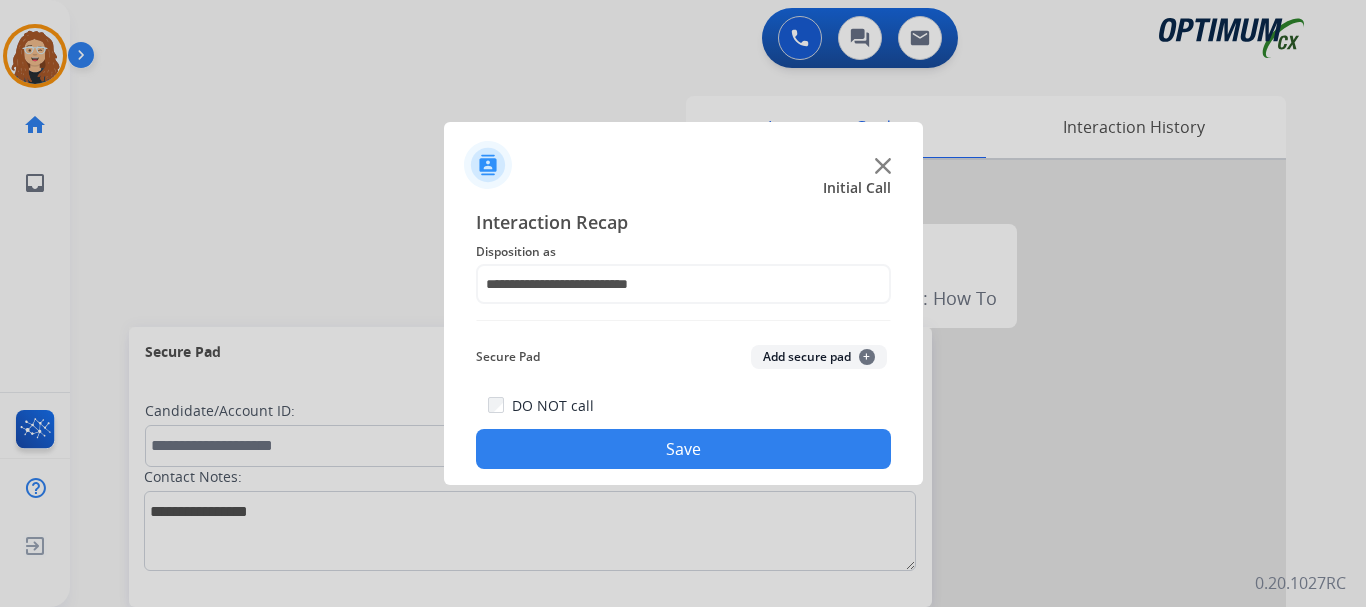 click on "Save" 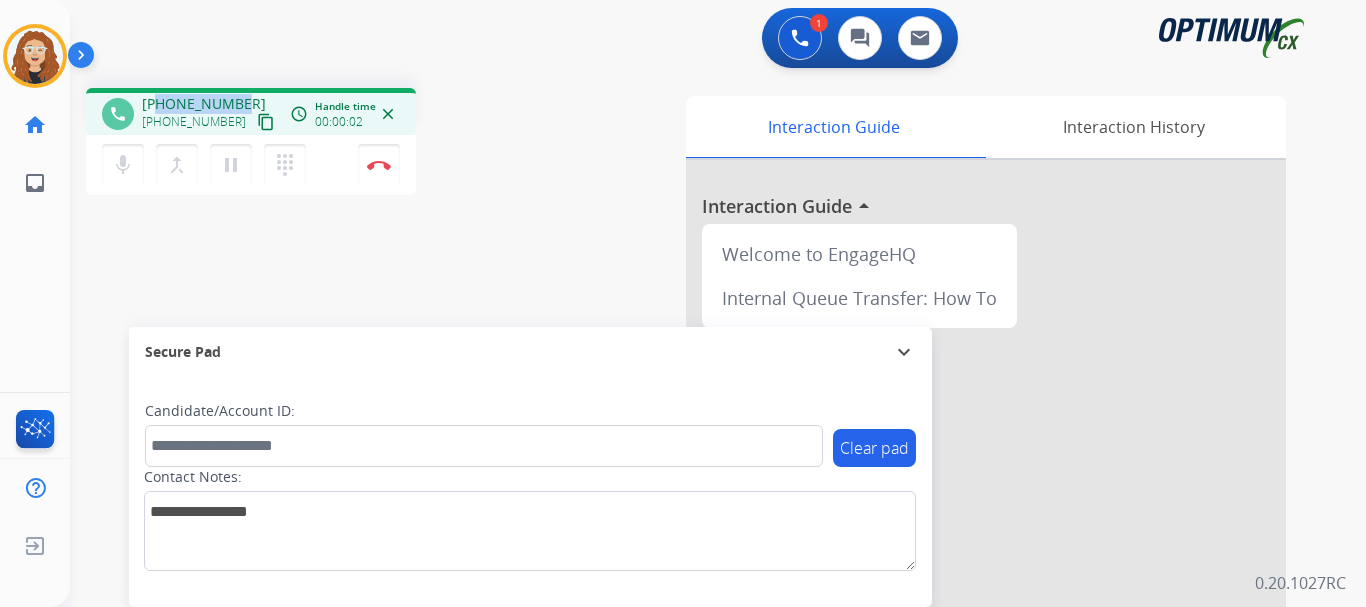 drag, startPoint x: 158, startPoint y: 105, endPoint x: 240, endPoint y: 98, distance: 82.29824 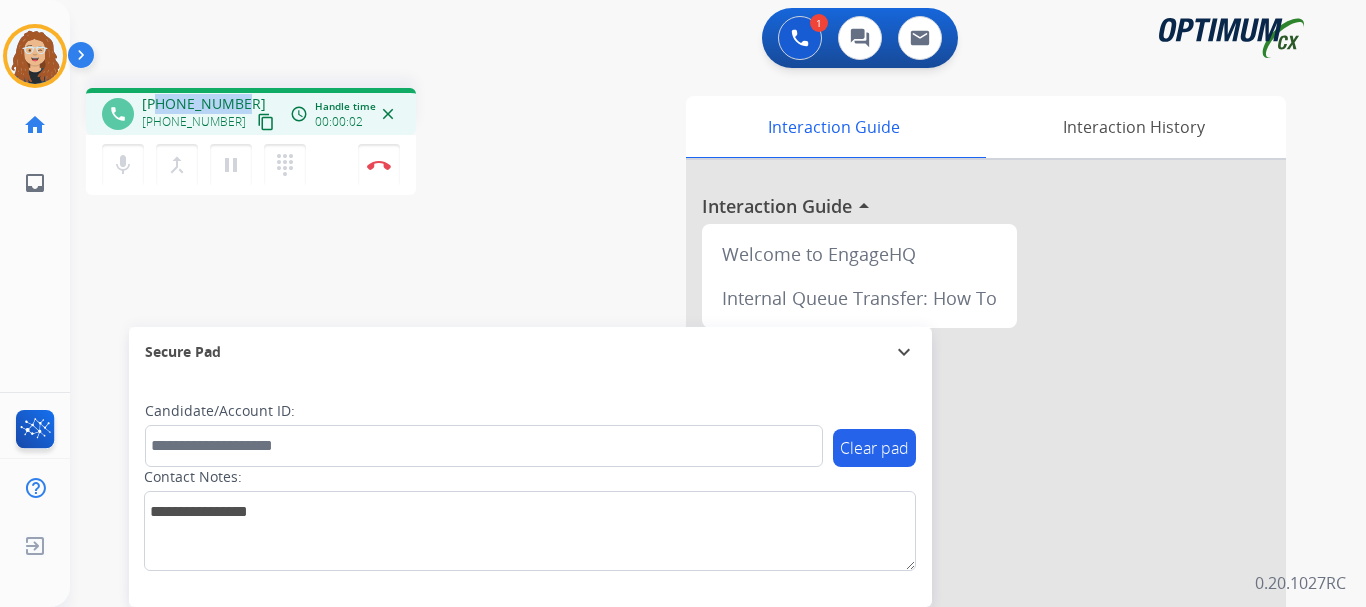 click on "[PHONE_NUMBER] [PHONE_NUMBER] content_copy" at bounding box center [210, 114] 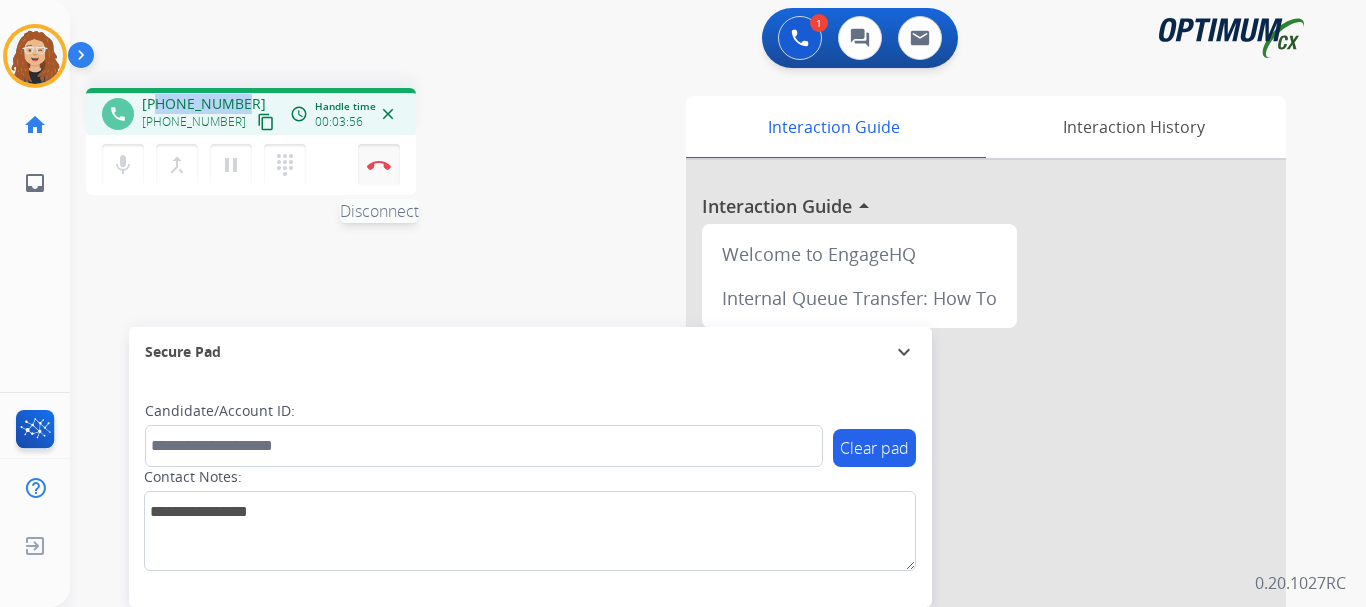 click on "Disconnect" at bounding box center [379, 165] 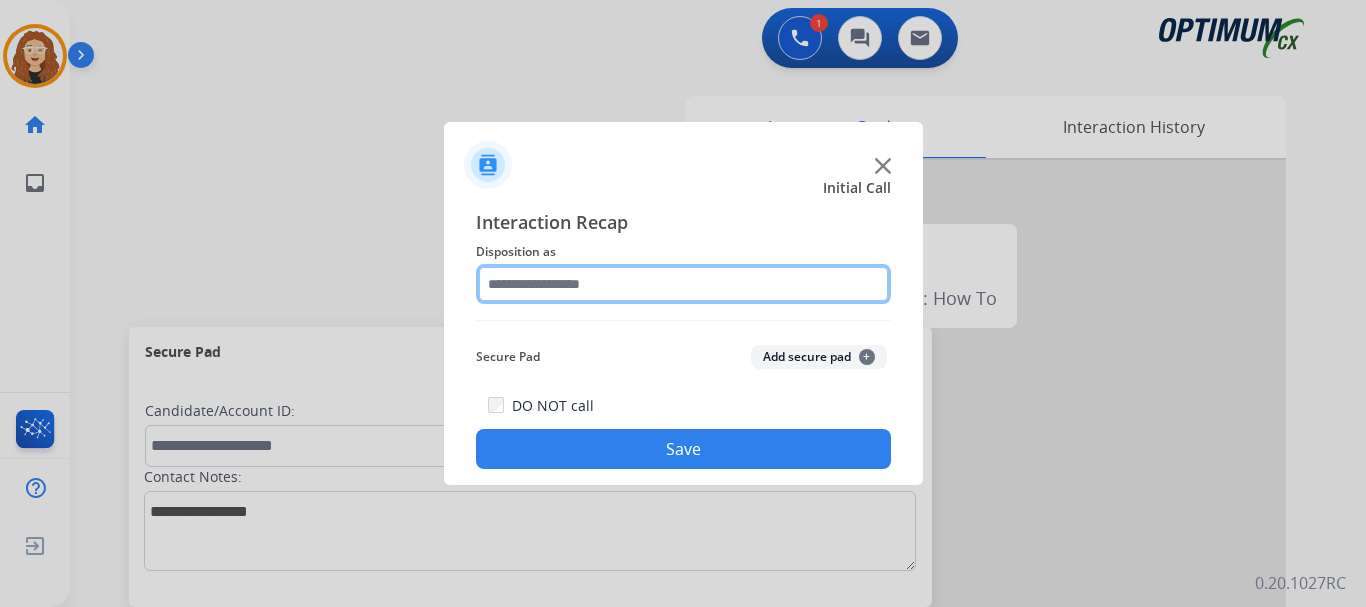 click 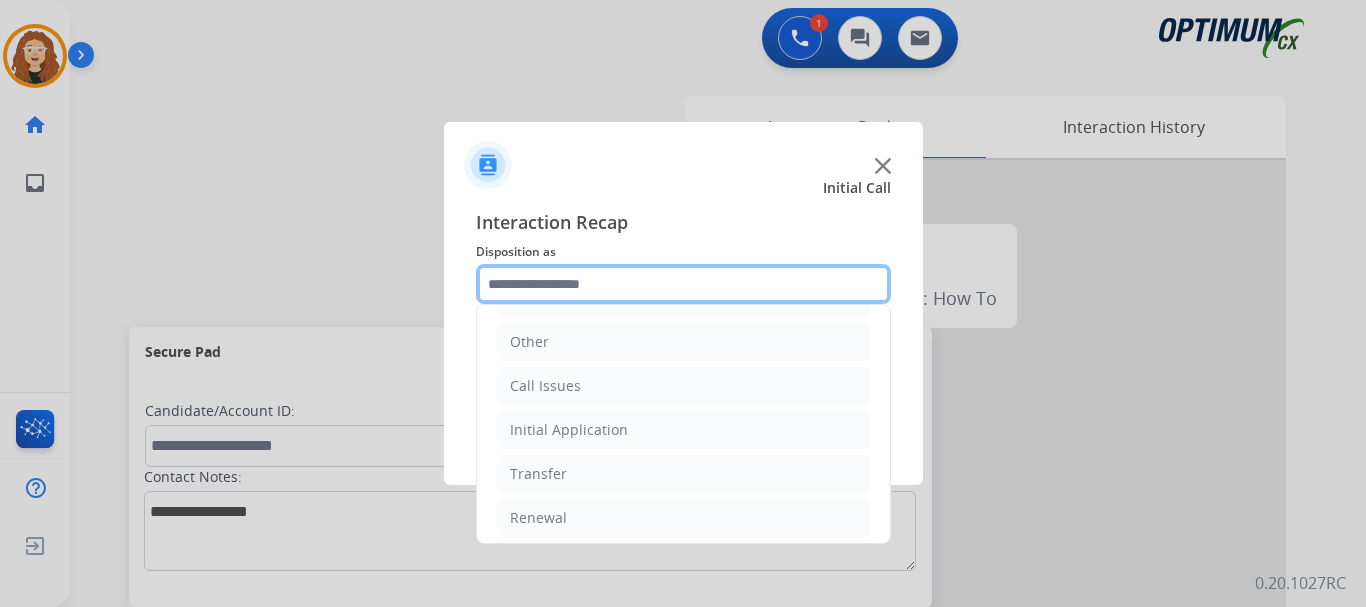 scroll, scrollTop: 136, scrollLeft: 0, axis: vertical 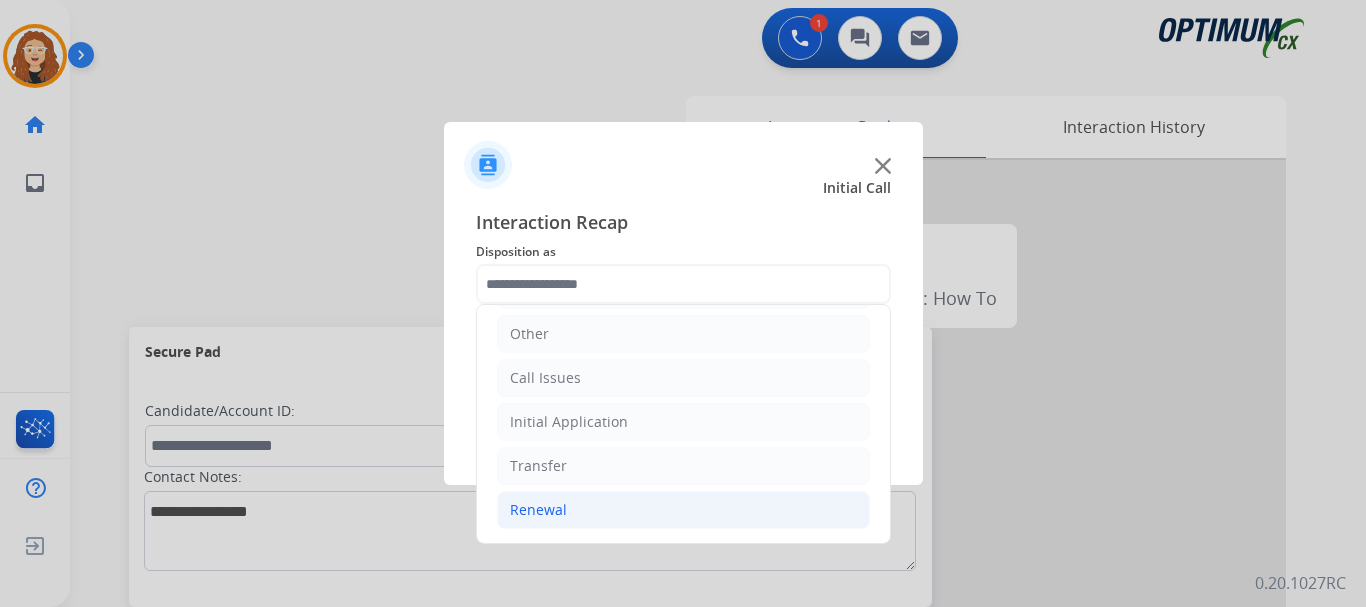 drag, startPoint x: 714, startPoint y: 516, endPoint x: 861, endPoint y: 437, distance: 166.8832 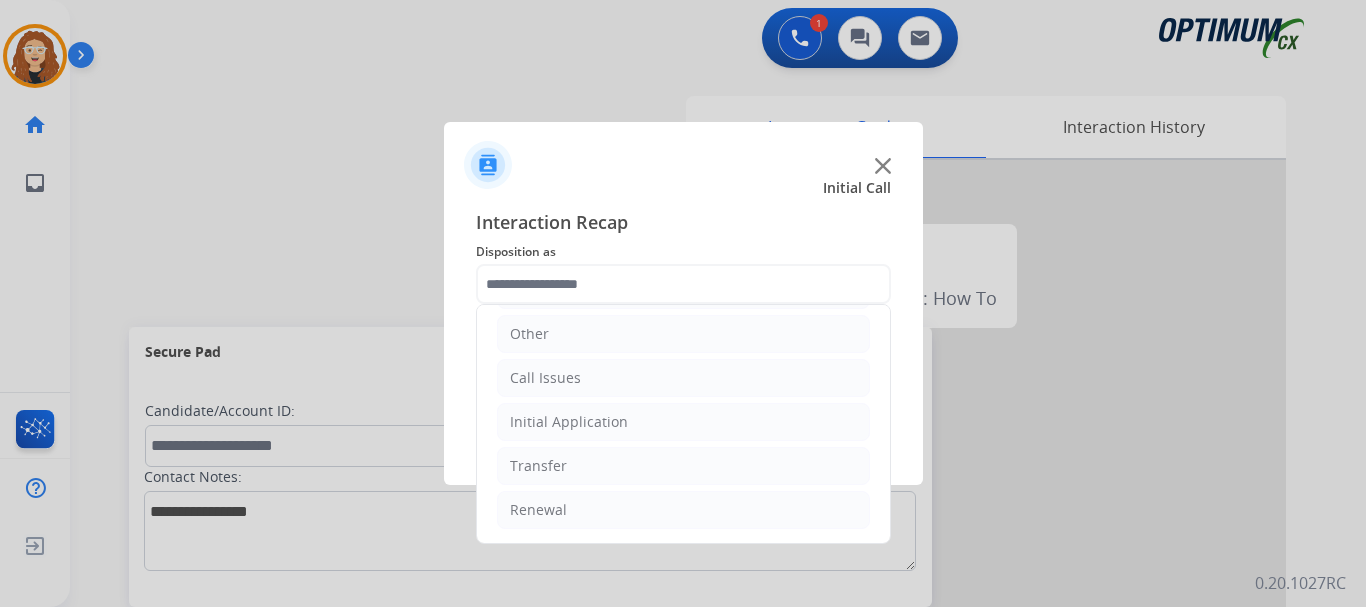 click on "Renewal" 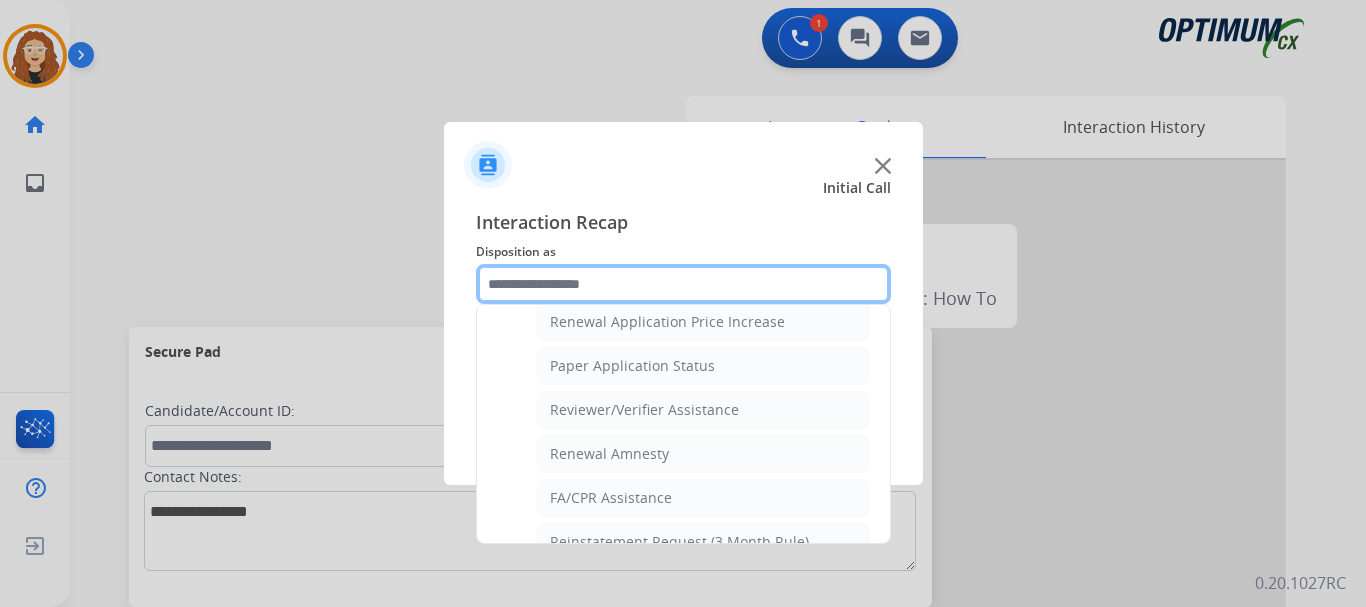 scroll, scrollTop: 653, scrollLeft: 0, axis: vertical 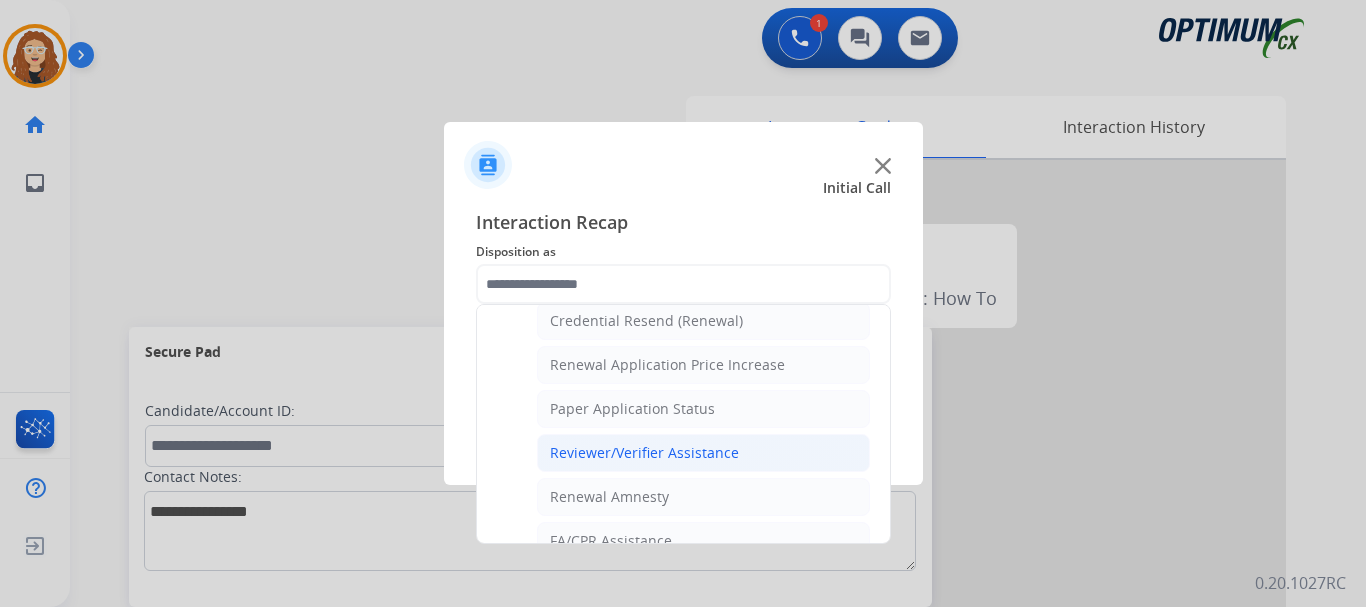 click on "Reviewer/Verifier Assistance" 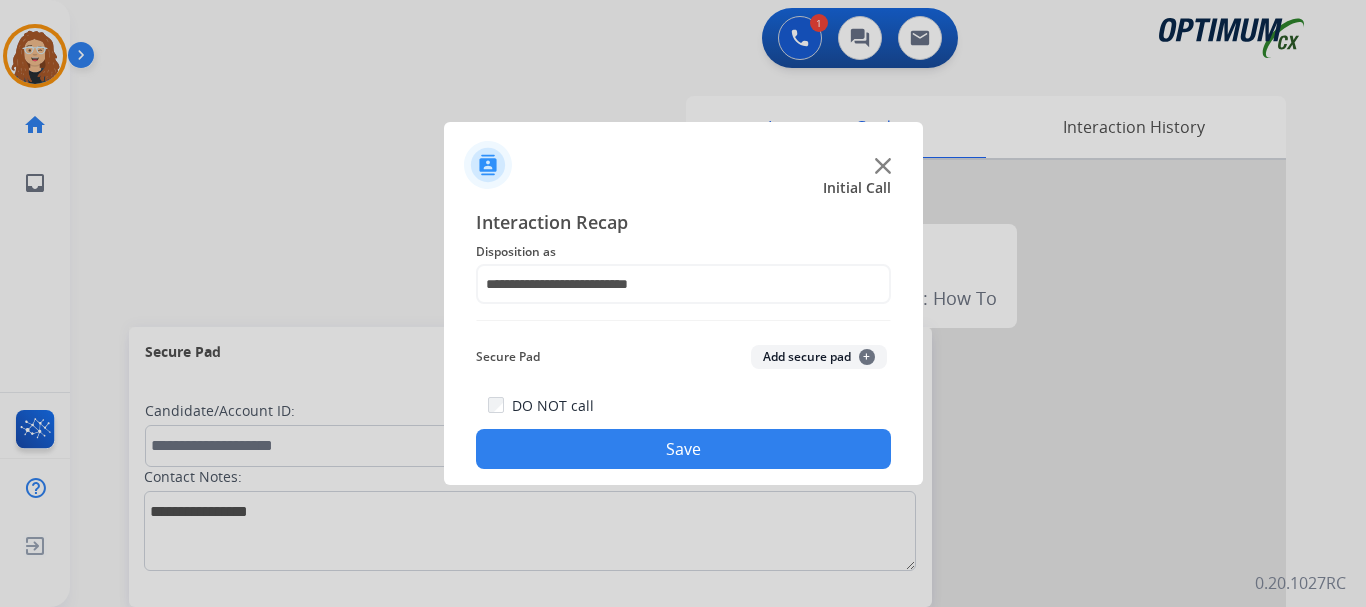 click on "Save" 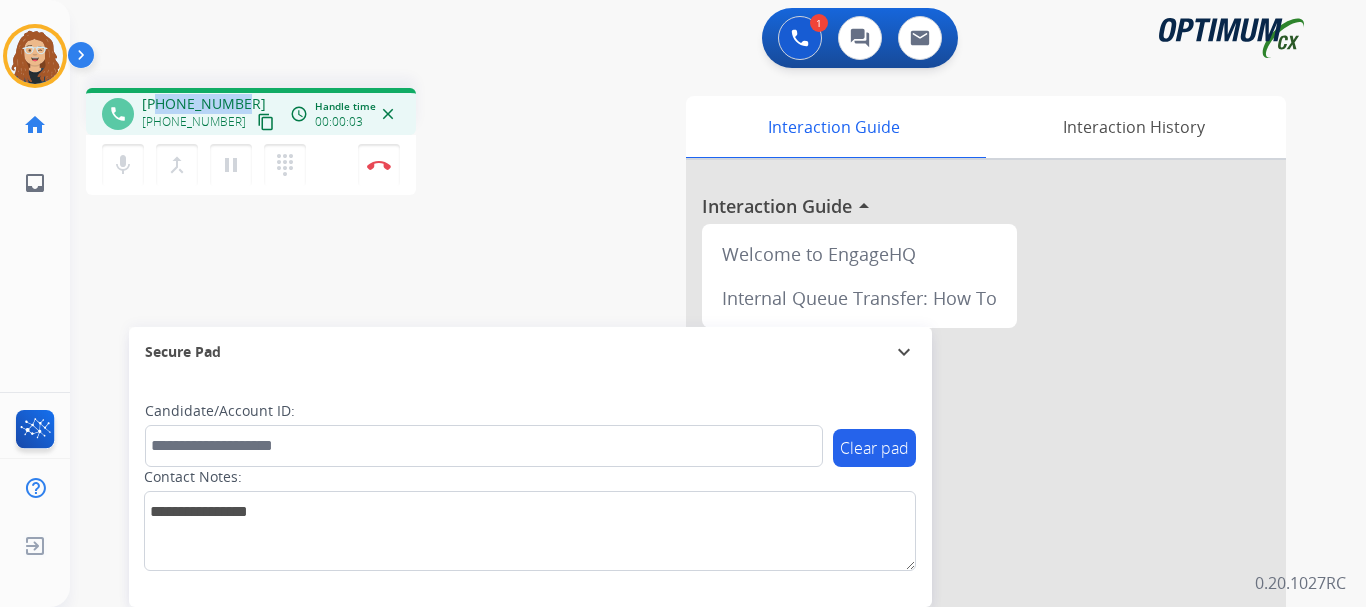 drag, startPoint x: 159, startPoint y: 103, endPoint x: 240, endPoint y: 99, distance: 81.09871 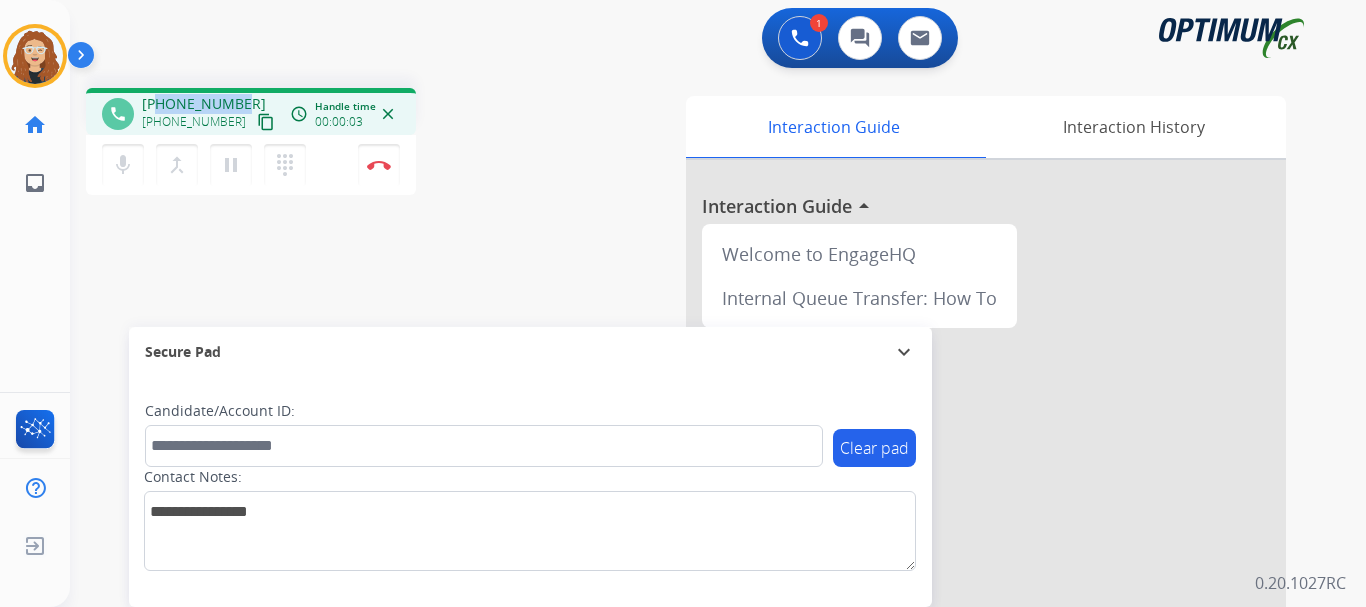 click on "[PHONE_NUMBER] [PHONE_NUMBER] content_copy" at bounding box center (210, 114) 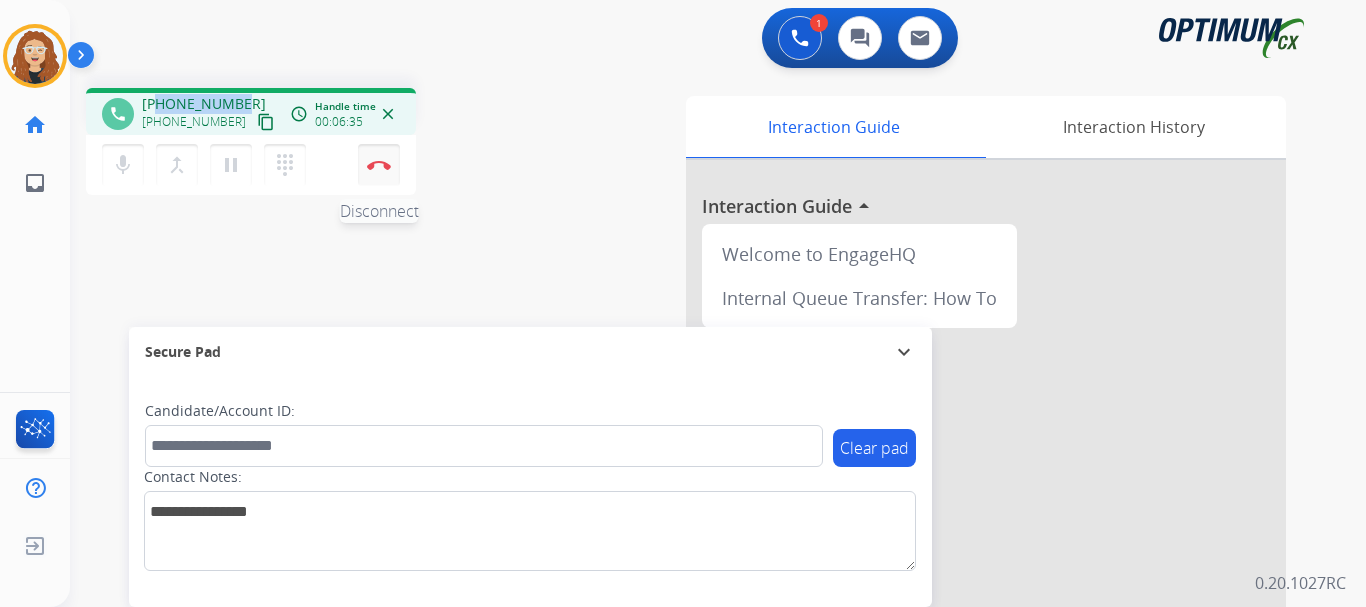 click on "Disconnect" at bounding box center [379, 165] 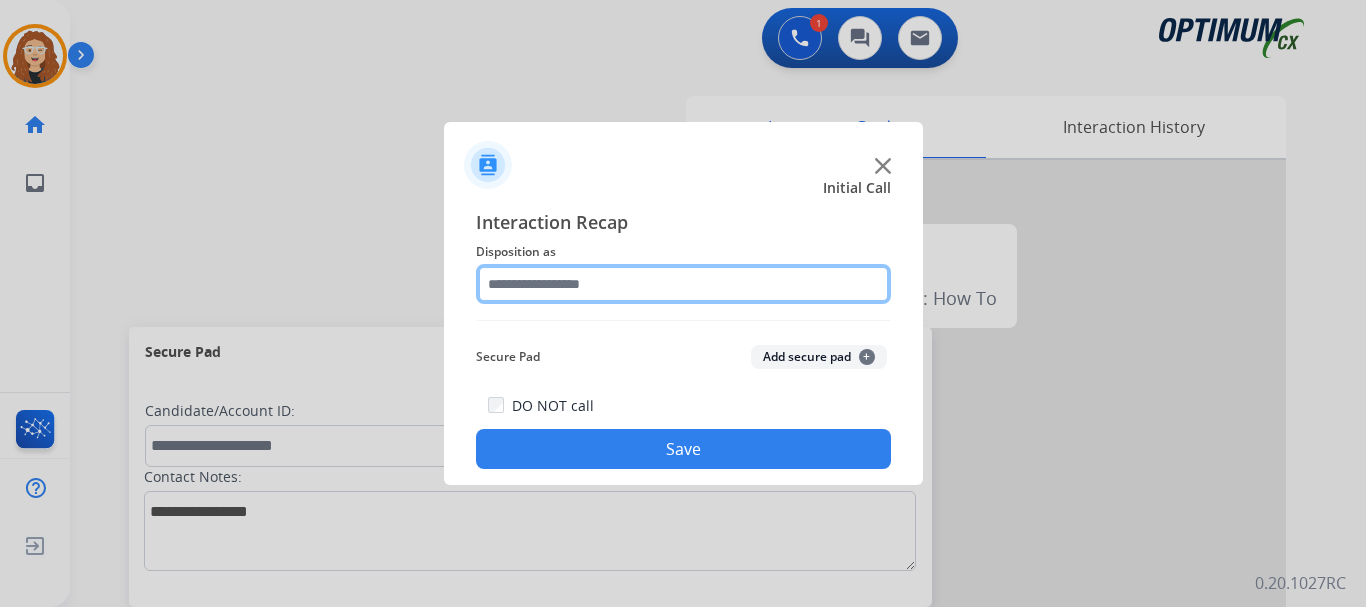 click 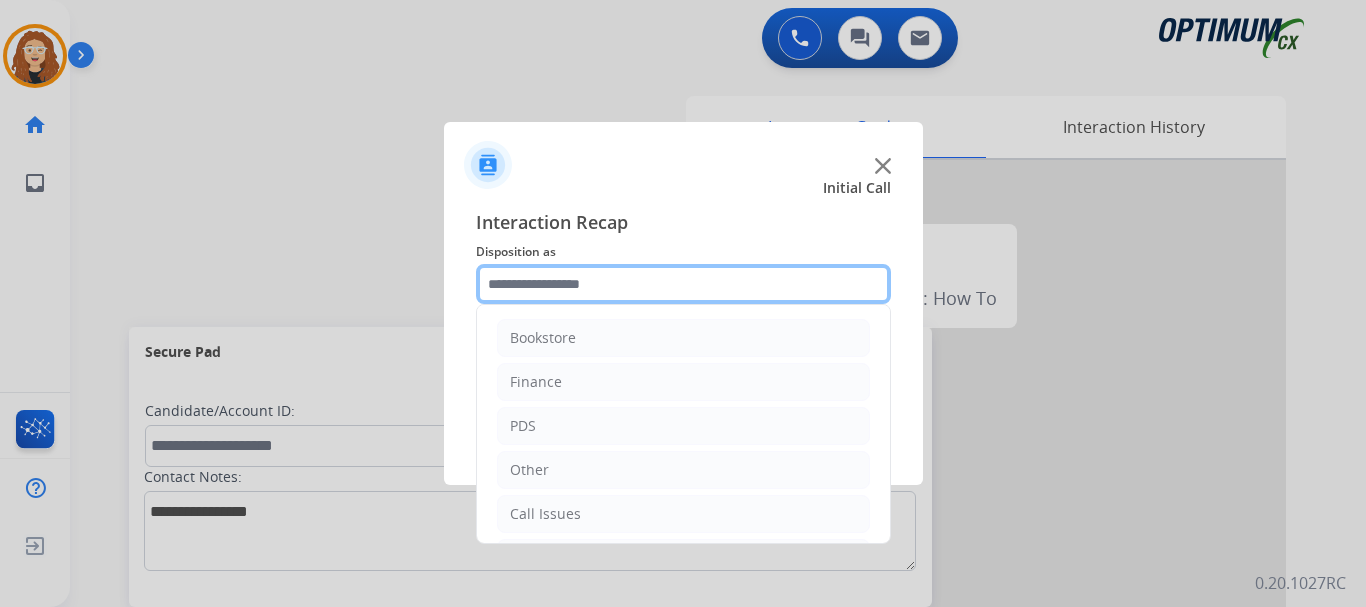 scroll, scrollTop: 136, scrollLeft: 0, axis: vertical 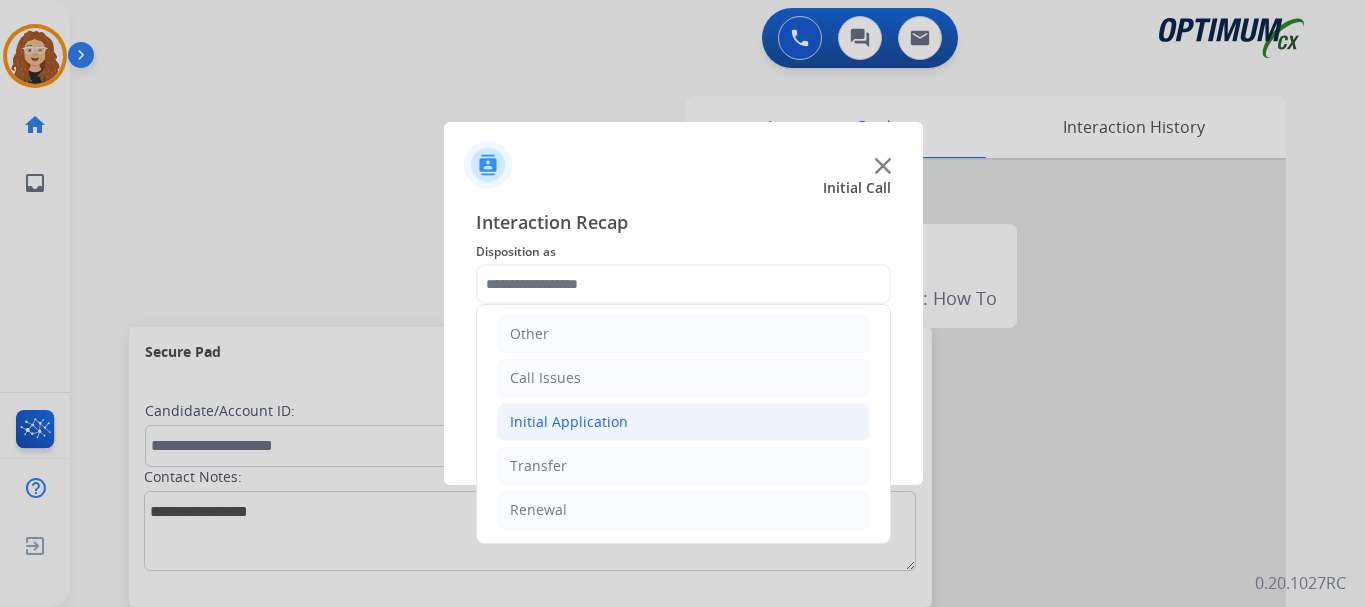 click on "Initial Application" 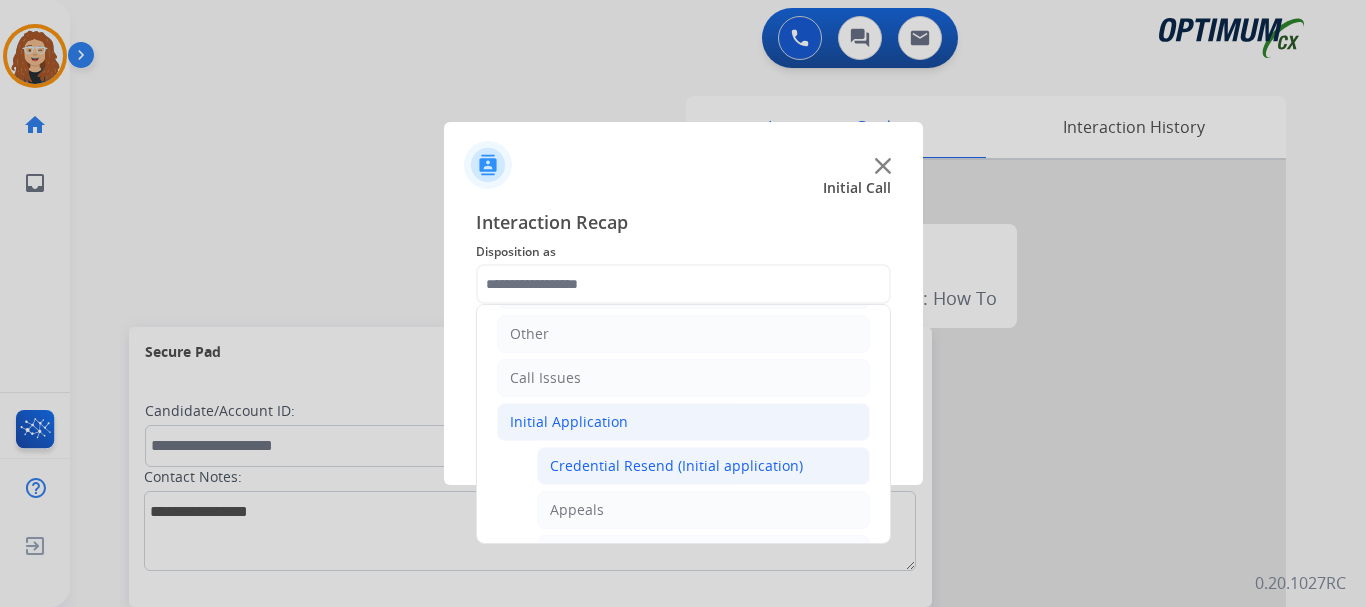 click on "Credential Resend (Initial application)" 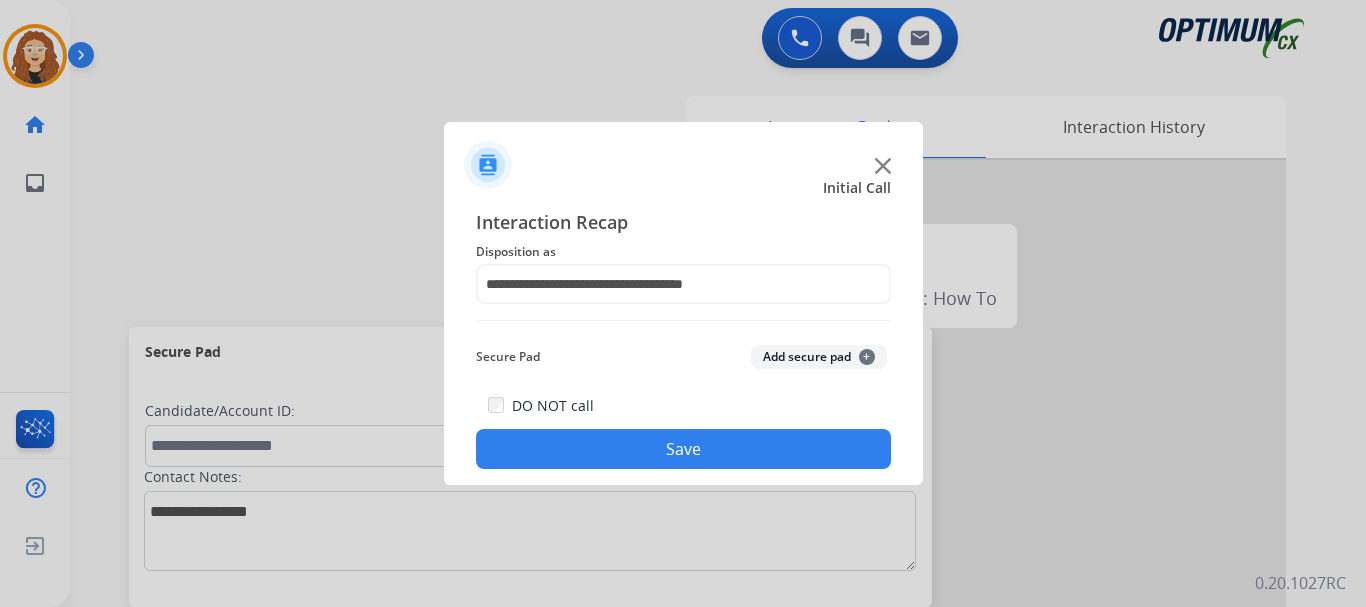 click on "Save" 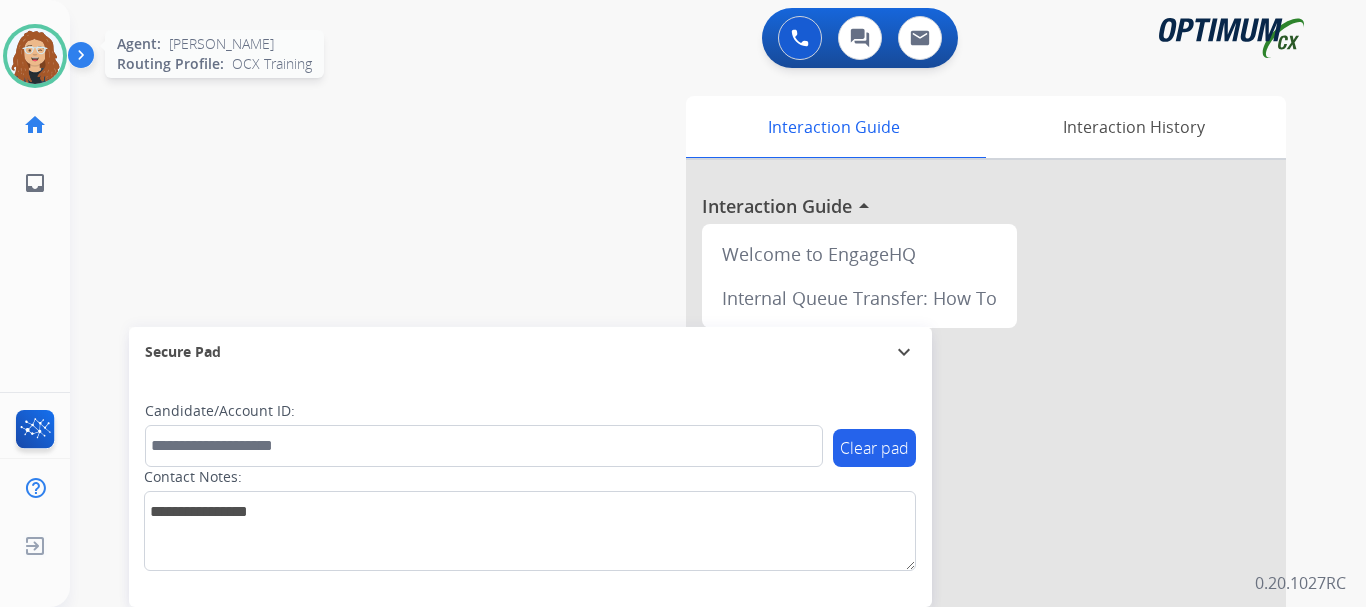 click at bounding box center [35, 56] 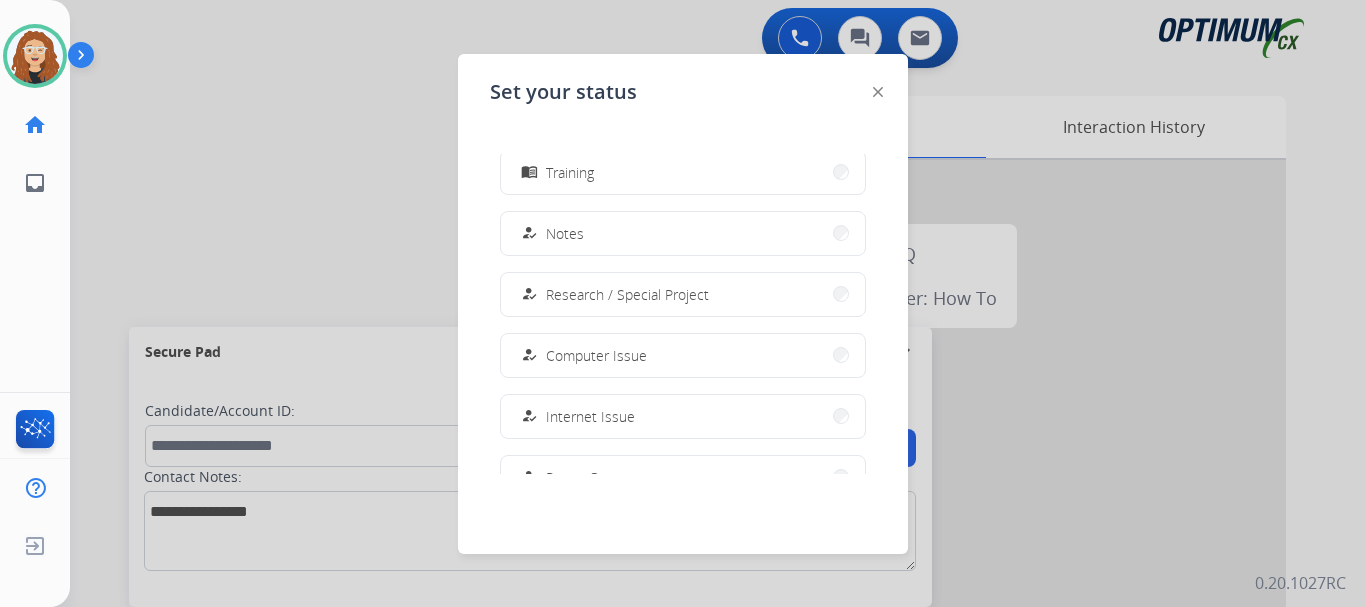 scroll, scrollTop: 499, scrollLeft: 0, axis: vertical 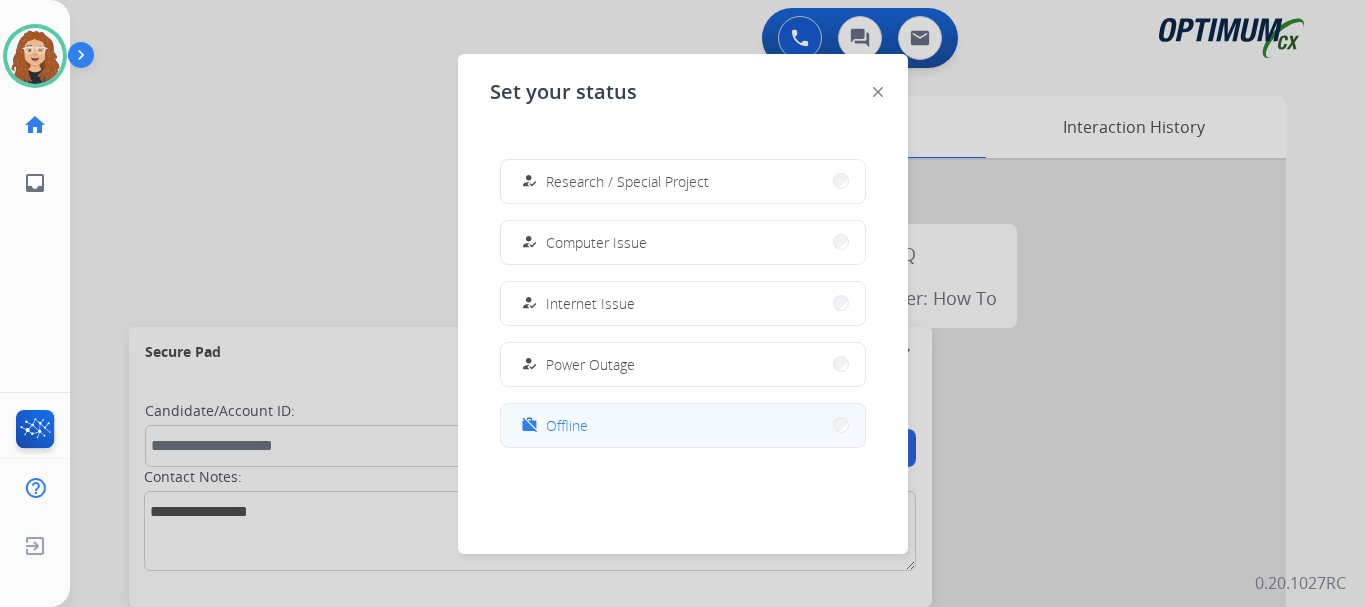 click on "Offline" at bounding box center [567, 425] 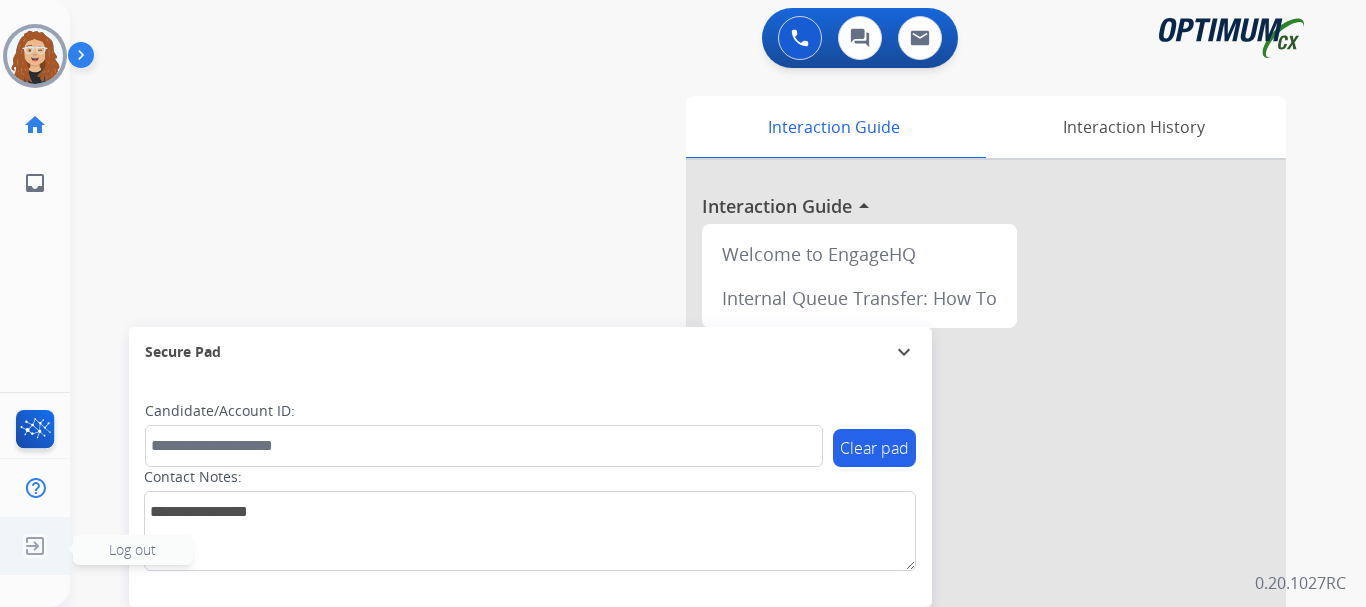 click 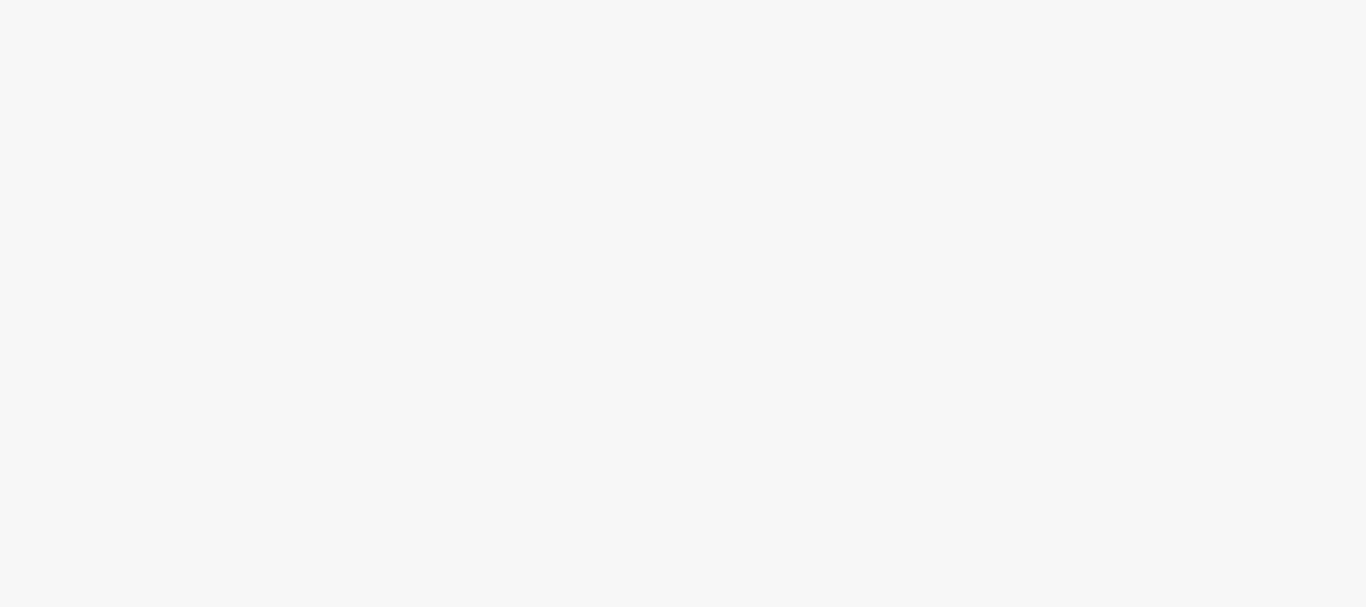 scroll, scrollTop: 0, scrollLeft: 0, axis: both 